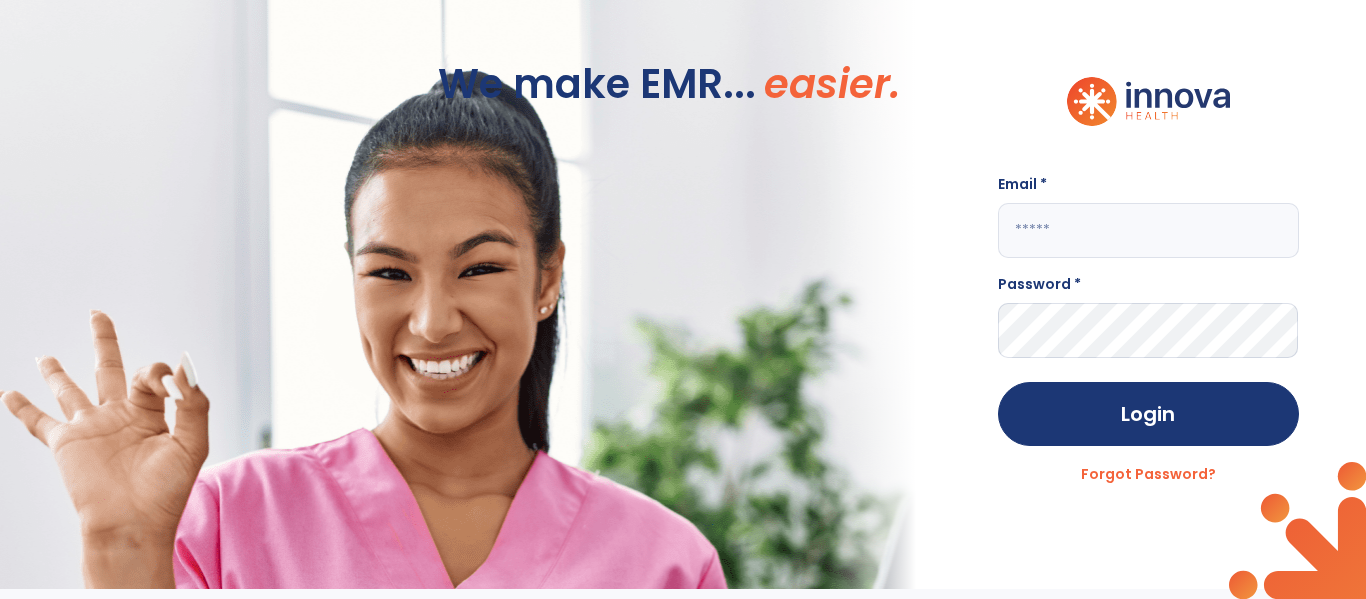 scroll, scrollTop: 0, scrollLeft: 0, axis: both 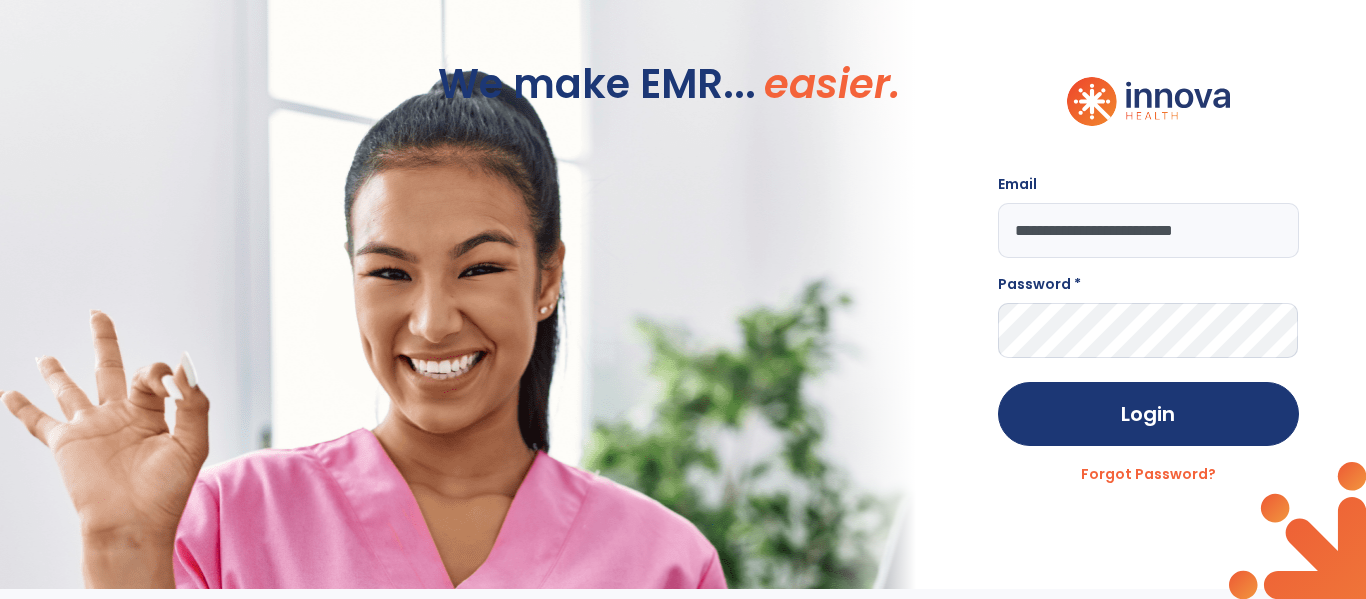 type on "**********" 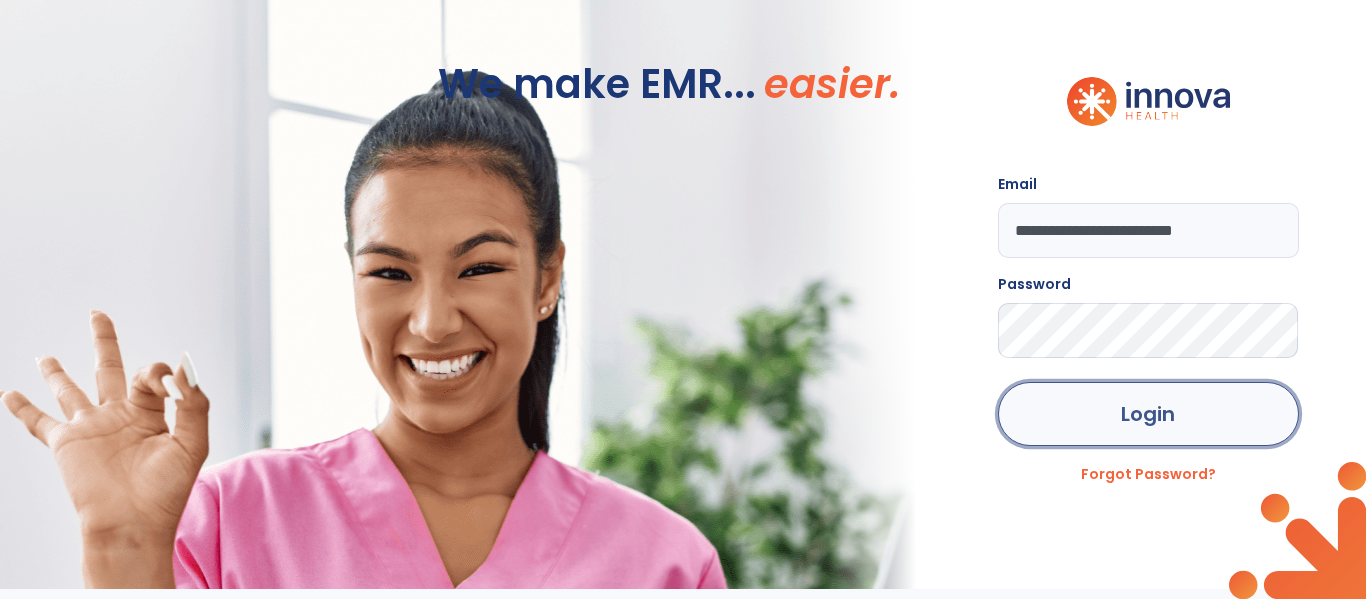 click on "Login" 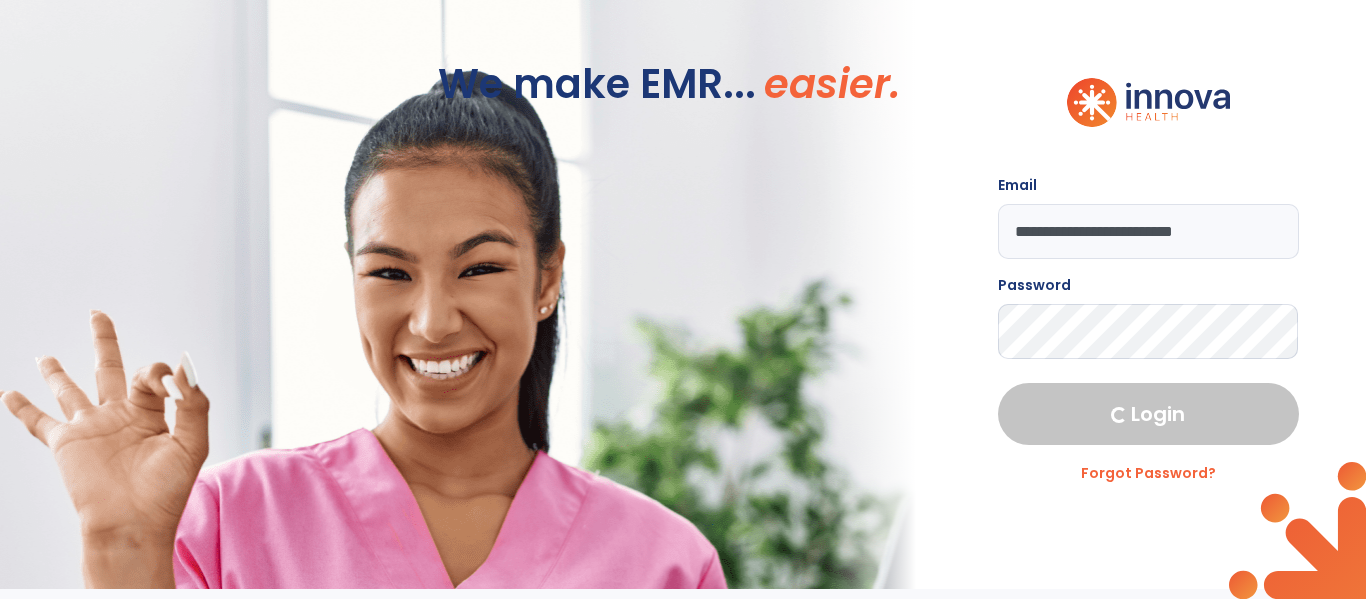 select on "****" 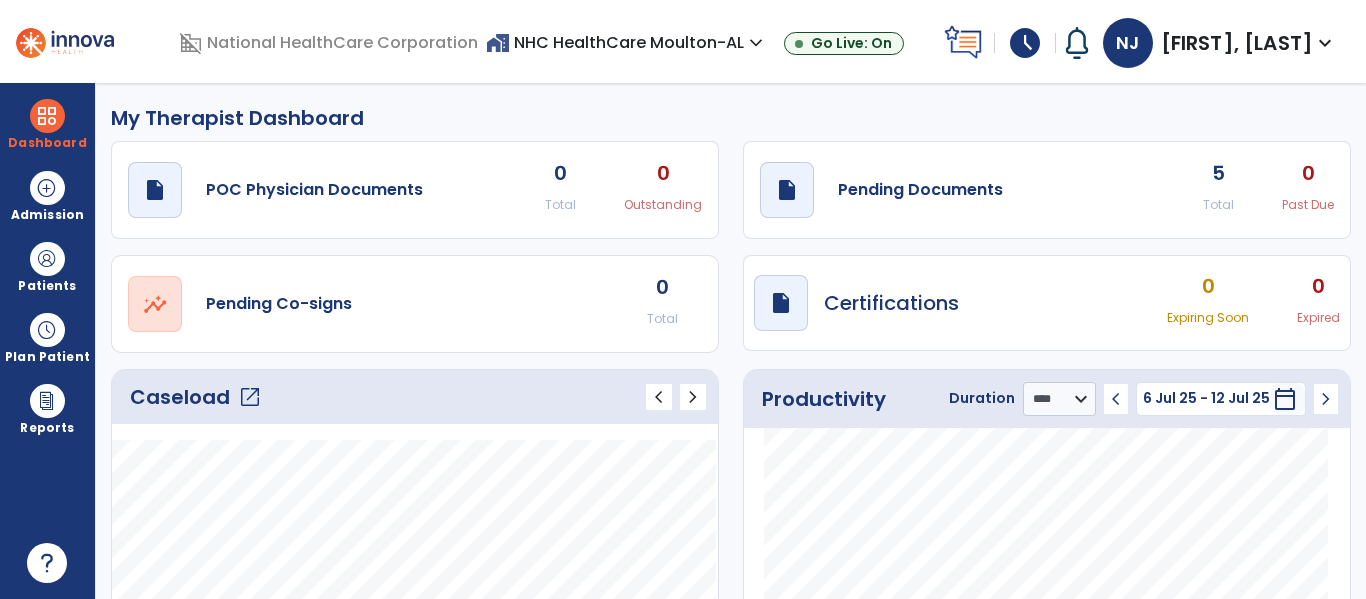 click on "open_in_new" 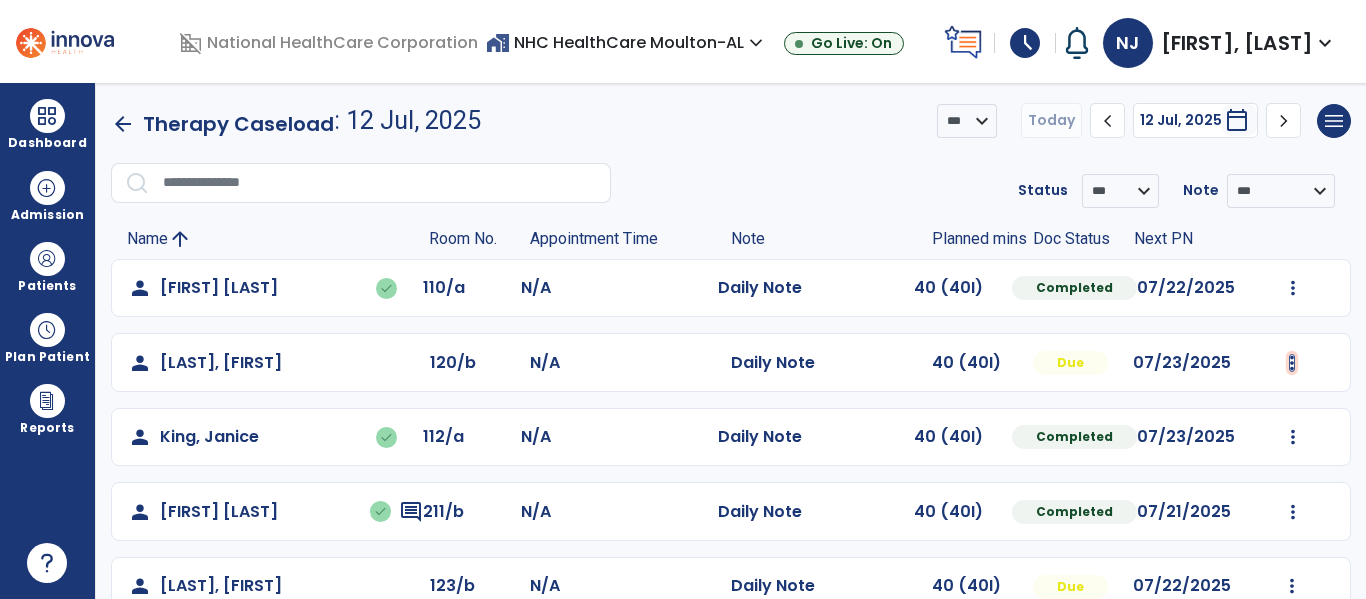 click at bounding box center (1293, 288) 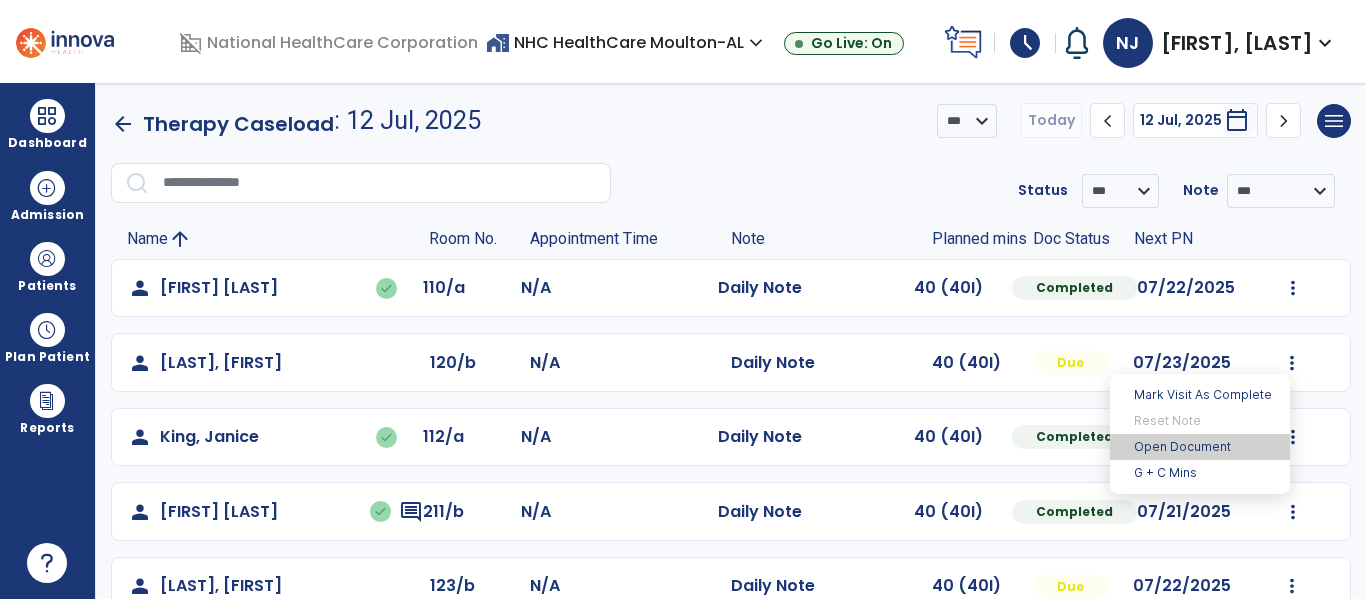 click on "Open Document" at bounding box center [1200, 447] 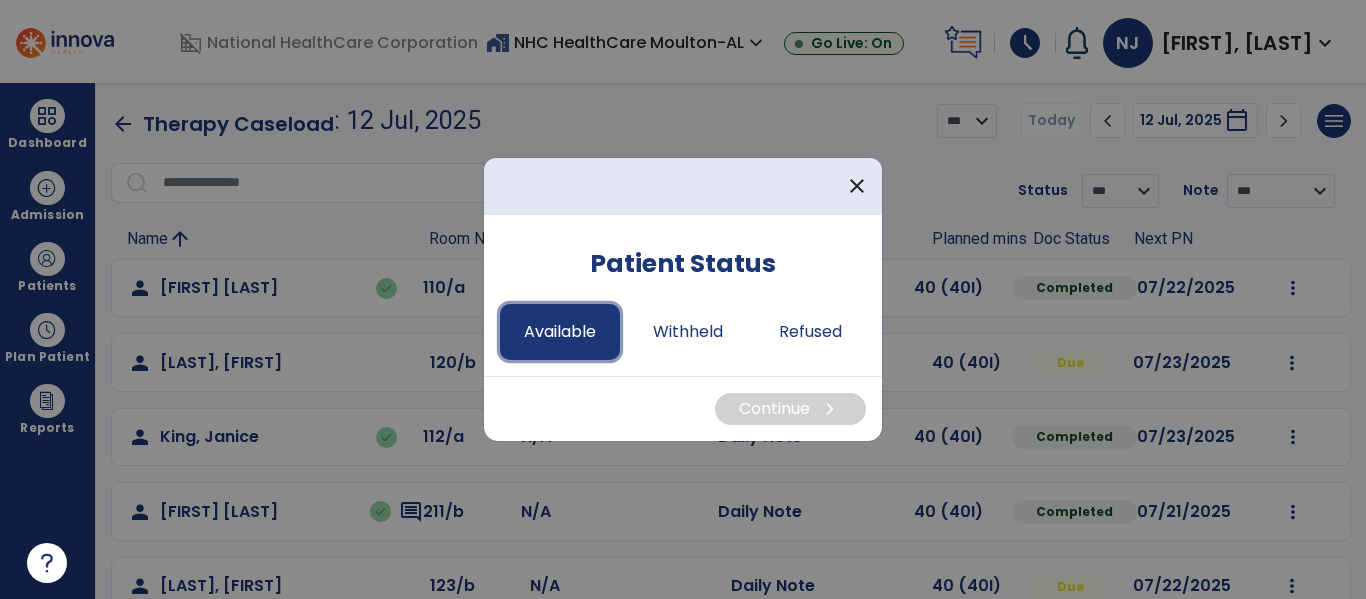 click on "Available" at bounding box center [560, 332] 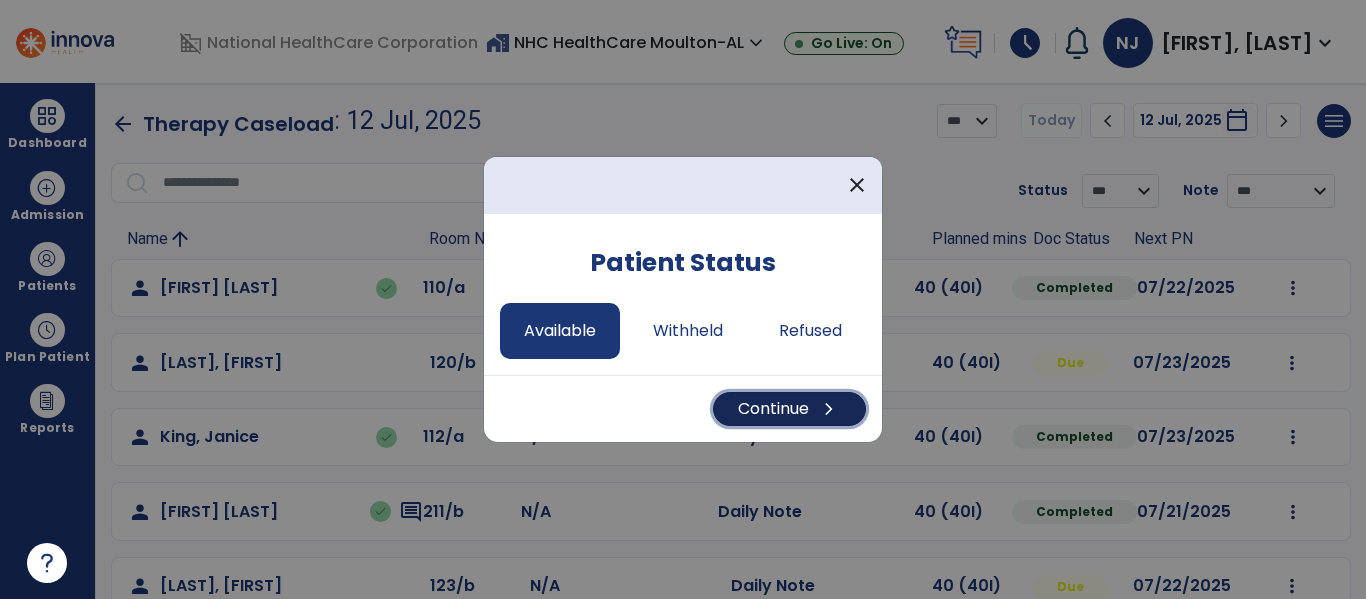 click on "Continue   chevron_right" at bounding box center (789, 409) 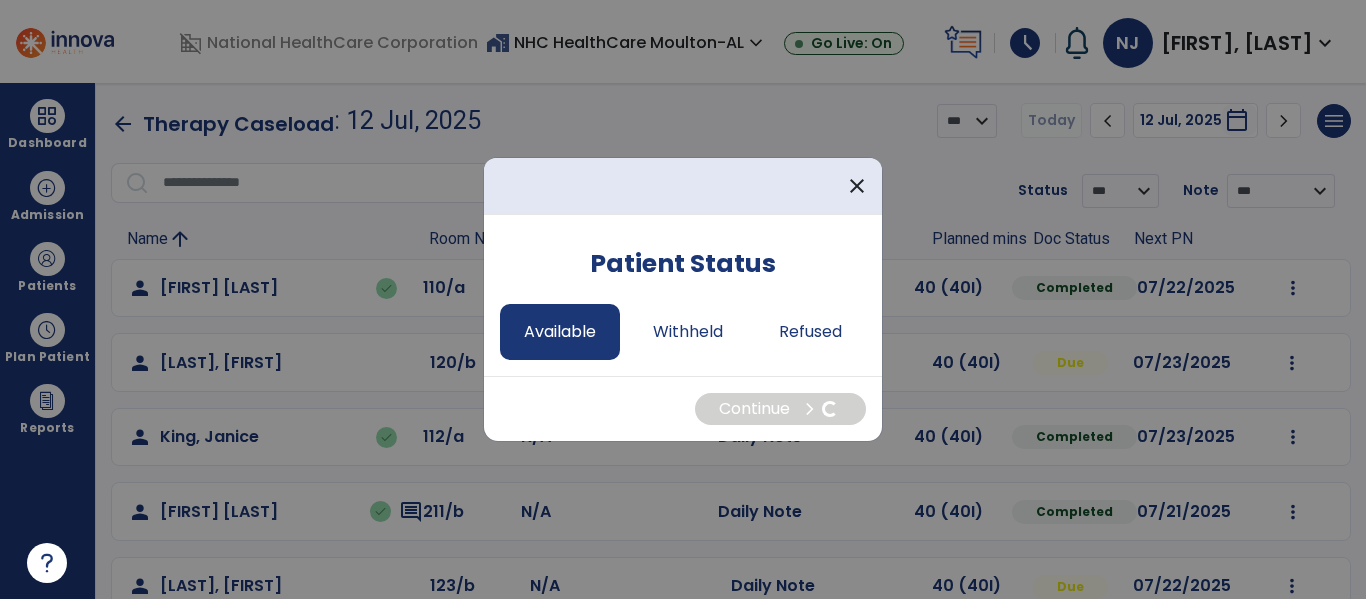 select on "*" 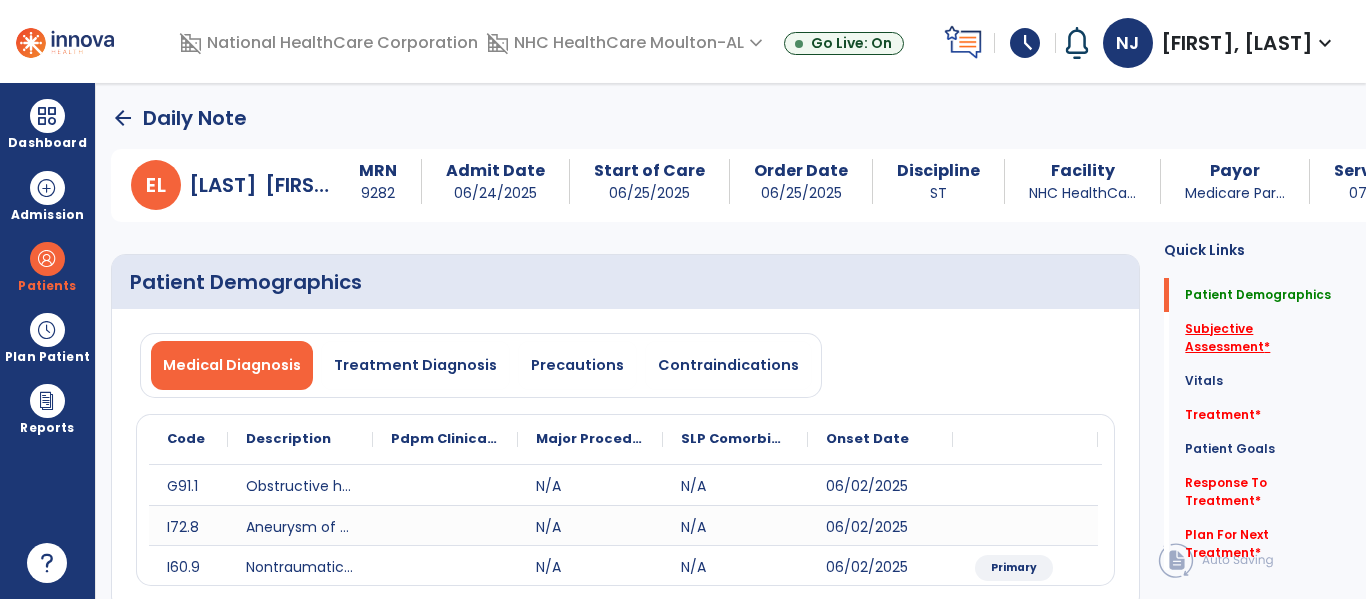 click on "Subjective Assessment   *" 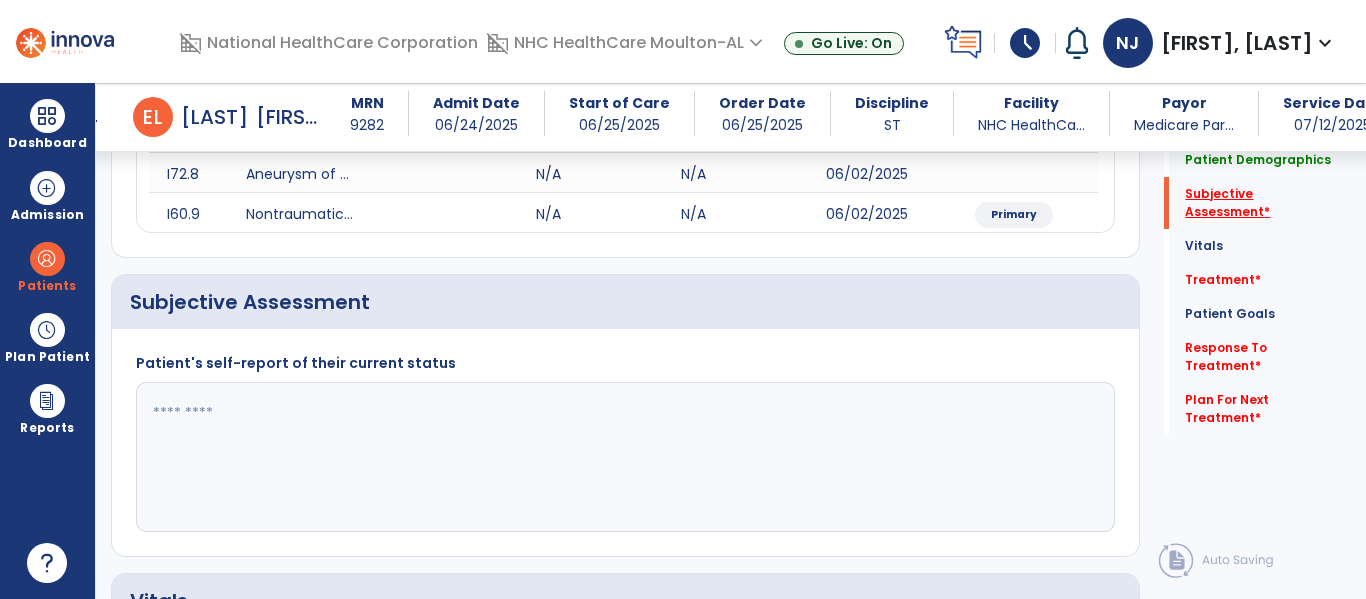 scroll, scrollTop: 427, scrollLeft: 0, axis: vertical 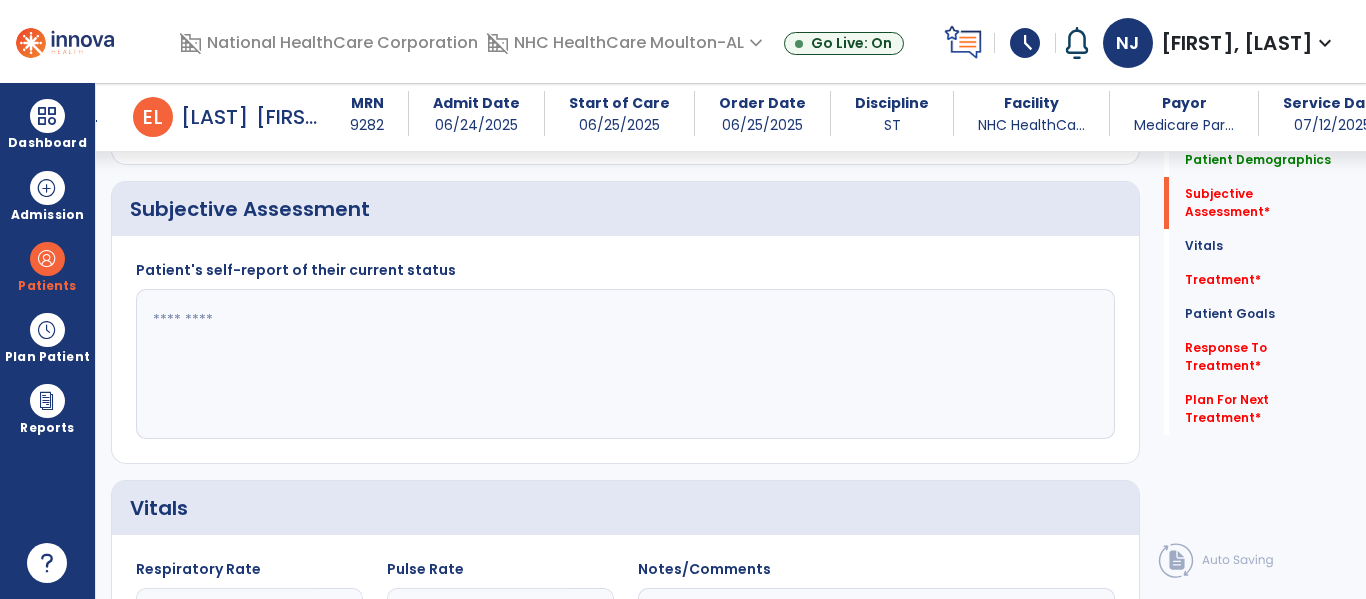 click 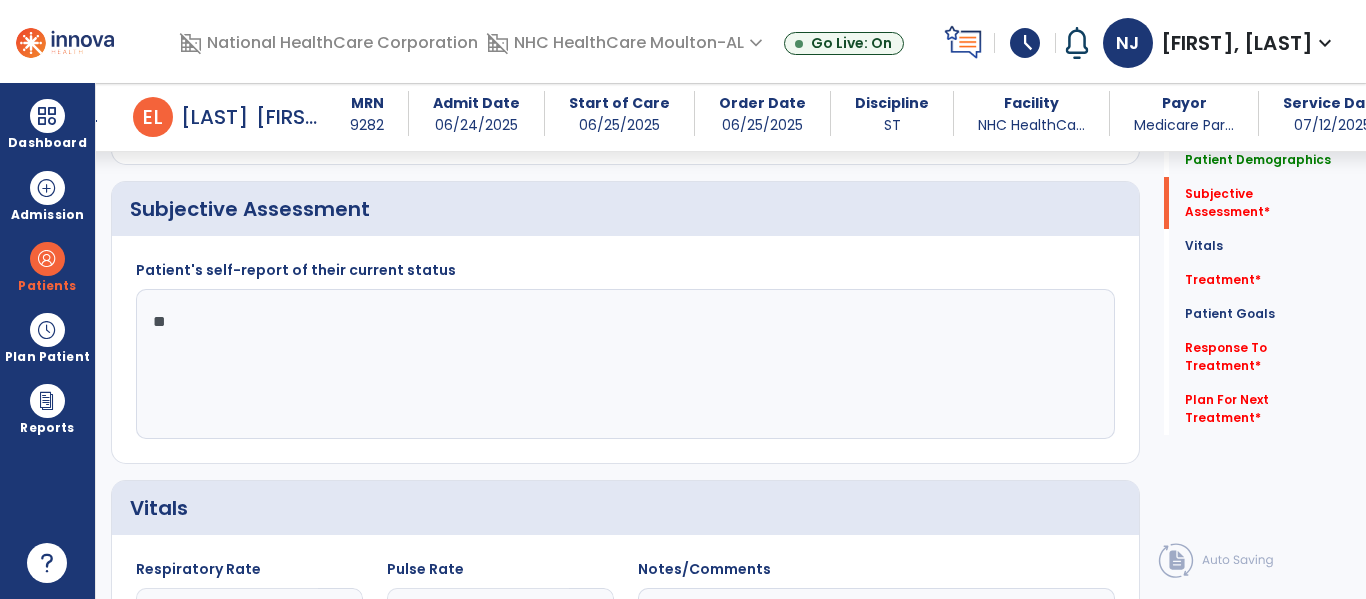 type on "*" 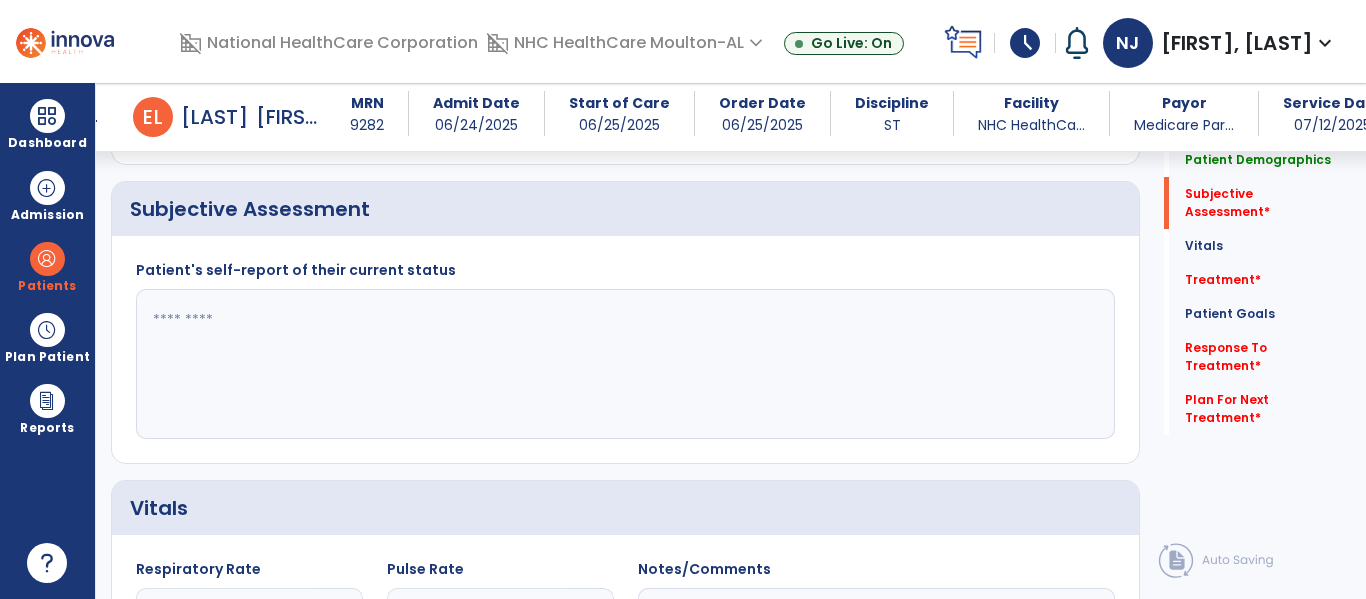 click 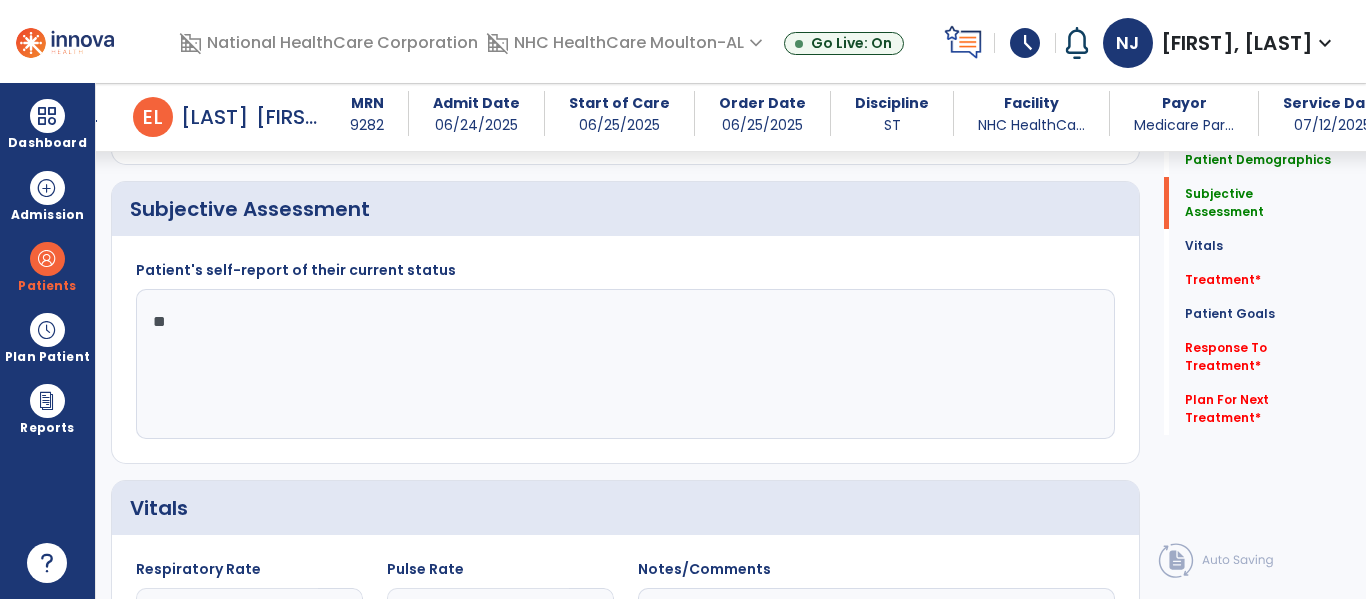 type on "*" 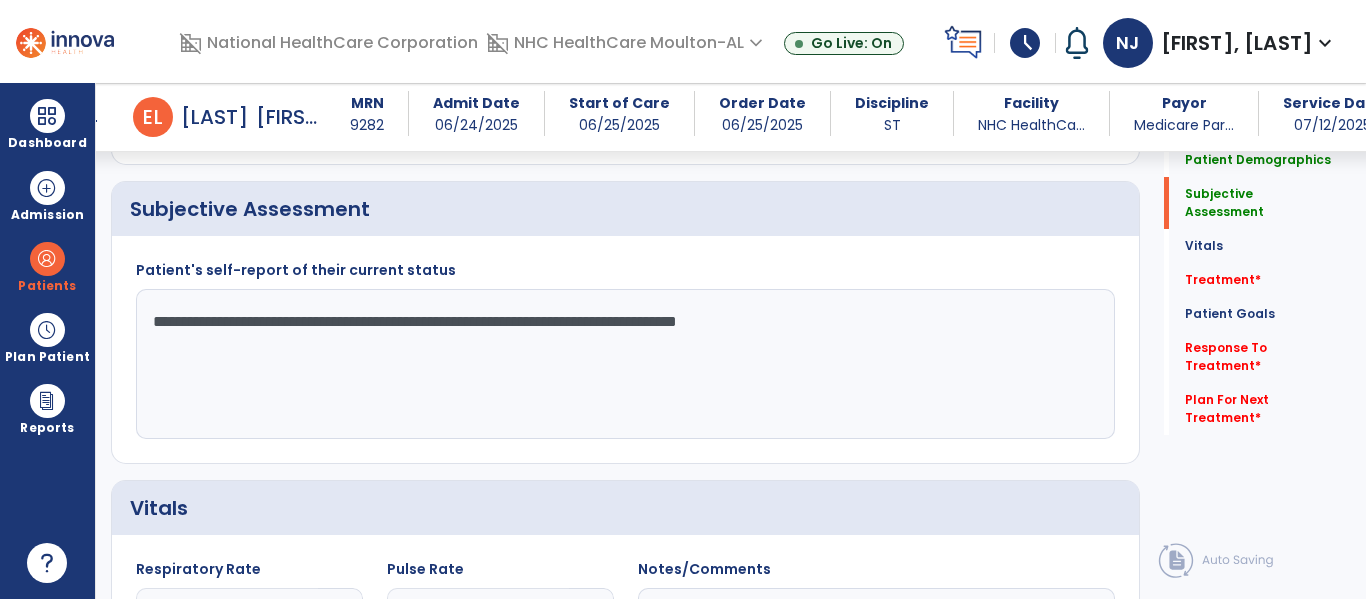 click on "**********" 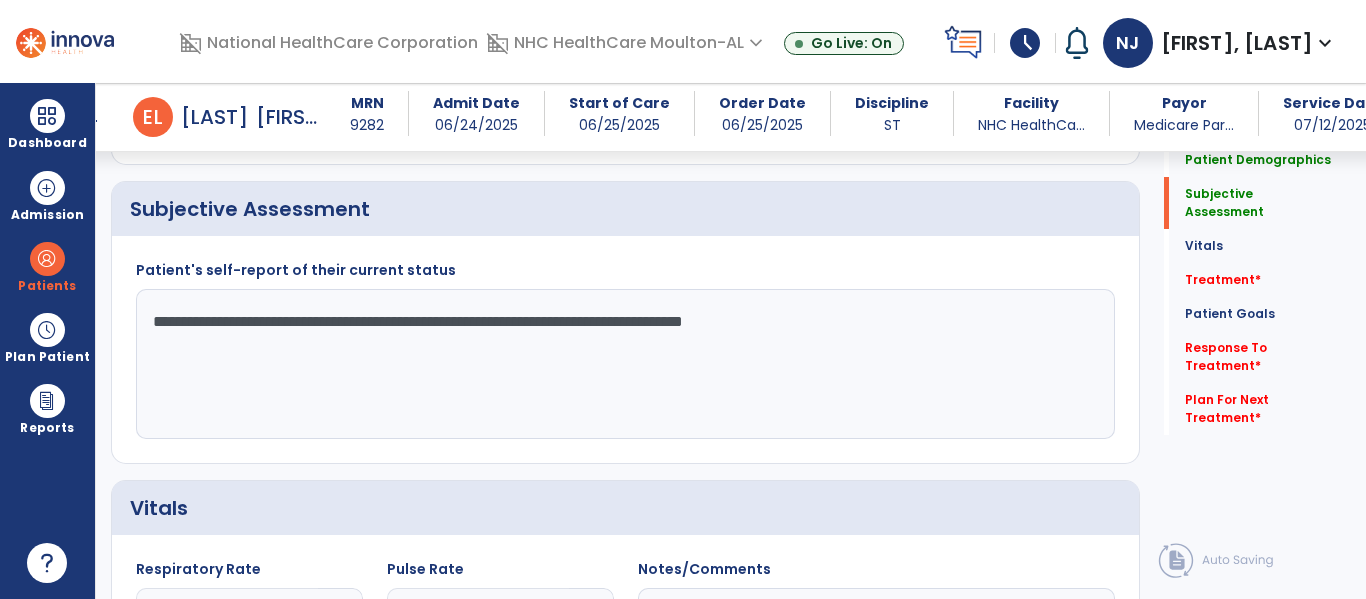 click on "**********" 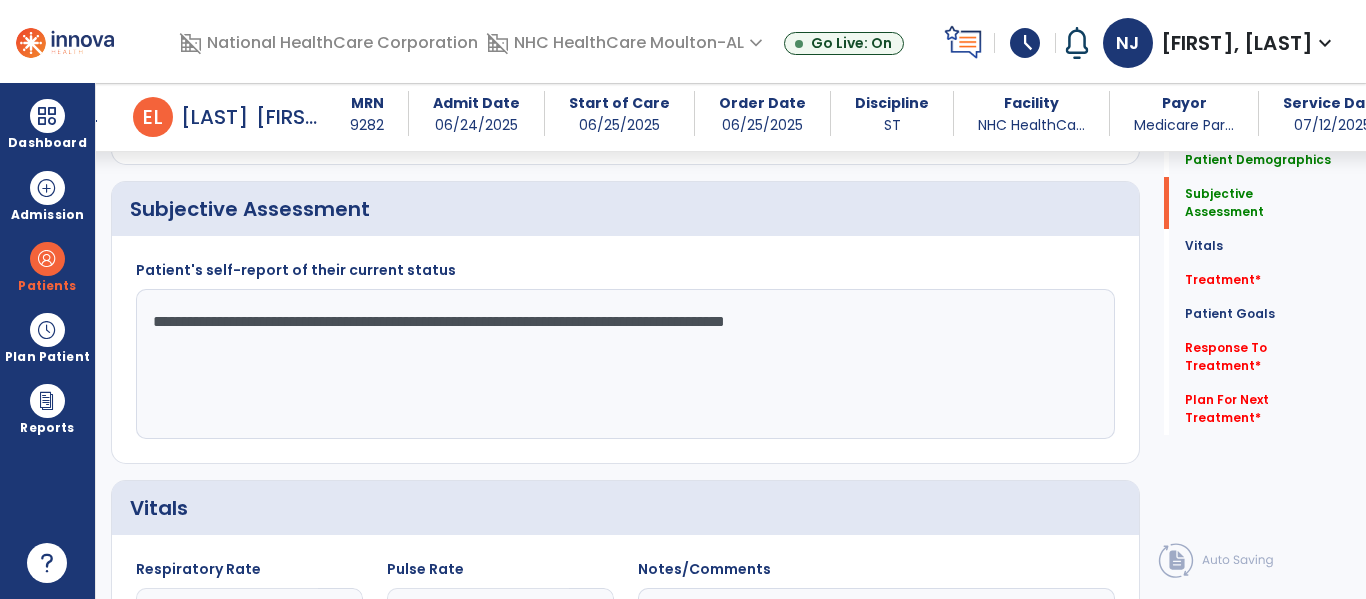 click on "**********" 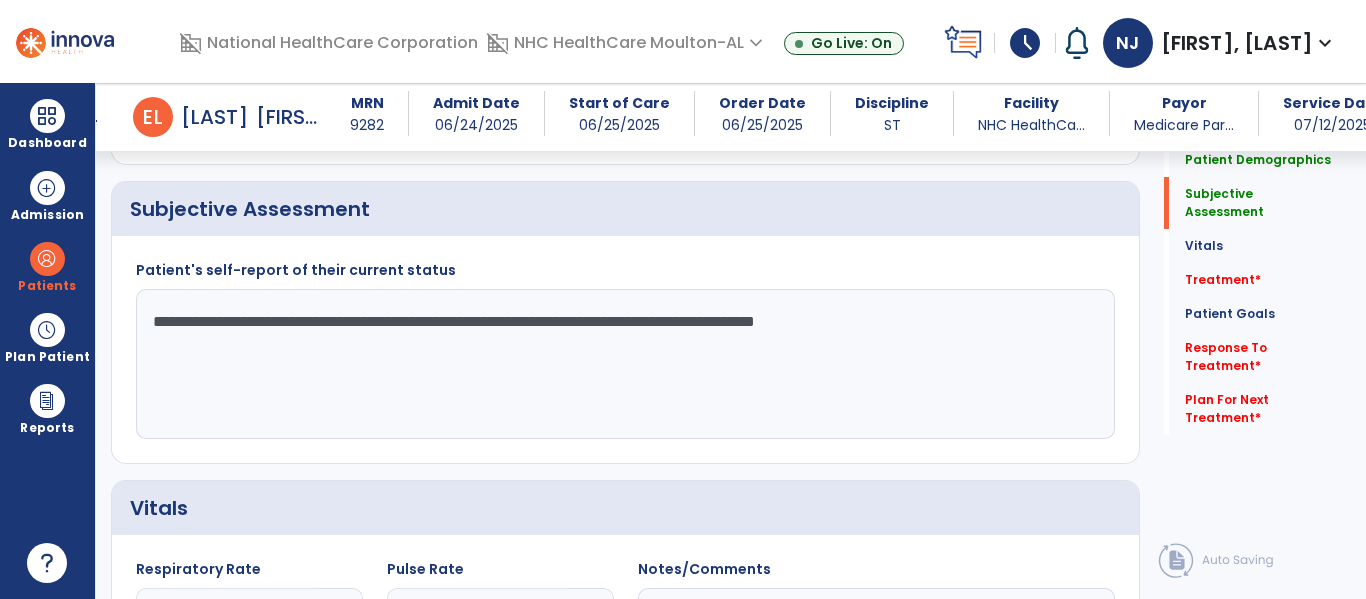 click on "**********" 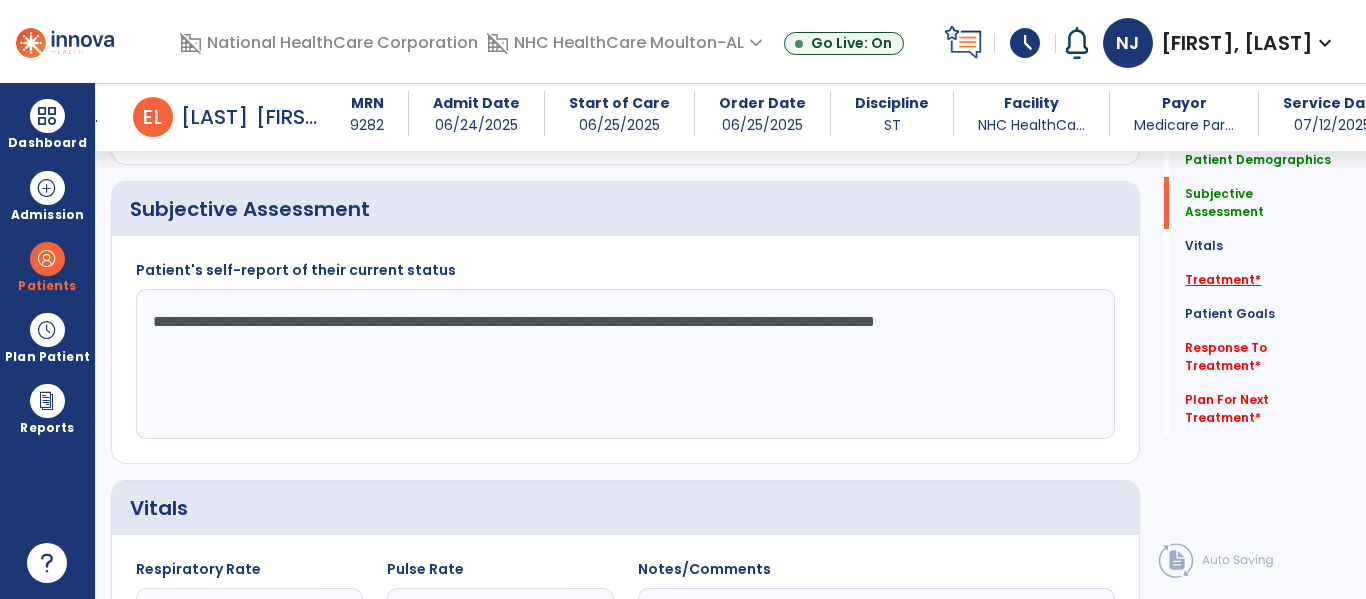 type on "**********" 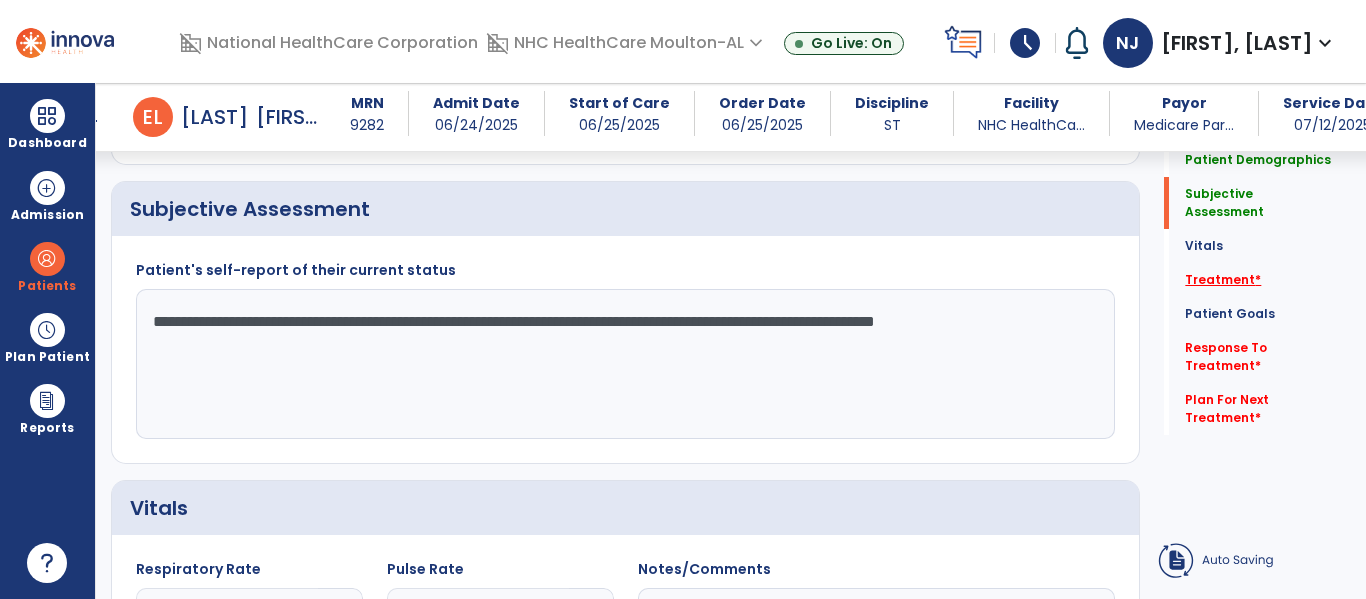 click on "Treatment   *" 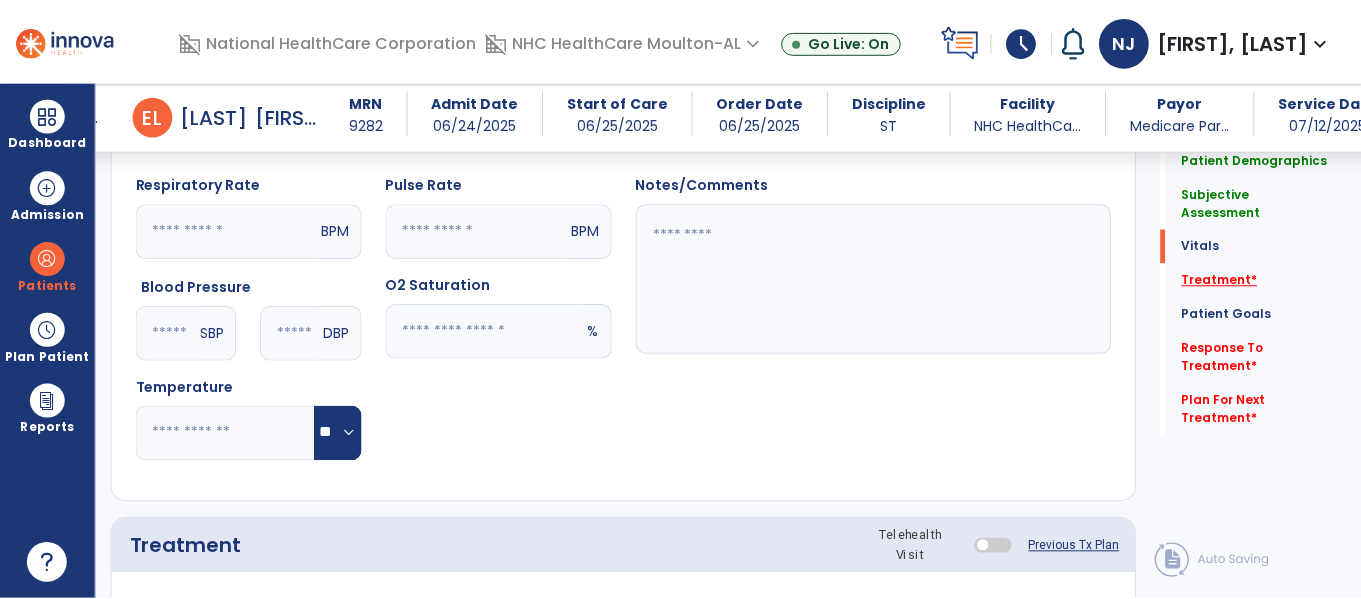 scroll, scrollTop: 1117, scrollLeft: 0, axis: vertical 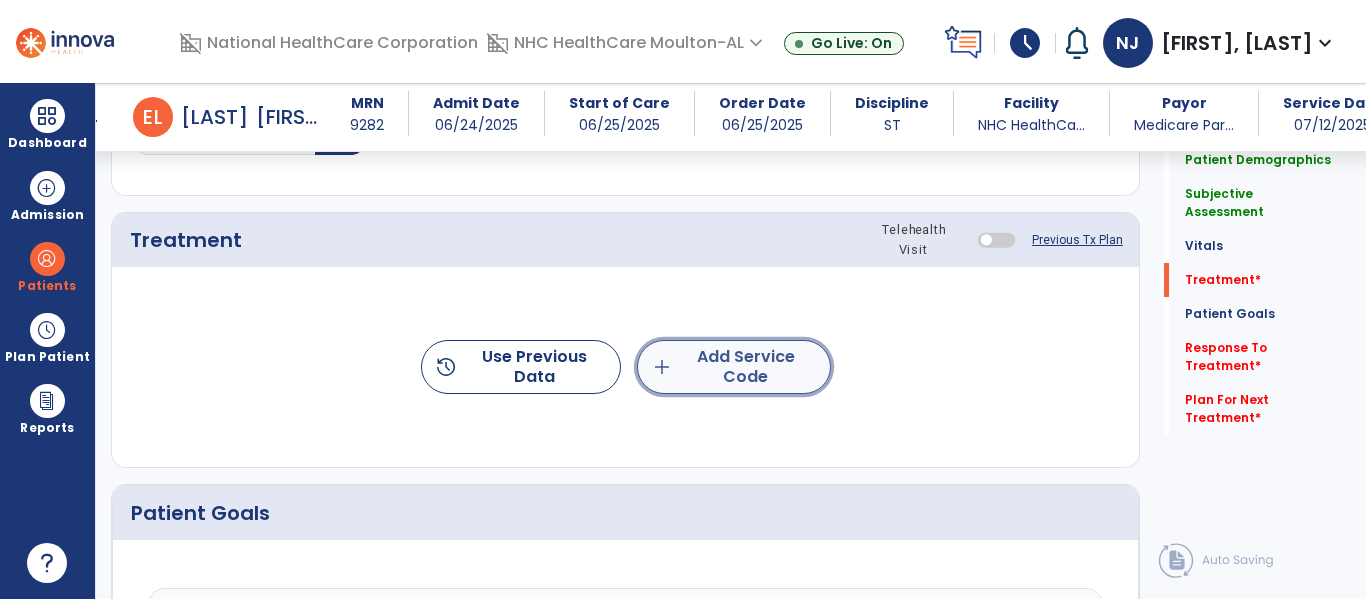 click on "add  Add Service Code" 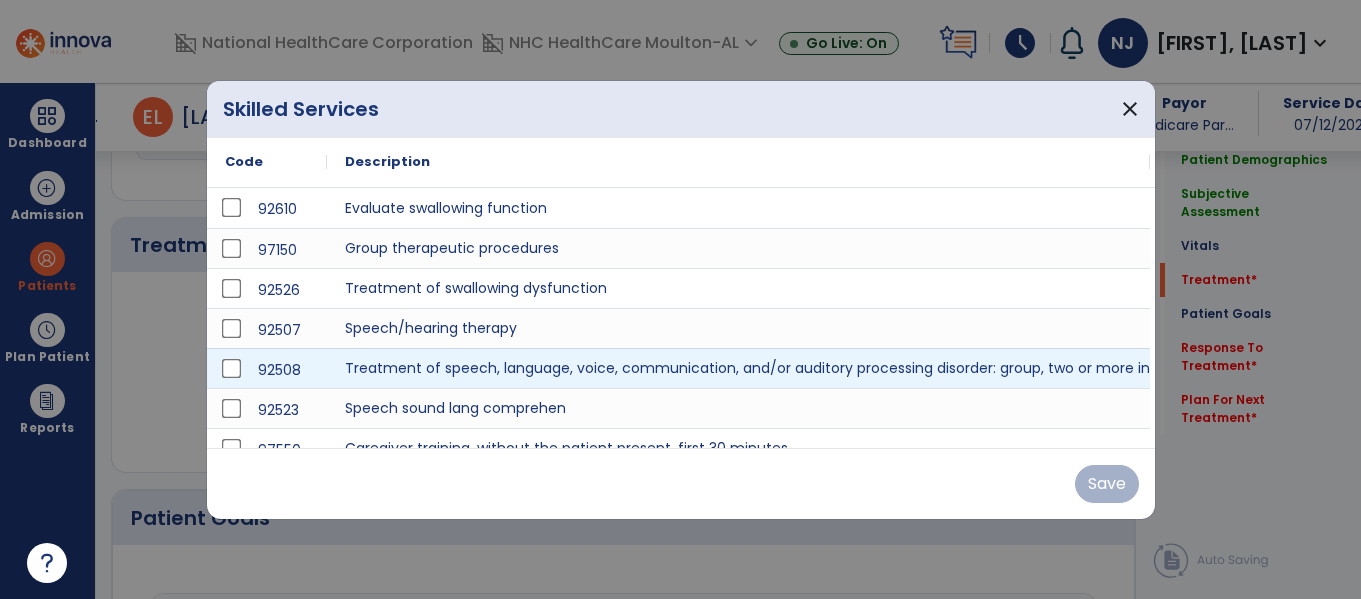 scroll, scrollTop: 1117, scrollLeft: 0, axis: vertical 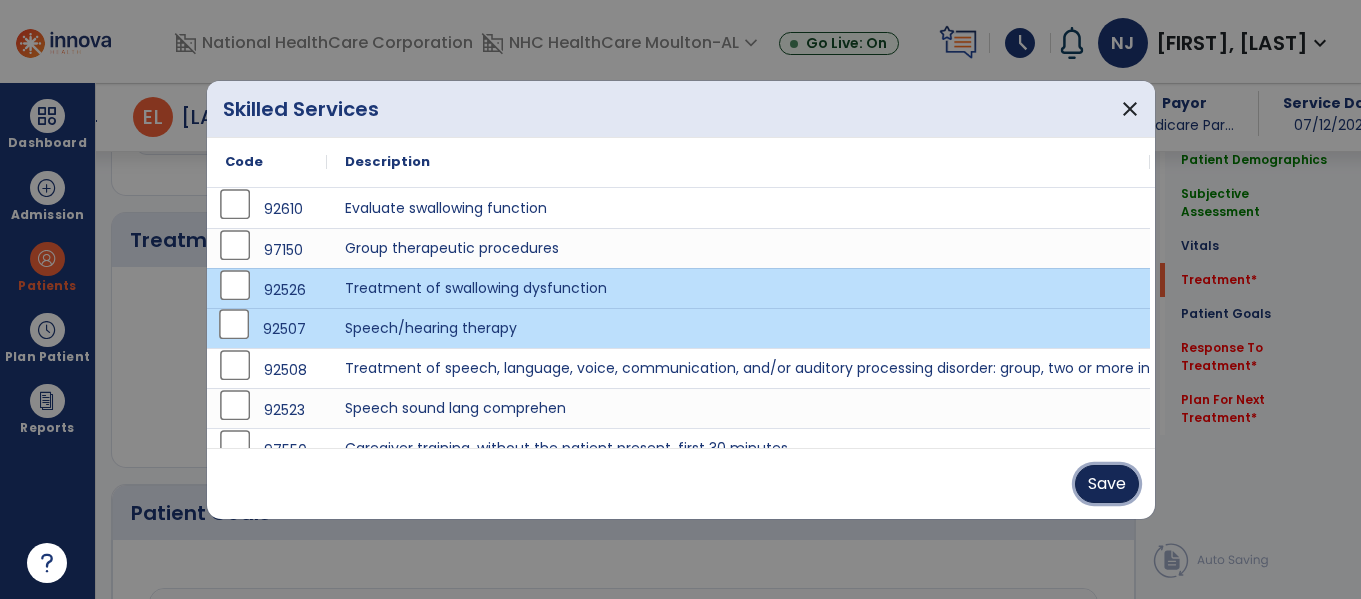 click on "Save" at bounding box center [1107, 484] 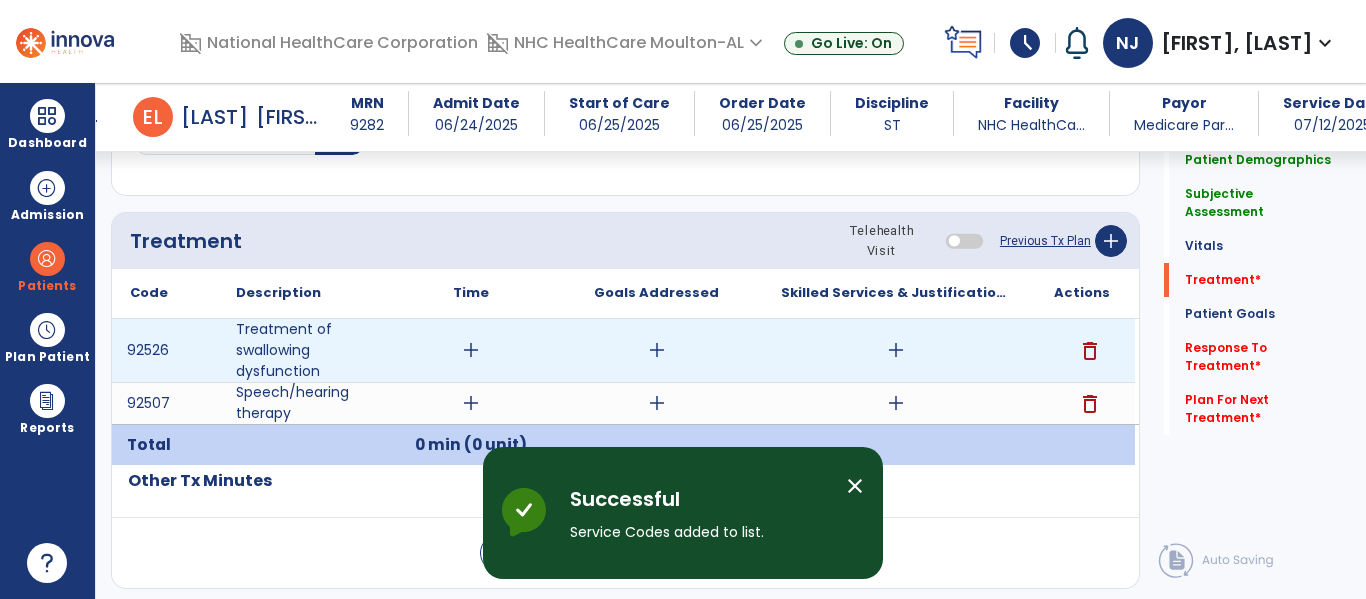 click on "add" at bounding box center [657, 350] 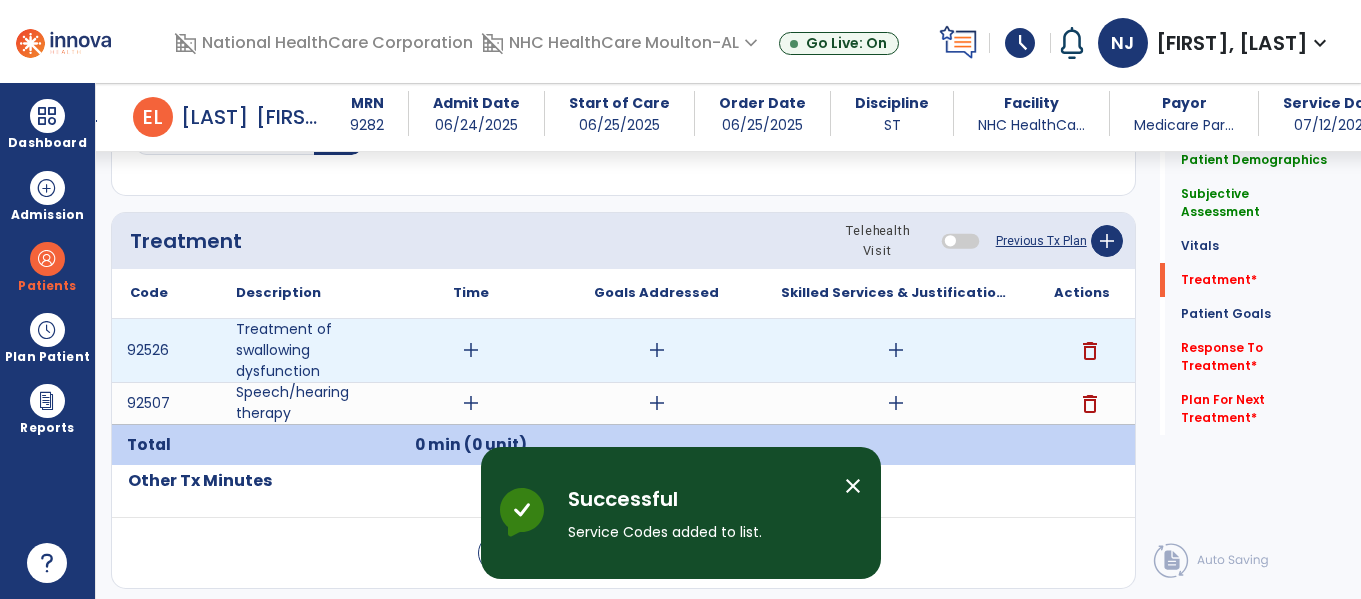 scroll, scrollTop: 1117, scrollLeft: 0, axis: vertical 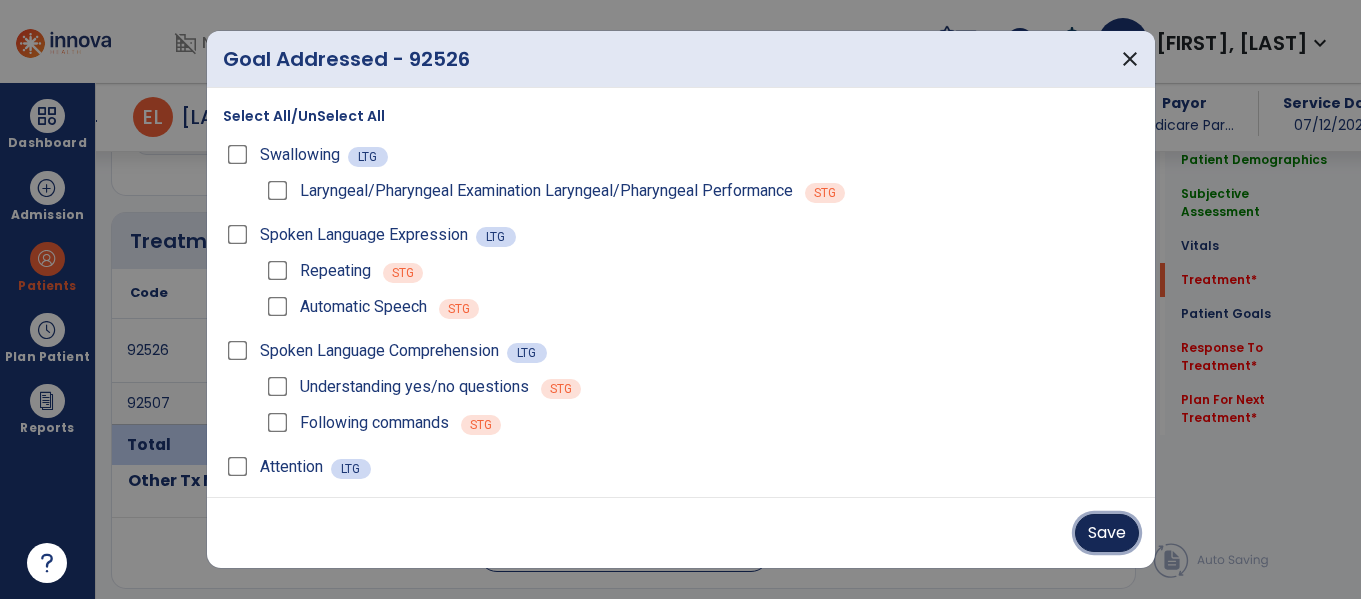 click on "Save" at bounding box center (1107, 533) 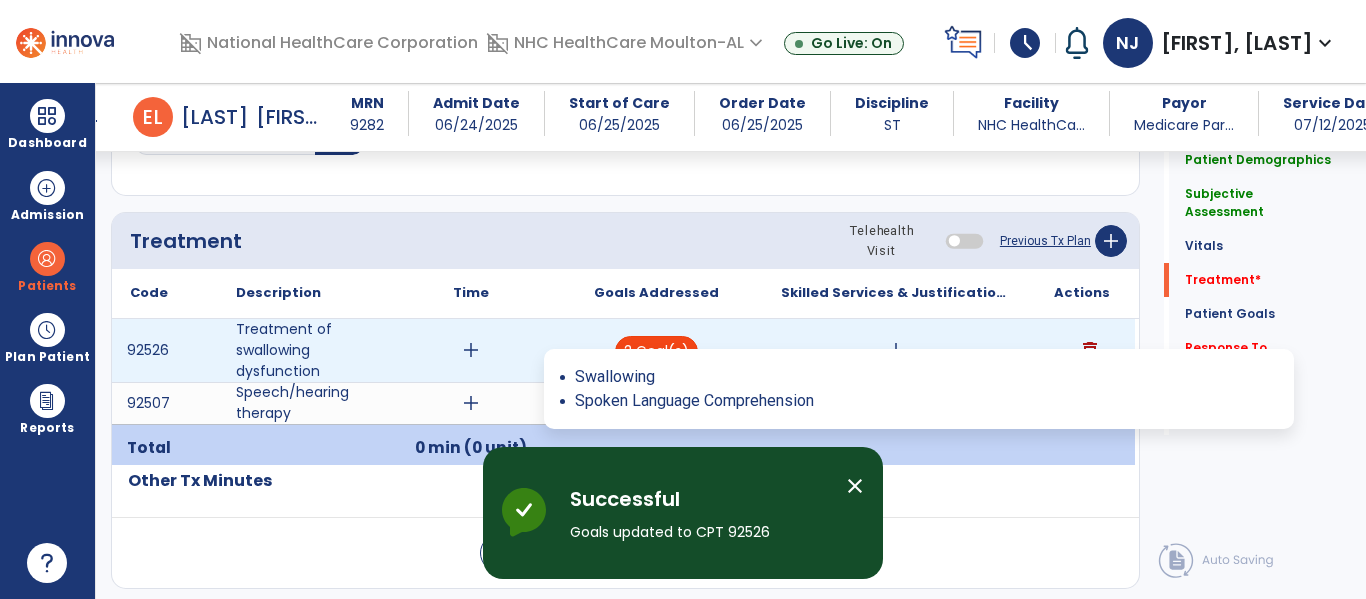 click on "2 Goal(s)" at bounding box center [656, 351] 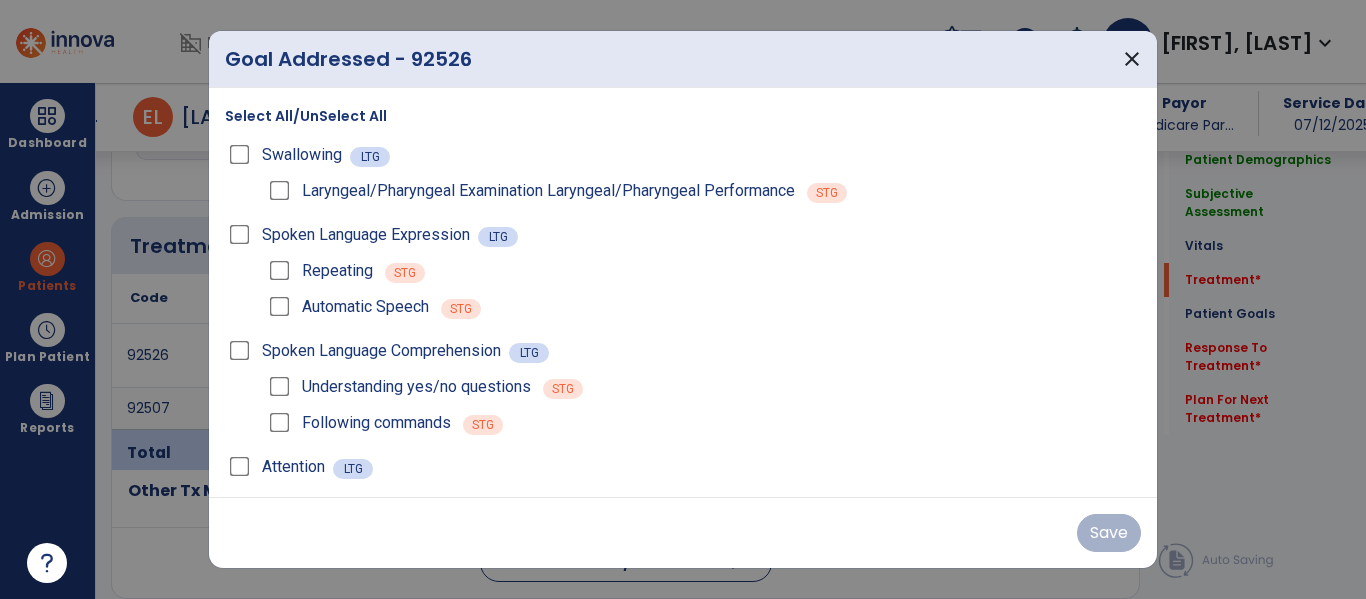 scroll, scrollTop: 1117, scrollLeft: 0, axis: vertical 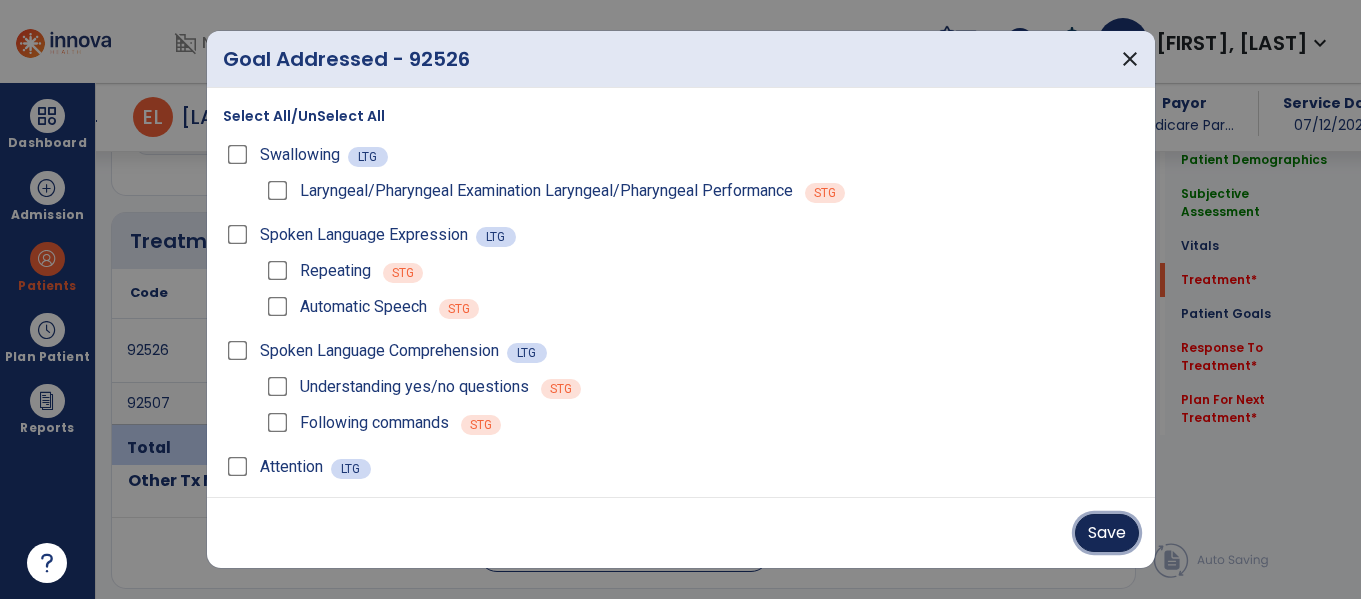 click on "Save" at bounding box center (1107, 533) 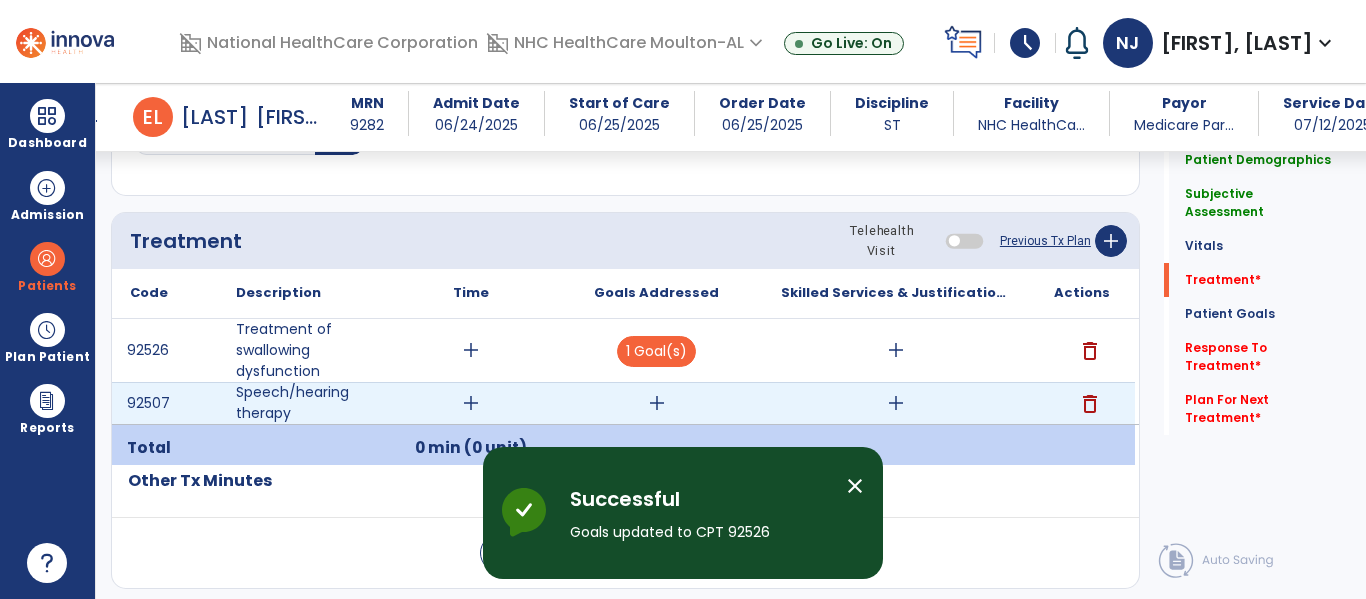 click on "add" at bounding box center (657, 403) 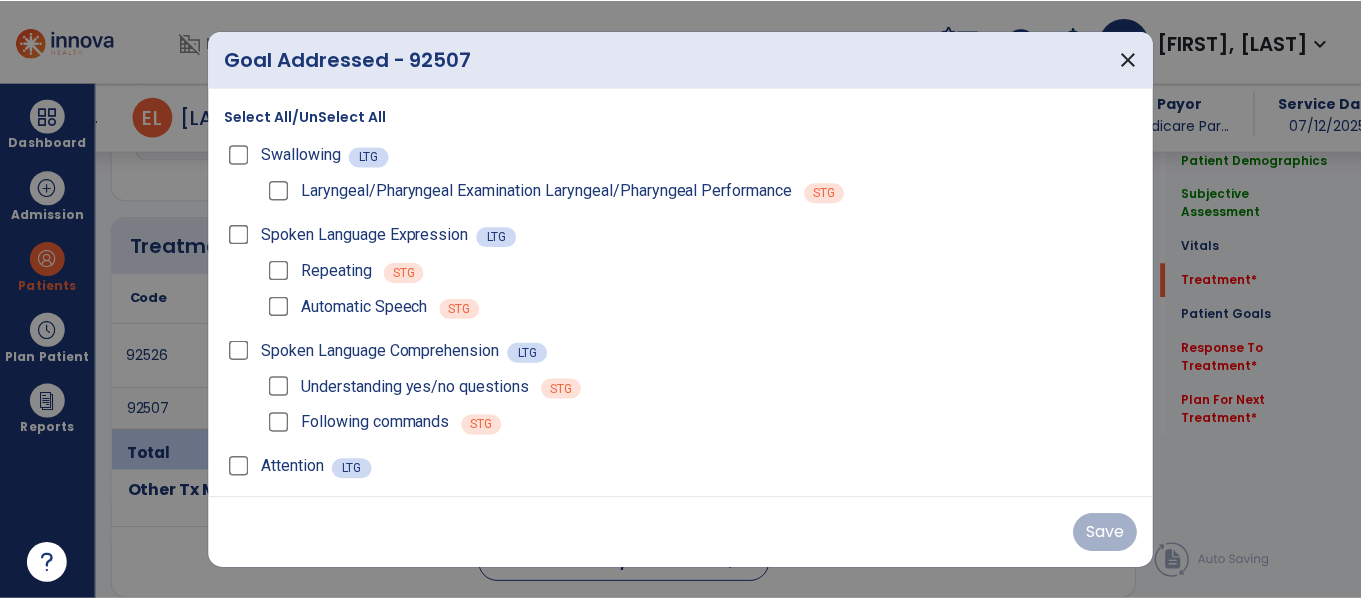 scroll, scrollTop: 1117, scrollLeft: 0, axis: vertical 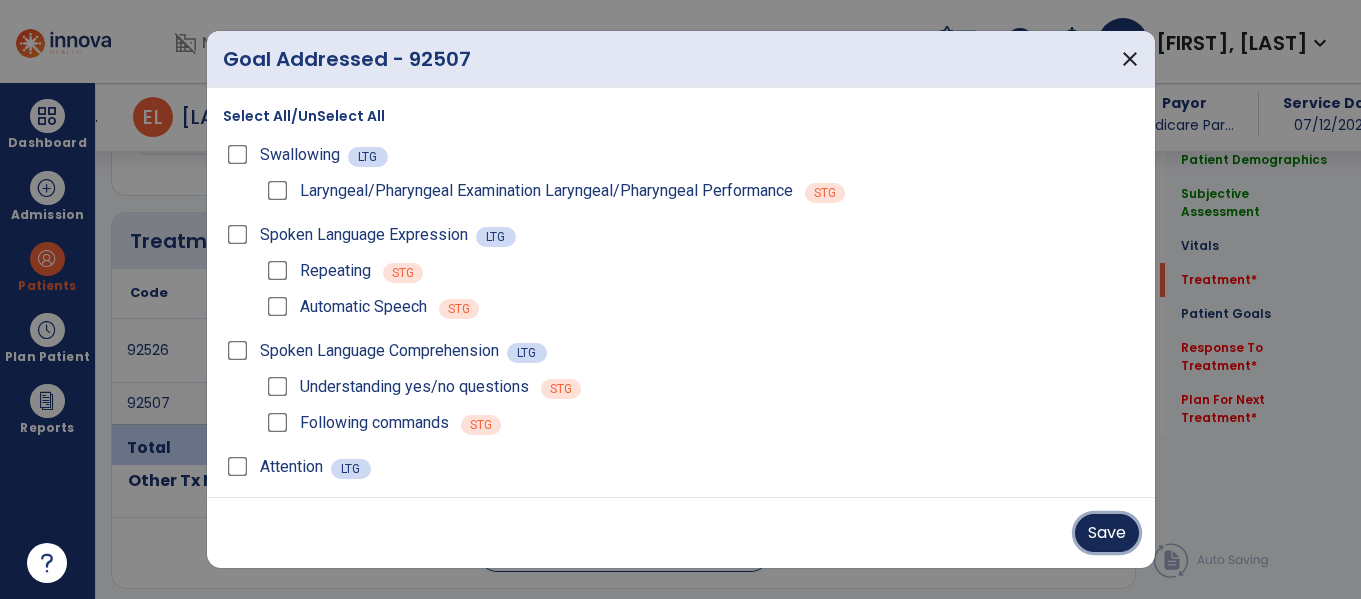 click on "Save" at bounding box center (1107, 533) 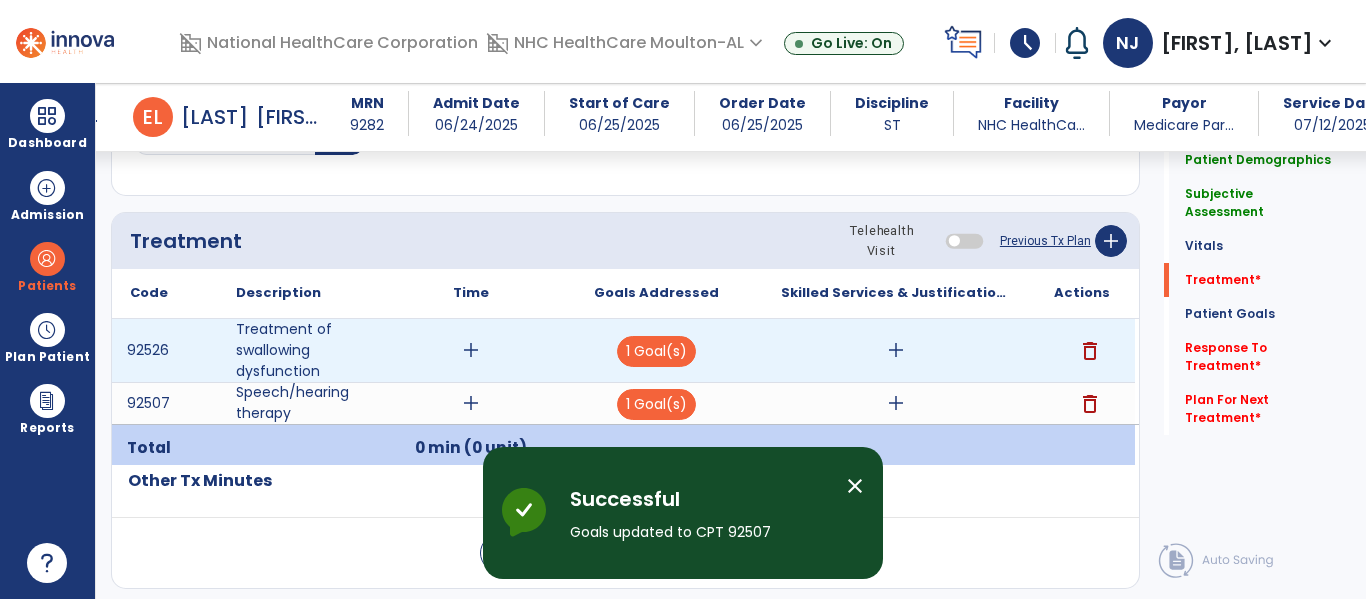 click on "add" at bounding box center [896, 350] 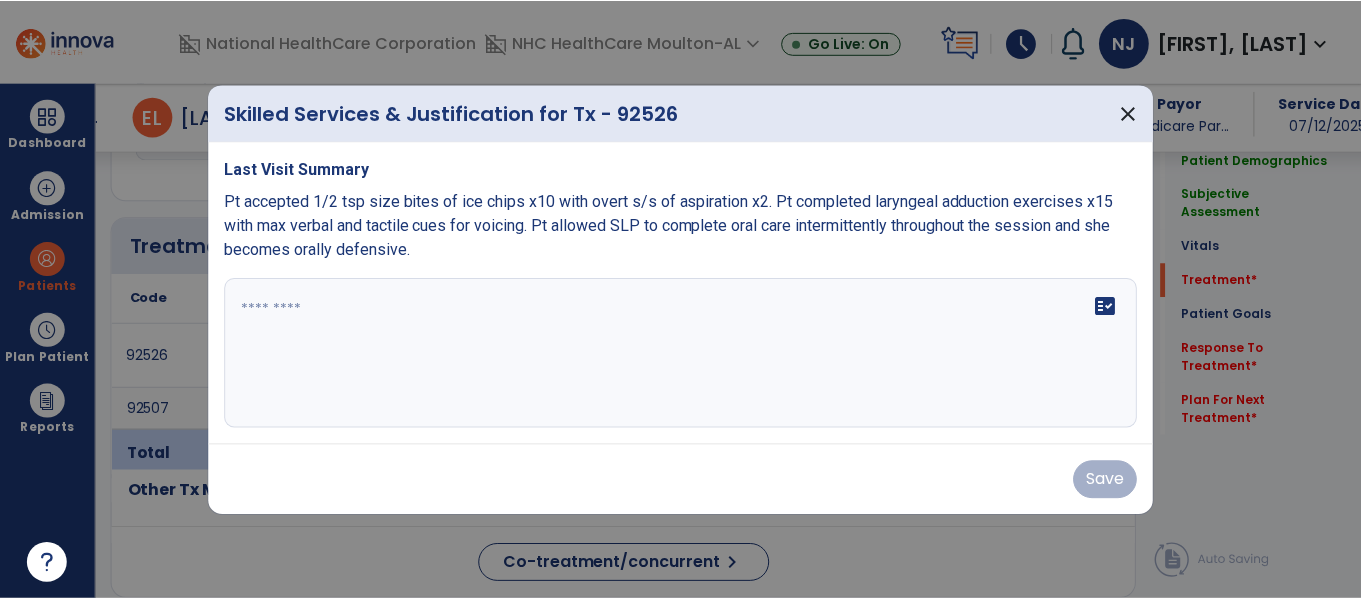 scroll, scrollTop: 1117, scrollLeft: 0, axis: vertical 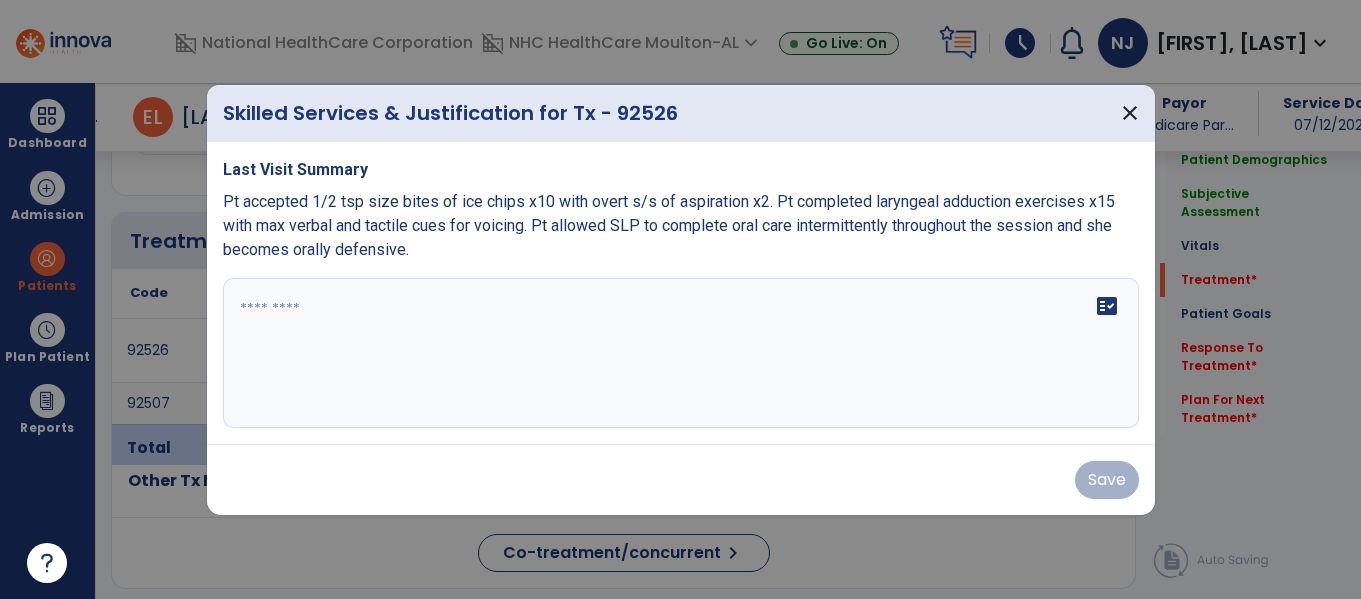 click on "fact_check" at bounding box center [681, 353] 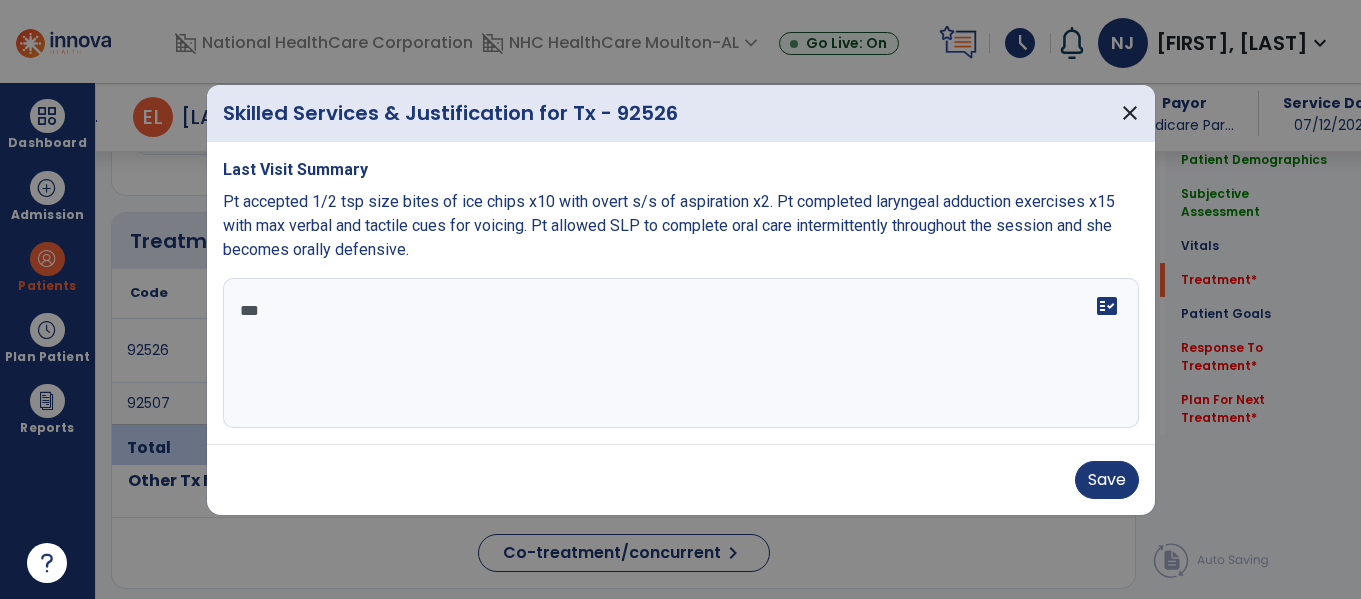 scroll, scrollTop: 0, scrollLeft: 0, axis: both 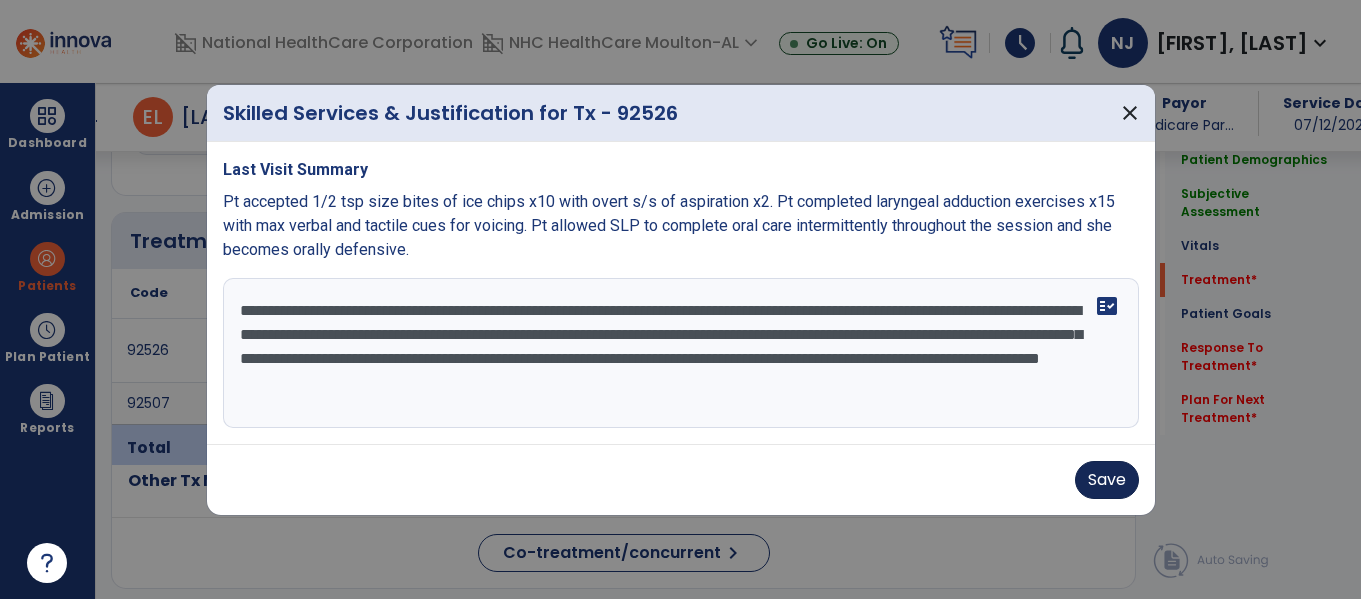 type on "**********" 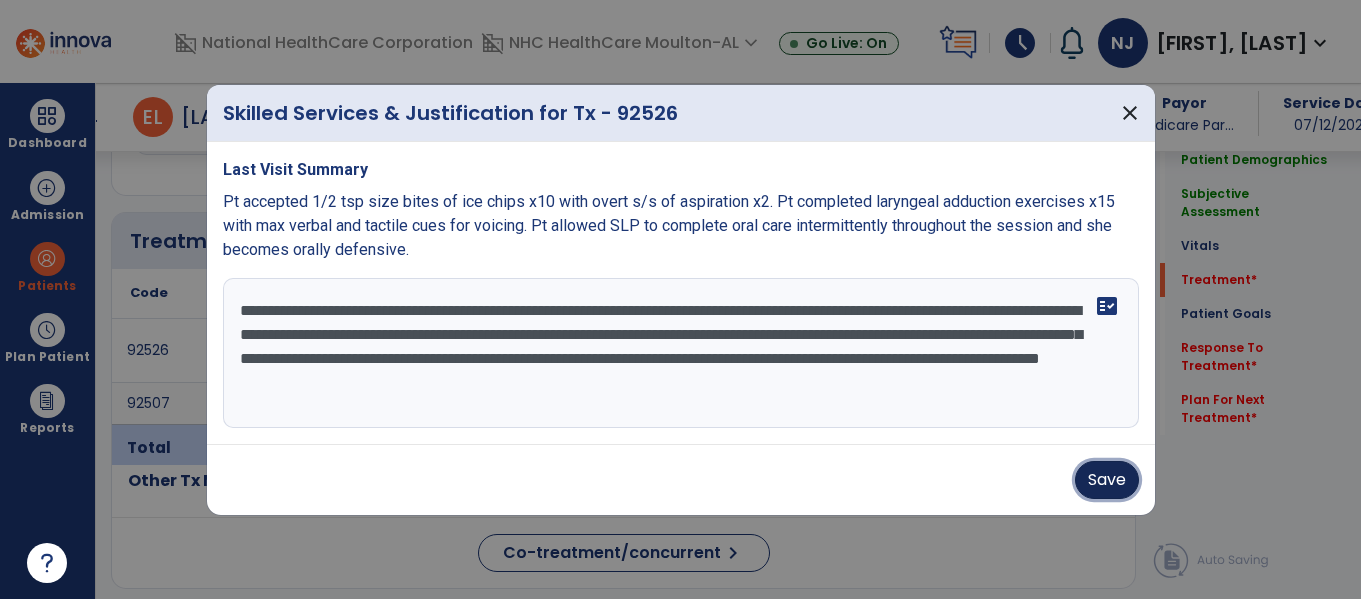 click on "Save" at bounding box center (1107, 480) 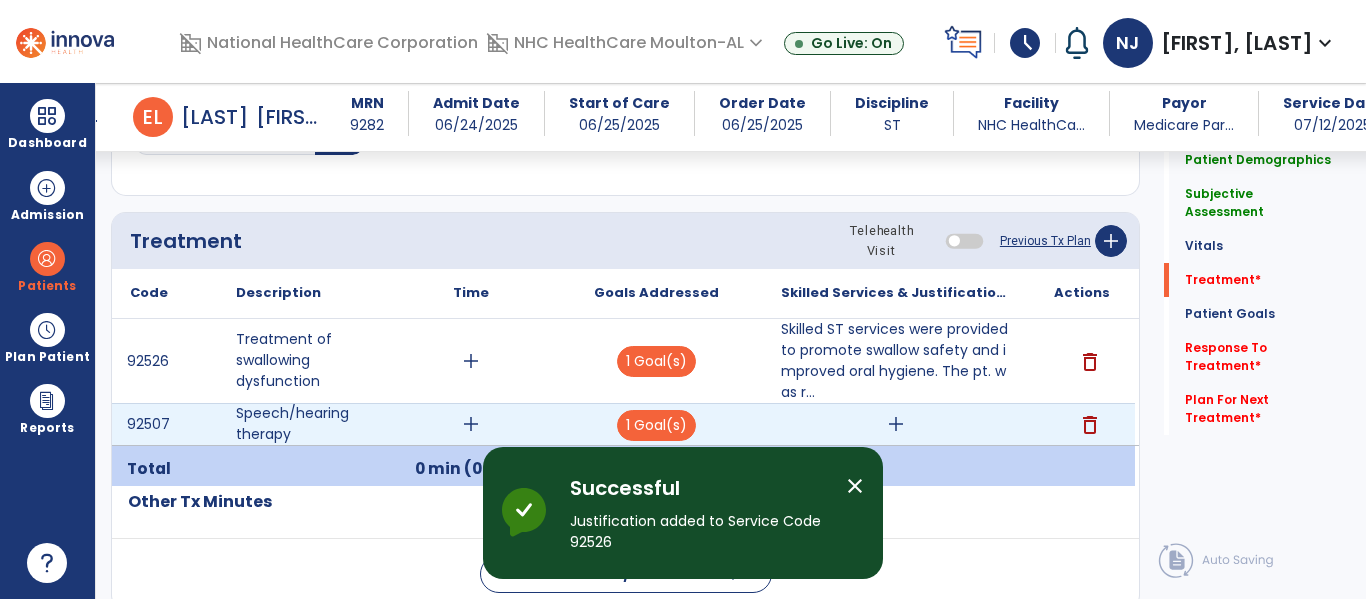 click on "add" at bounding box center [896, 424] 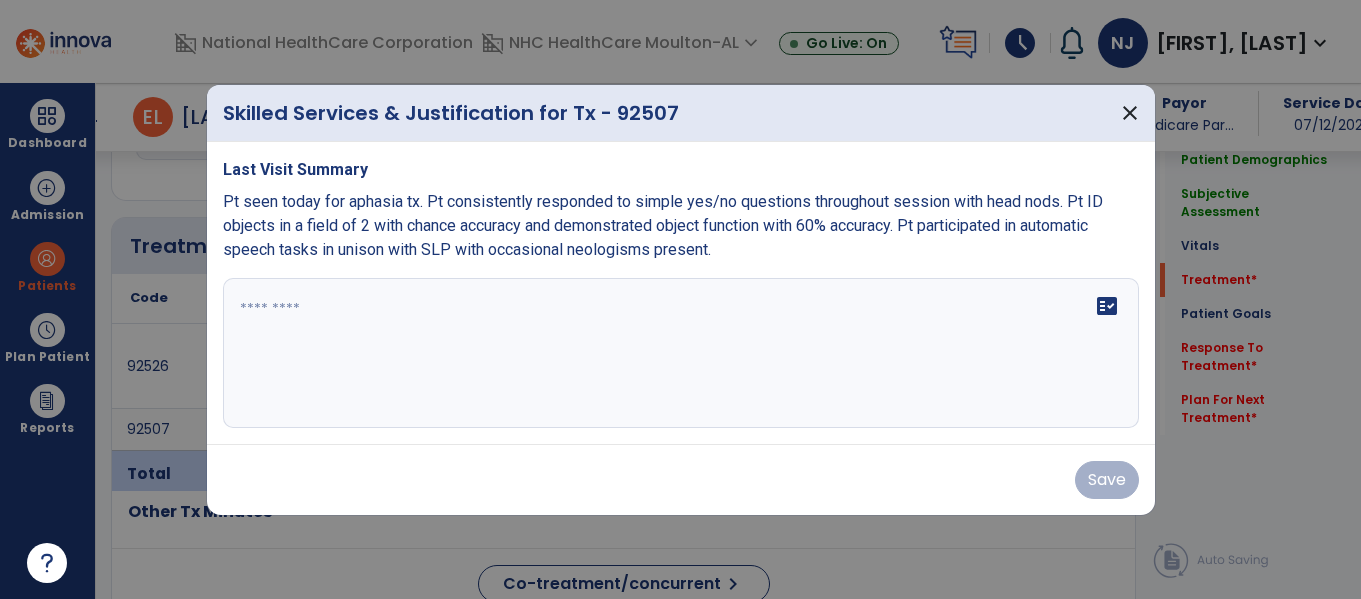 scroll, scrollTop: 1117, scrollLeft: 0, axis: vertical 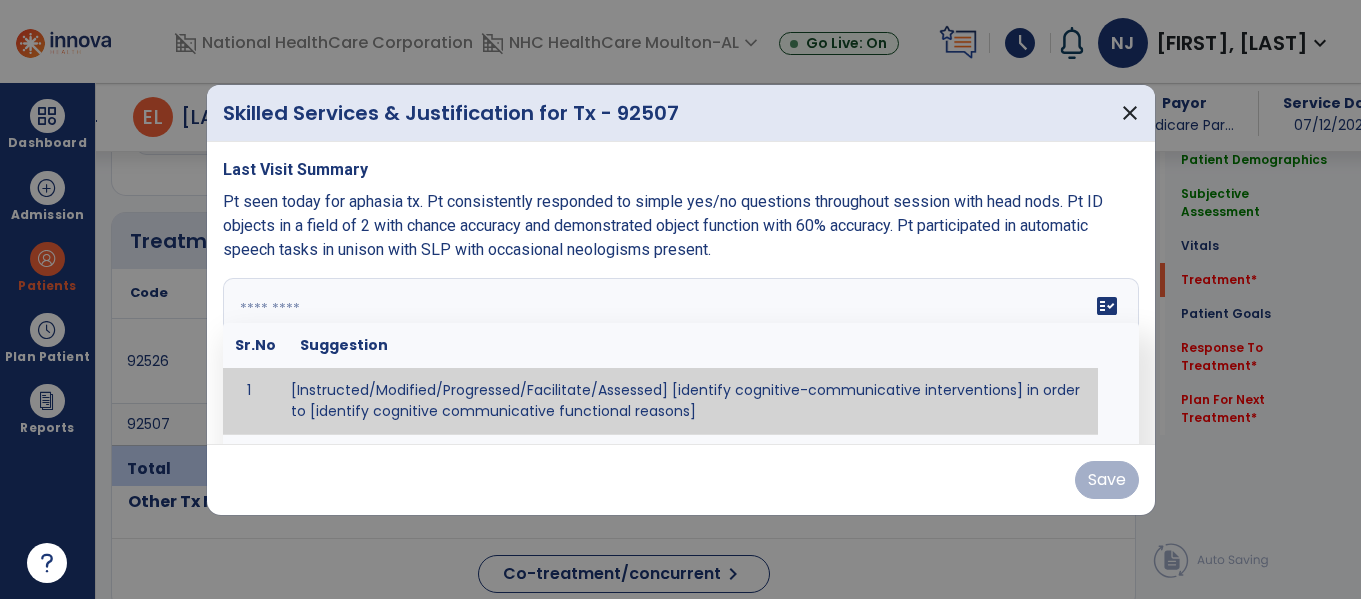 click on "fact_check  Sr.No Suggestion 1 [Instructed/Modified/Progressed/Facilitate/Assessed] [identify cognitive-communicative interventions] in order to [identify cognitive communicative functional reasons] 2 Assessed cognitive-communicative skills using [identify test]." at bounding box center [681, 353] 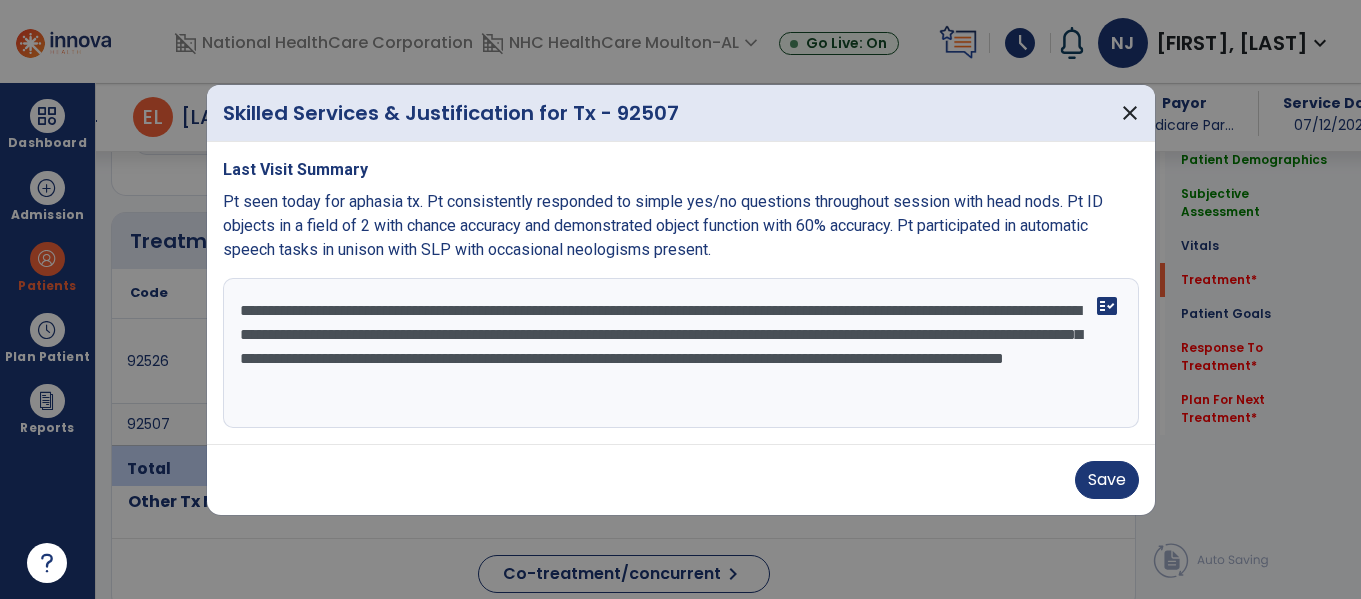click on "**********" at bounding box center [681, 353] 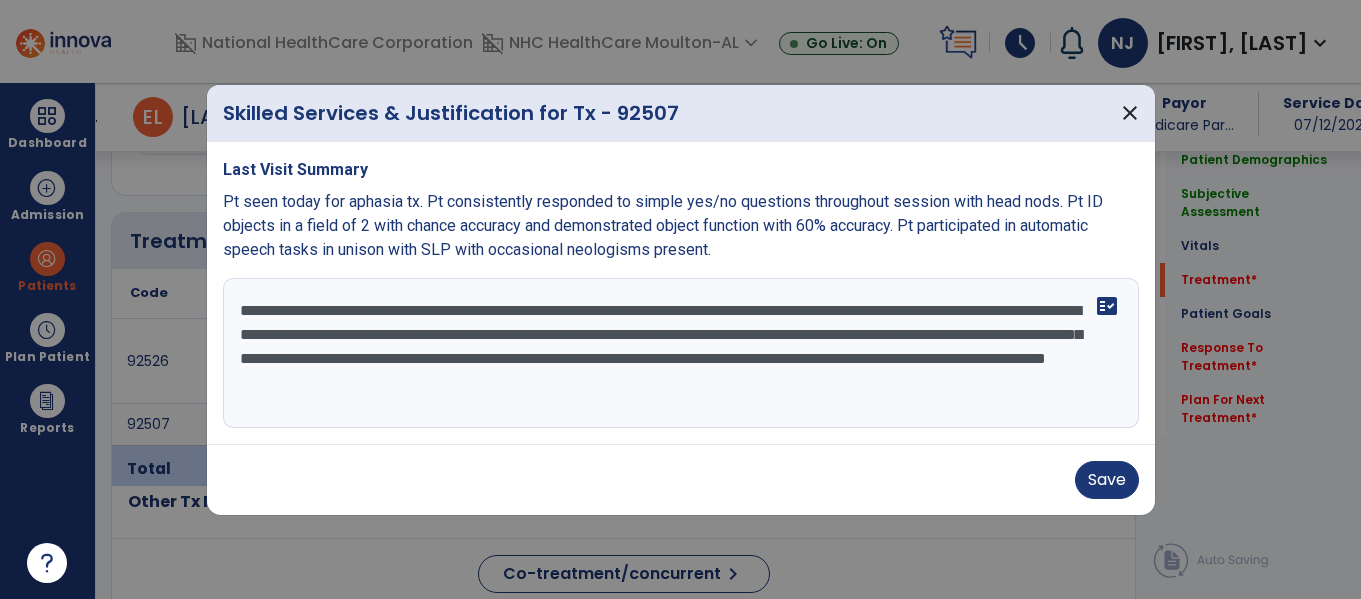 click on "**********" at bounding box center (681, 353) 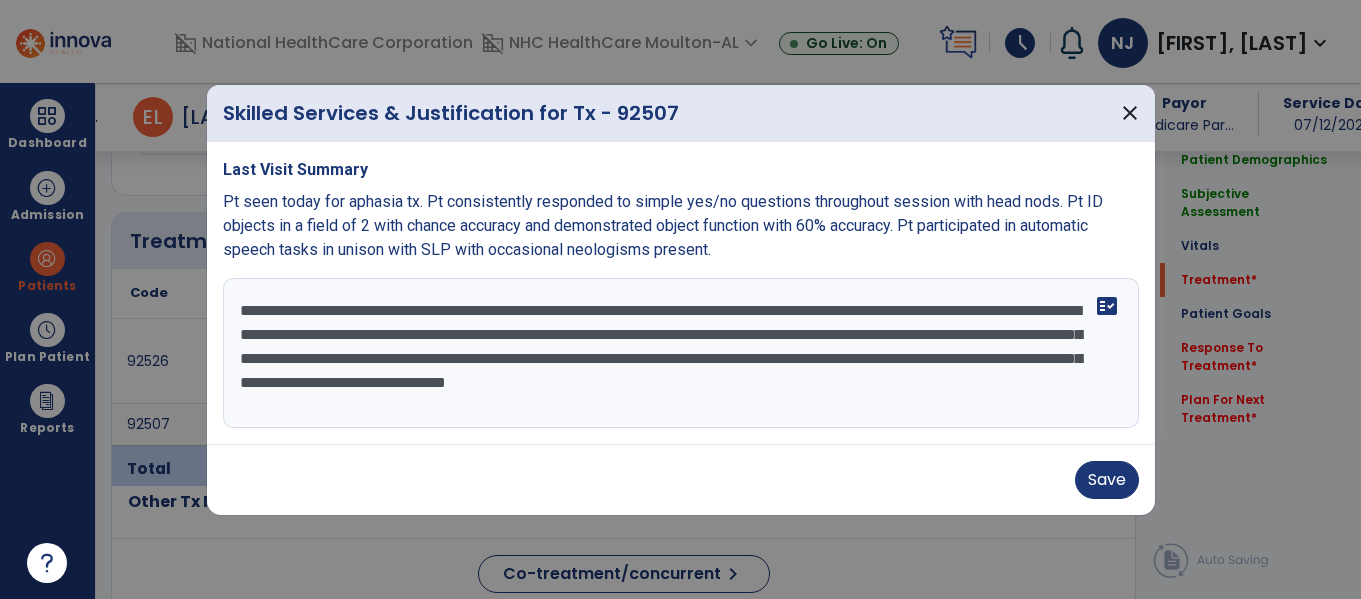 click on "**********" at bounding box center [681, 353] 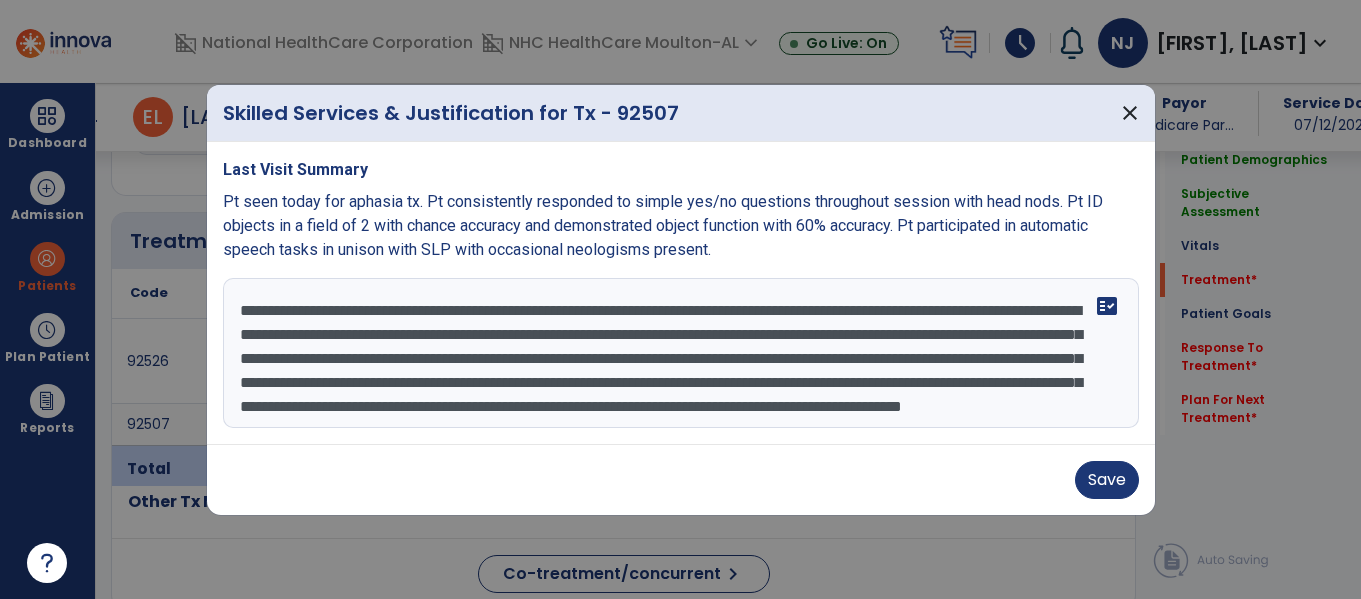 scroll, scrollTop: 48, scrollLeft: 0, axis: vertical 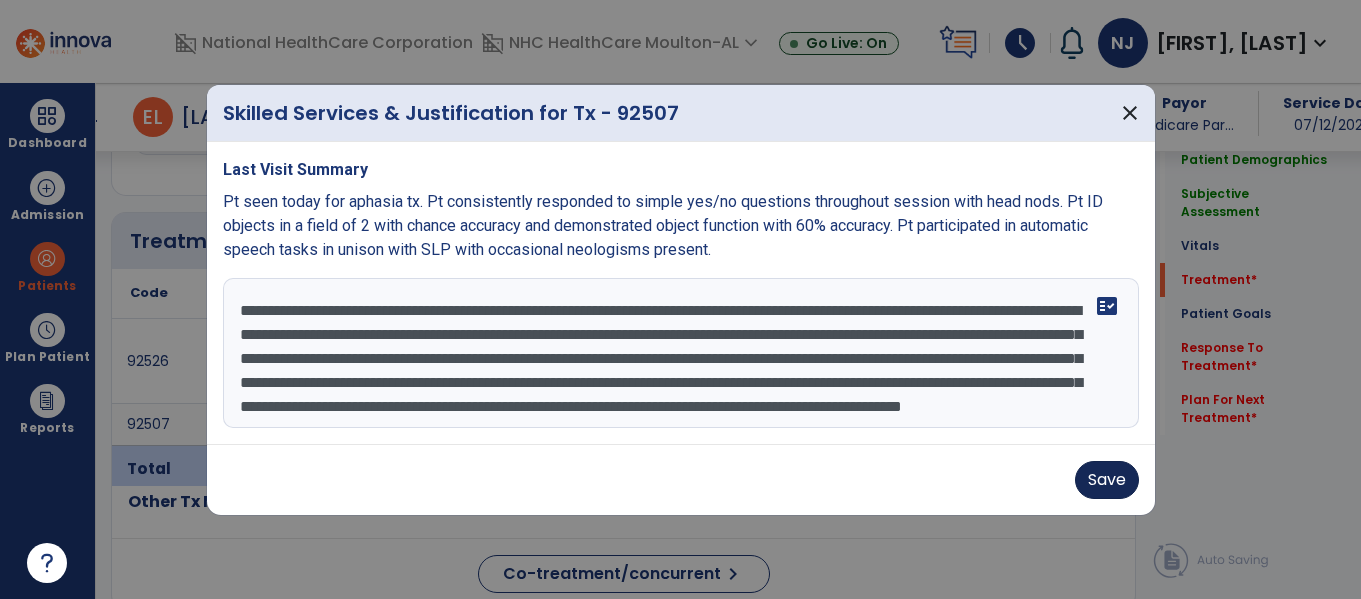 type on "**********" 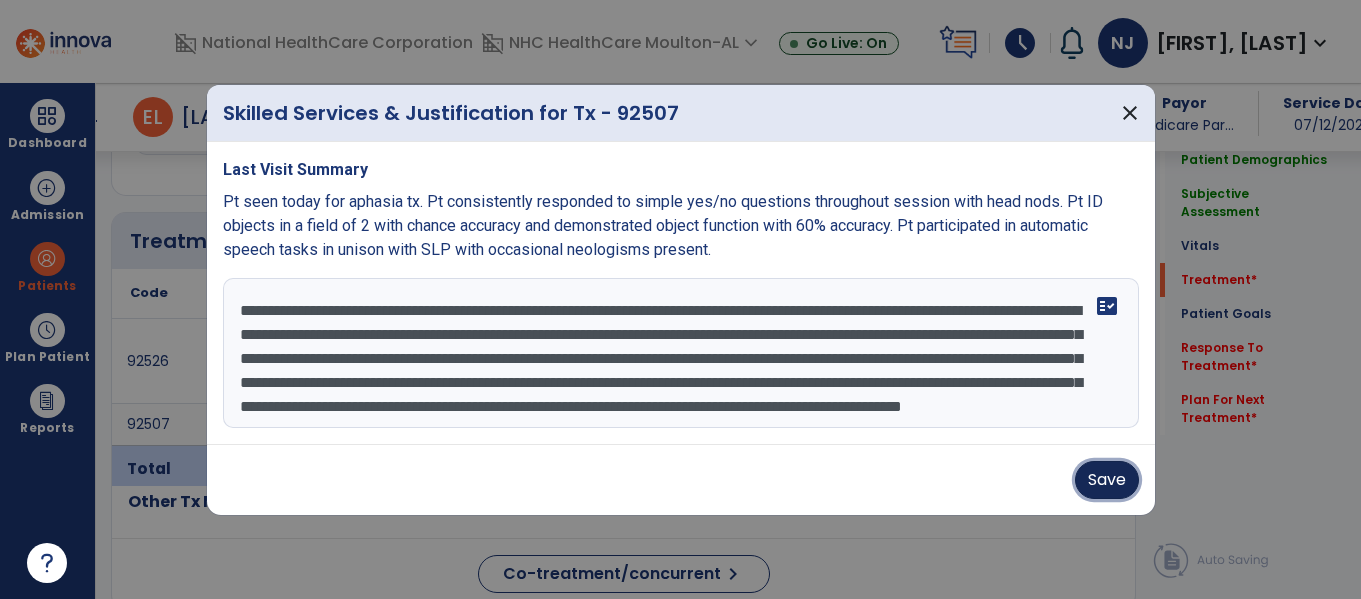 click on "Save" at bounding box center (1107, 480) 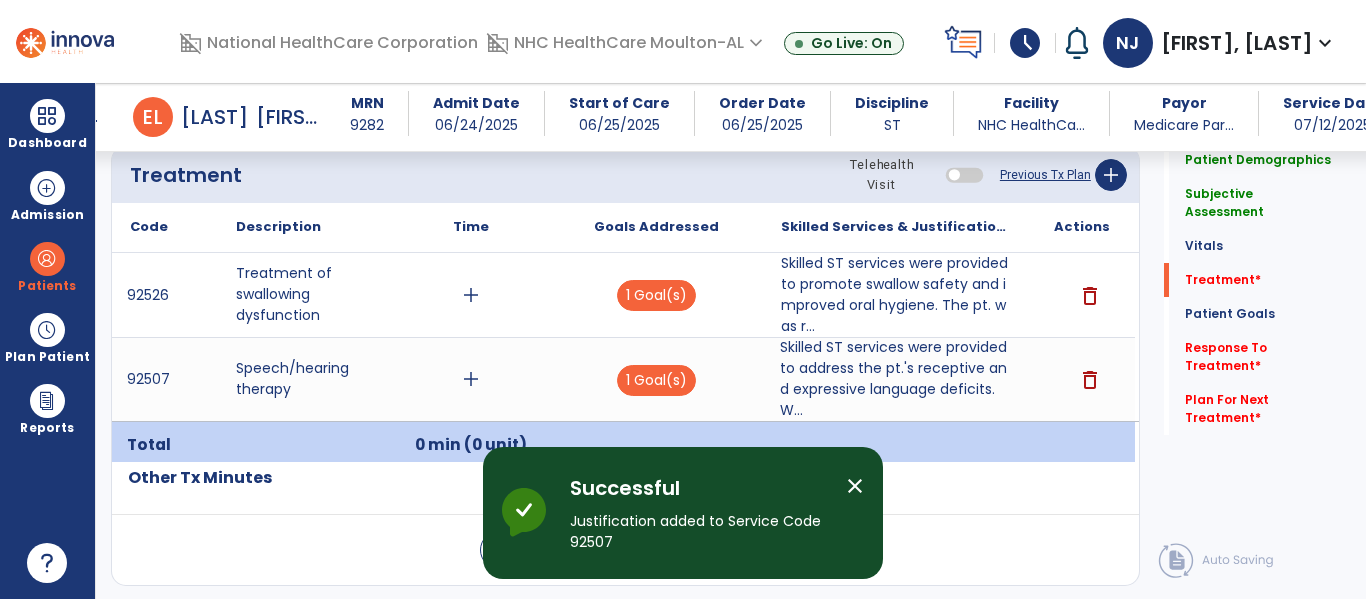 scroll, scrollTop: 1179, scrollLeft: 0, axis: vertical 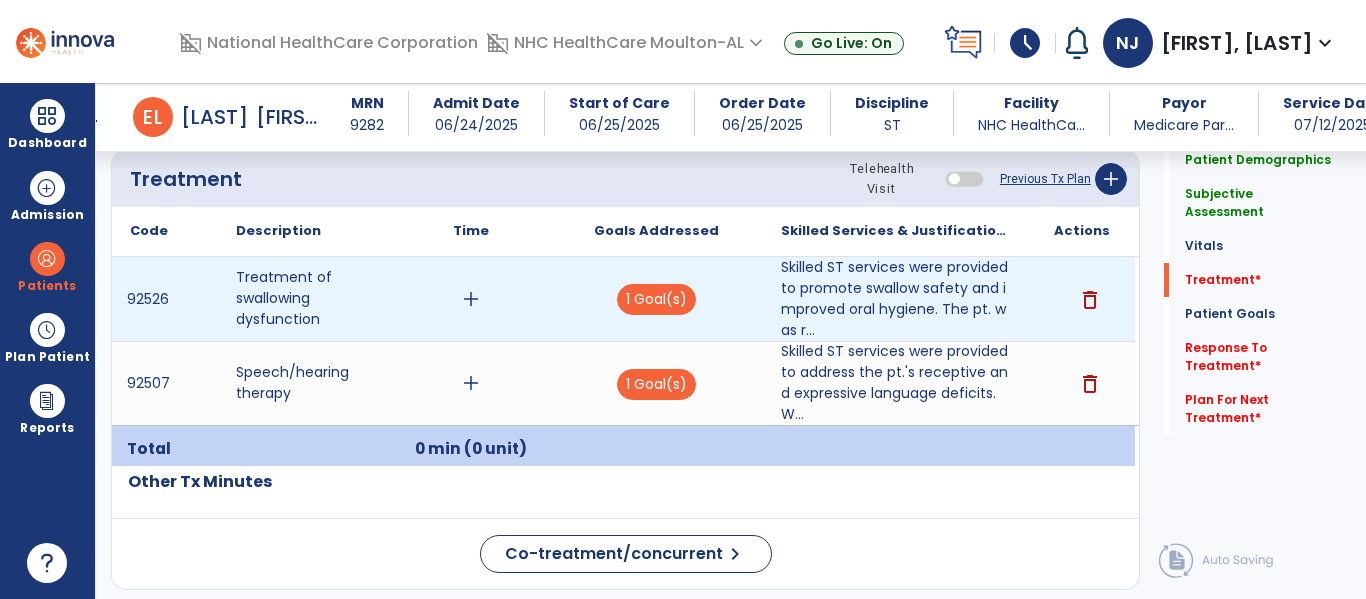 click on "add" at bounding box center [471, 299] 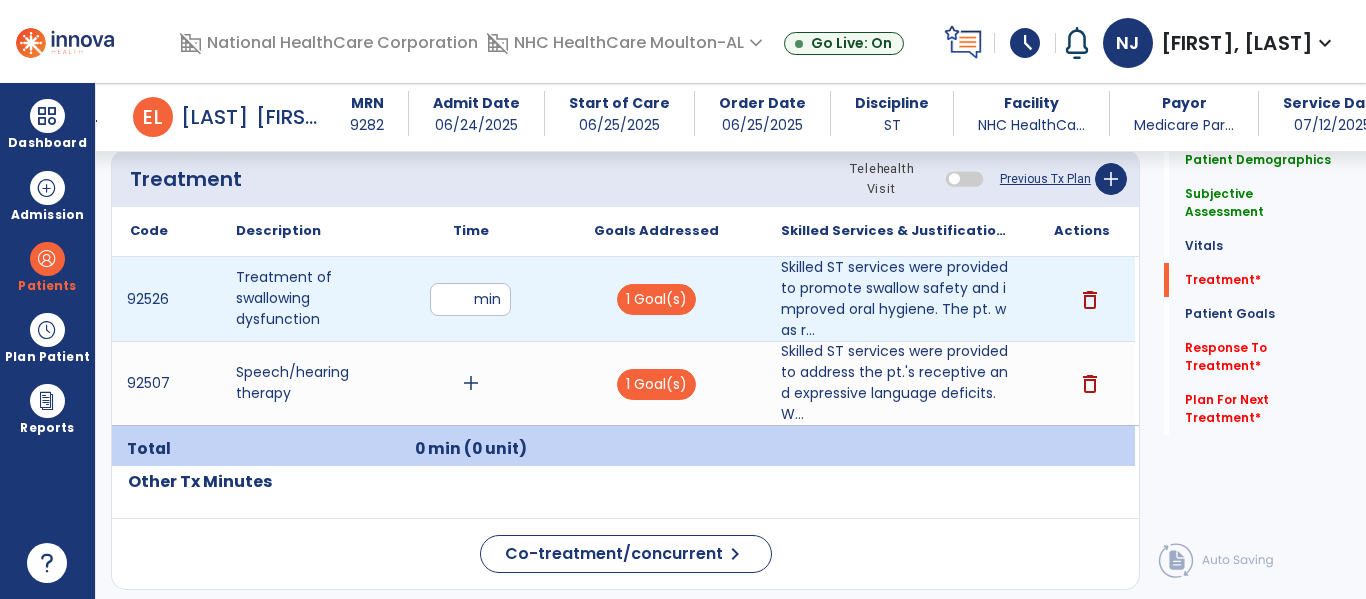 type on "**" 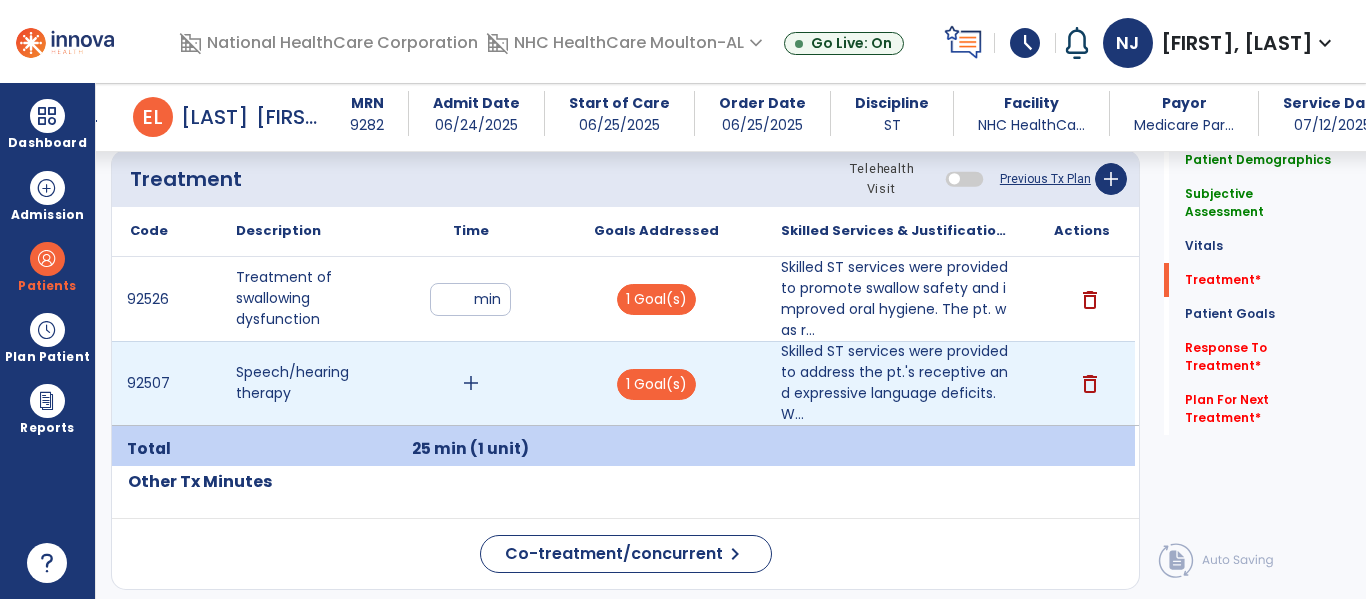 click on "add" at bounding box center [471, 383] 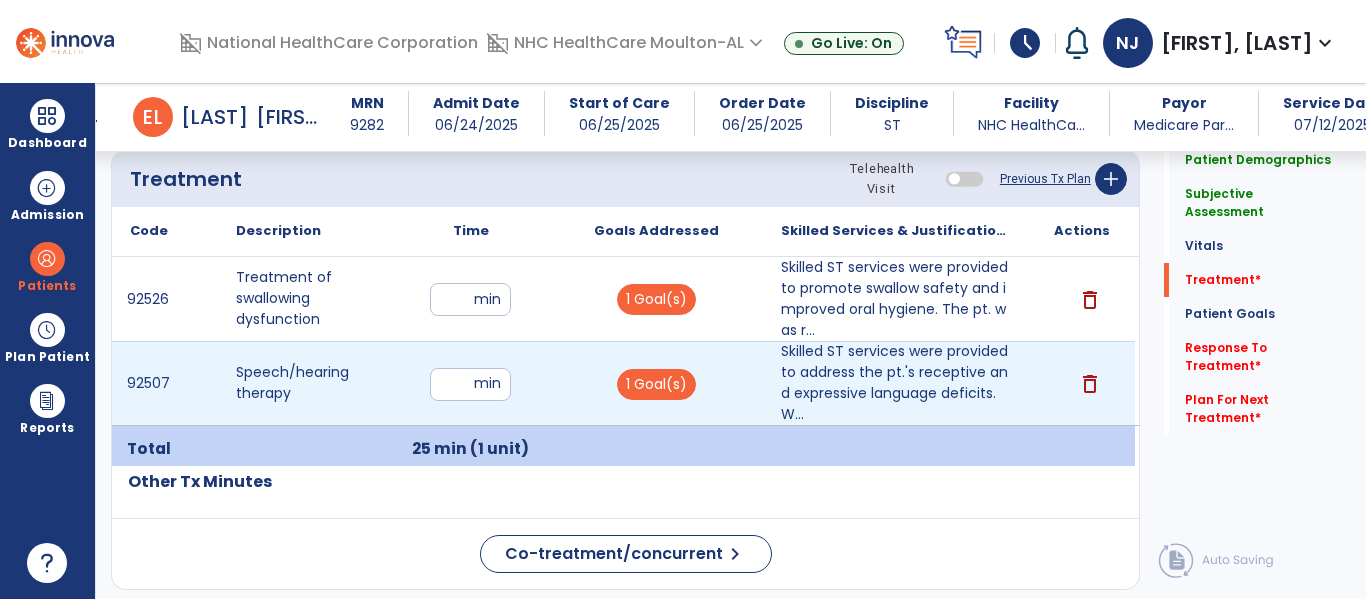 type on "**" 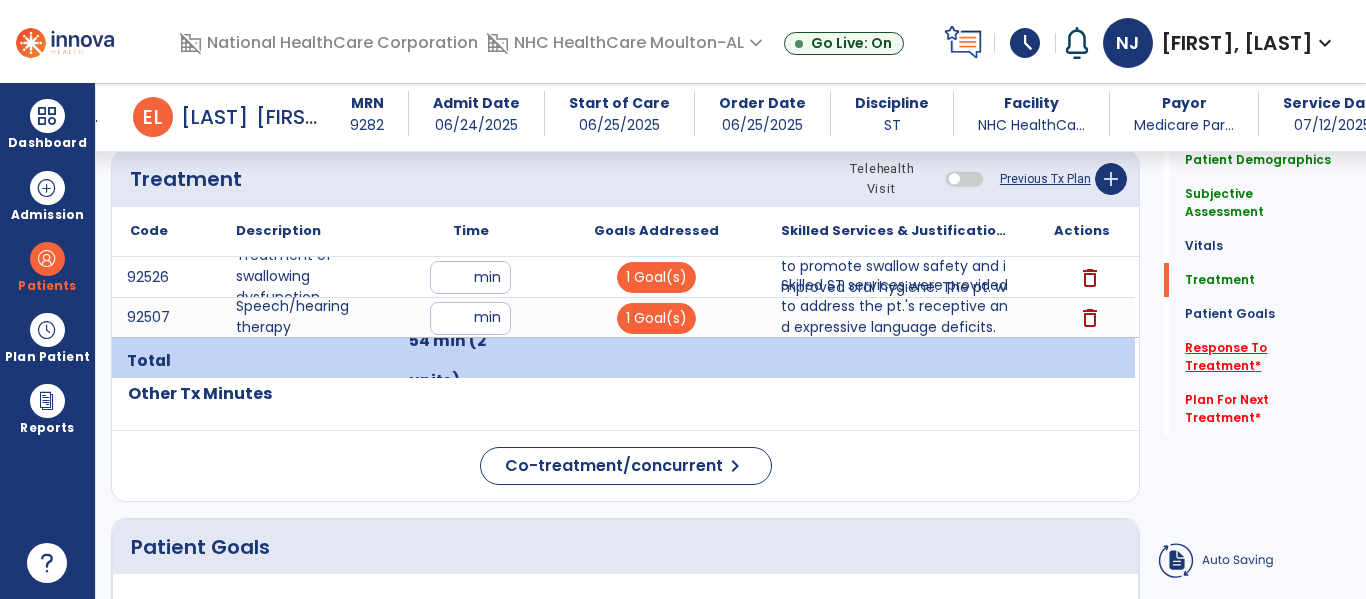 click on "Response To Treatment   *" 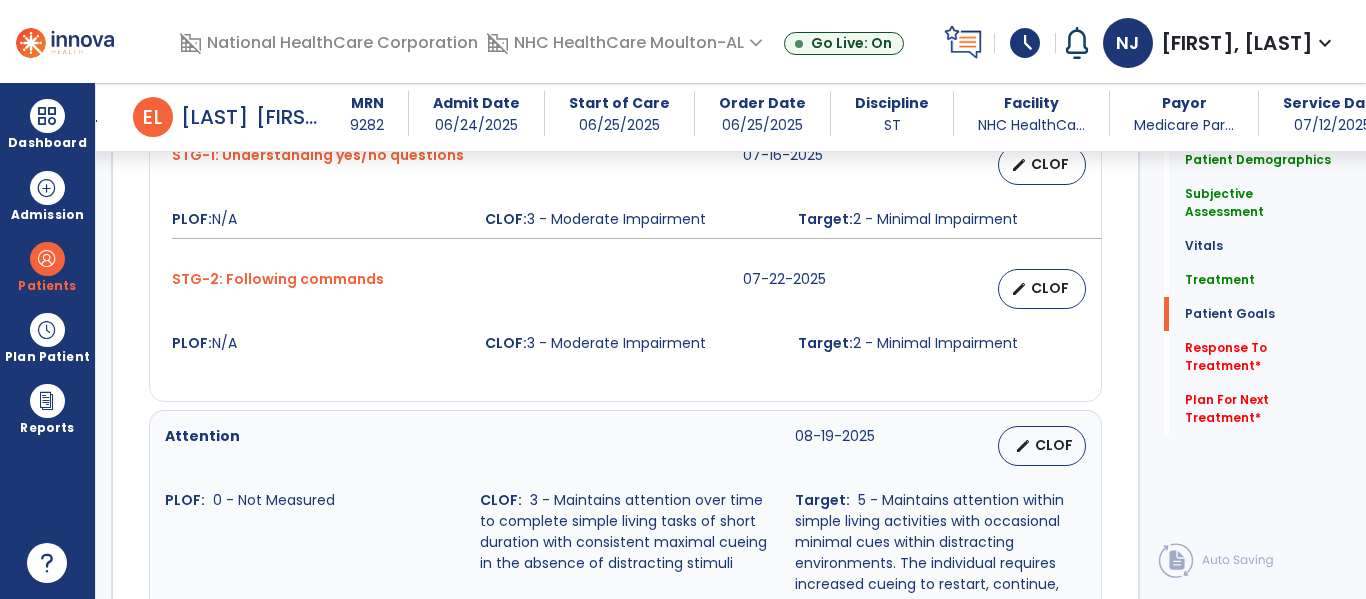 scroll, scrollTop: 3595, scrollLeft: 0, axis: vertical 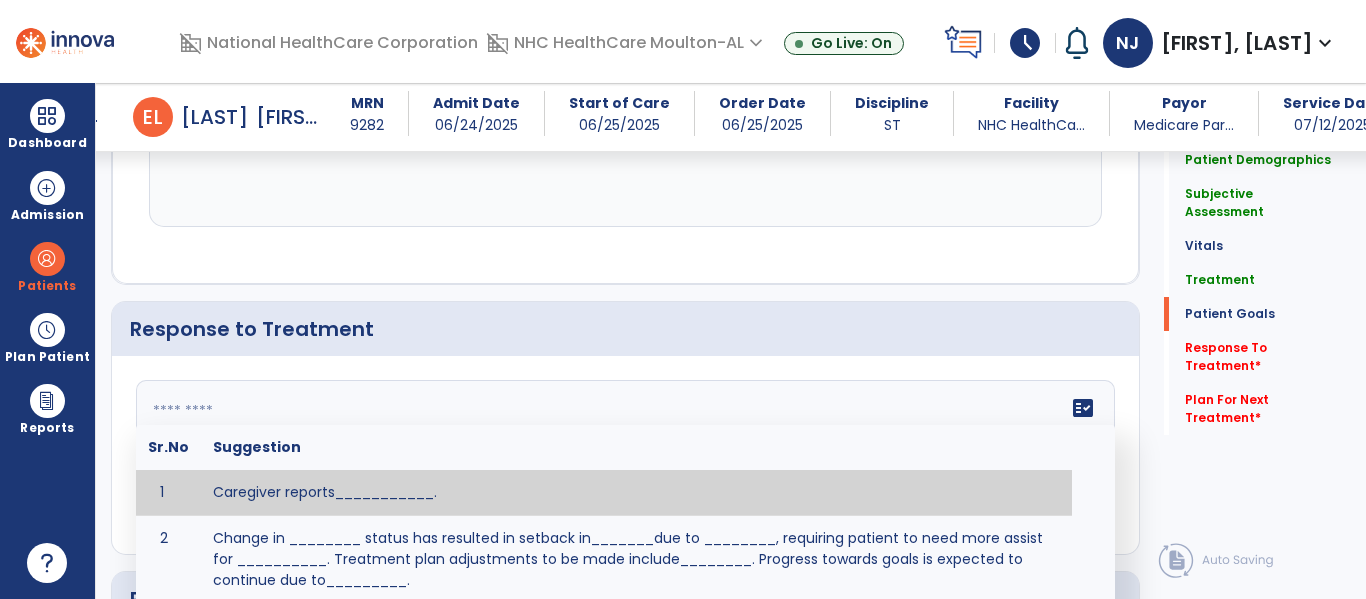click 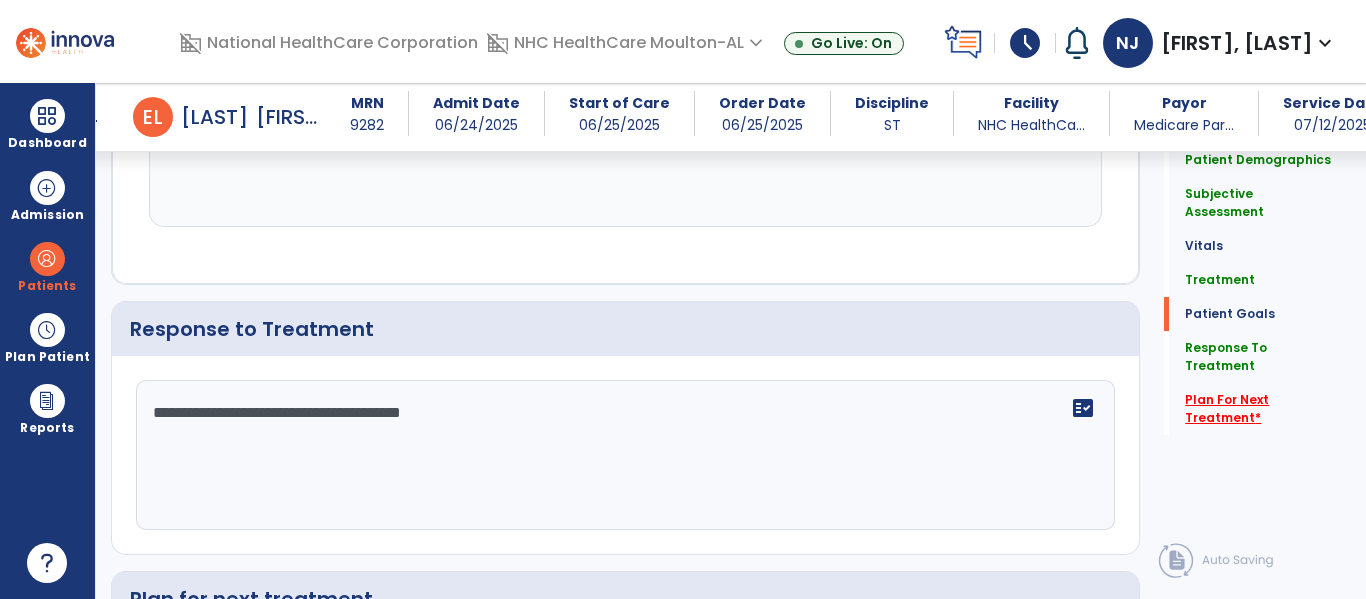 type on "**********" 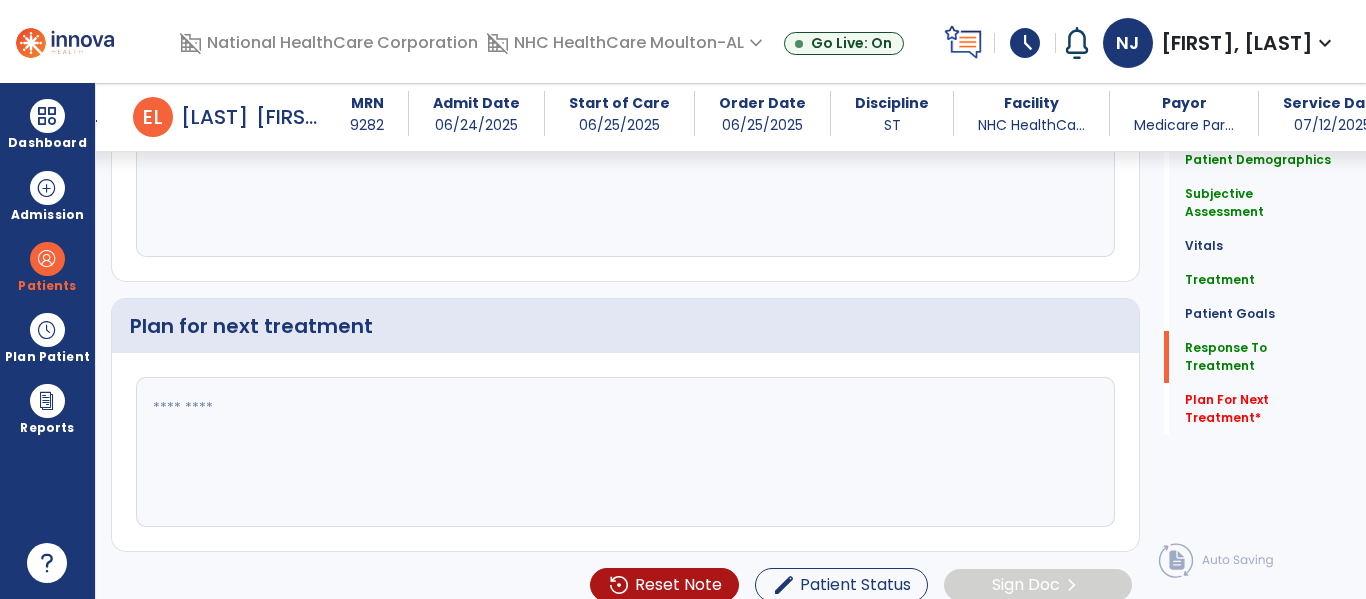 scroll, scrollTop: 3888, scrollLeft: 0, axis: vertical 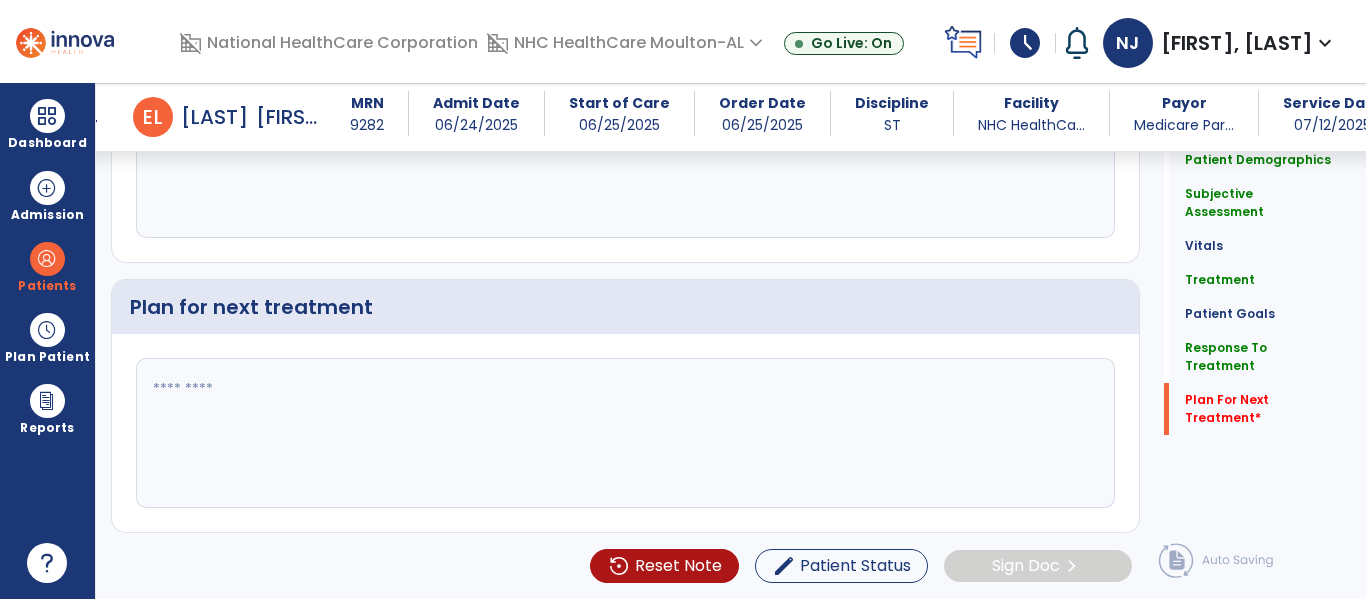click 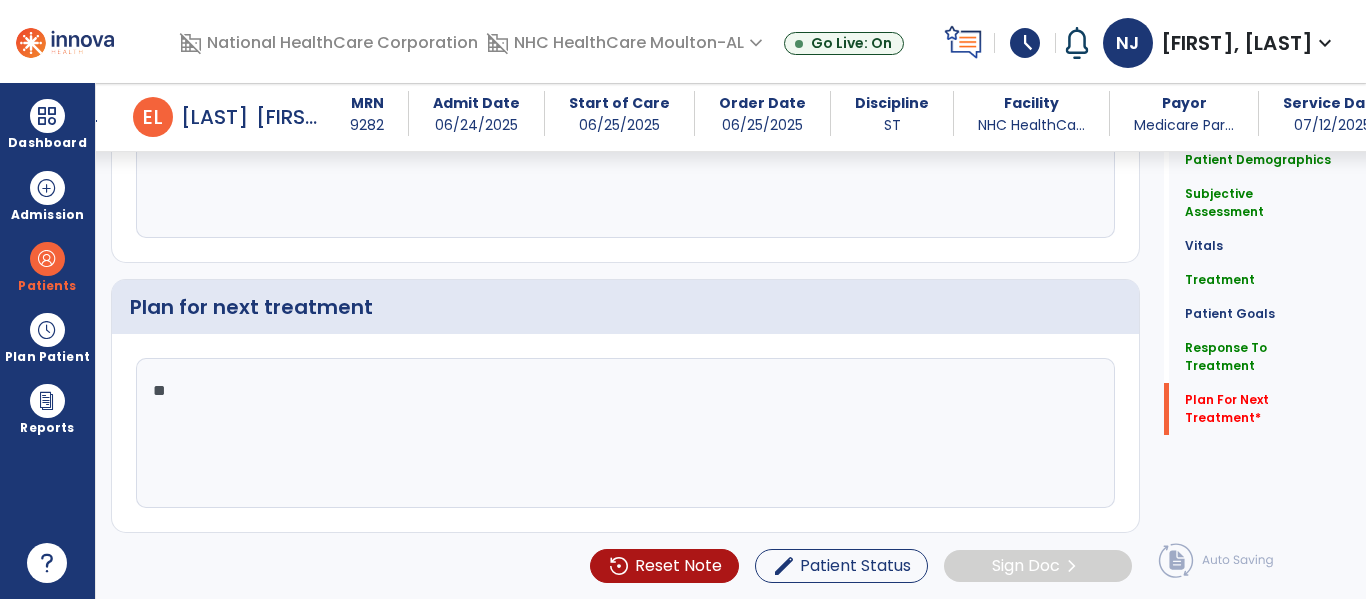 type on "*" 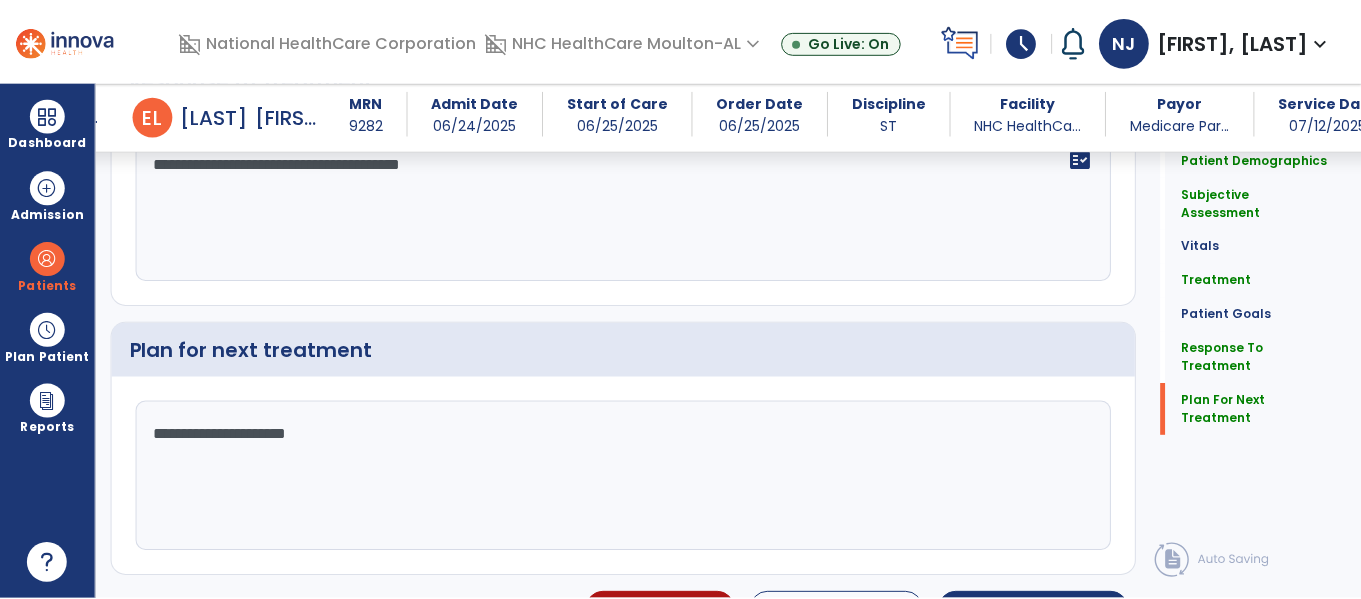 scroll, scrollTop: 3888, scrollLeft: 0, axis: vertical 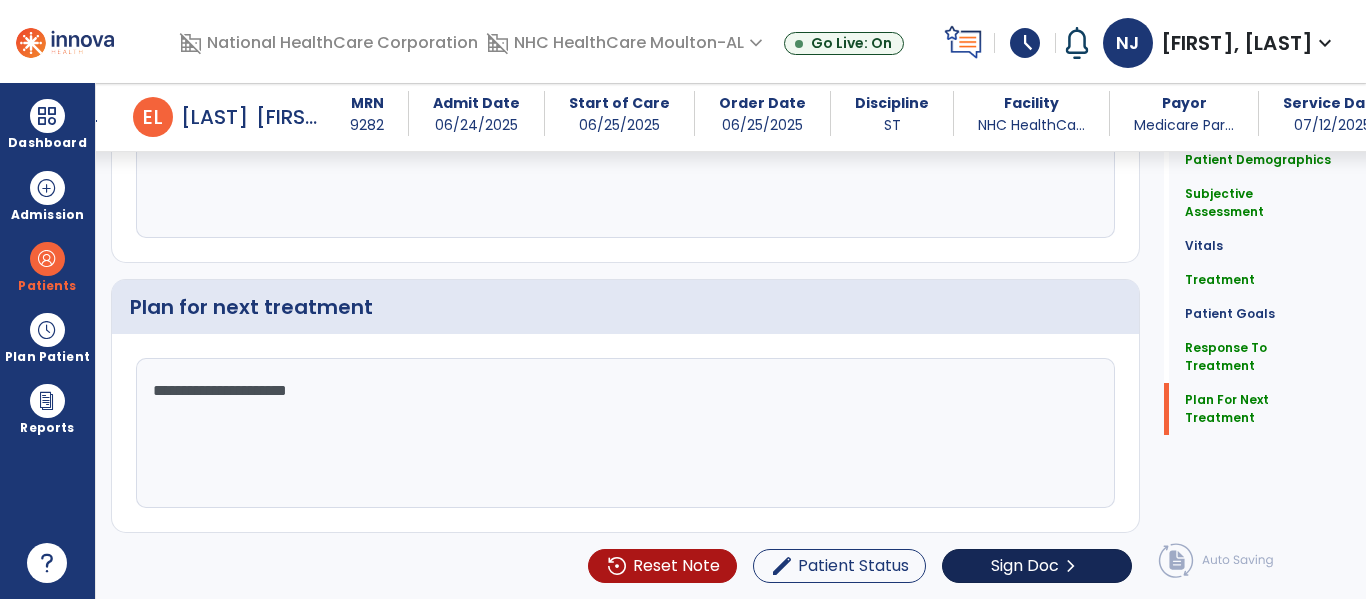 type on "**********" 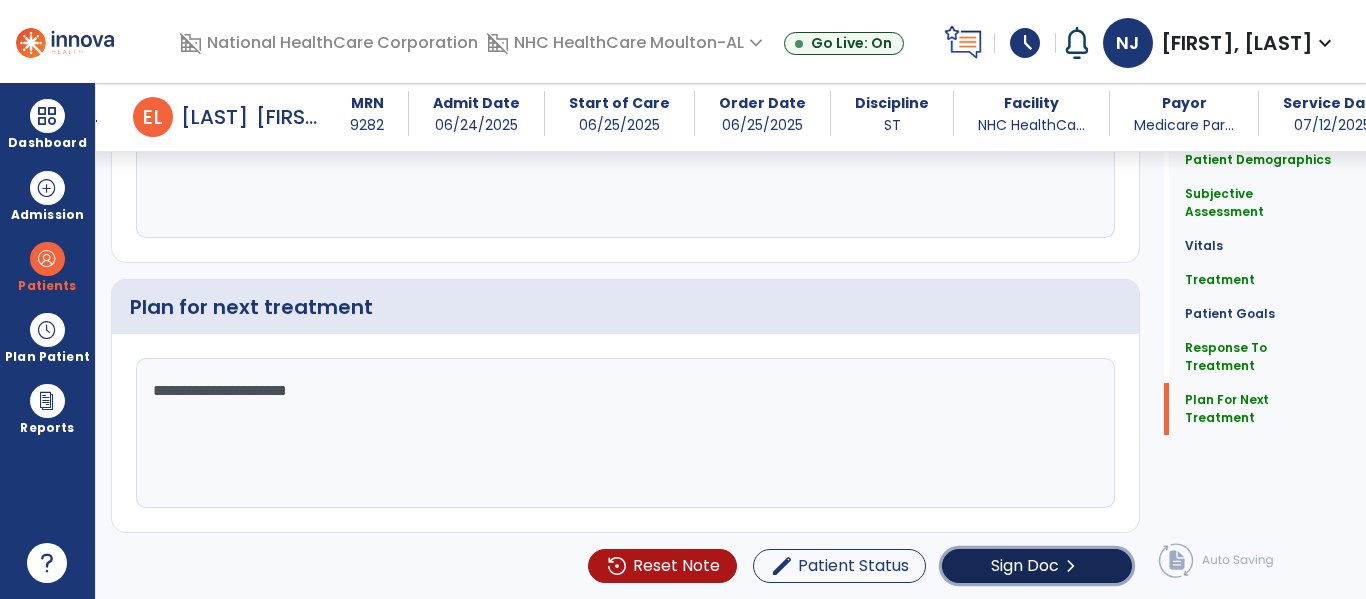 click on "Sign Doc  chevron_right" 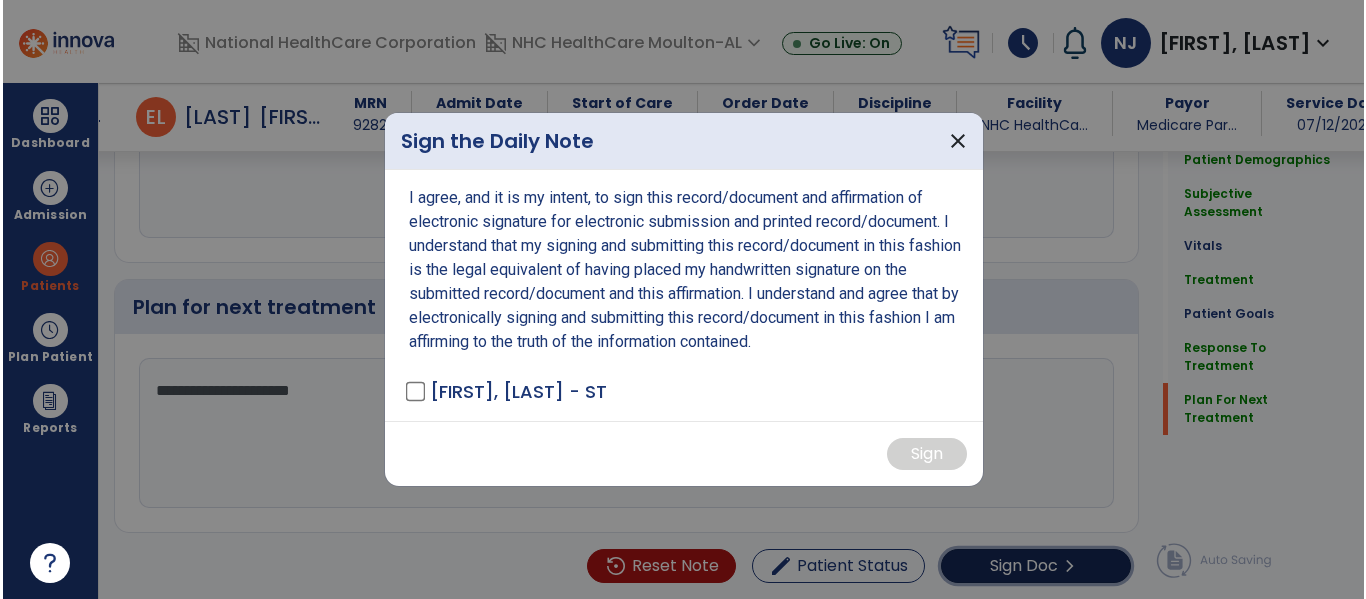 scroll, scrollTop: 3888, scrollLeft: 0, axis: vertical 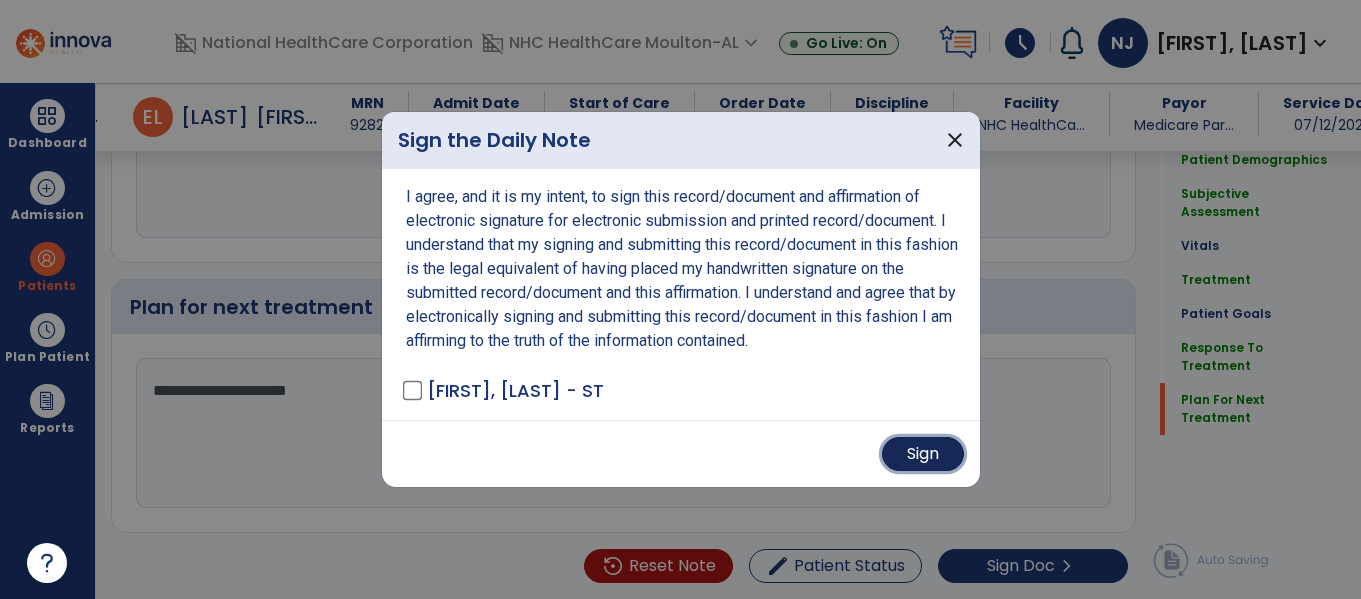 click on "Sign" at bounding box center [923, 454] 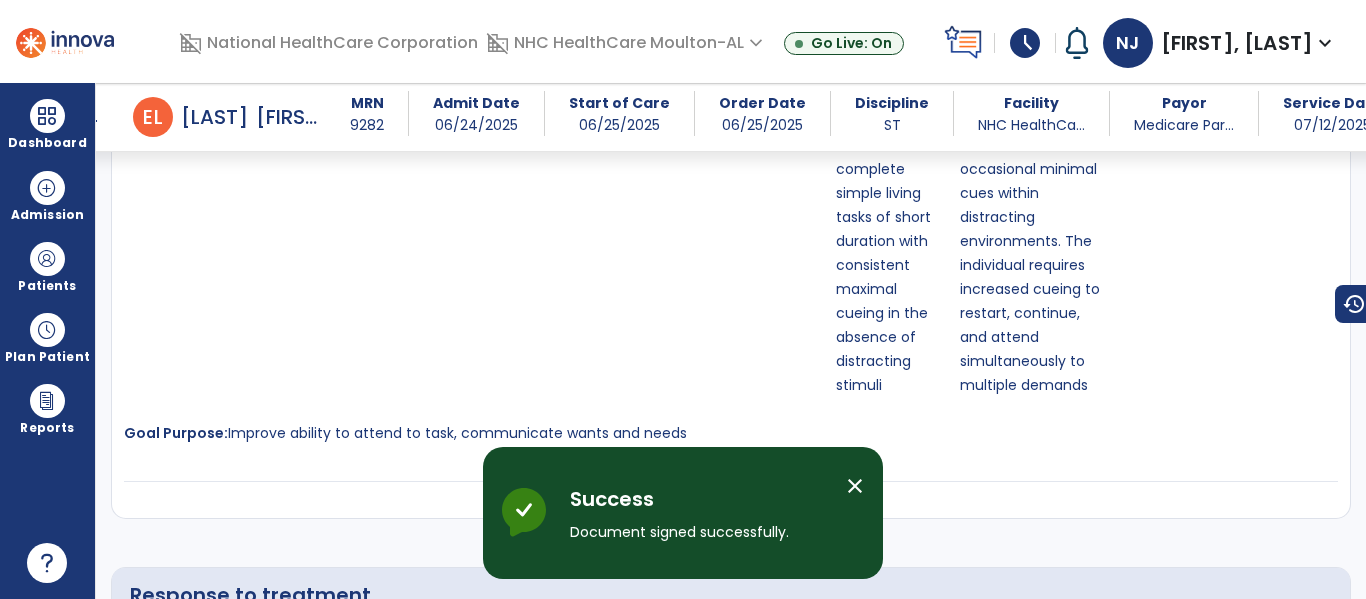 scroll, scrollTop: 6492, scrollLeft: 0, axis: vertical 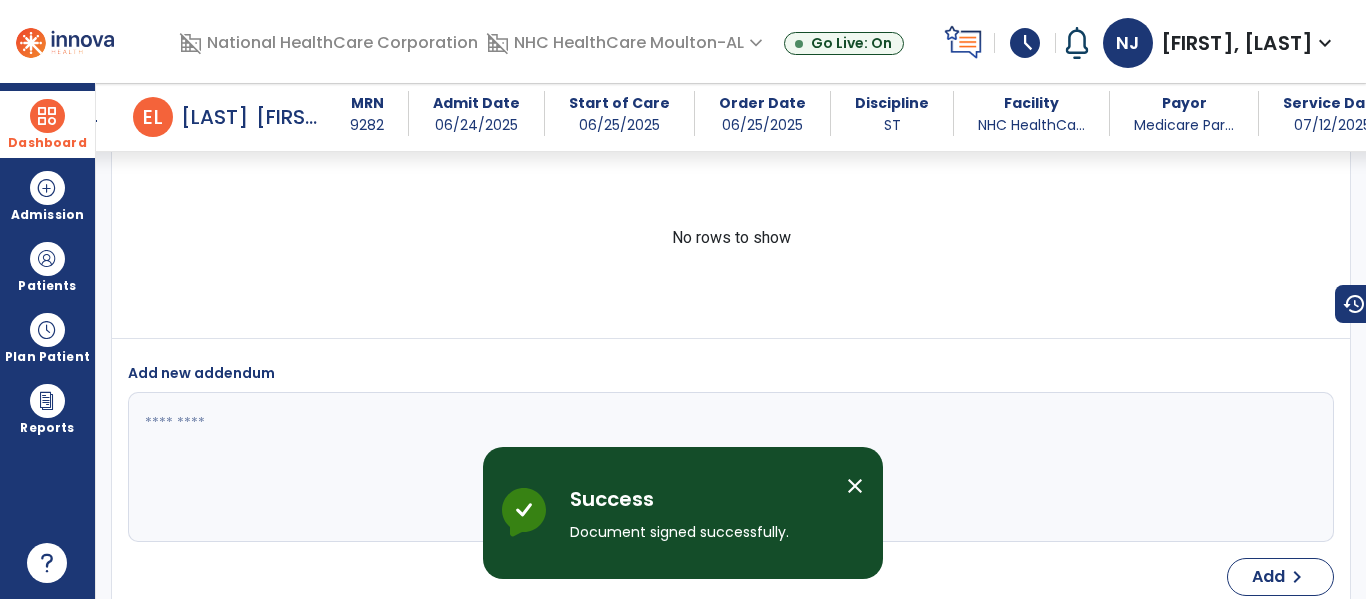 click at bounding box center [47, 116] 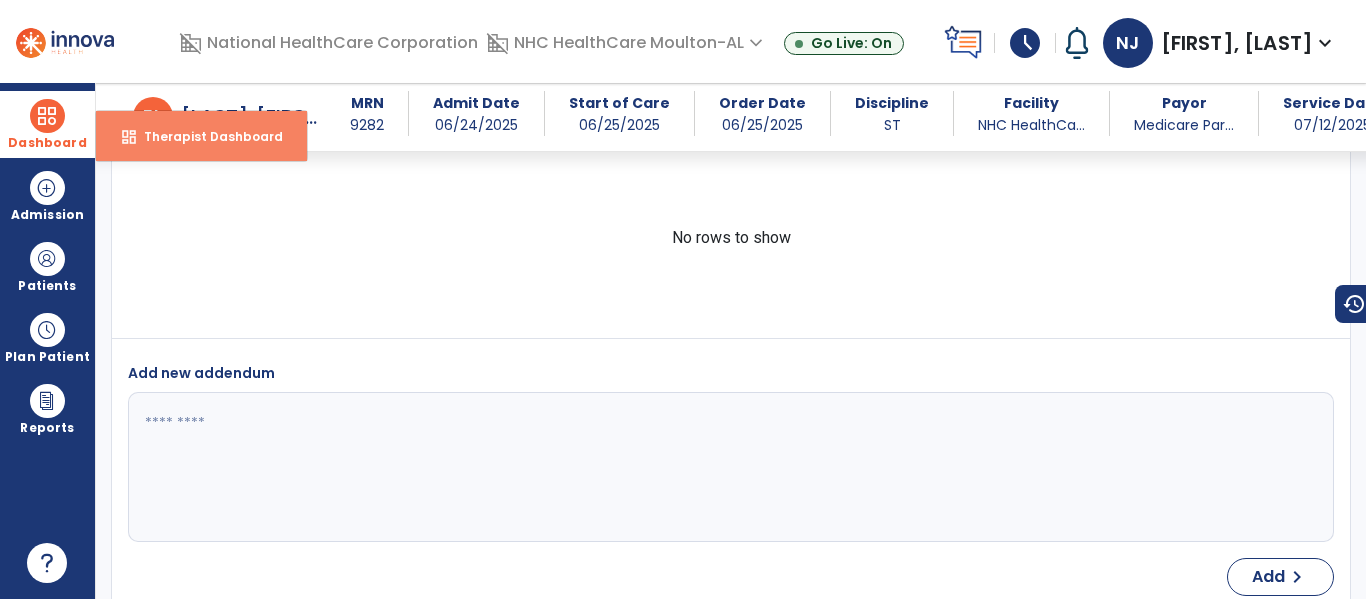 click on "Therapist Dashboard" at bounding box center (205, 136) 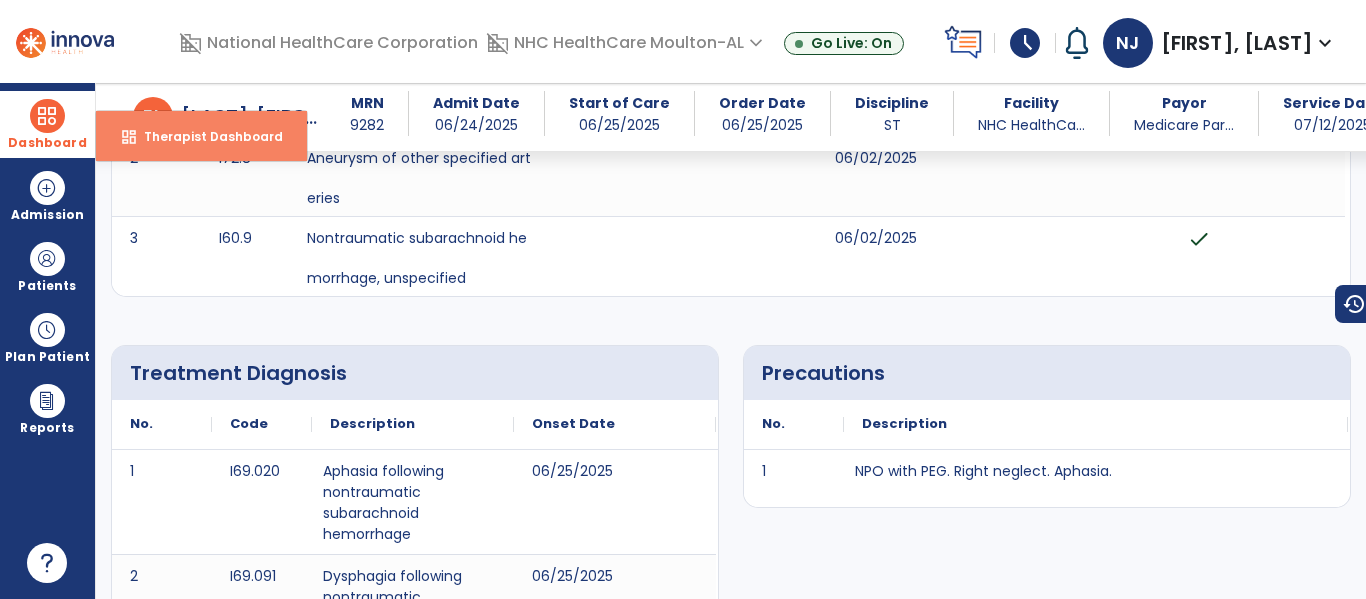 select on "****" 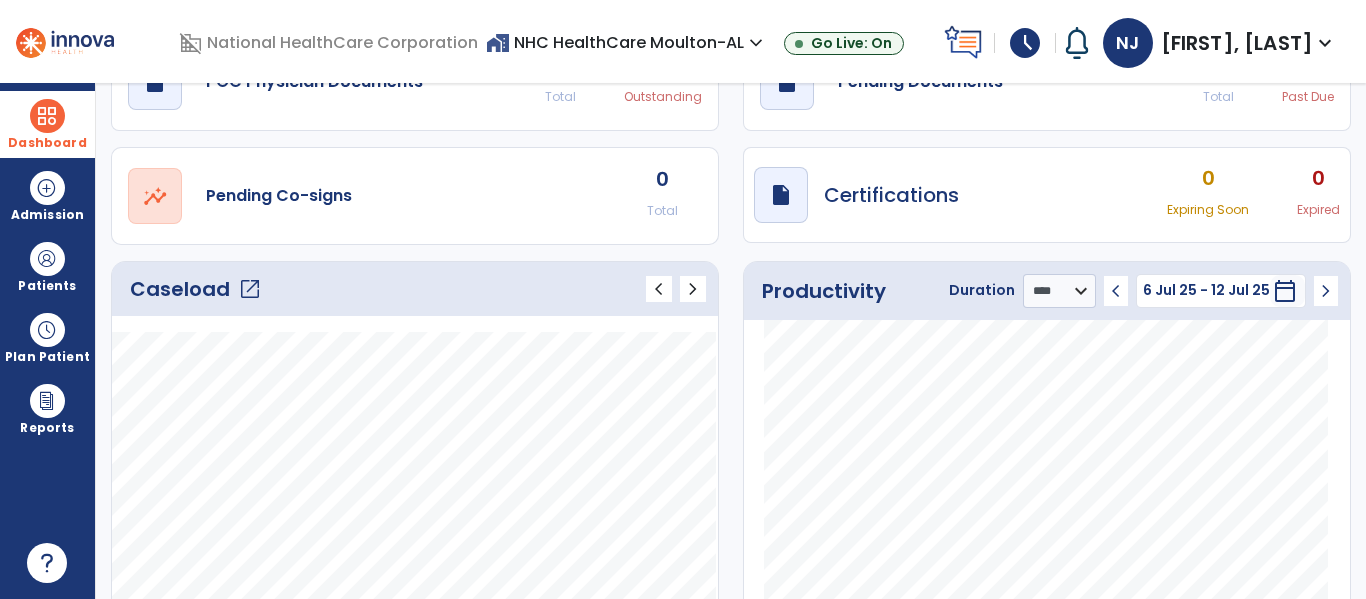 scroll, scrollTop: 78, scrollLeft: 0, axis: vertical 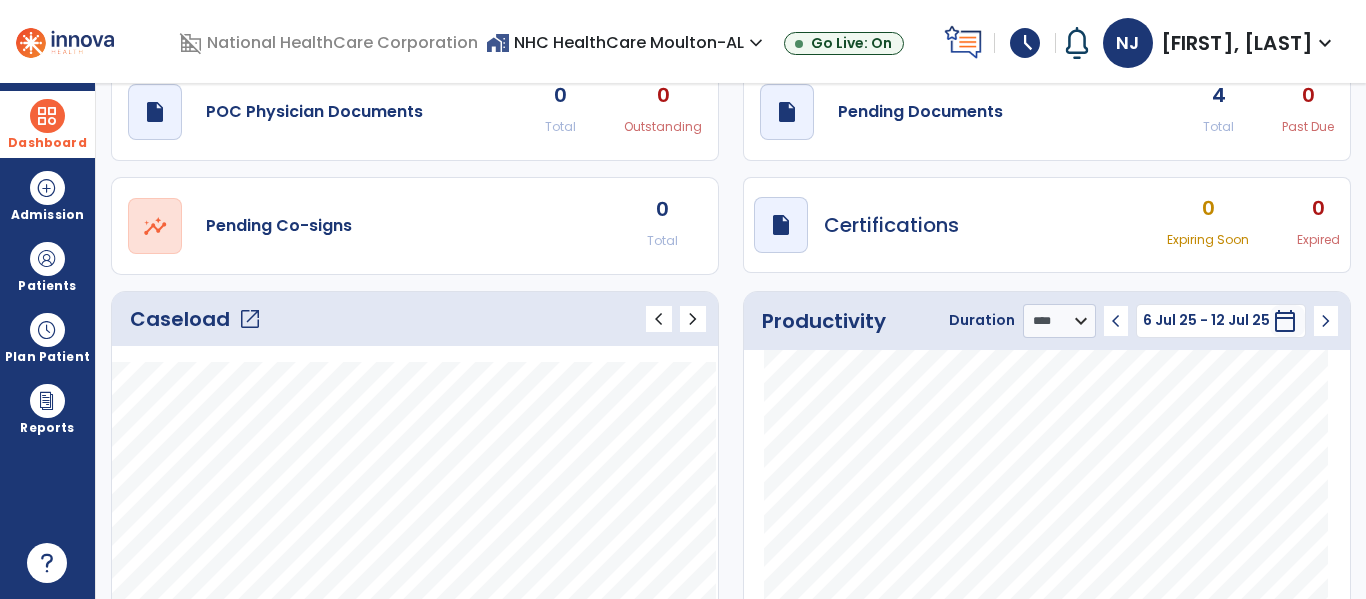 click on "open_in_new" 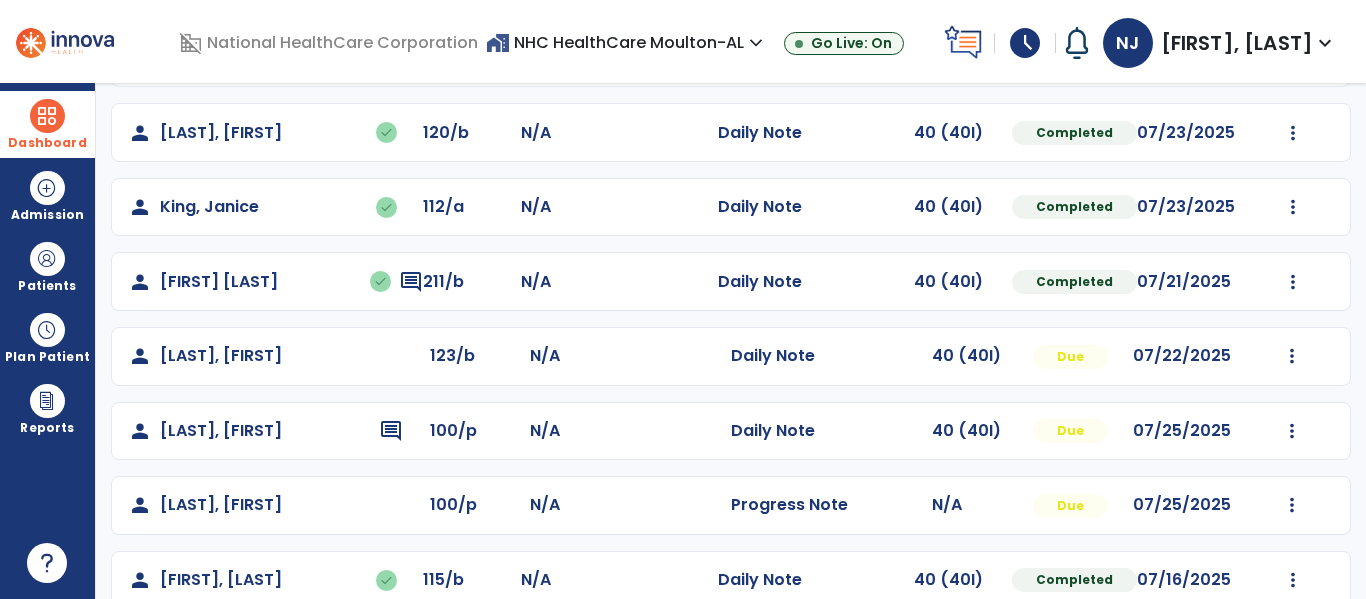 scroll, scrollTop: 232, scrollLeft: 0, axis: vertical 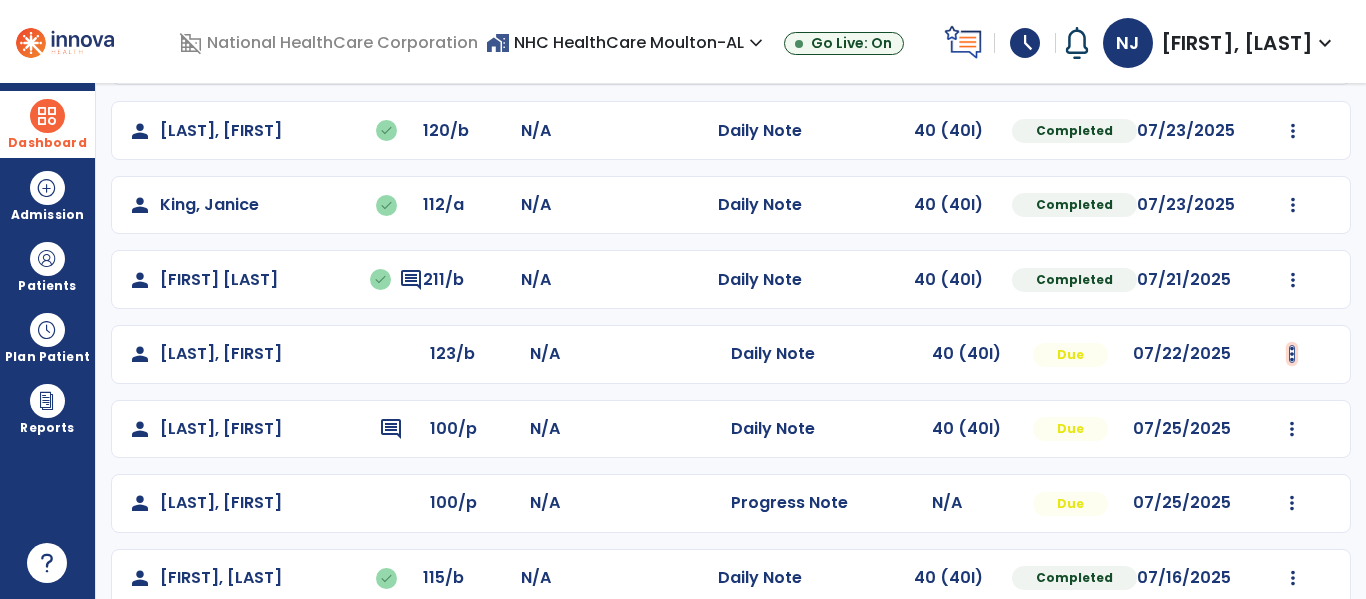 click at bounding box center (1293, 56) 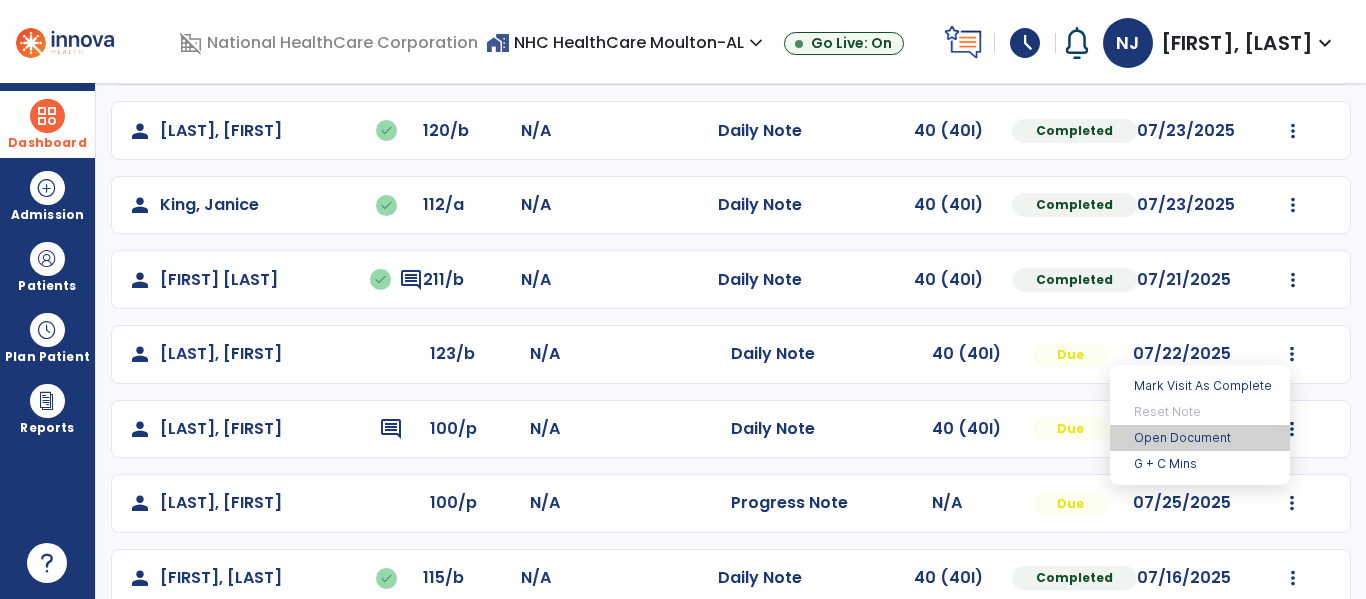 click on "Open Document" at bounding box center [1200, 438] 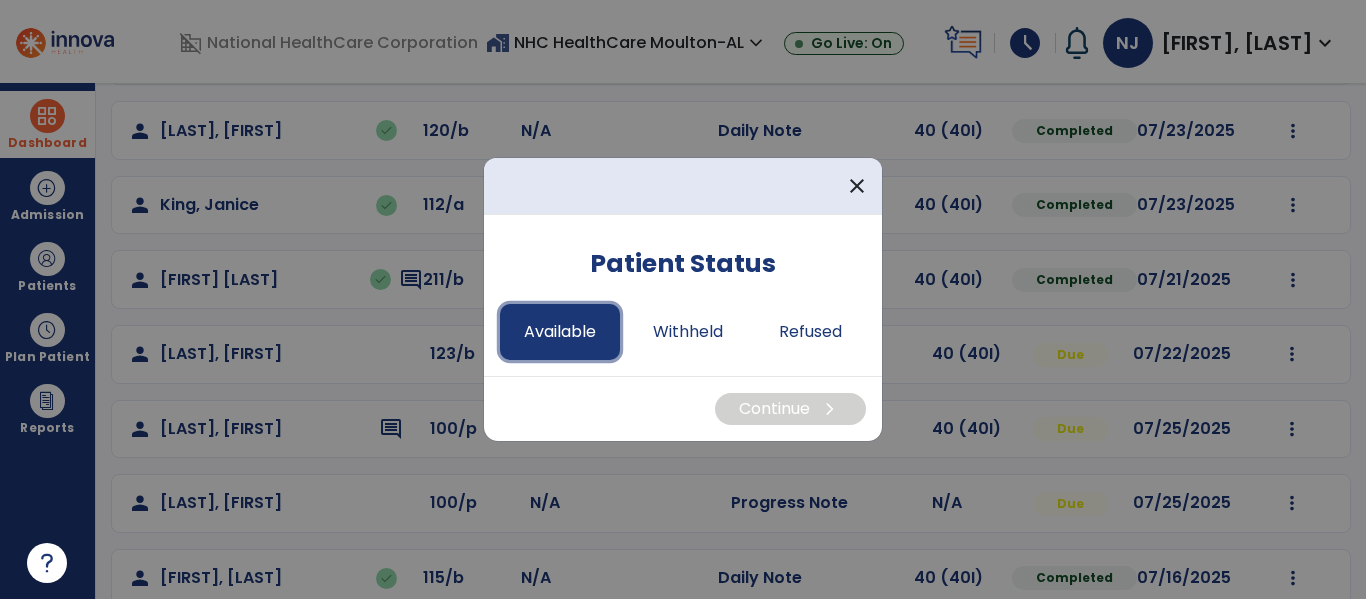 click on "Available" at bounding box center [560, 332] 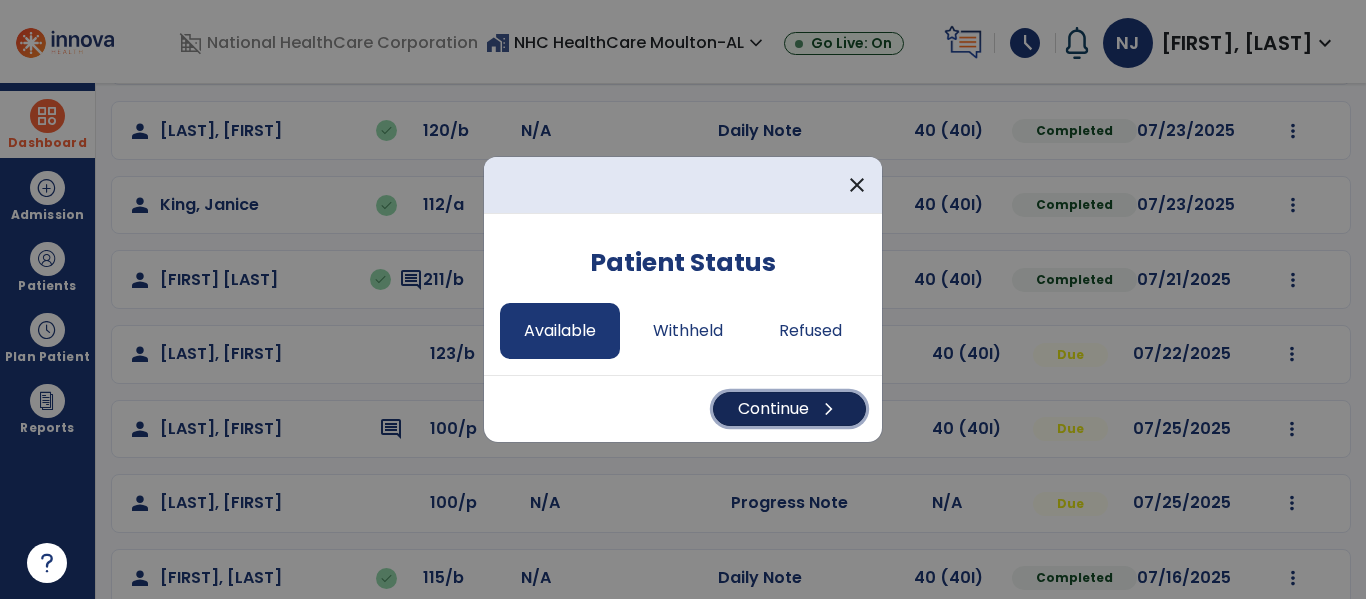 click on "Continue   chevron_right" at bounding box center (789, 409) 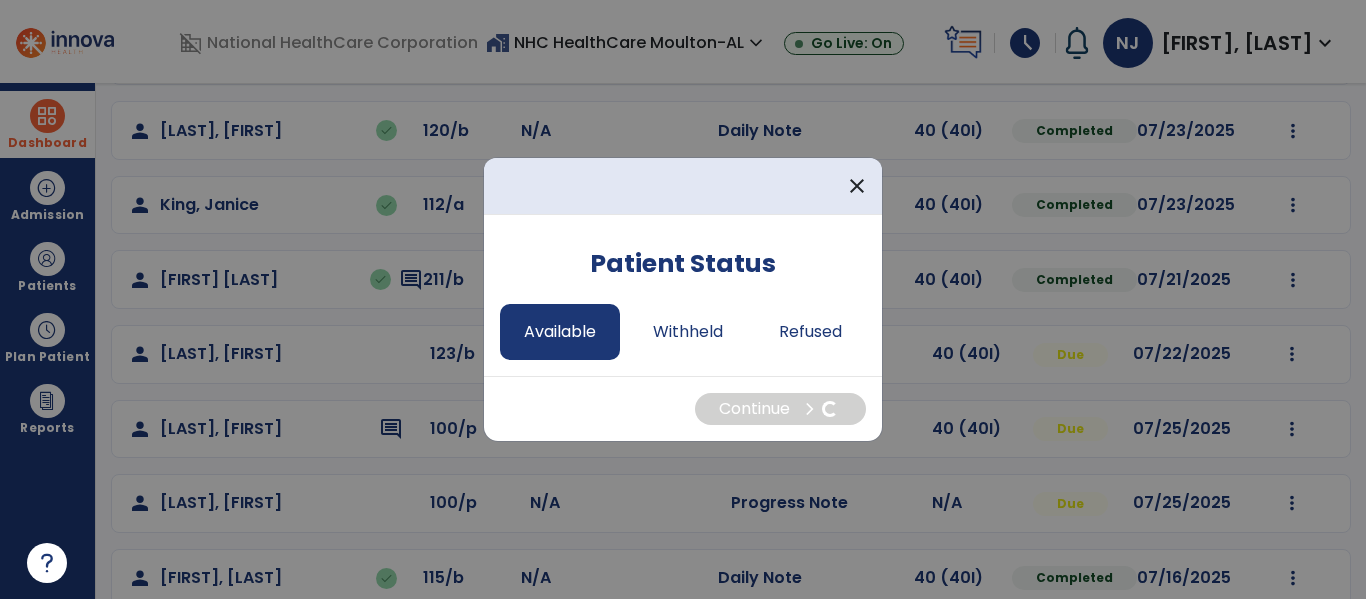select on "*" 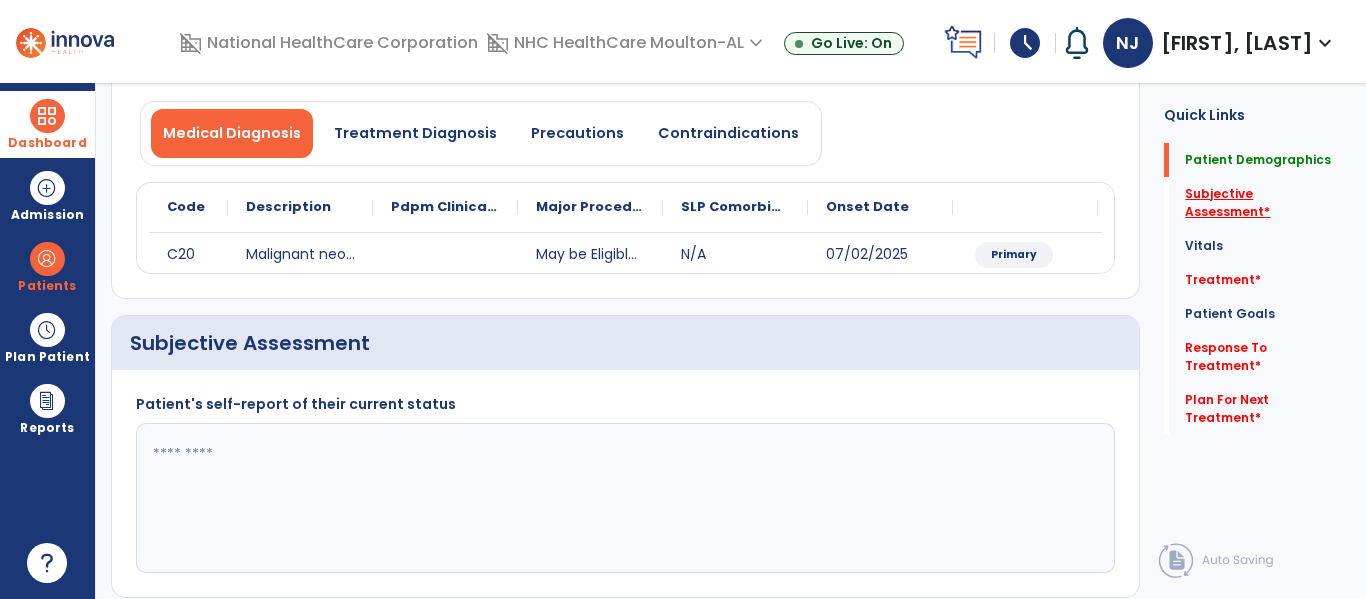 click on "Subjective Assessment   *" 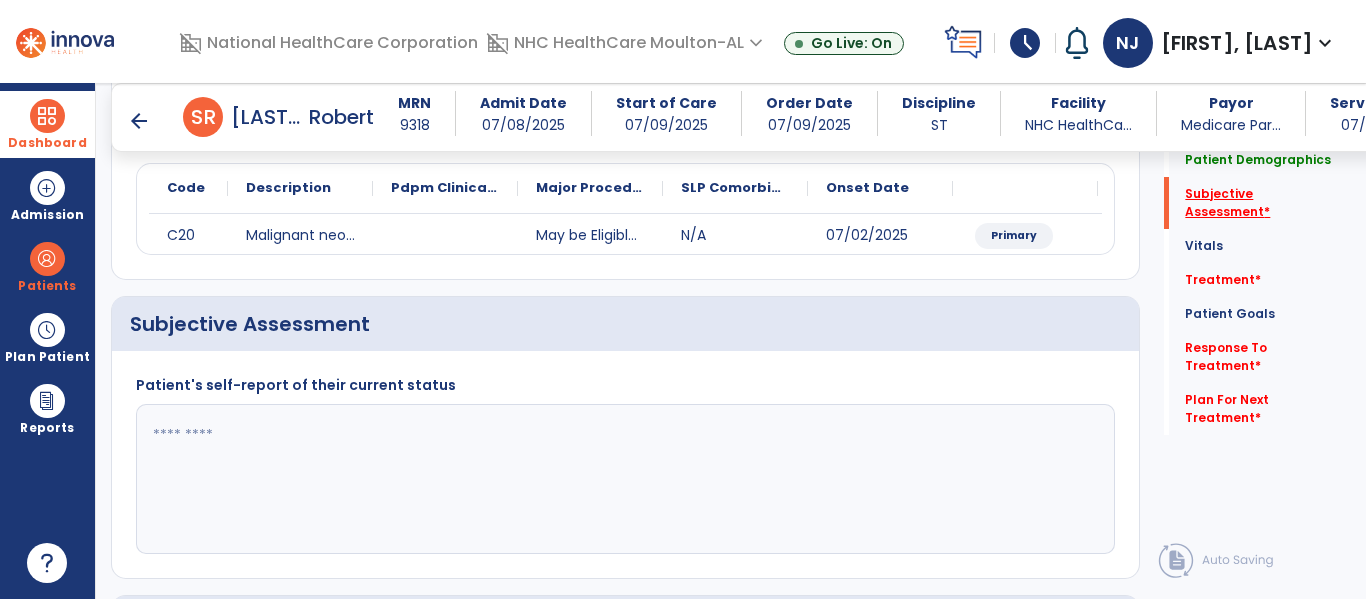 scroll, scrollTop: 347, scrollLeft: 0, axis: vertical 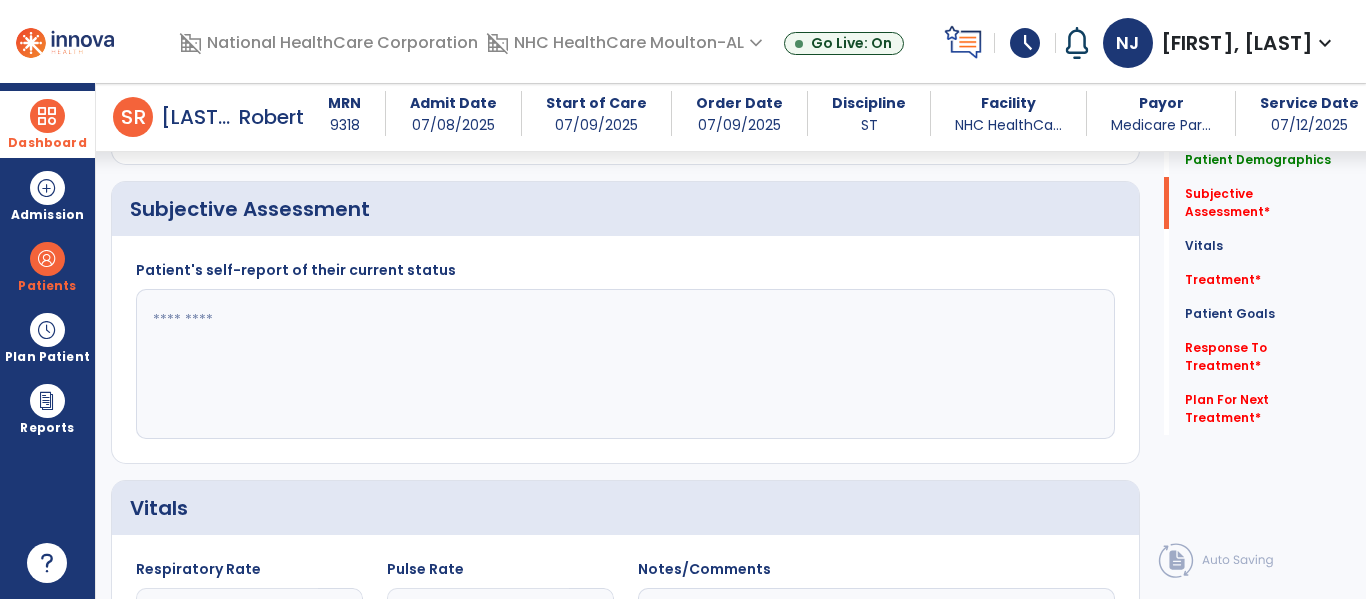 click 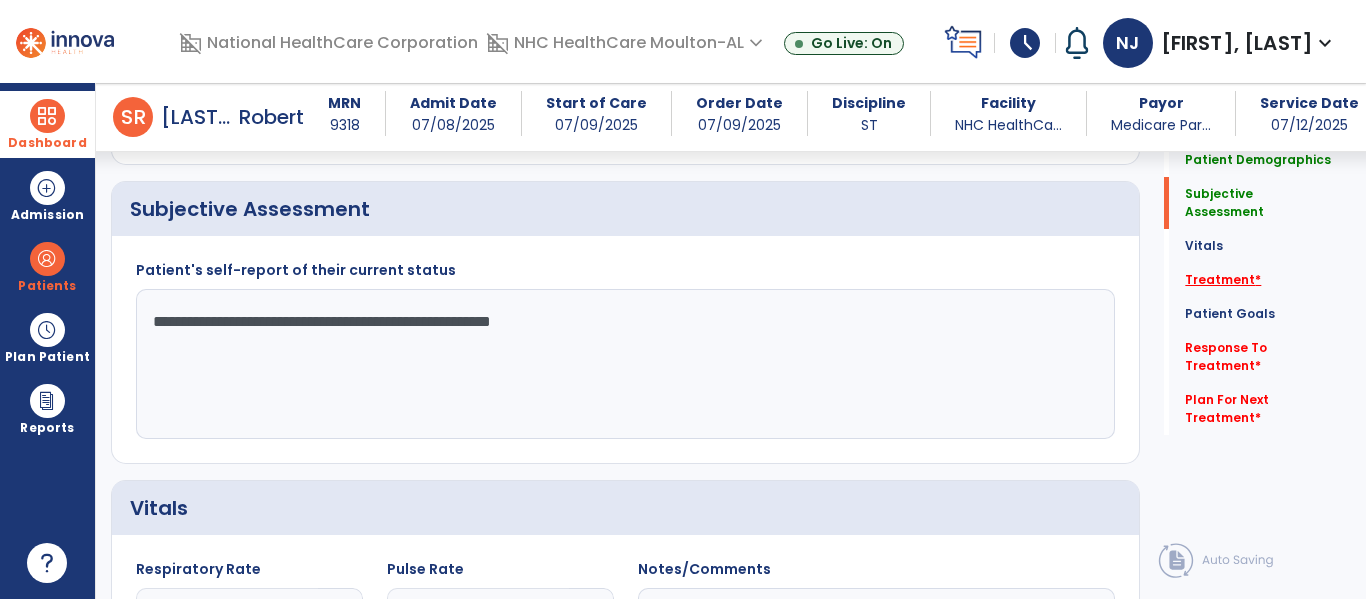 drag, startPoint x: 1198, startPoint y: 254, endPoint x: 1214, endPoint y: 260, distance: 17.088007 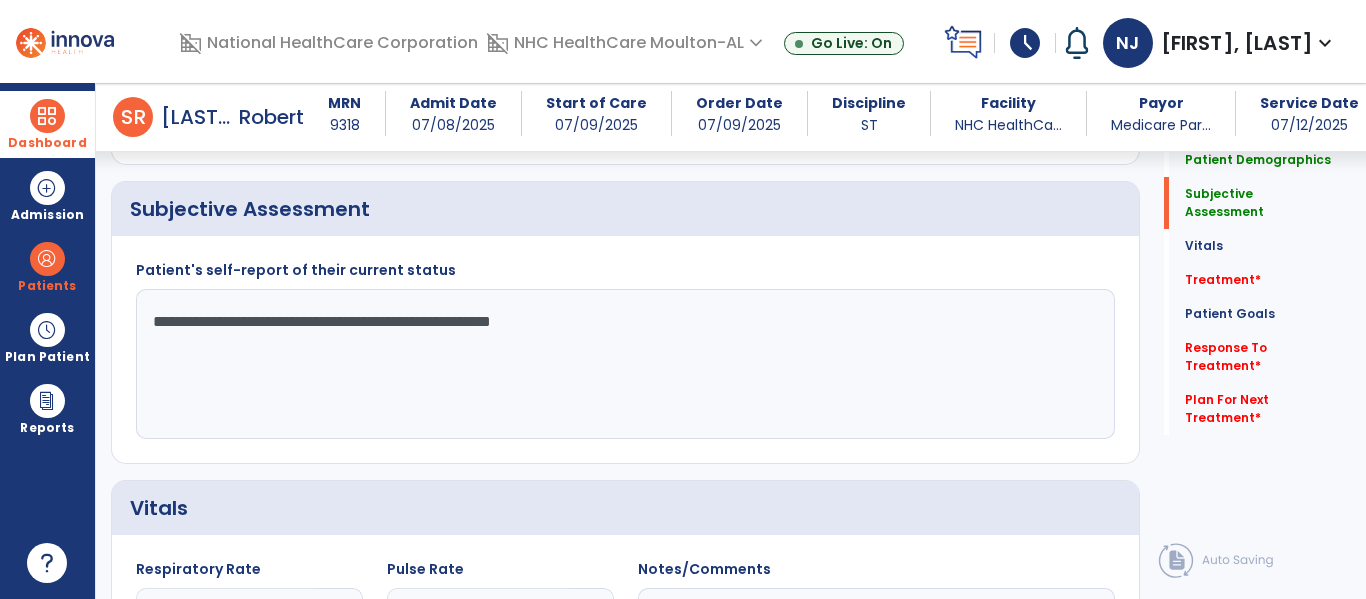 drag, startPoint x: 1214, startPoint y: 260, endPoint x: 618, endPoint y: 310, distance: 598.0936 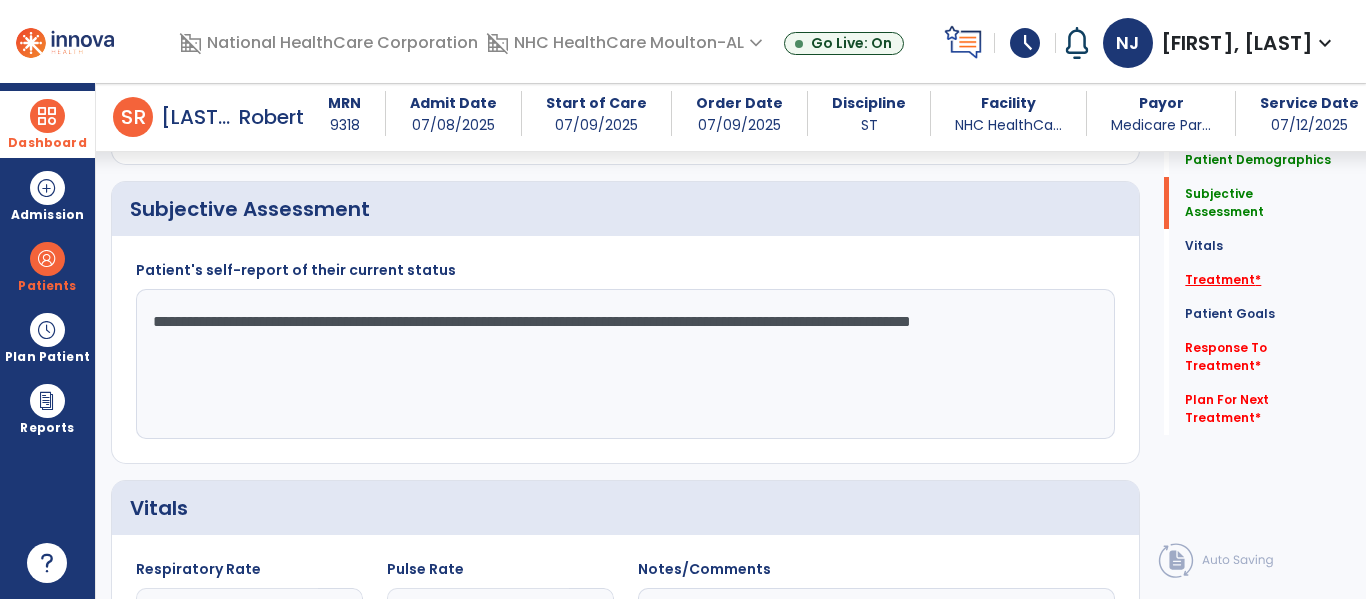 type on "**********" 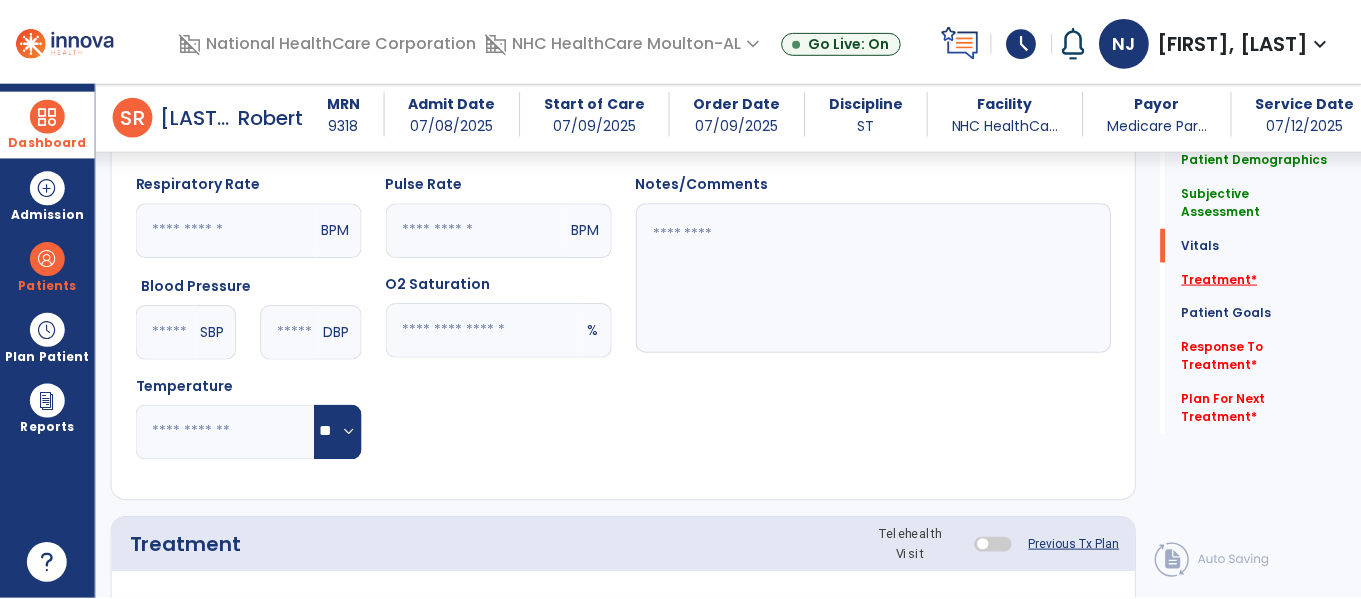 scroll, scrollTop: 1037, scrollLeft: 0, axis: vertical 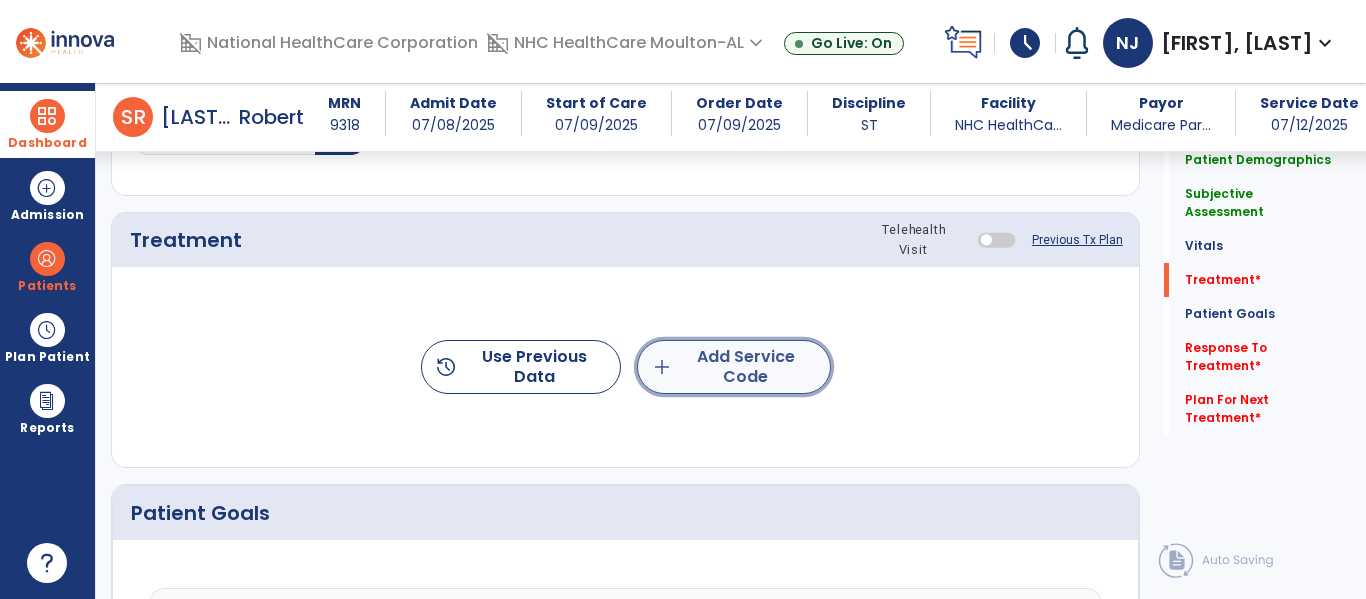 click on "add" 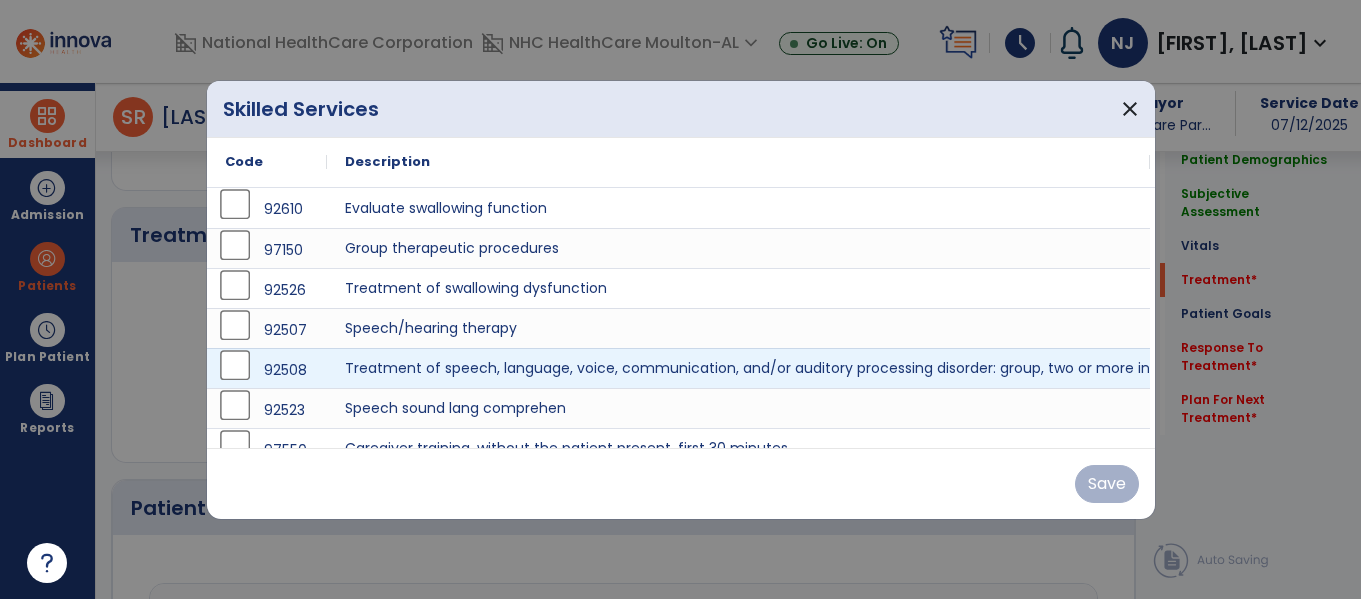 scroll, scrollTop: 1037, scrollLeft: 0, axis: vertical 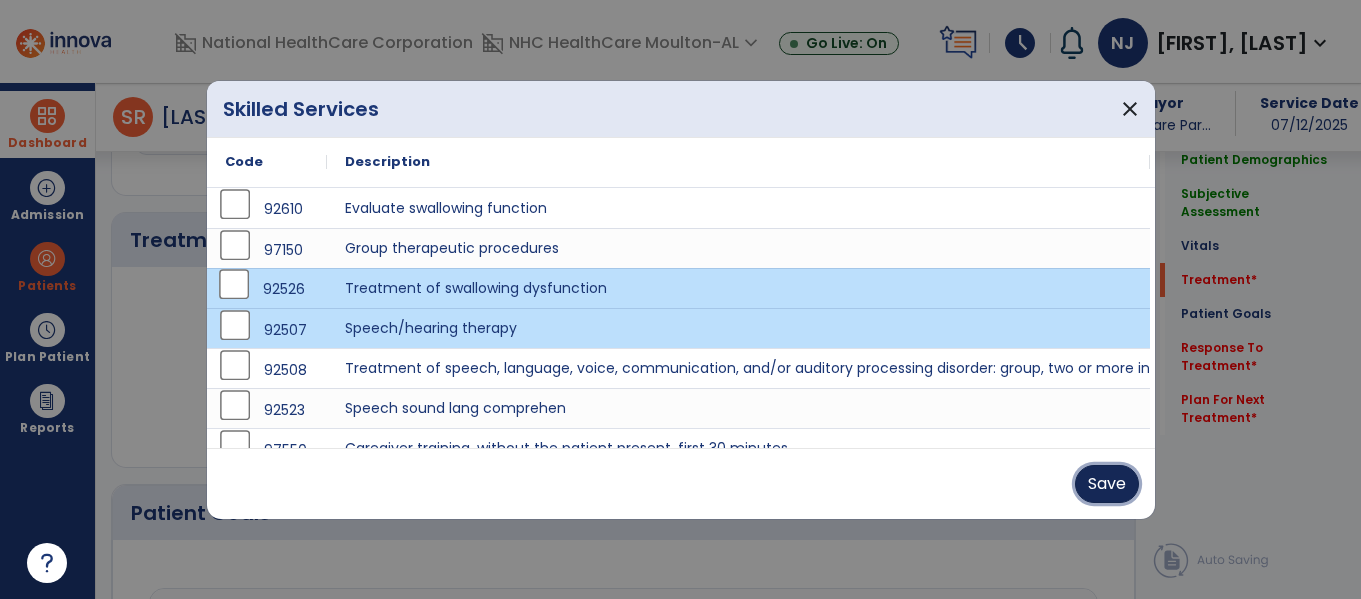 click on "Save" at bounding box center [1107, 484] 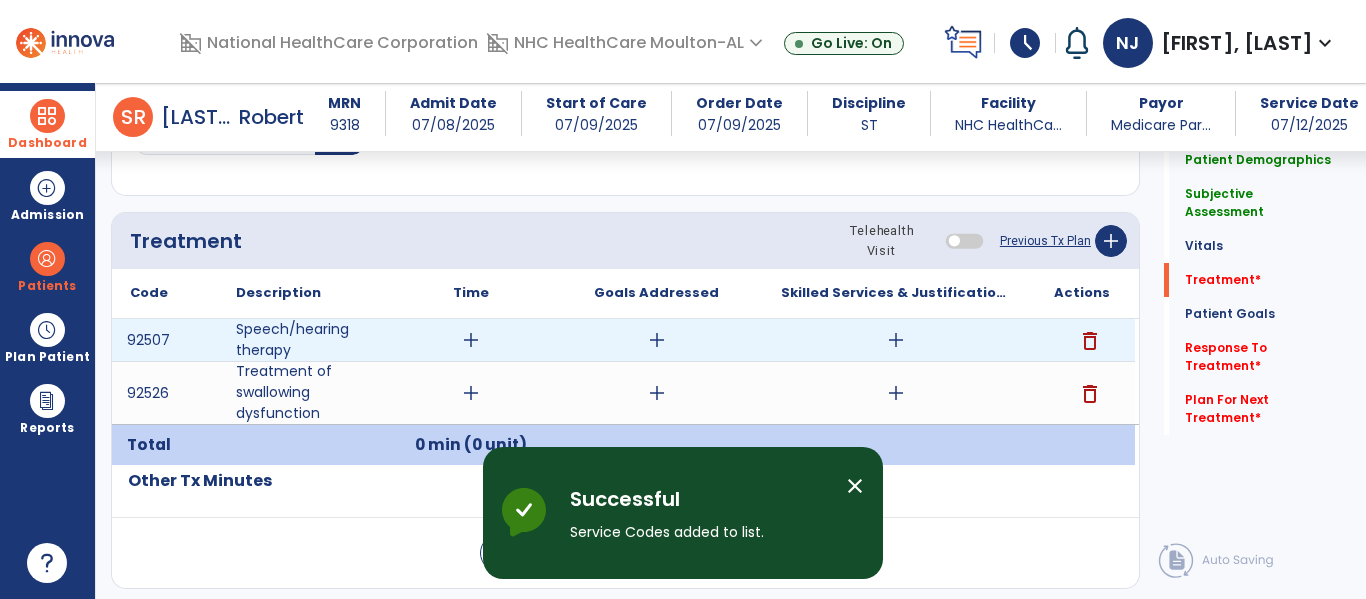 click on "add" at bounding box center (657, 340) 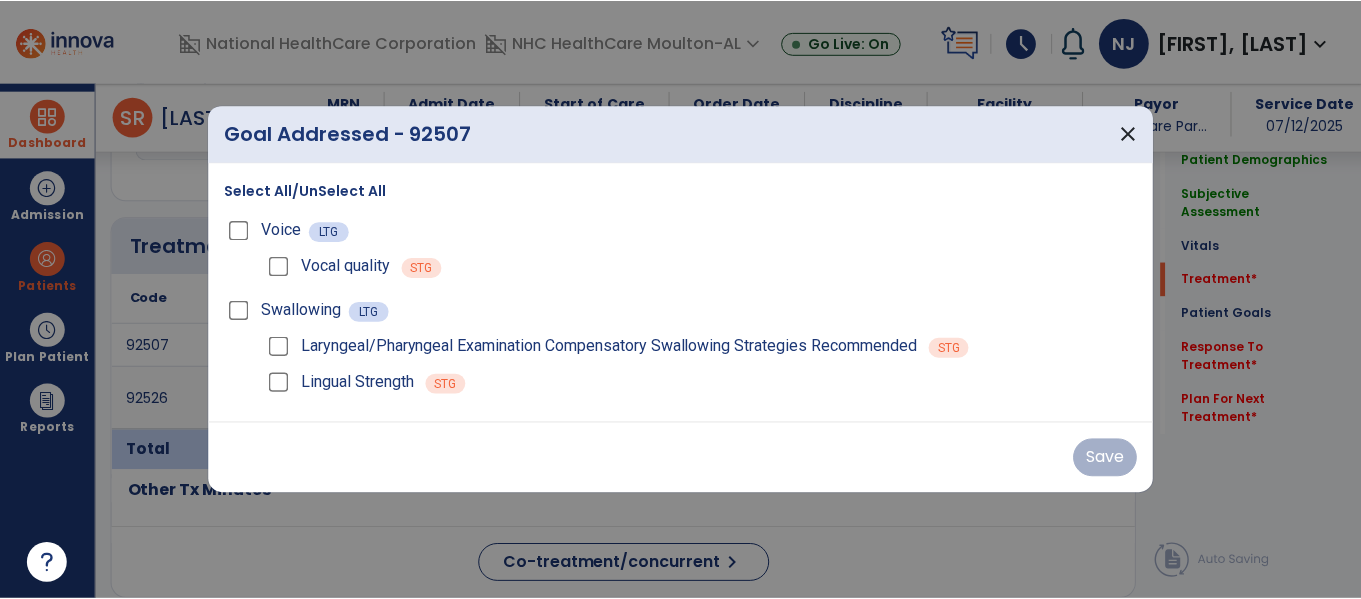 scroll, scrollTop: 1037, scrollLeft: 0, axis: vertical 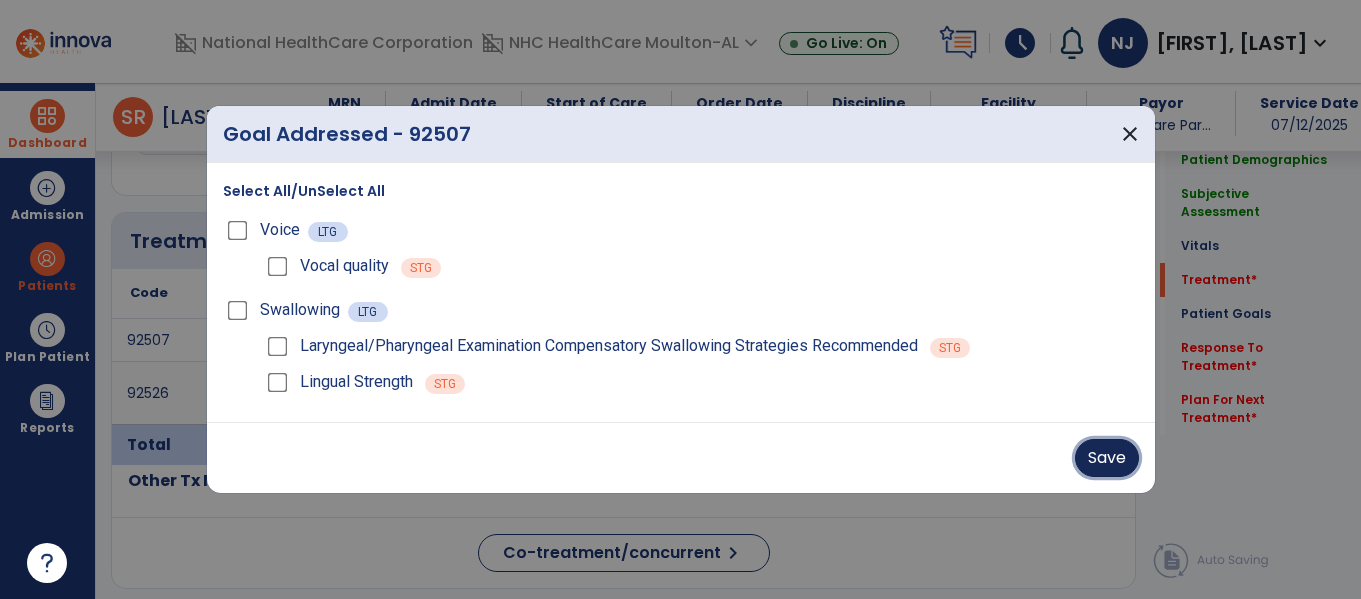 click on "Save" at bounding box center (1107, 458) 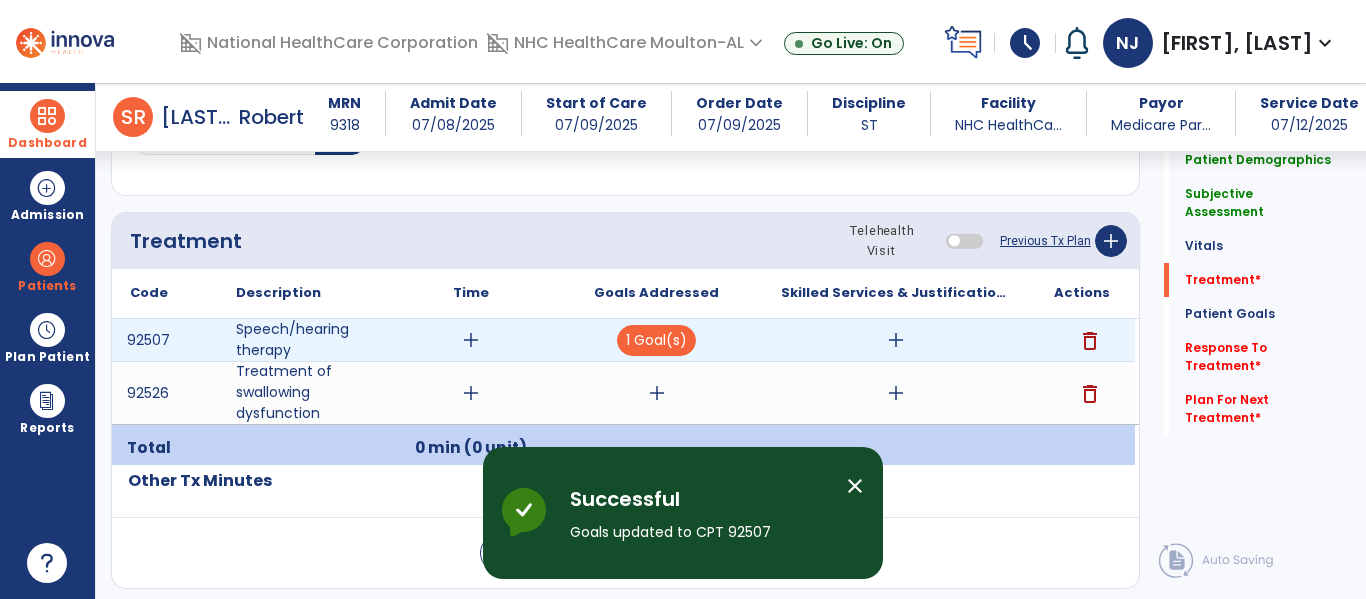 click on "add" at bounding box center [896, 340] 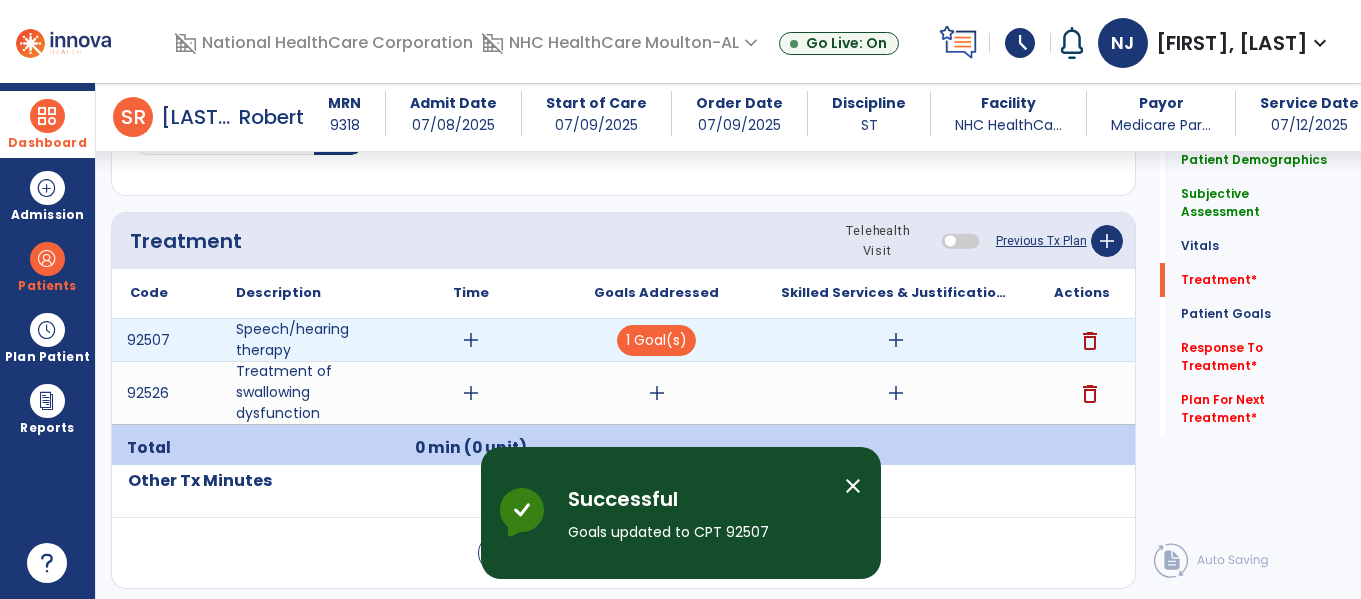 scroll, scrollTop: 1037, scrollLeft: 0, axis: vertical 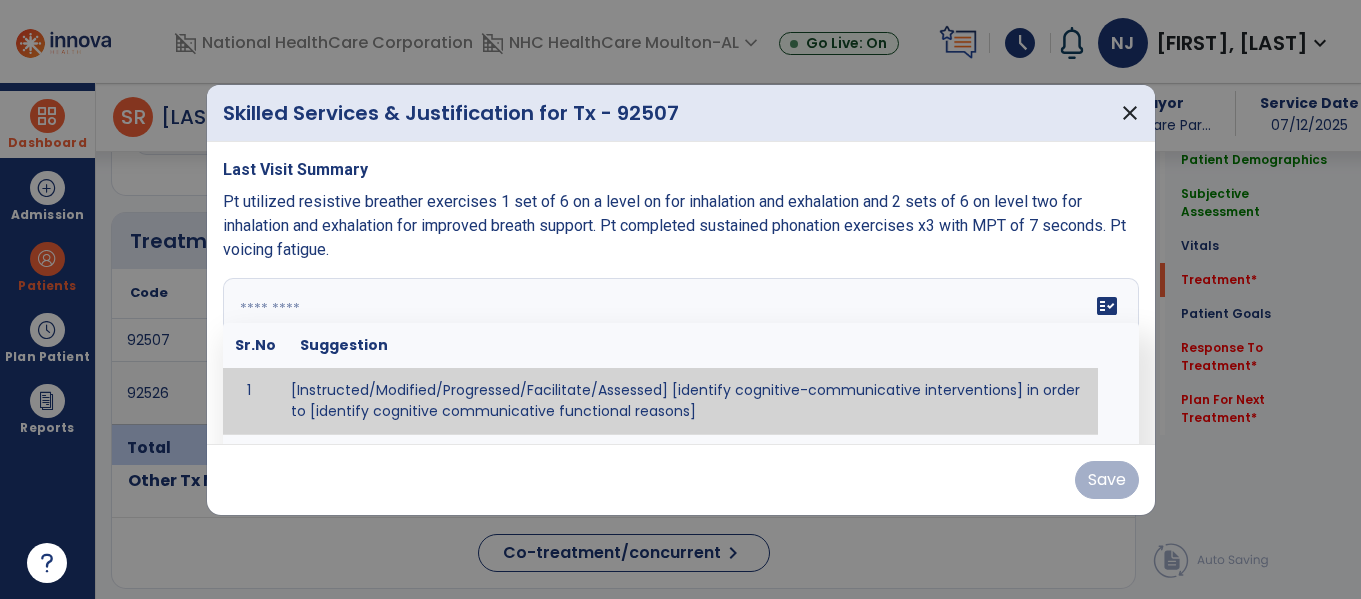 click on "fact_check  Sr.No Suggestion 1 [Instructed/Modified/Progressed/Facilitate/Assessed] [identify cognitive-communicative interventions] in order to [identify cognitive communicative functional reasons] 2 Assessed cognitive-communicative skills using [identify test]." at bounding box center (681, 353) 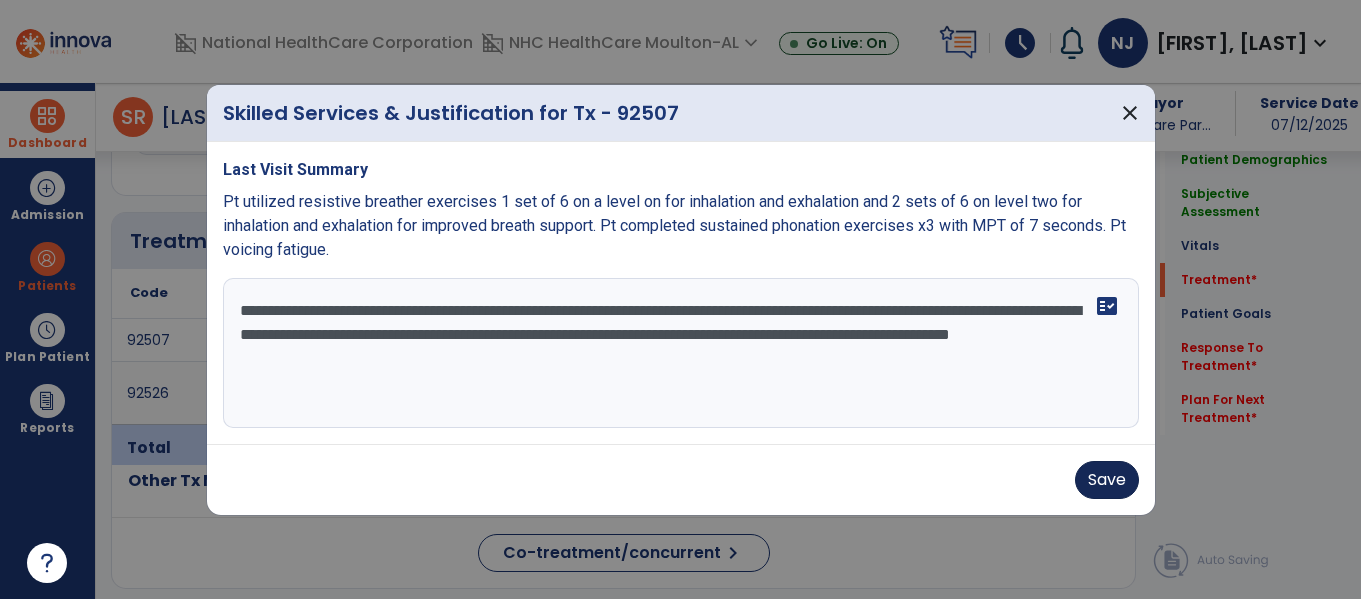 type on "**********" 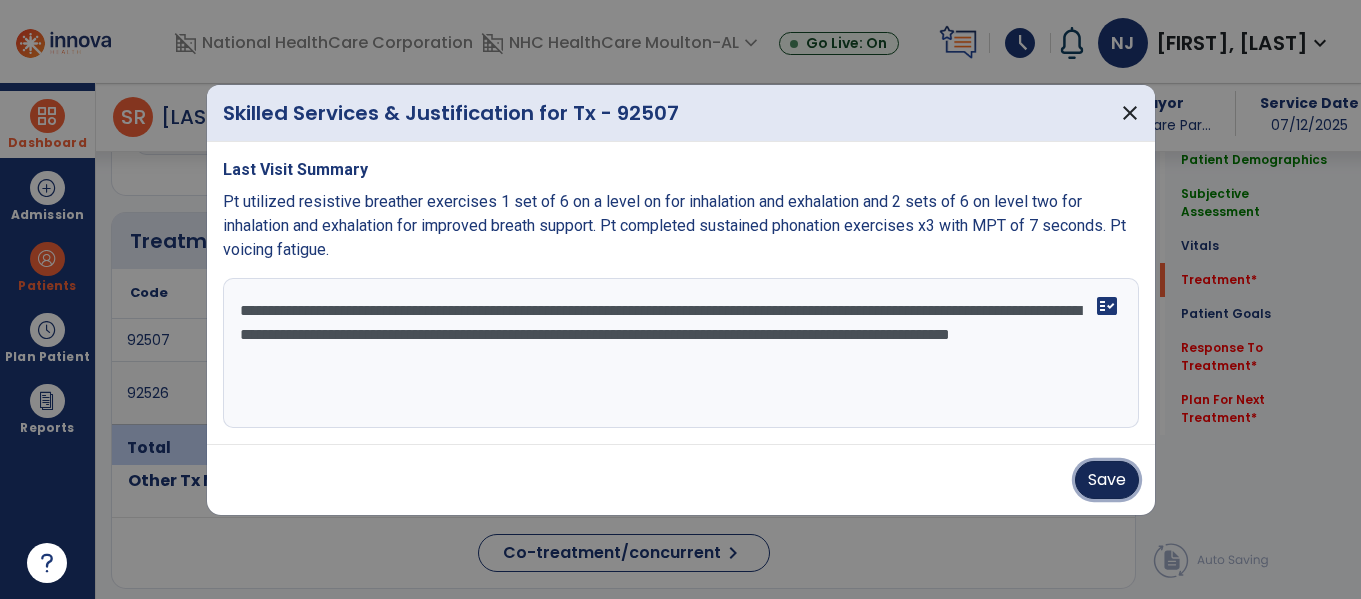 click on "Save" at bounding box center (1107, 480) 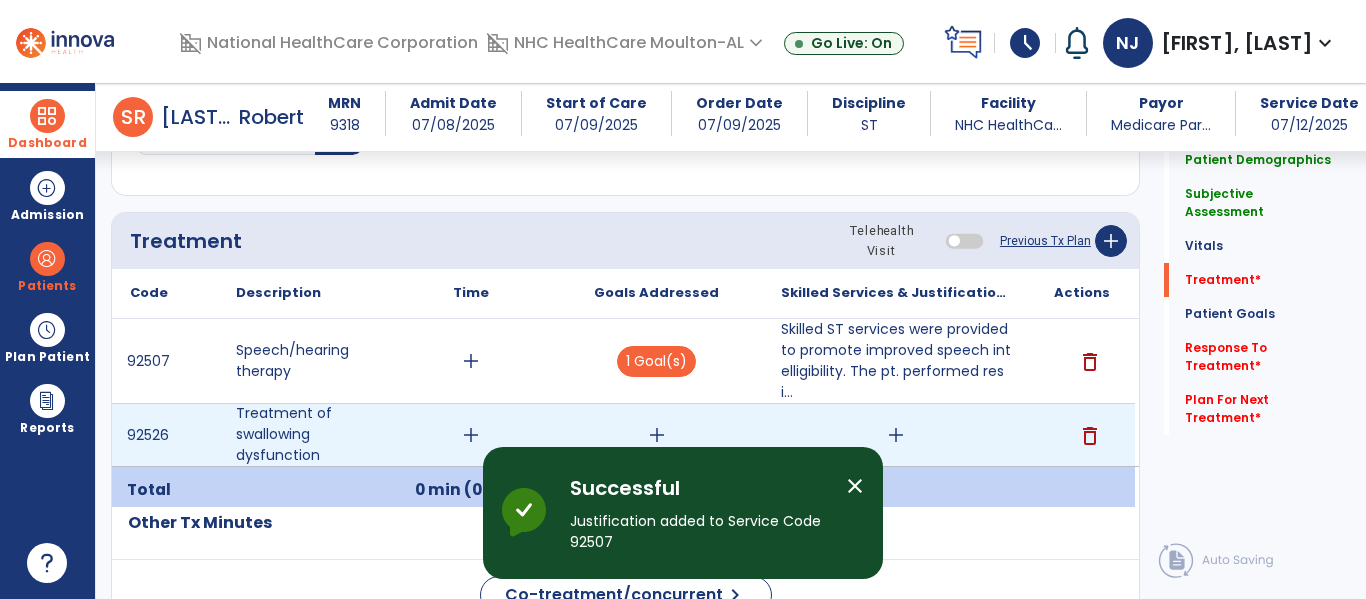 click on "add" at bounding box center [657, 435] 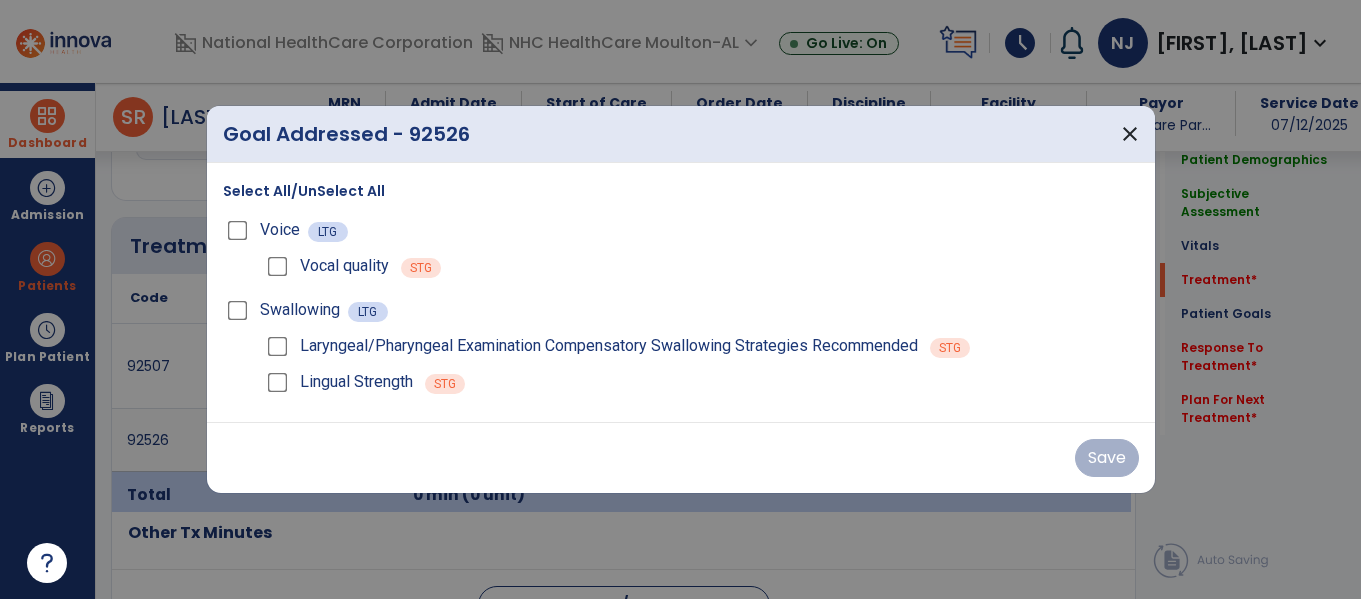 scroll, scrollTop: 1037, scrollLeft: 0, axis: vertical 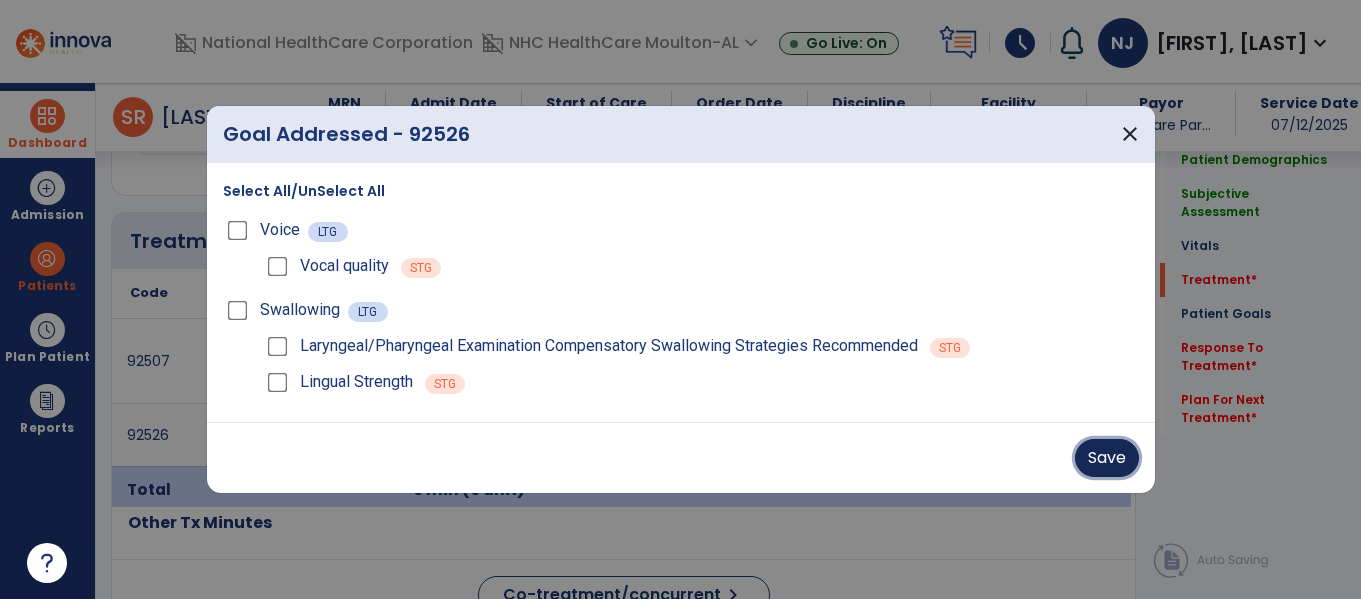 click on "Save" at bounding box center [1107, 458] 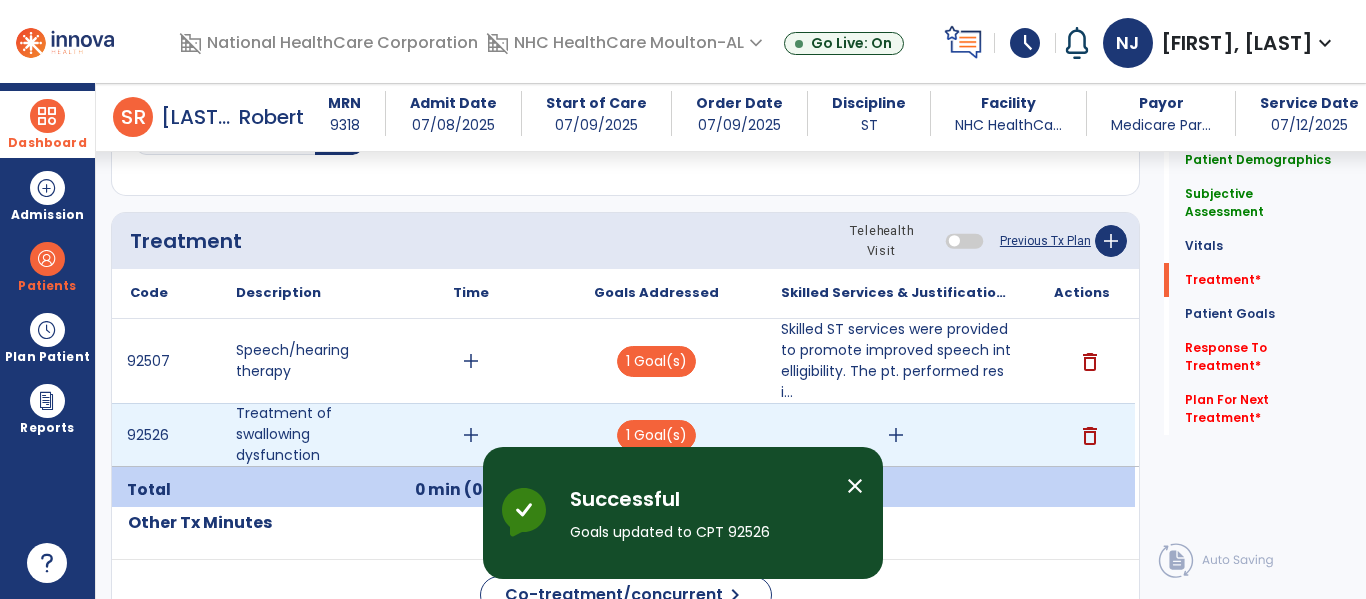 click on "add" at bounding box center (896, 435) 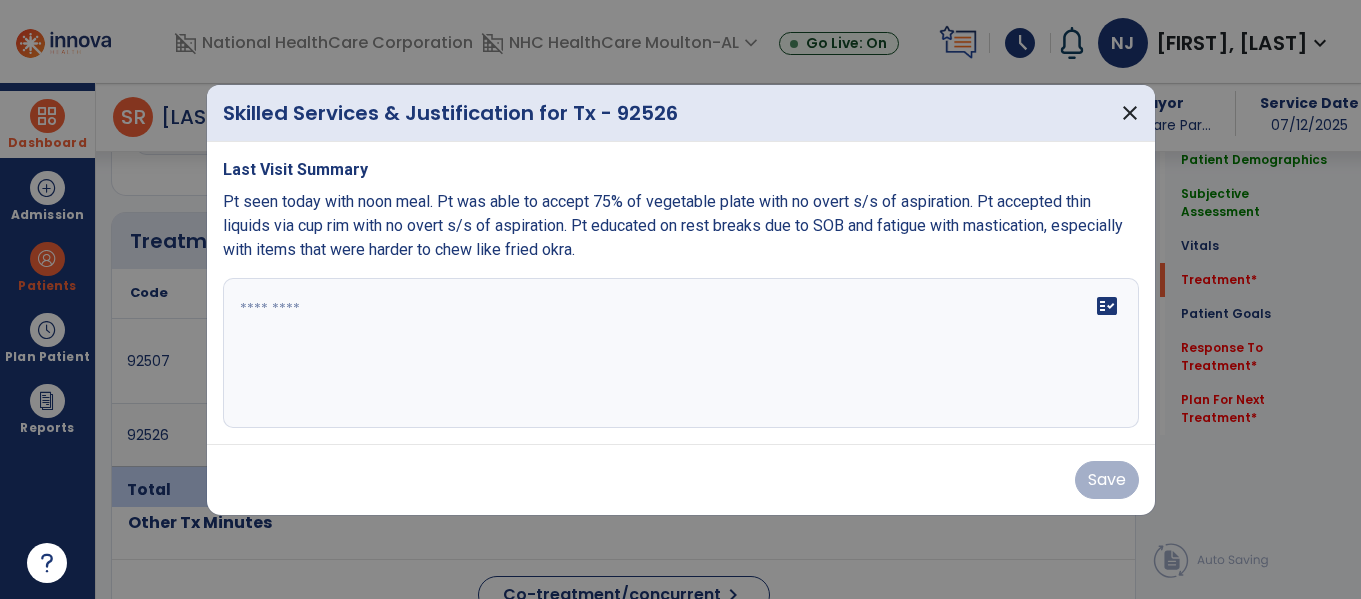scroll, scrollTop: 1037, scrollLeft: 0, axis: vertical 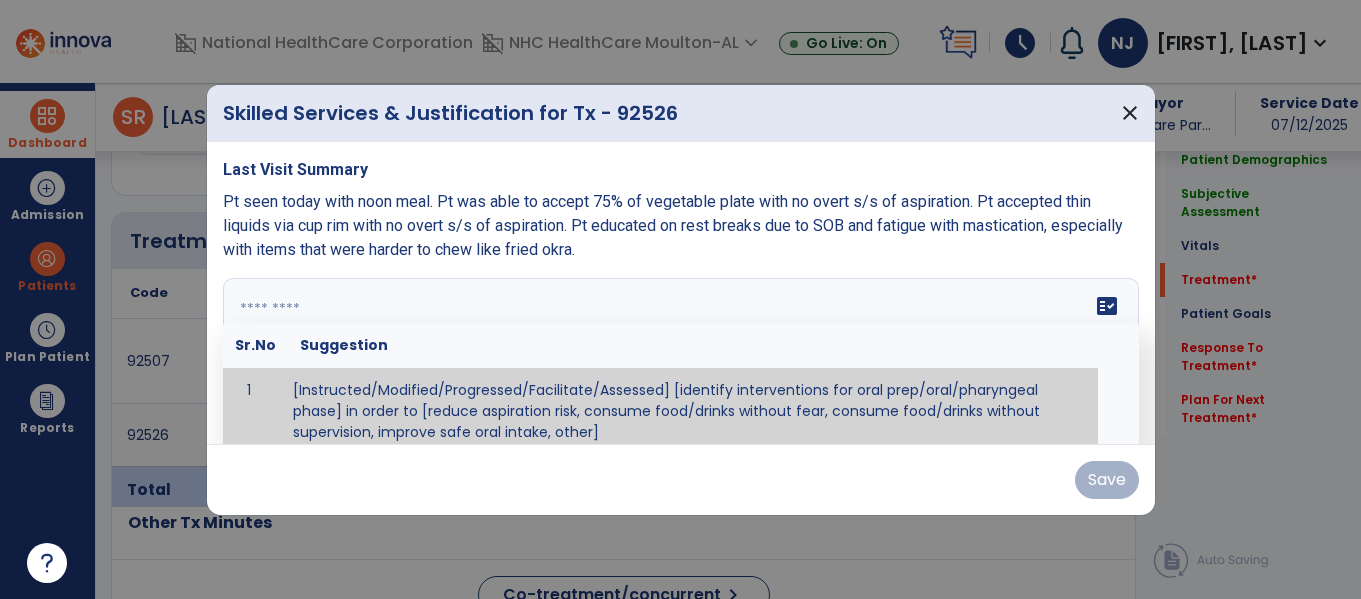 click on "fact_check  Sr.No Suggestion 1 [Instructed/Modified/Progressed/Facilitate/Assessed] [identify interventions for oral prep/oral/pharyngeal phase] in order to [reduce aspiration risk, consume food/drinks without fear, consume food/drinks without supervision, improve safe oral intake, other] 2 [Instructed/Modified/Progressed/Facilitate/Assessed] [identify compensatory methods such as alternating bites/sips, effortful swallow, other] in order to [reduce aspiration risk, consume food/drinks without fear, consume food/drinks without supervision, improve safe oral intake, other] 3 [Instructed/Modified/Progressed/Assessed] trials of [identify IDDSI Food/Drink Level or NDD Solid/Liquid Level] in order to [reduce aspiration risk, consume food/drinks without fear, consume food/drinks without supervision, improve safe oral intake, other] 4 5 Assessed swallow with administration of [identify test]" at bounding box center (681, 353) 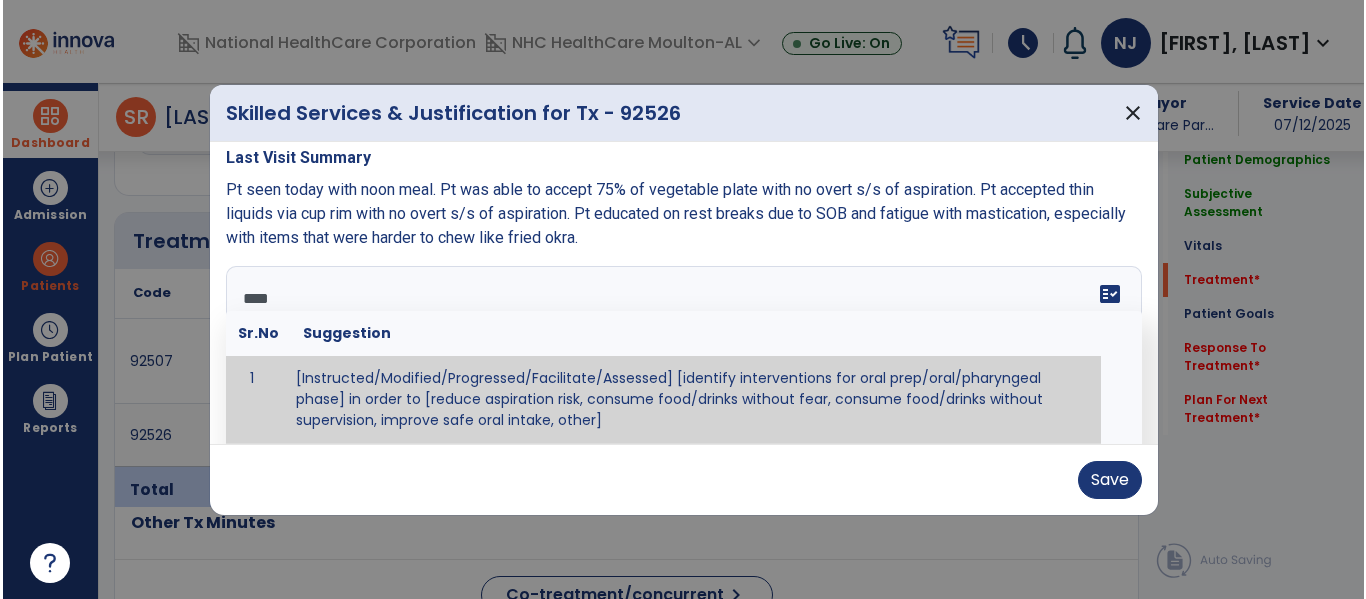 scroll, scrollTop: 0, scrollLeft: 0, axis: both 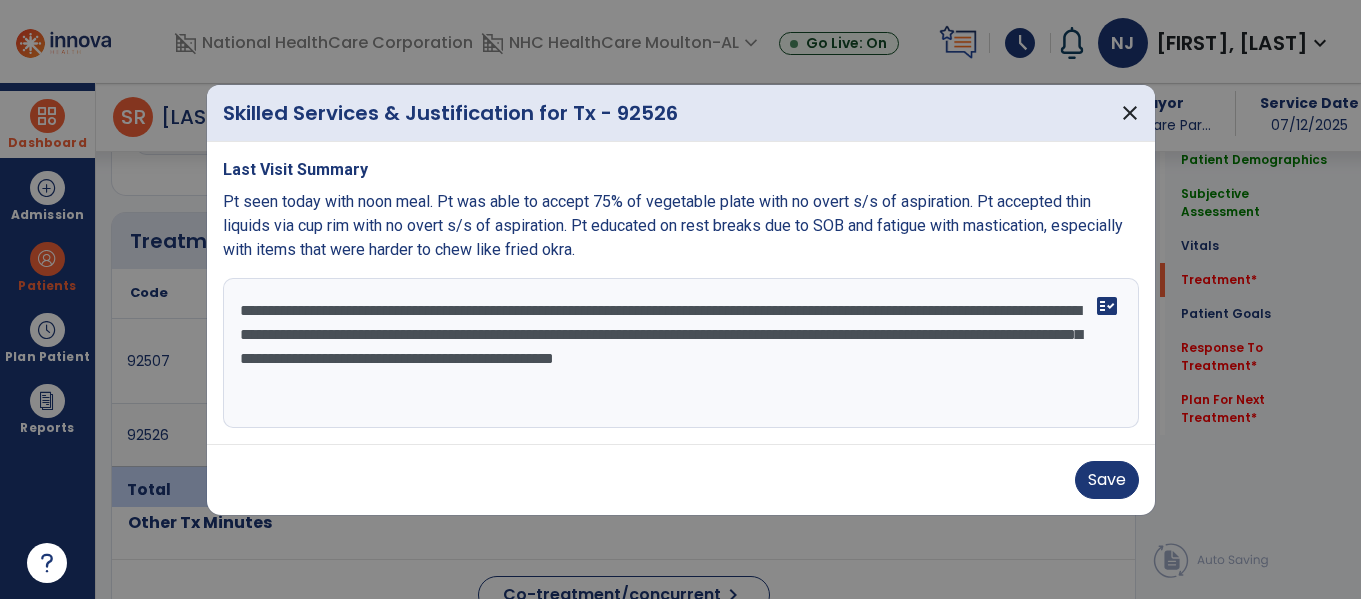 click on "**********" at bounding box center [681, 353] 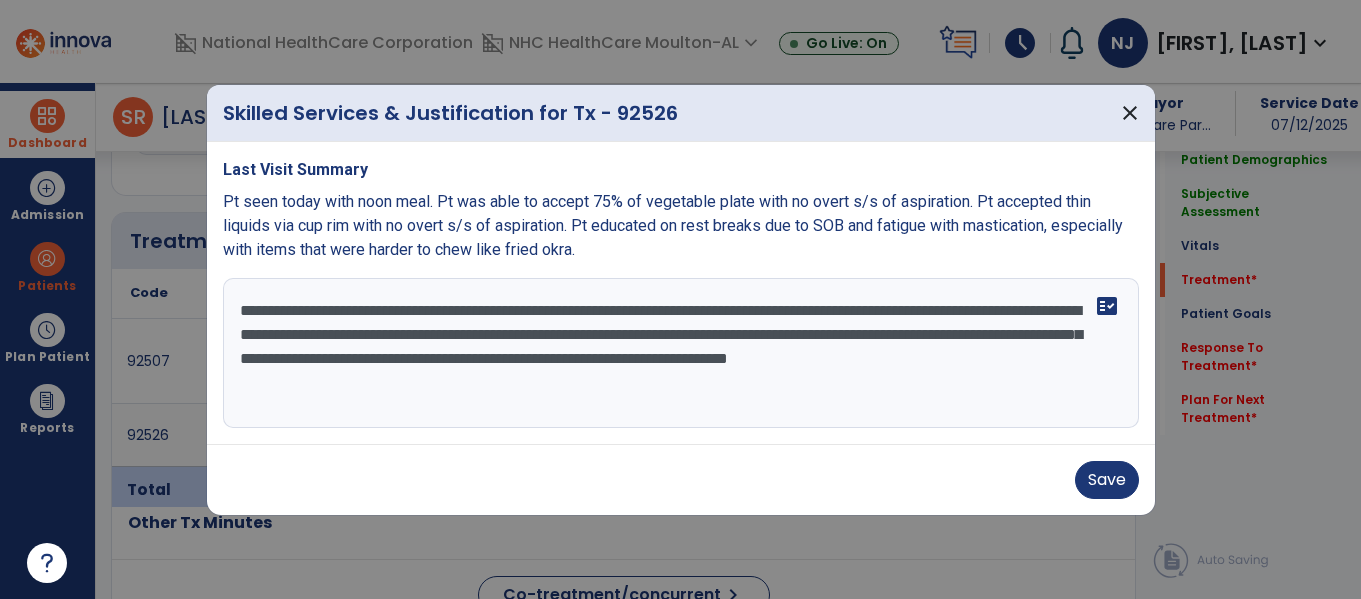 click on "**********" at bounding box center [681, 353] 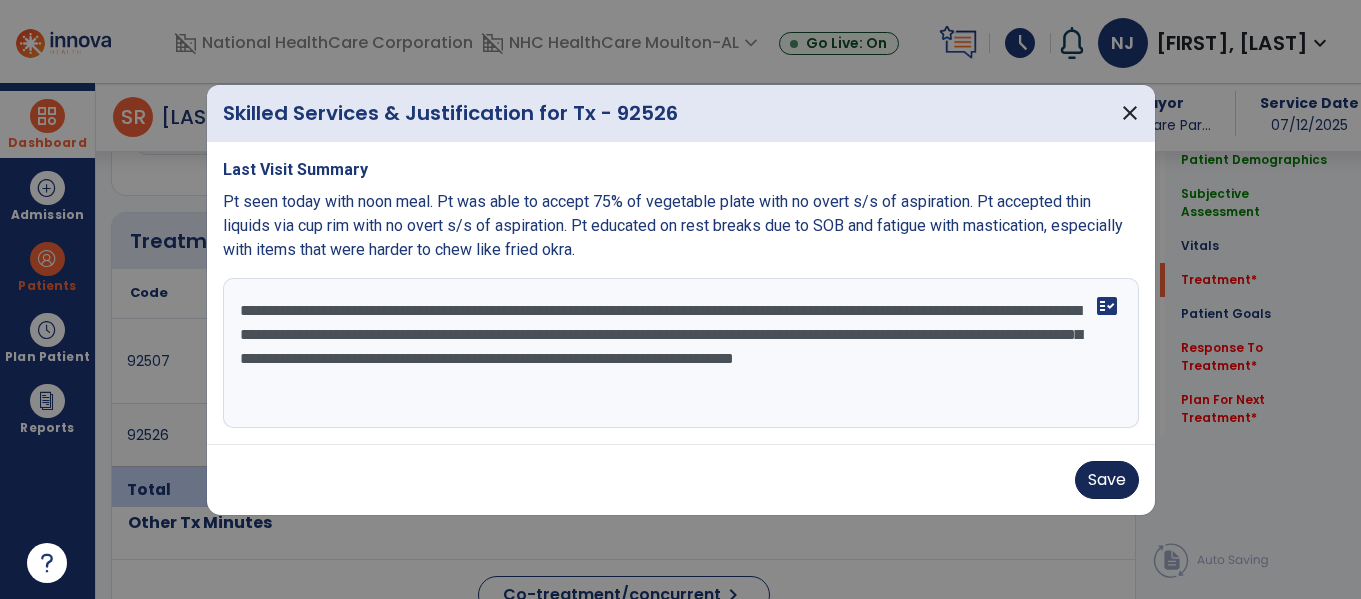 type on "**********" 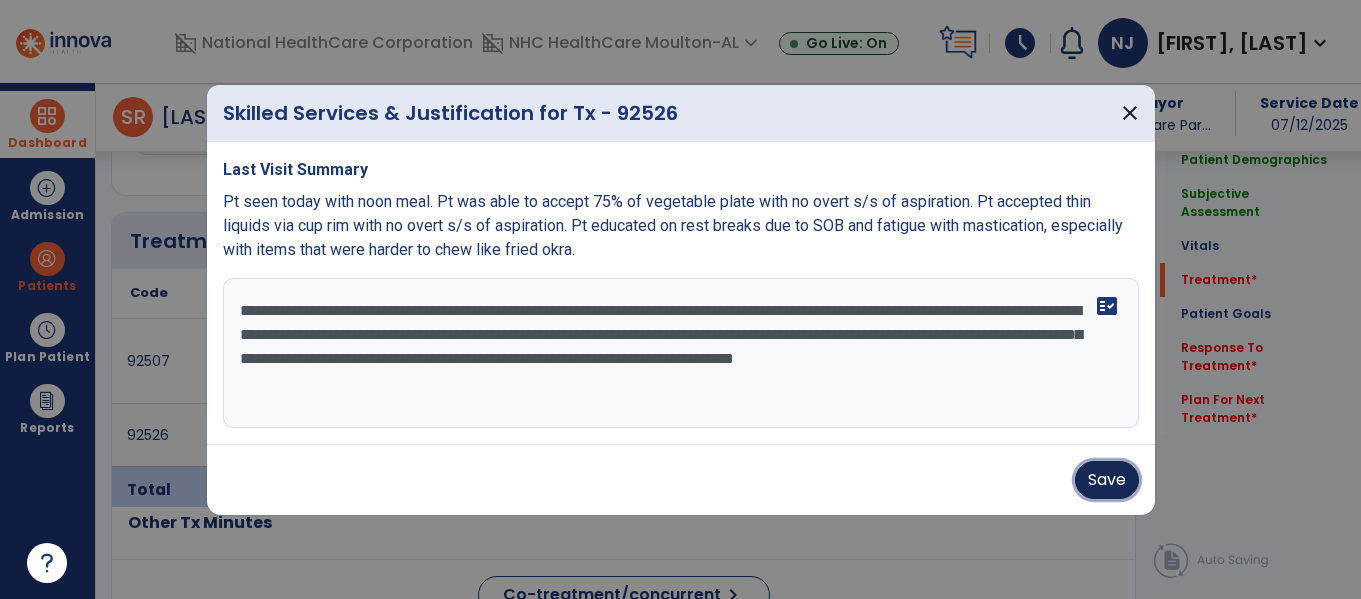 click on "Save" at bounding box center [1107, 480] 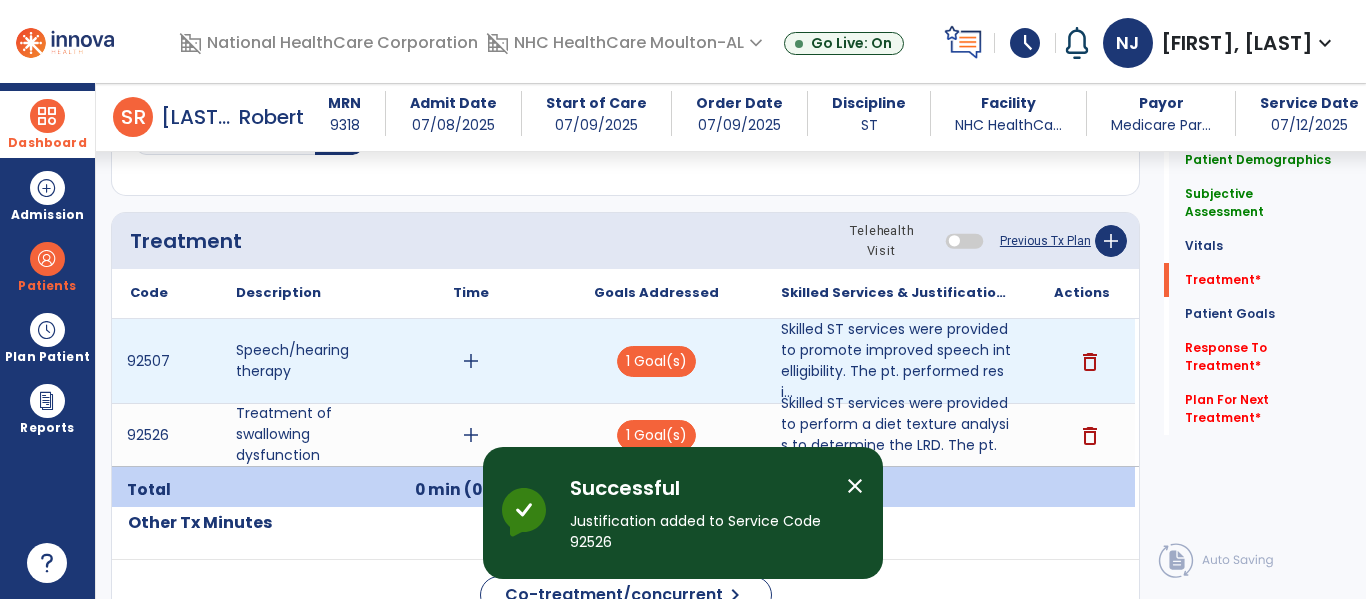click on "add" at bounding box center [471, 361] 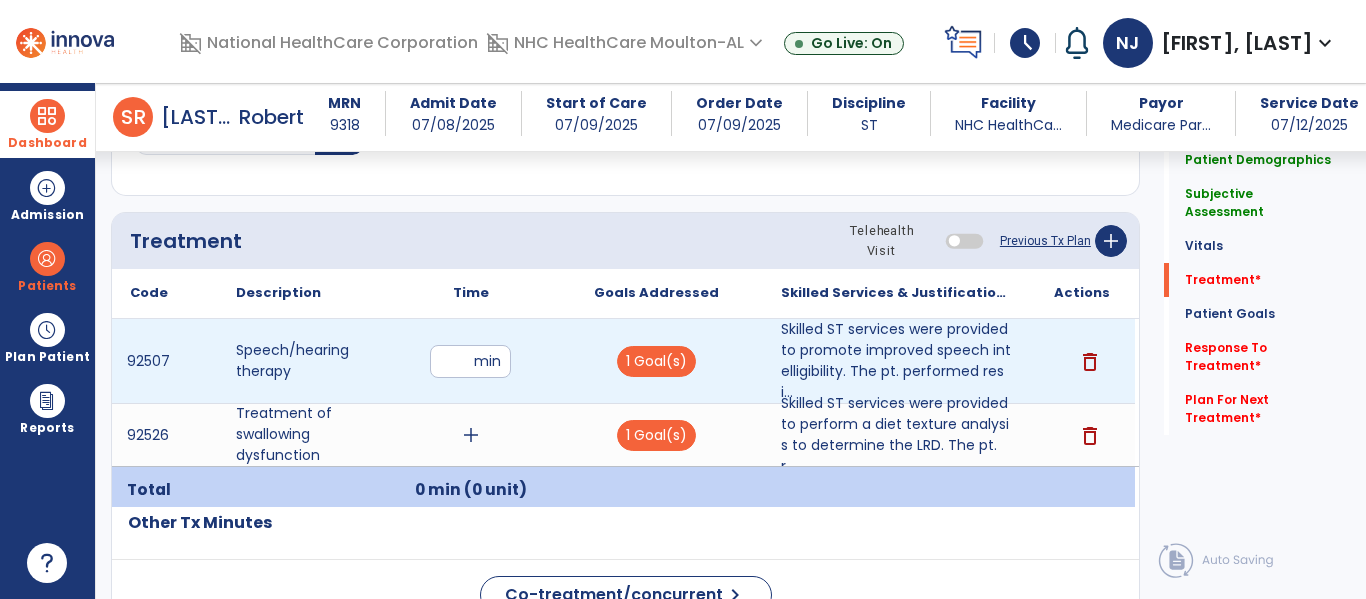 type on "*" 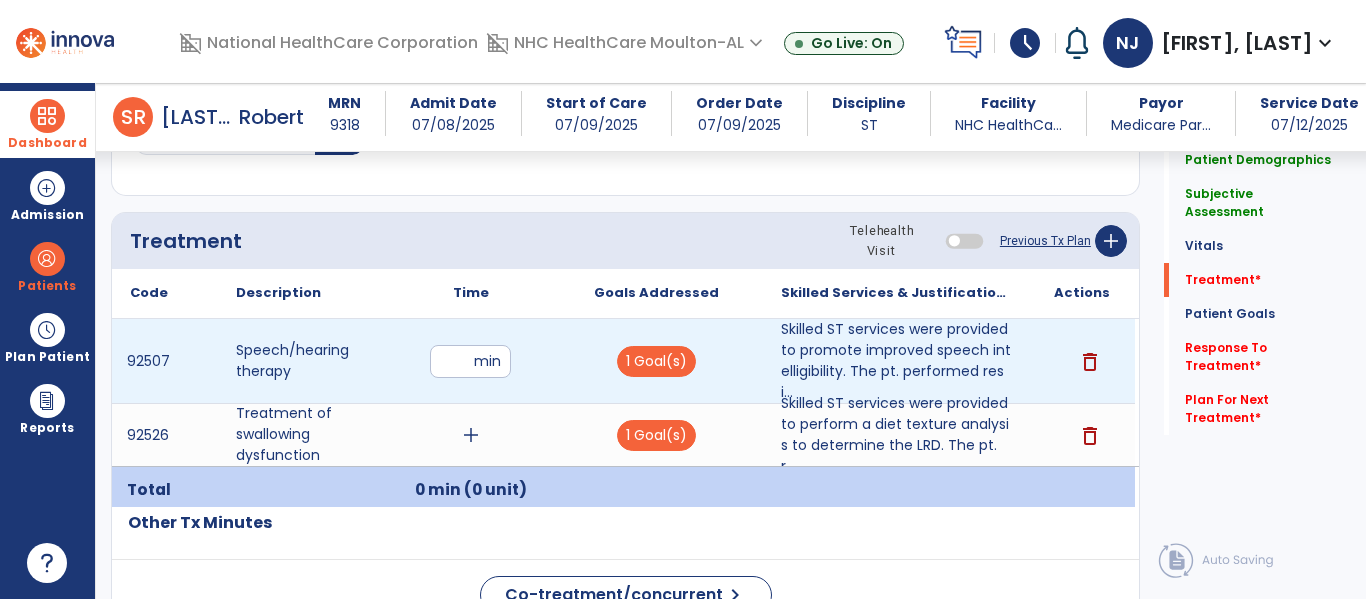 type on "**" 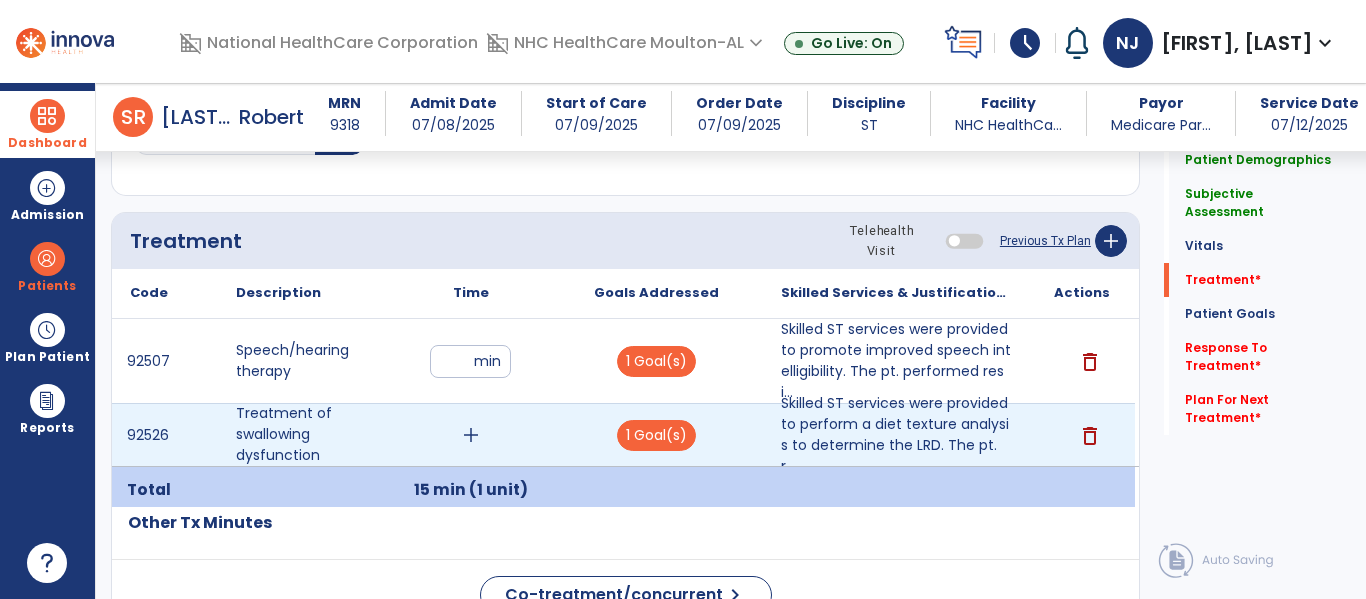 click on "add" at bounding box center [471, 435] 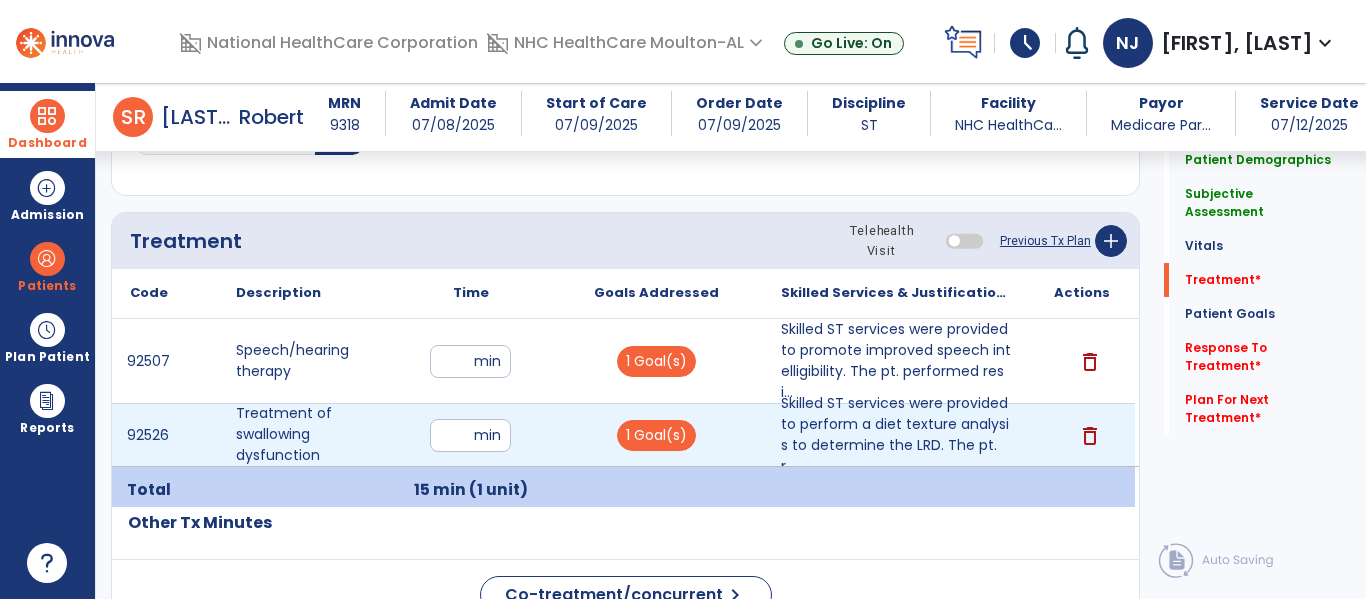 type on "**" 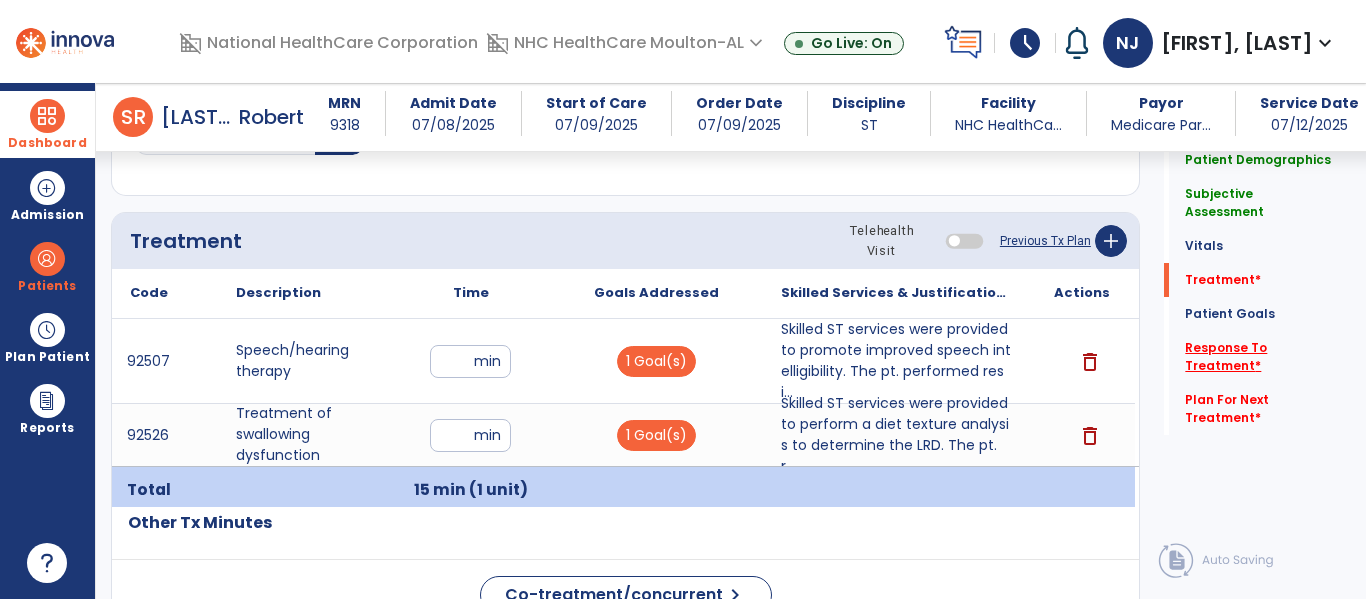 click on "Response To Treatment   *" 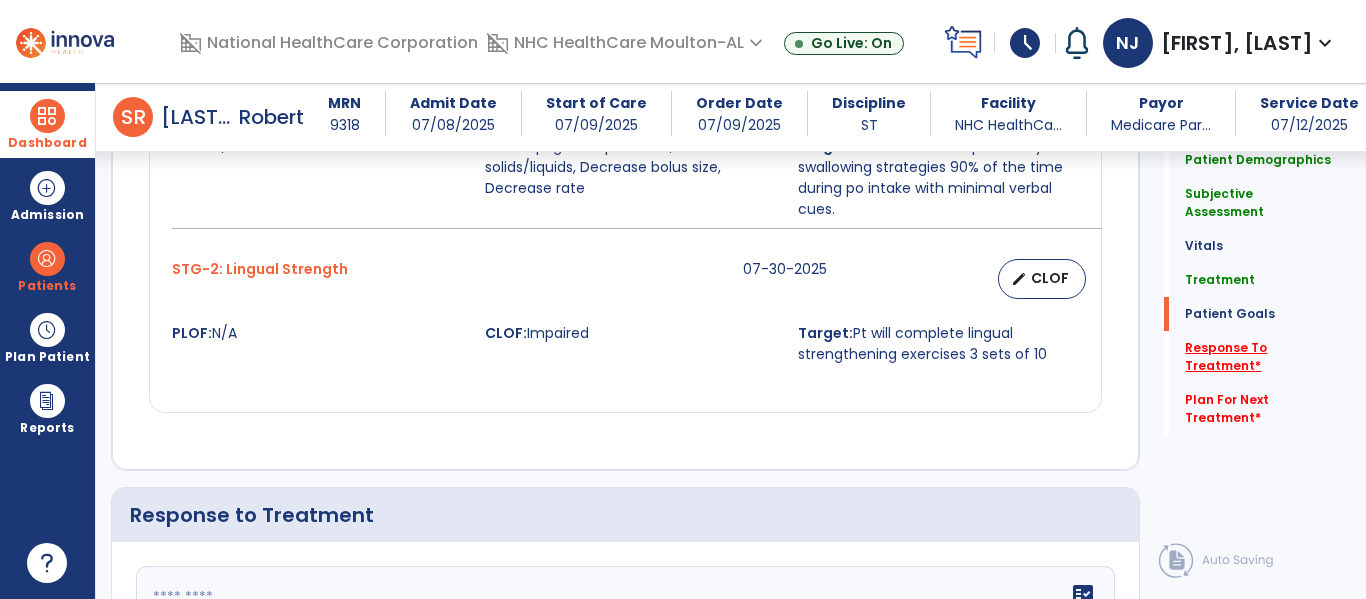 scroll, scrollTop: 2559, scrollLeft: 0, axis: vertical 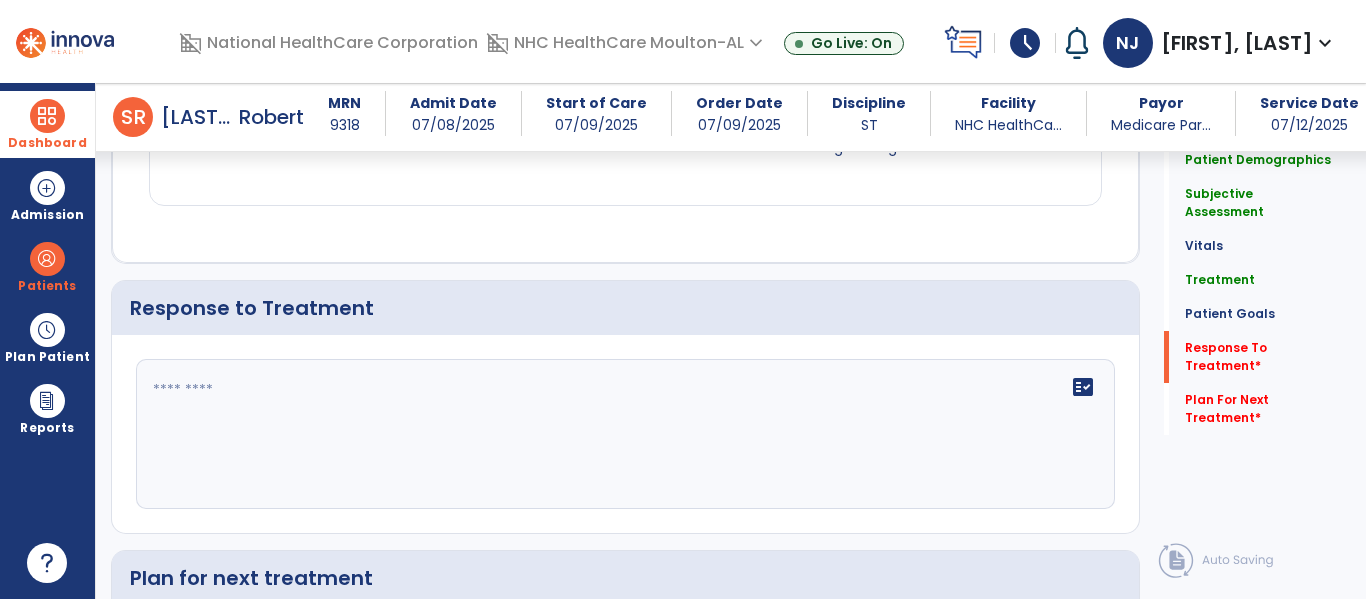 click 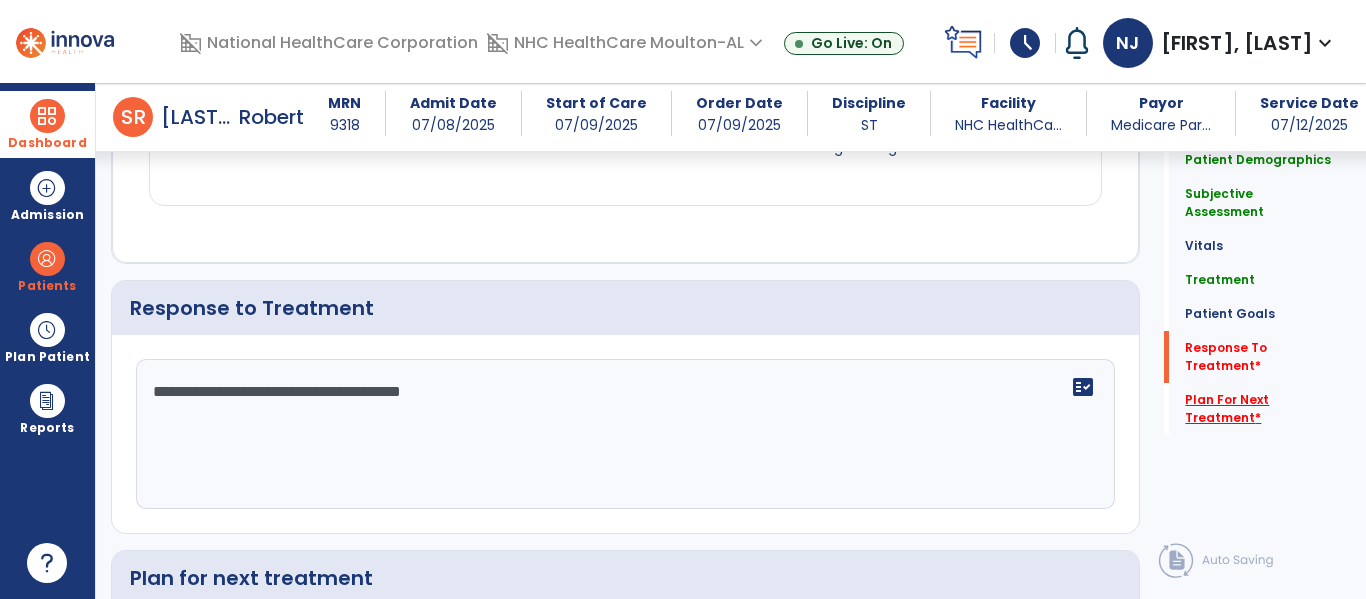 type on "**********" 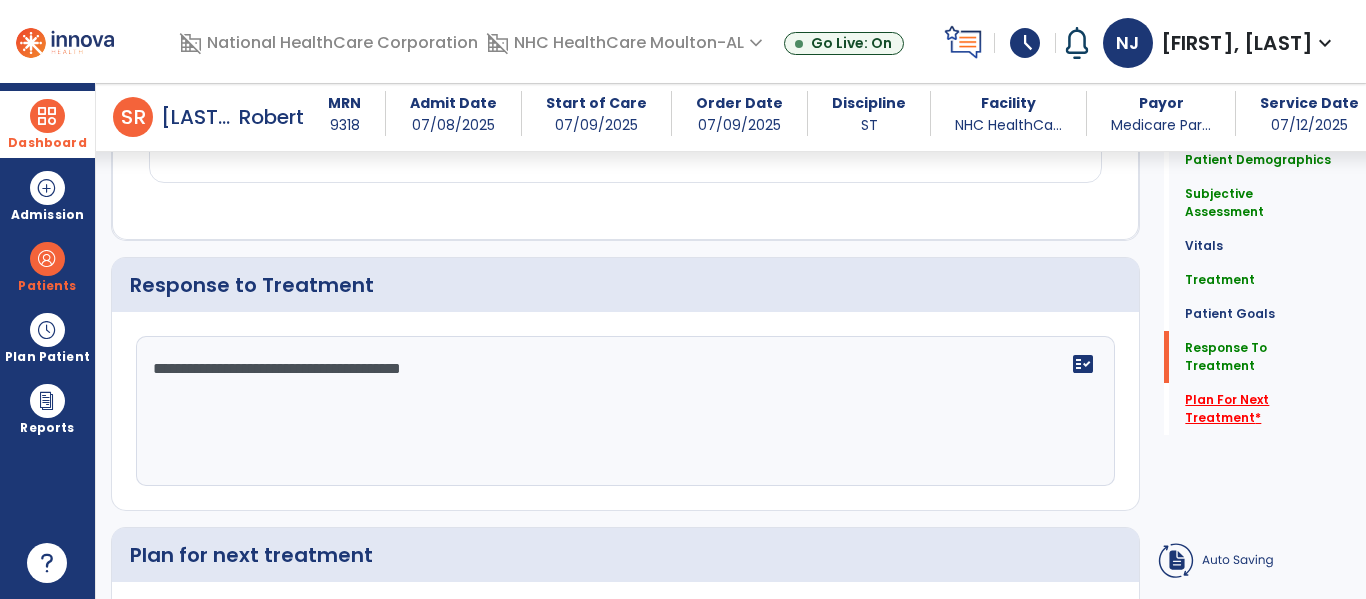 click on "Plan For Next Treatment   *" 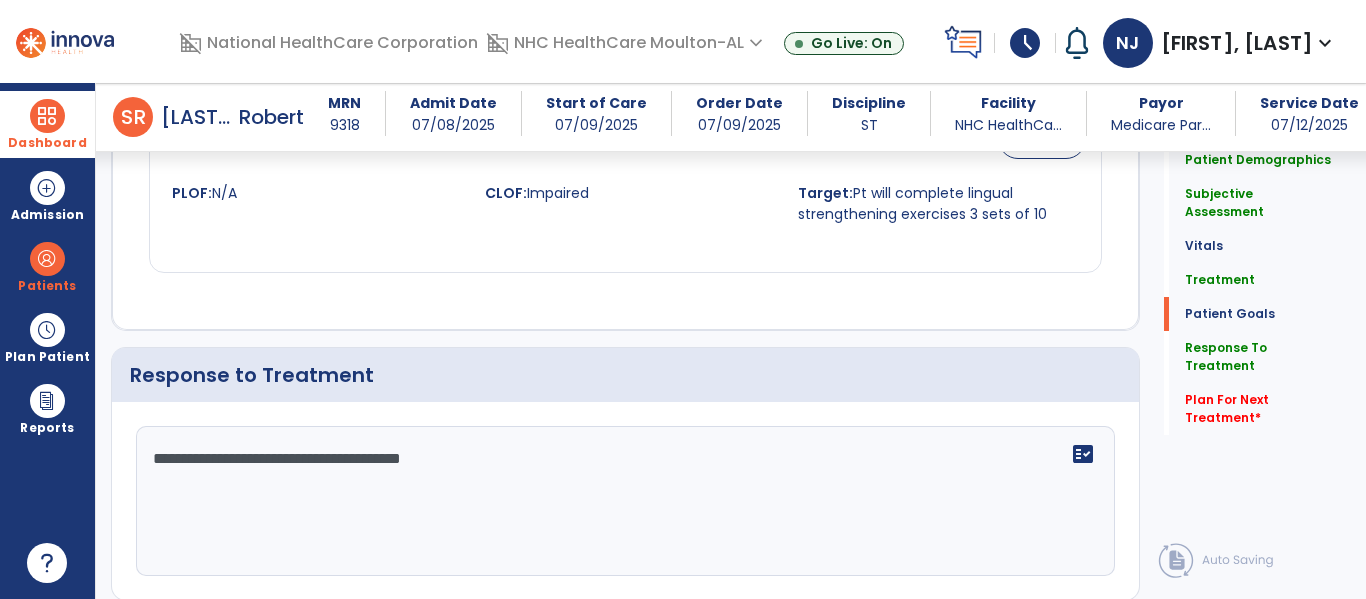 scroll, scrollTop: 2764, scrollLeft: 0, axis: vertical 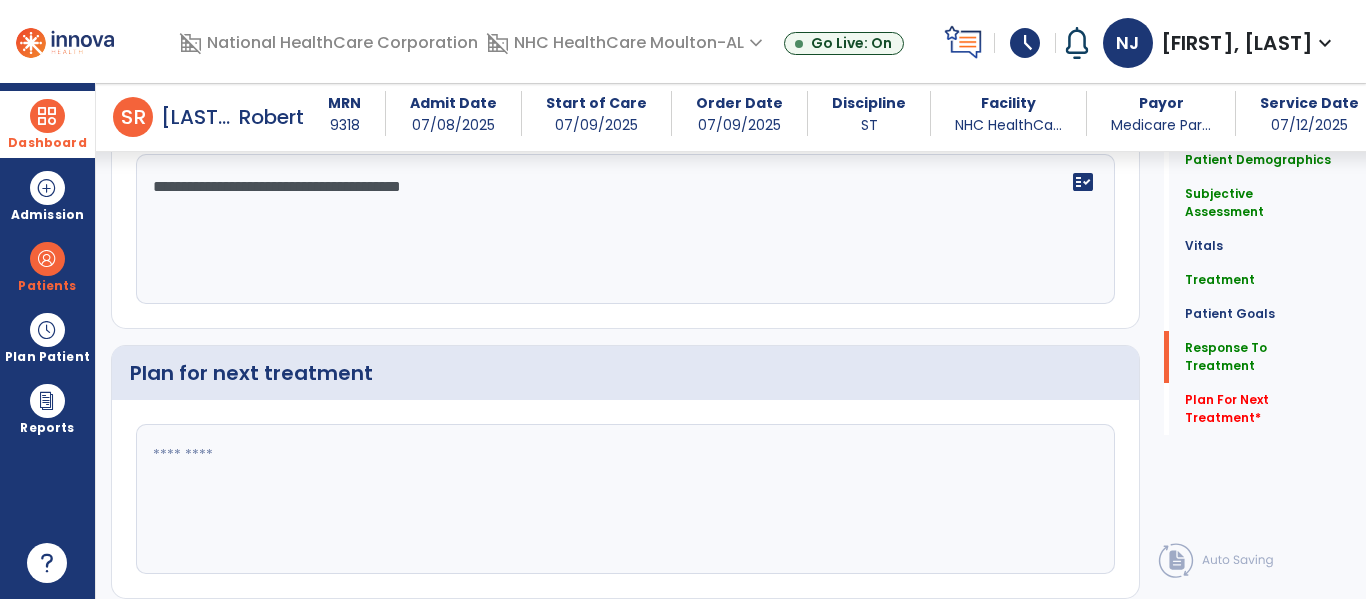 click 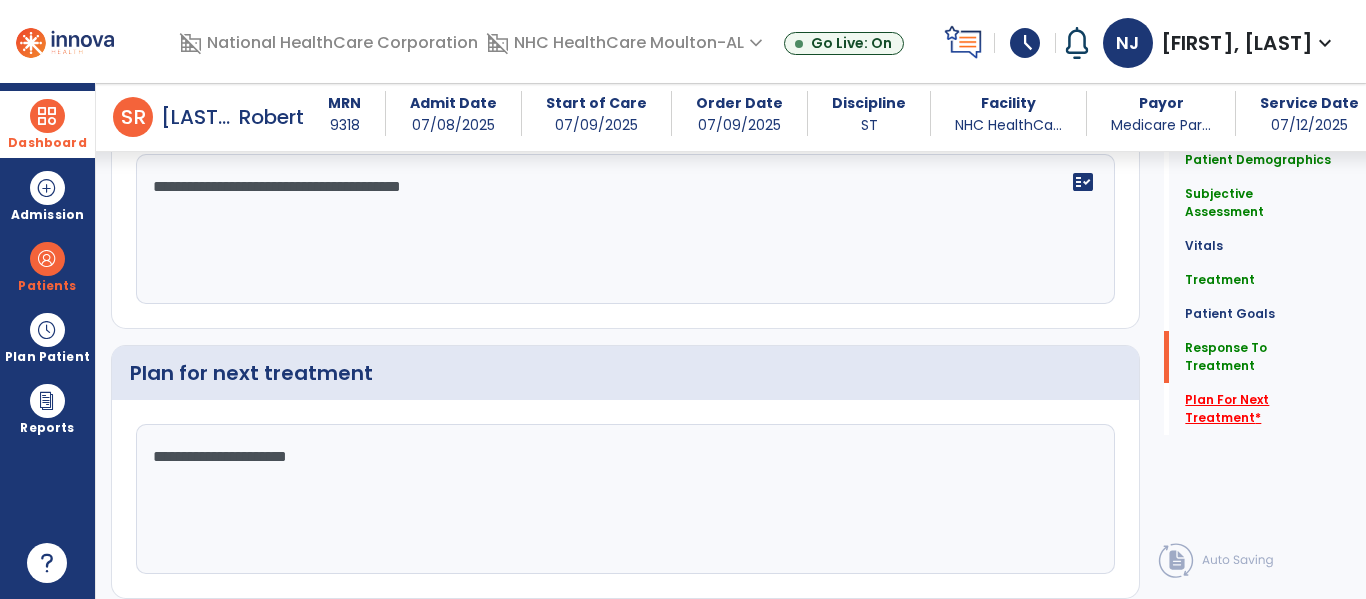 type on "**********" 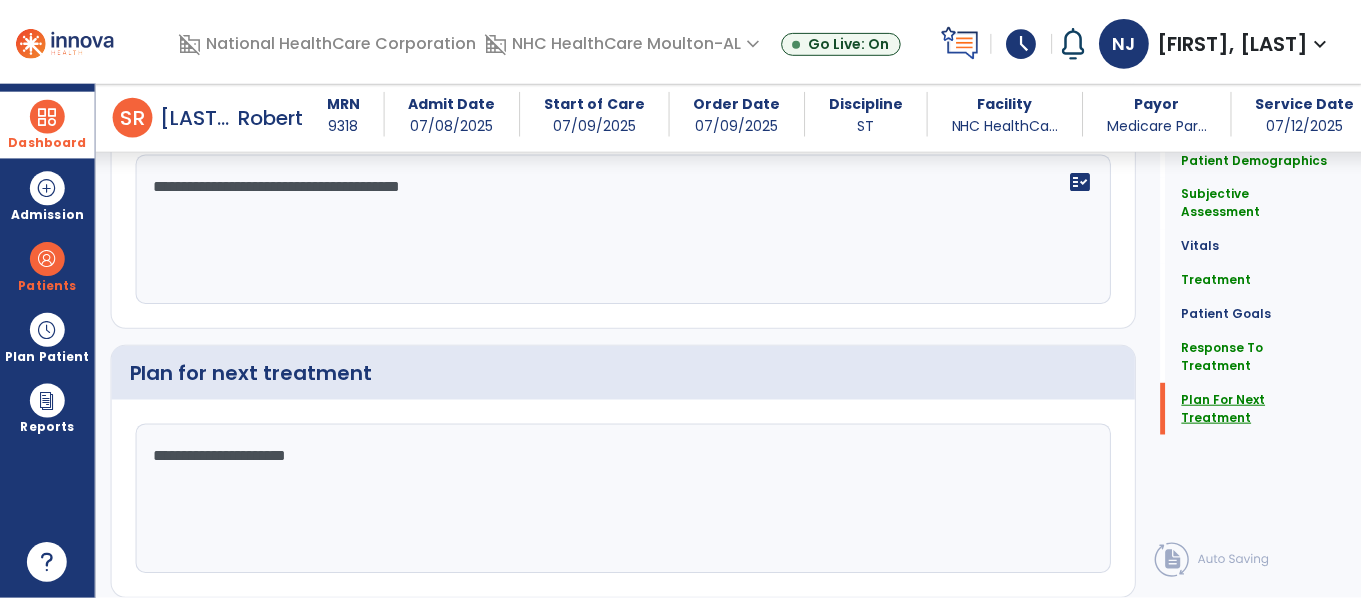 scroll, scrollTop: 2831, scrollLeft: 0, axis: vertical 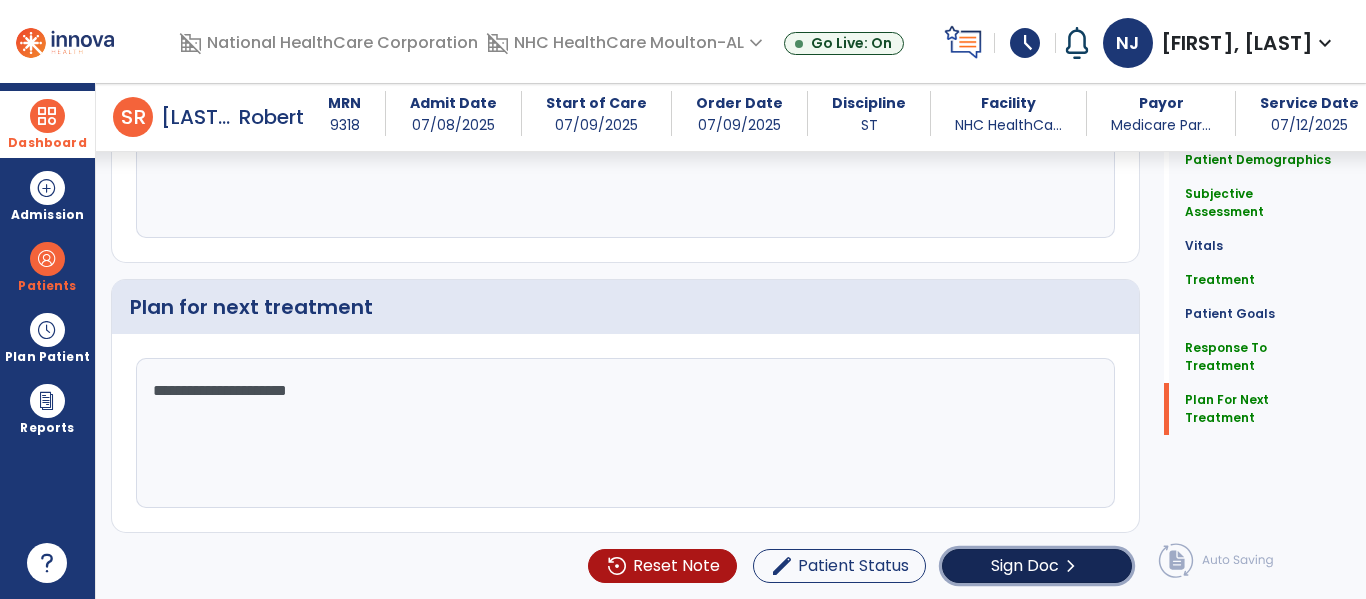 click on "Sign Doc  chevron_right" 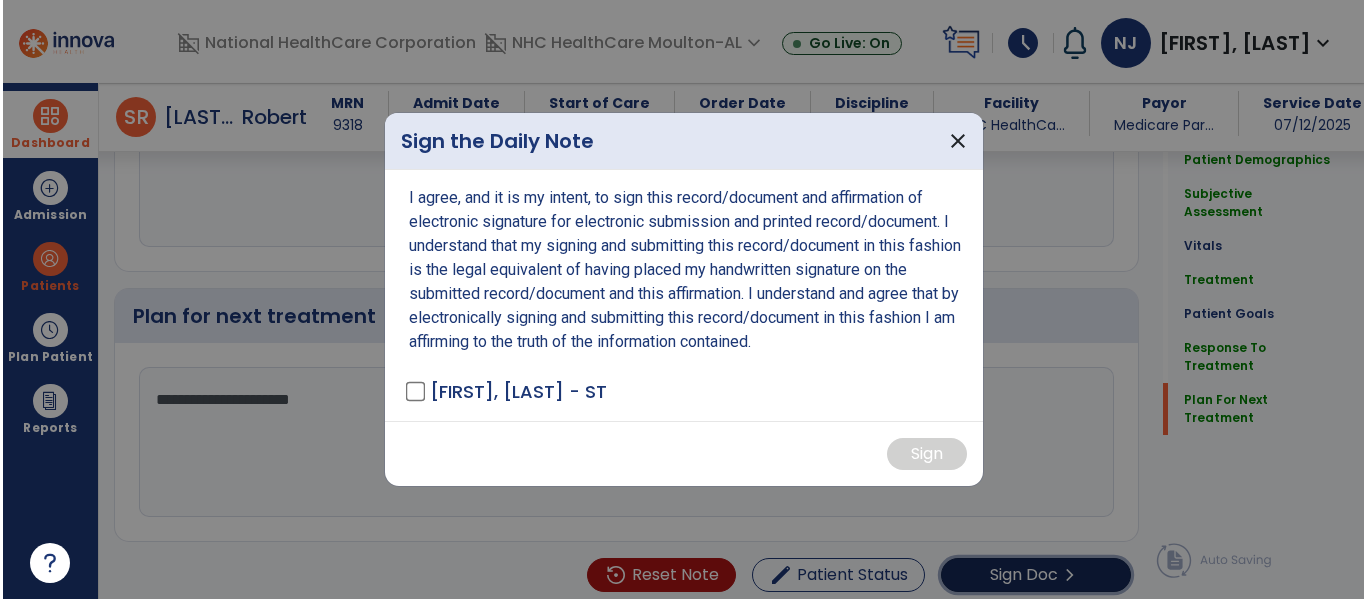 scroll, scrollTop: 2831, scrollLeft: 0, axis: vertical 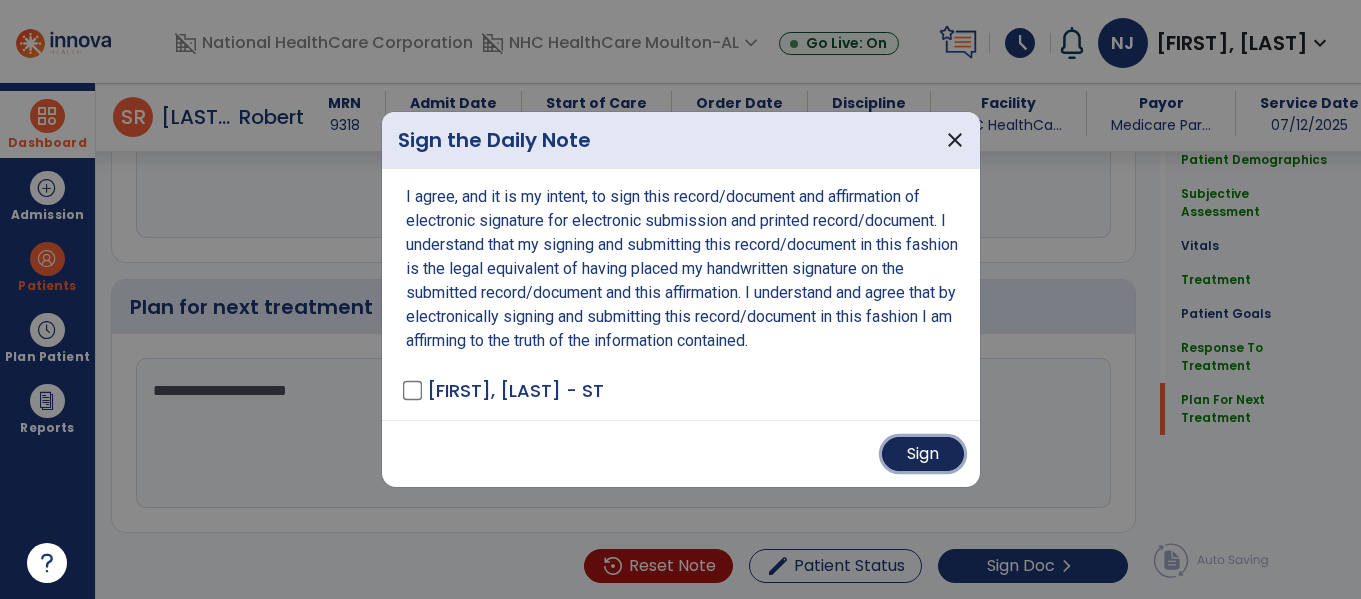 click on "Sign" at bounding box center [923, 454] 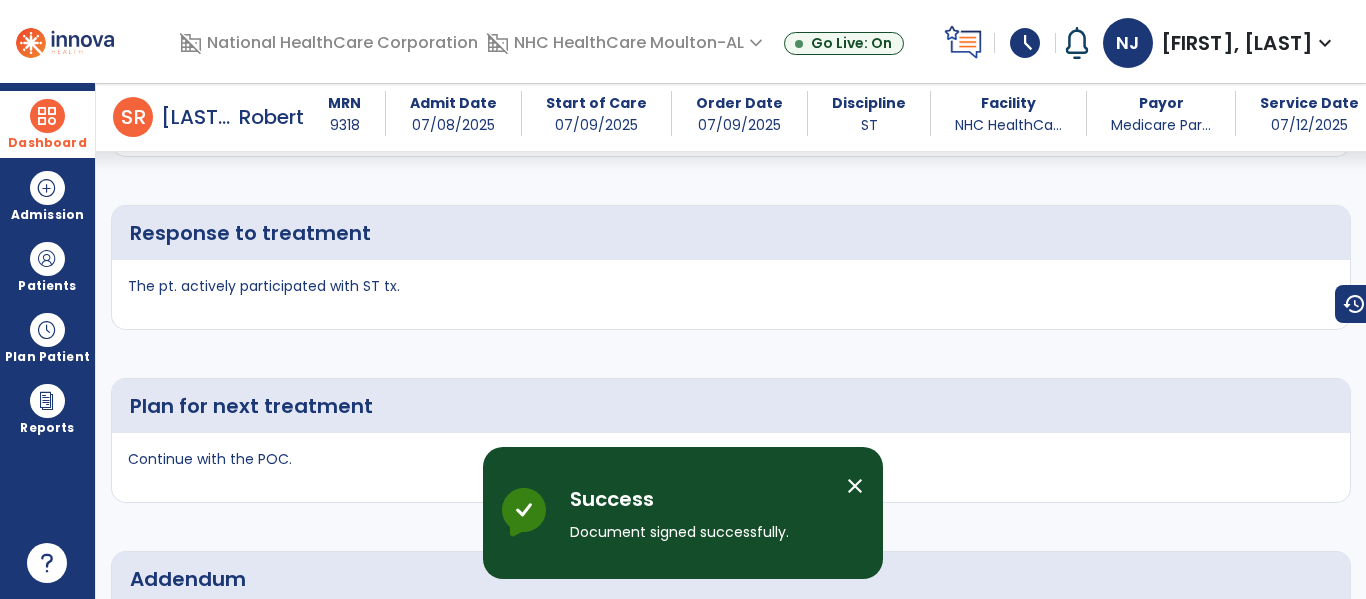 scroll, scrollTop: 4327, scrollLeft: 0, axis: vertical 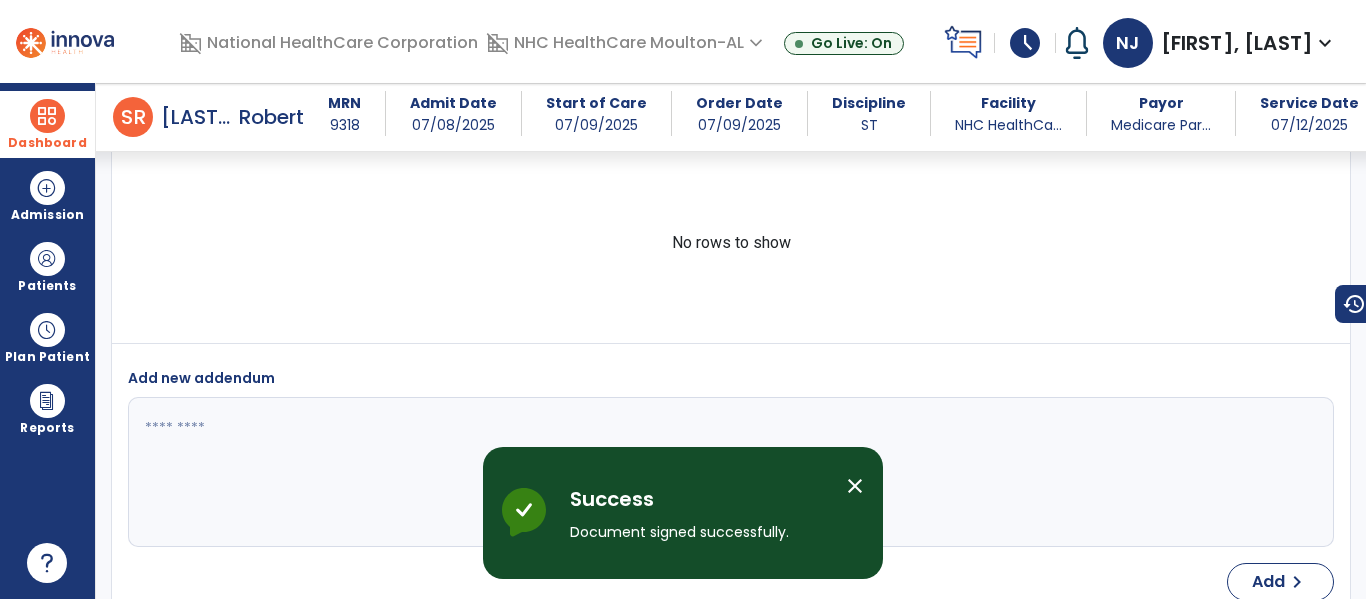 click at bounding box center (47, 116) 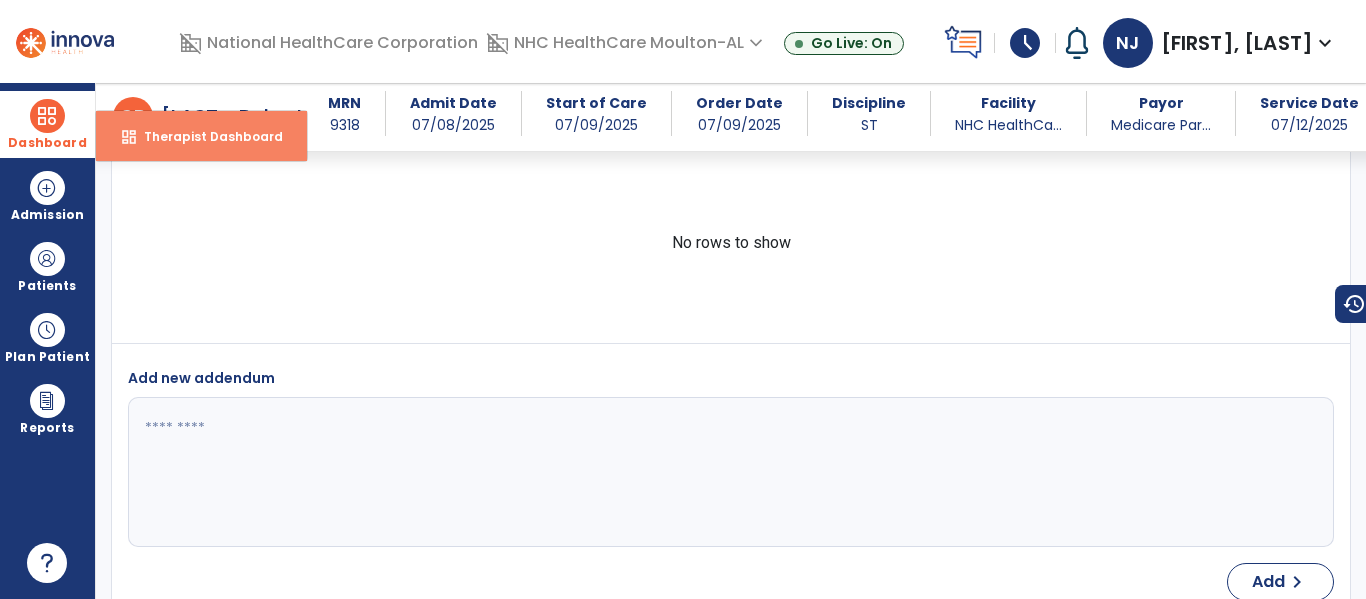 click on "Therapist Dashboard" at bounding box center [205, 136] 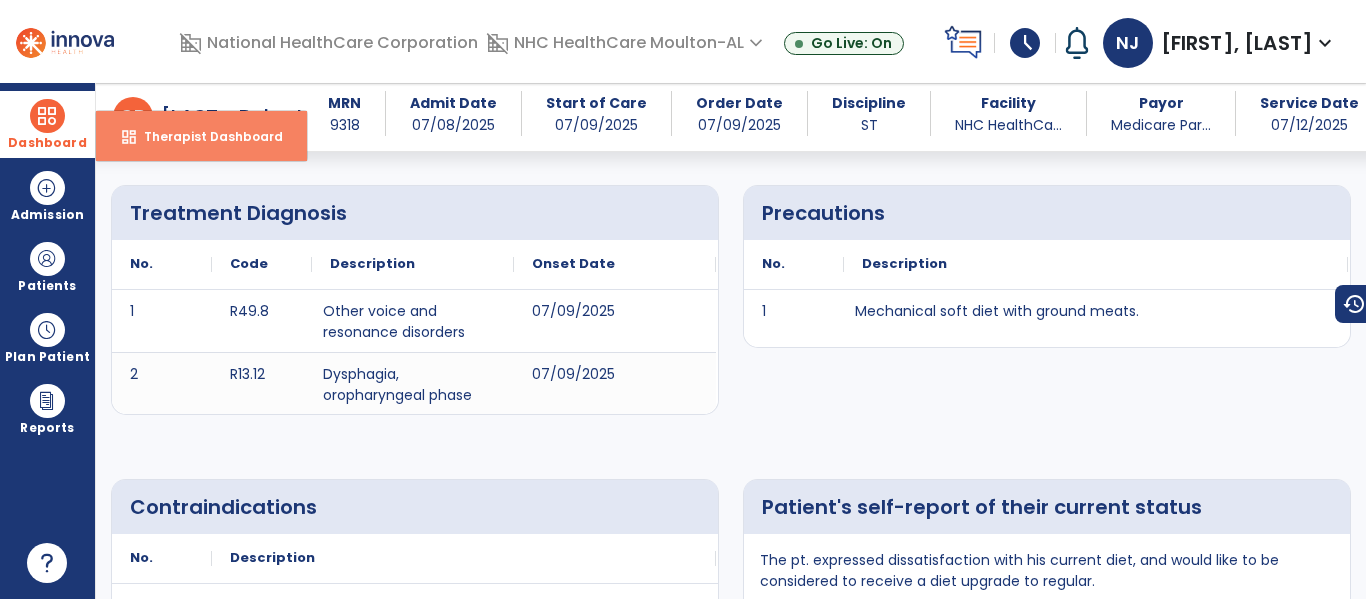 select on "****" 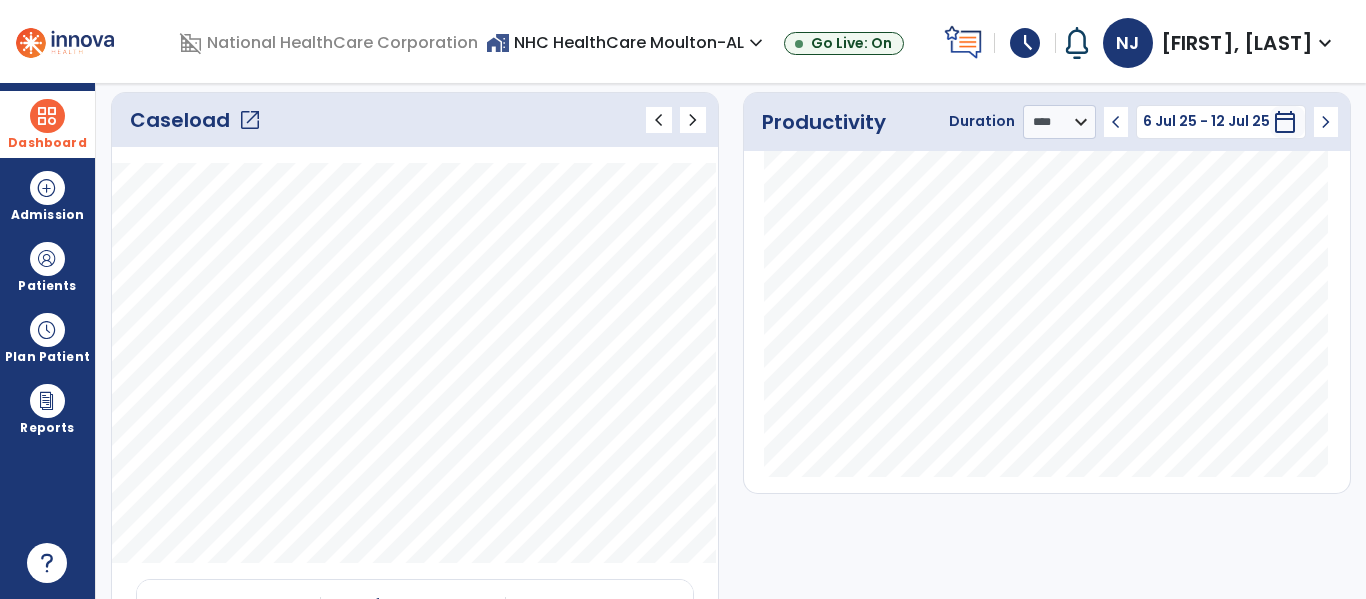 click on "open_in_new" 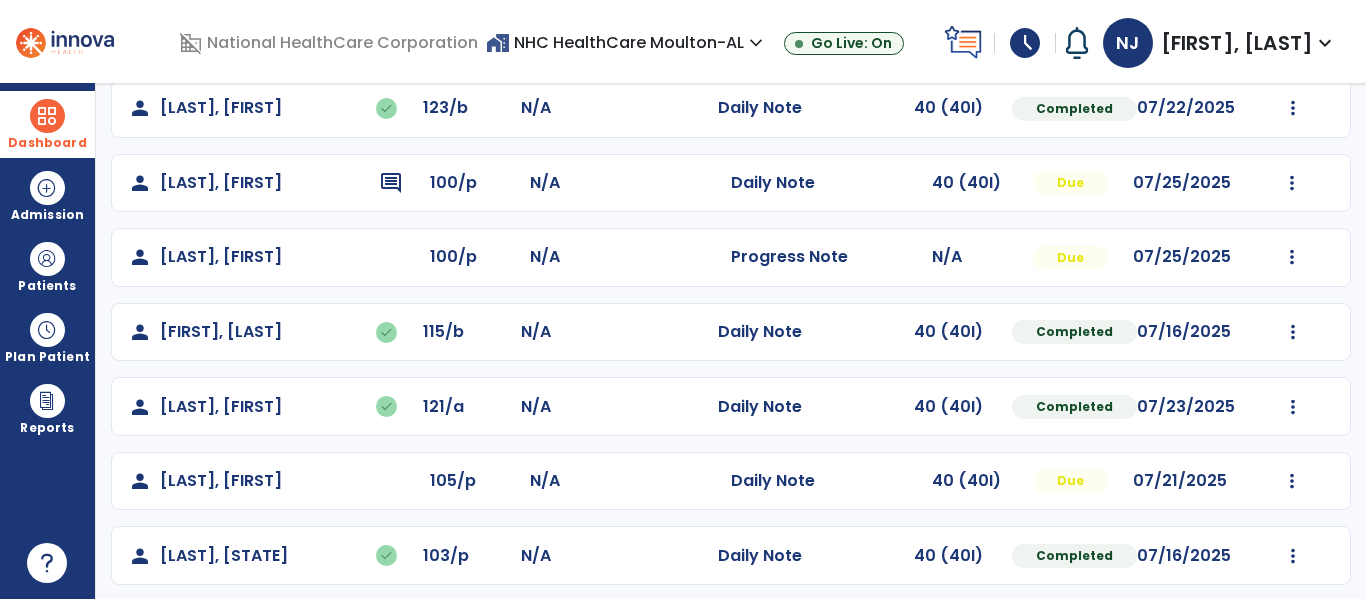 scroll, scrollTop: 488, scrollLeft: 0, axis: vertical 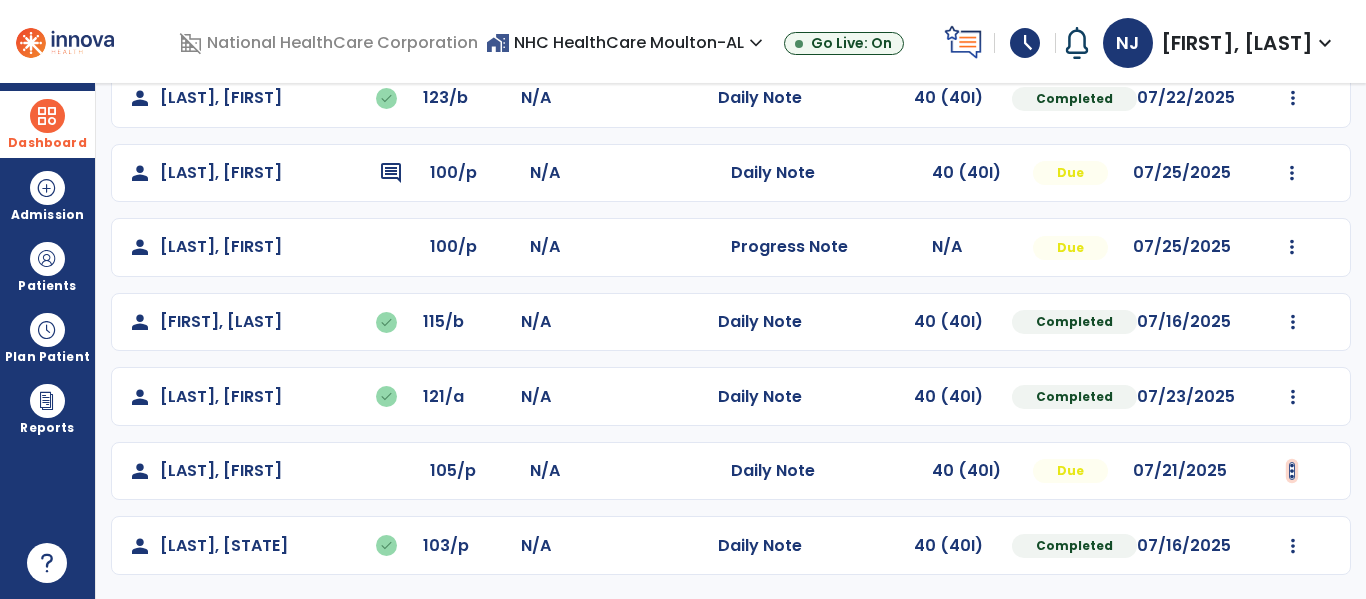 click at bounding box center [1293, -200] 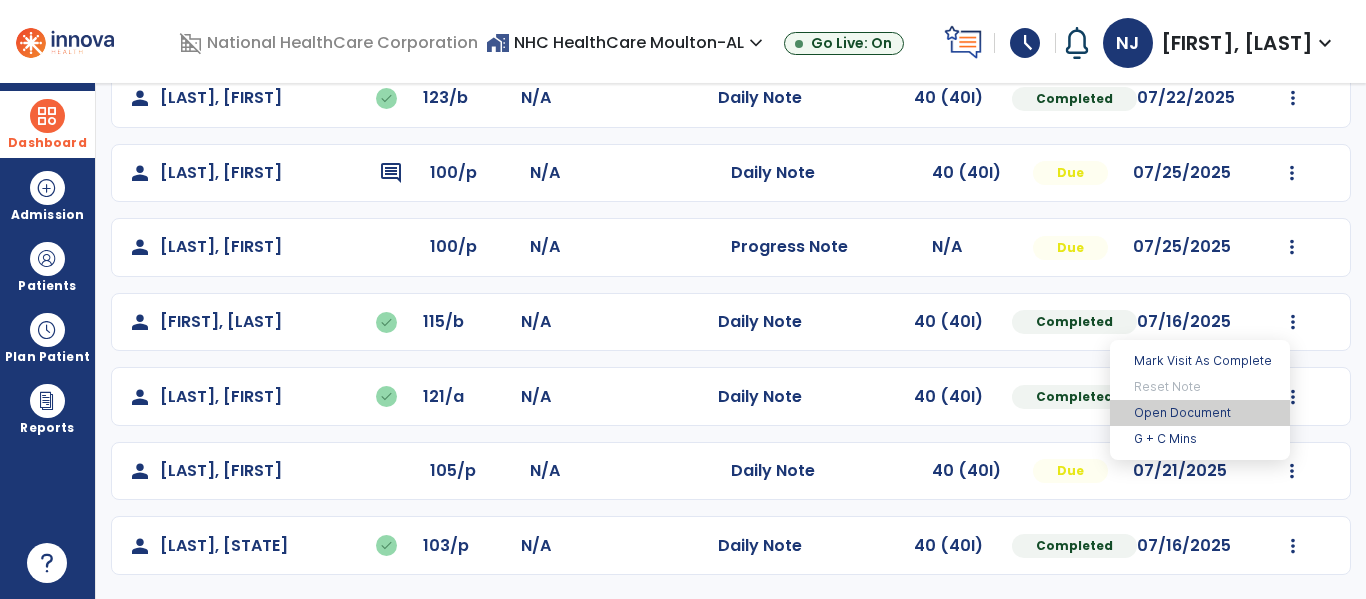 click on "Open Document" at bounding box center (1200, 413) 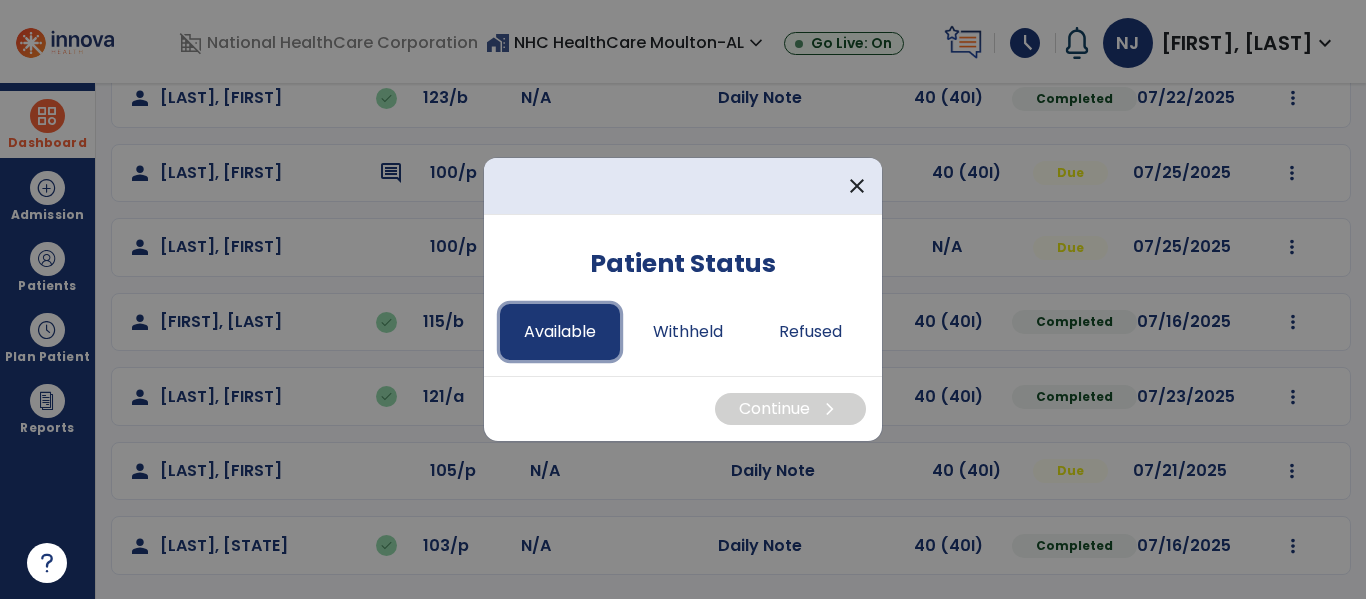 click on "Available" at bounding box center (560, 332) 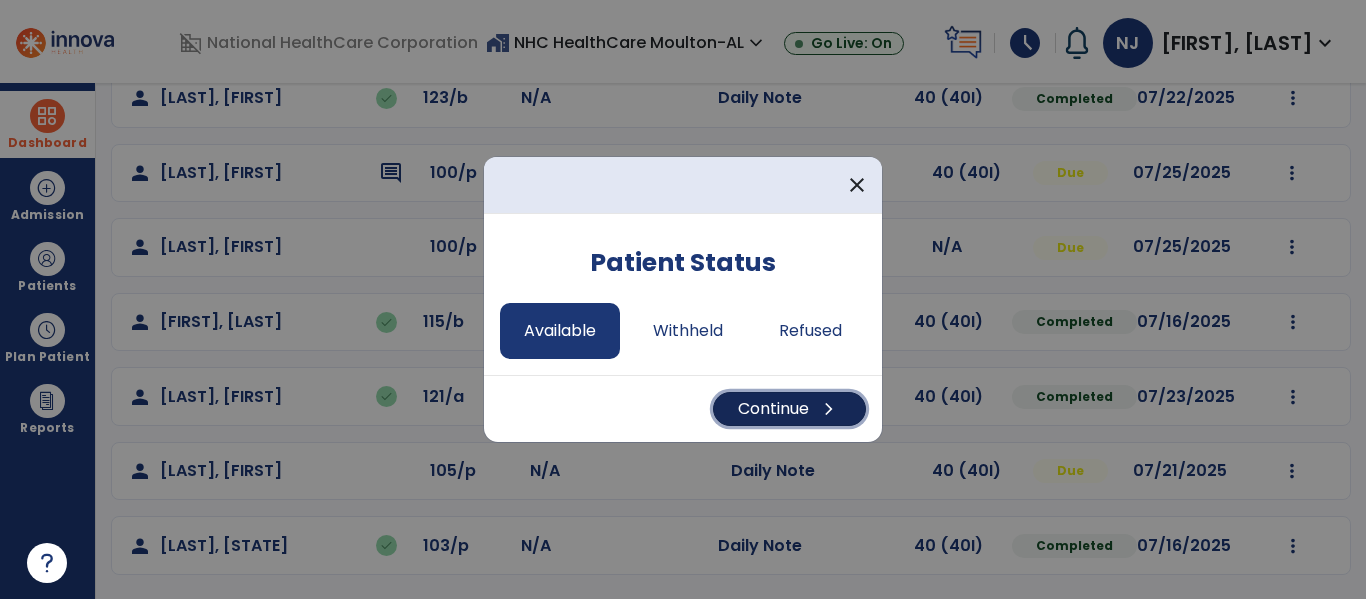 click on "chevron_right" at bounding box center (829, 409) 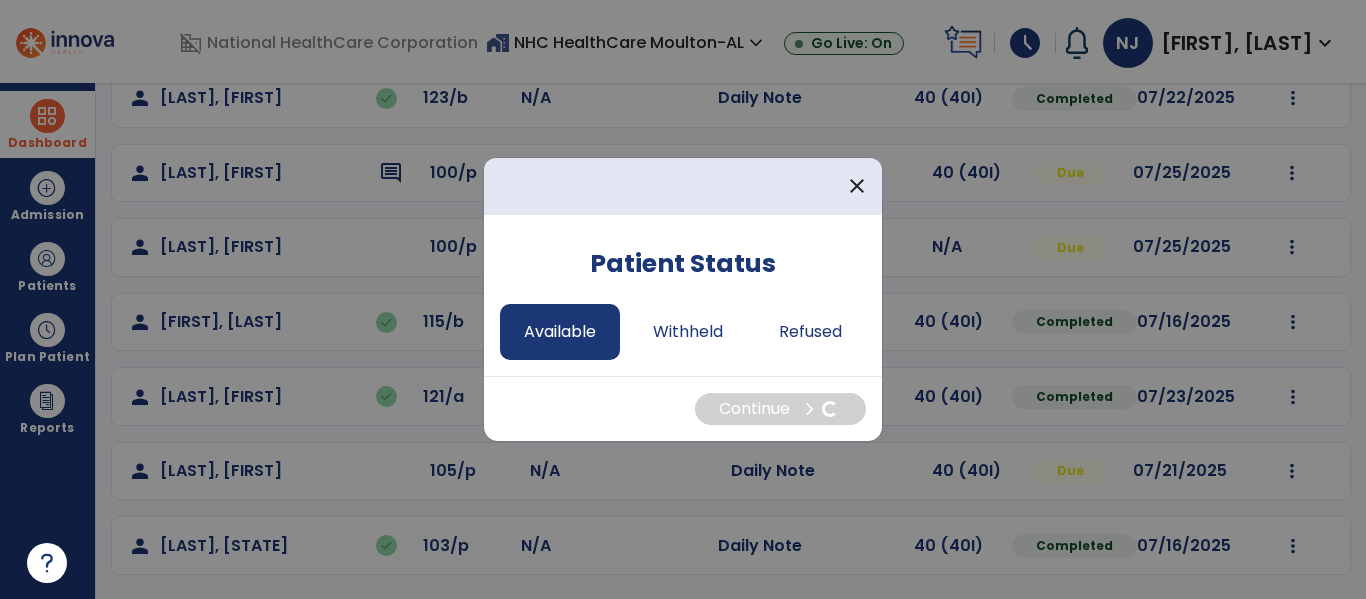 select on "*" 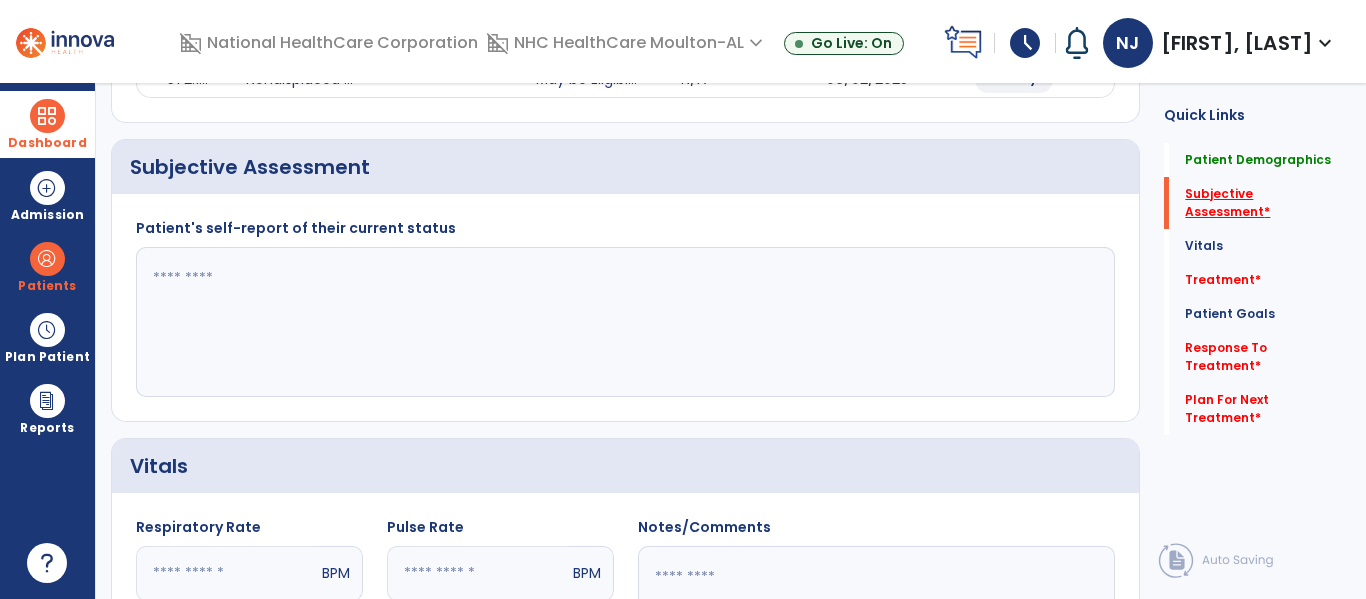 click on "Subjective Assessment   *" 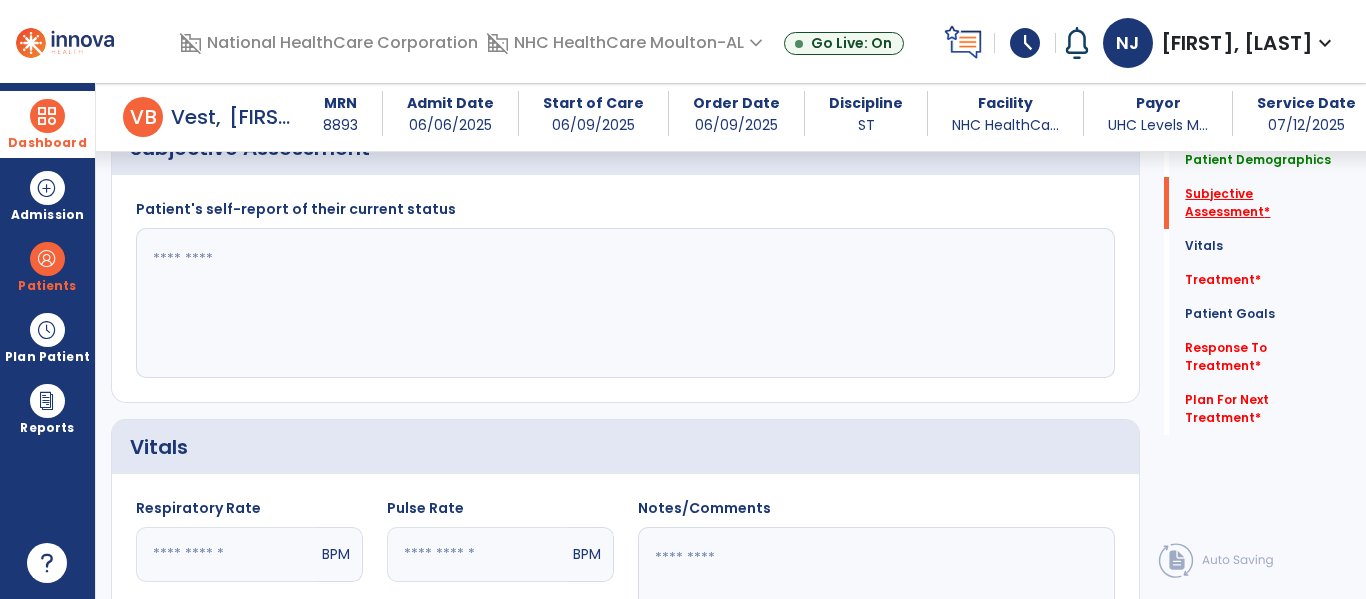 scroll, scrollTop: 427, scrollLeft: 0, axis: vertical 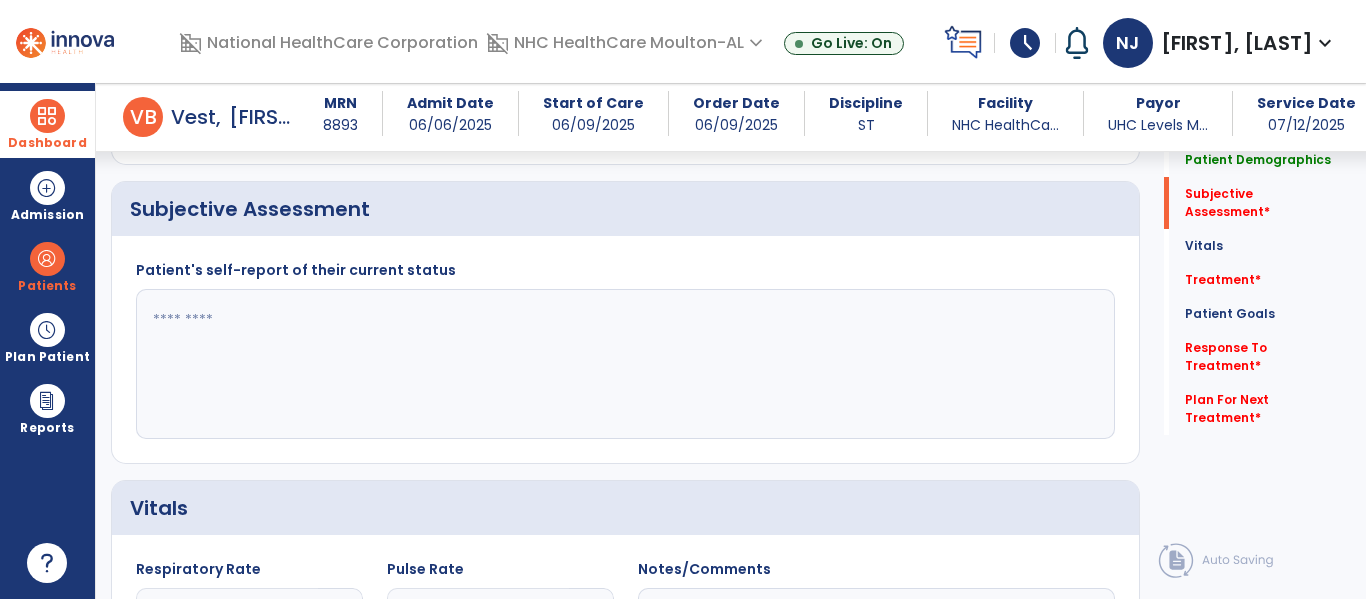 click 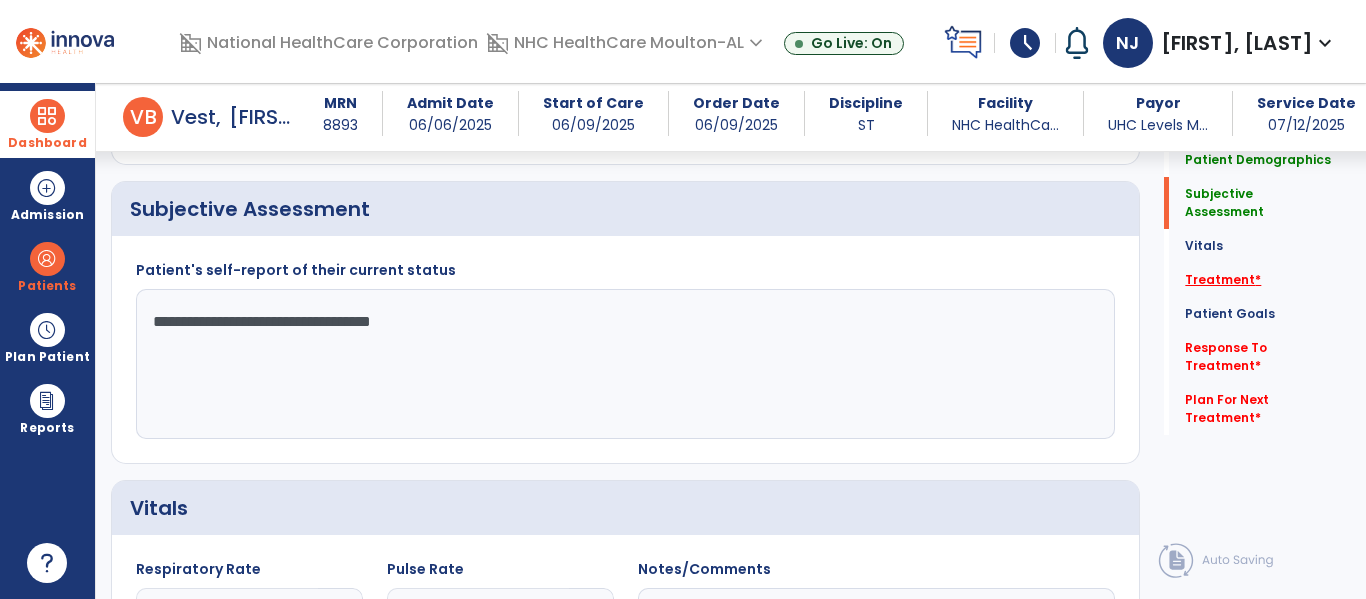 type on "**********" 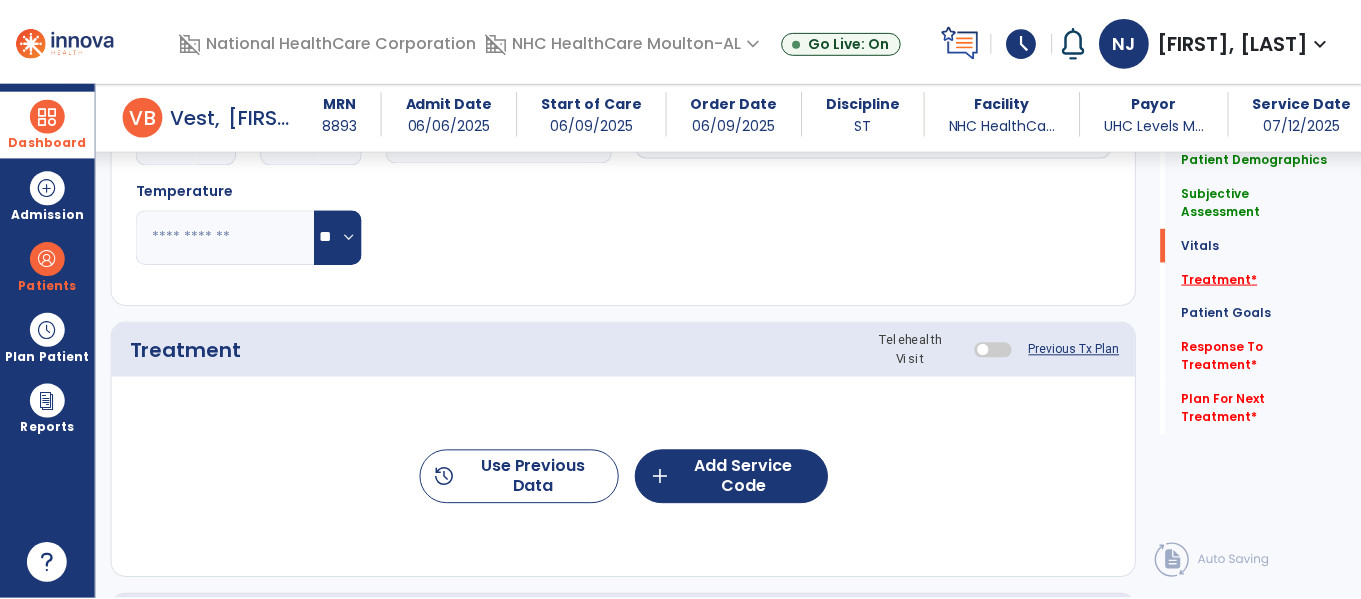 scroll, scrollTop: 1117, scrollLeft: 0, axis: vertical 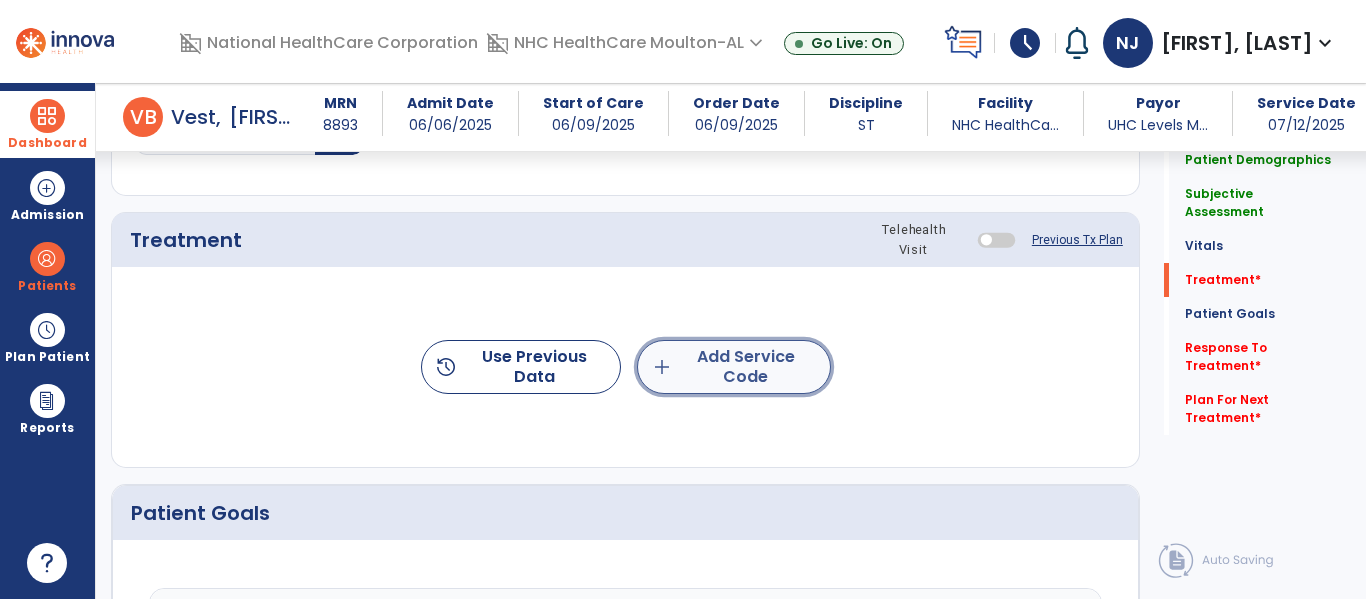 click on "add  Add Service Code" 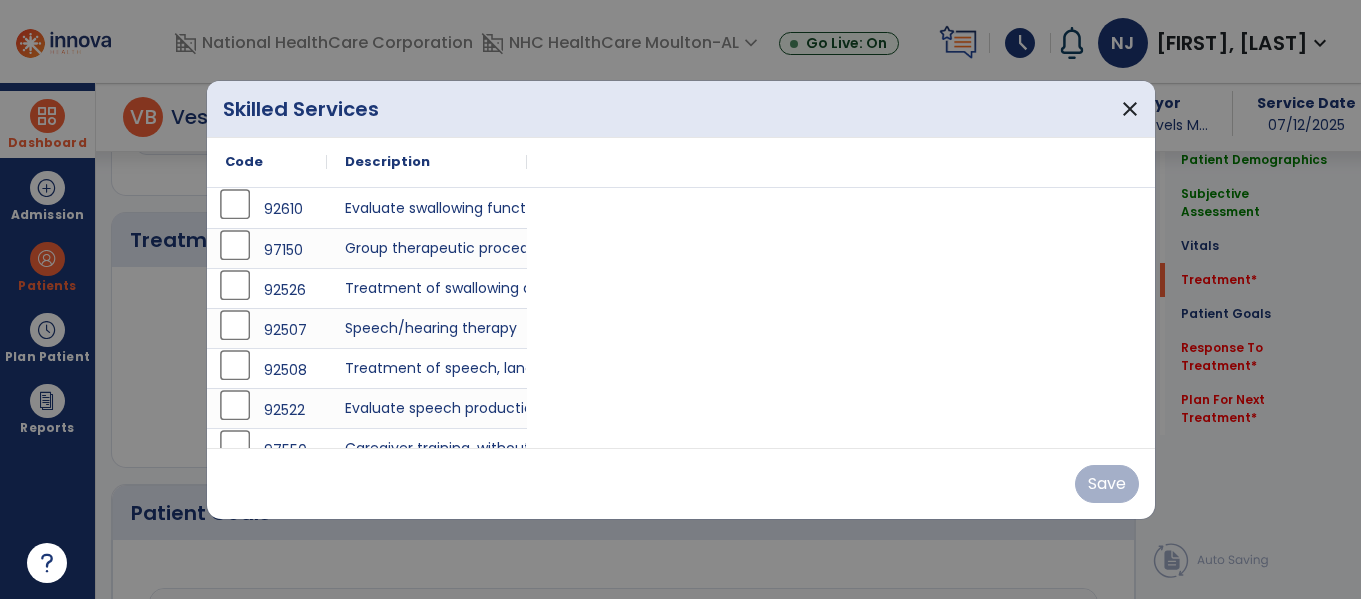 scroll, scrollTop: 1117, scrollLeft: 0, axis: vertical 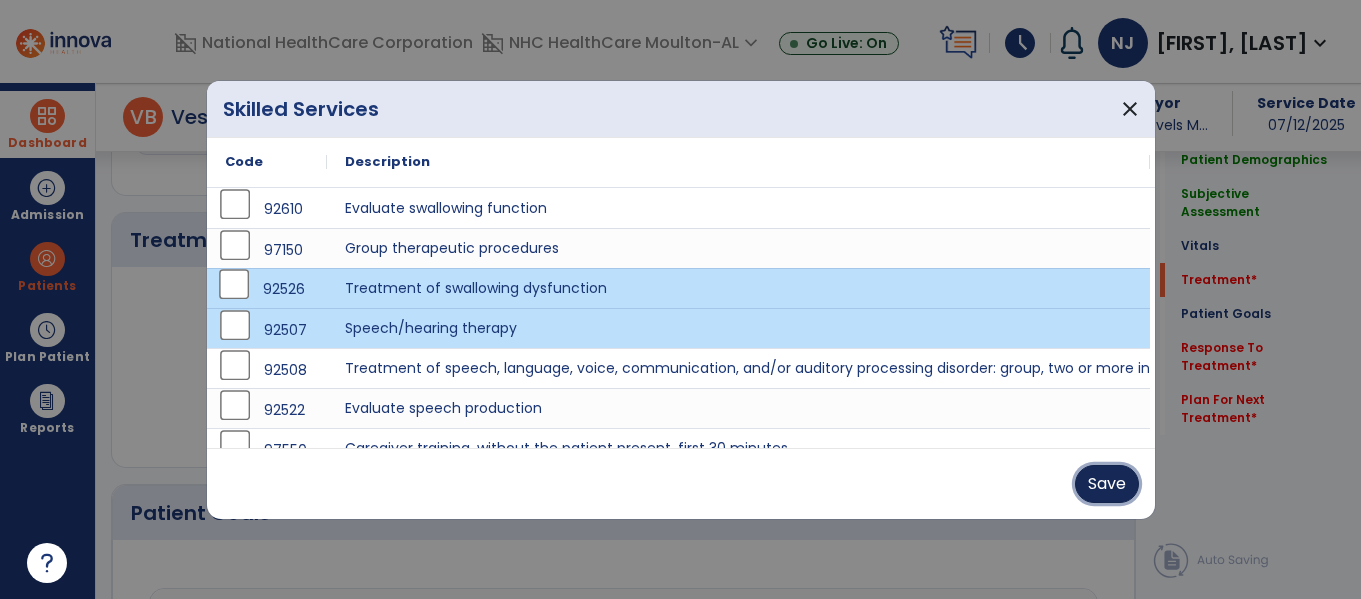 click on "Save" at bounding box center (1107, 484) 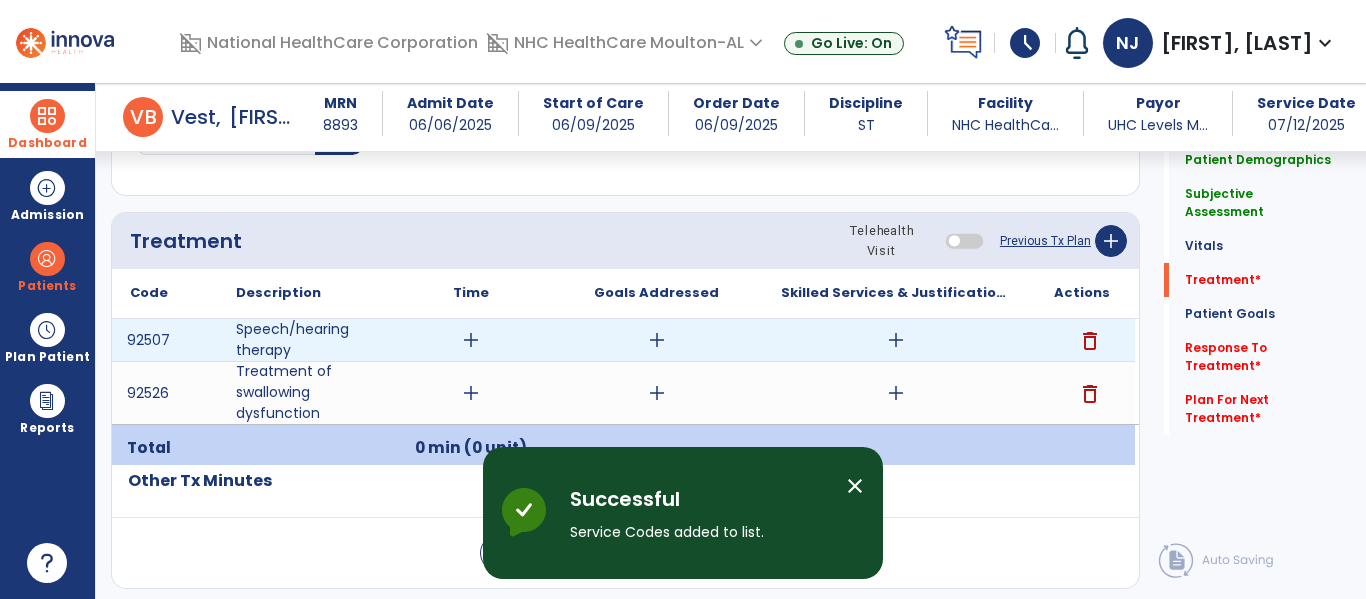 click on "add" at bounding box center [657, 340] 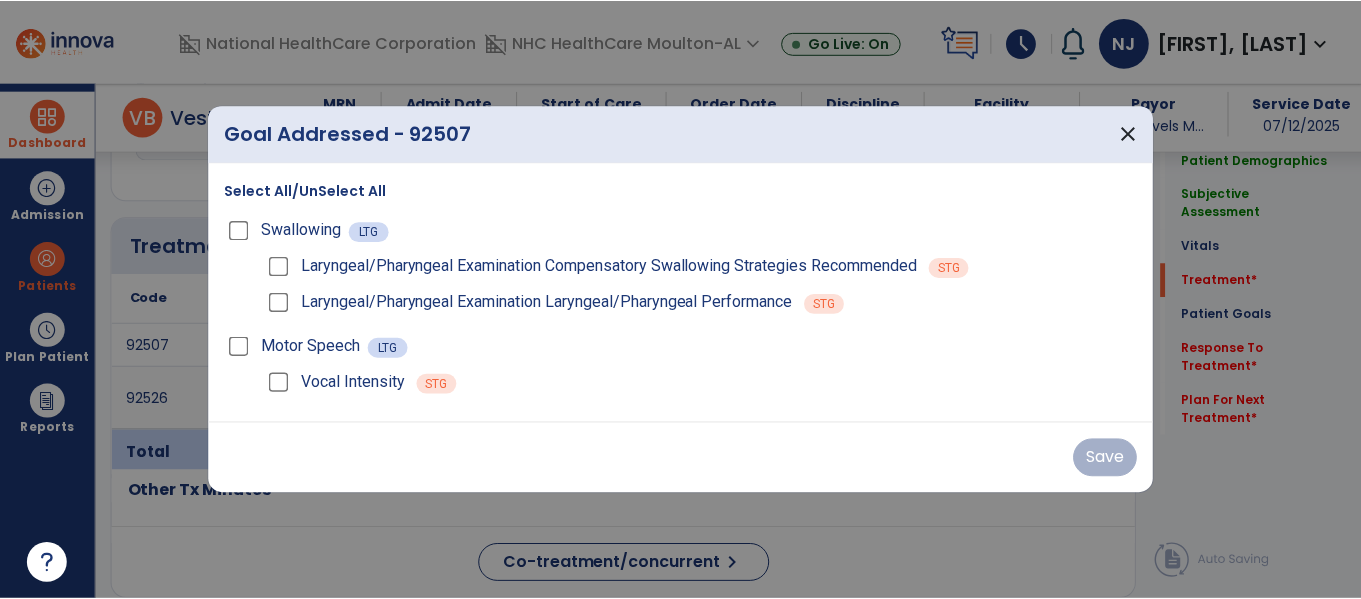 scroll, scrollTop: 1117, scrollLeft: 0, axis: vertical 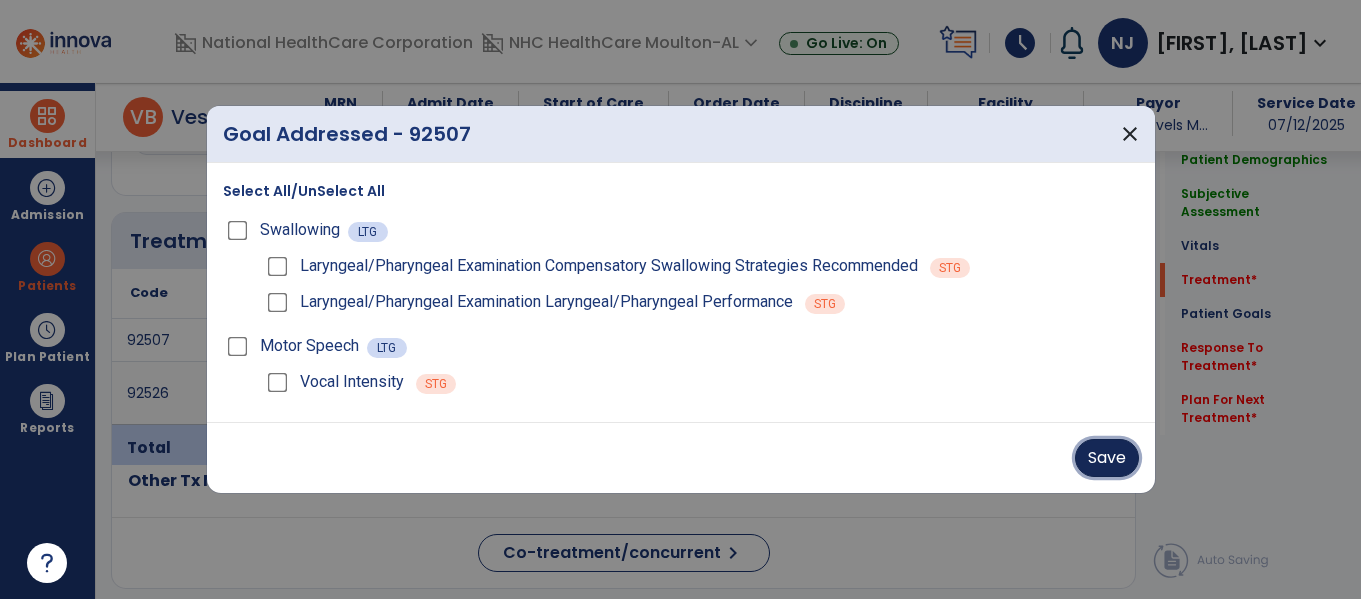 click on "Save" at bounding box center (1107, 458) 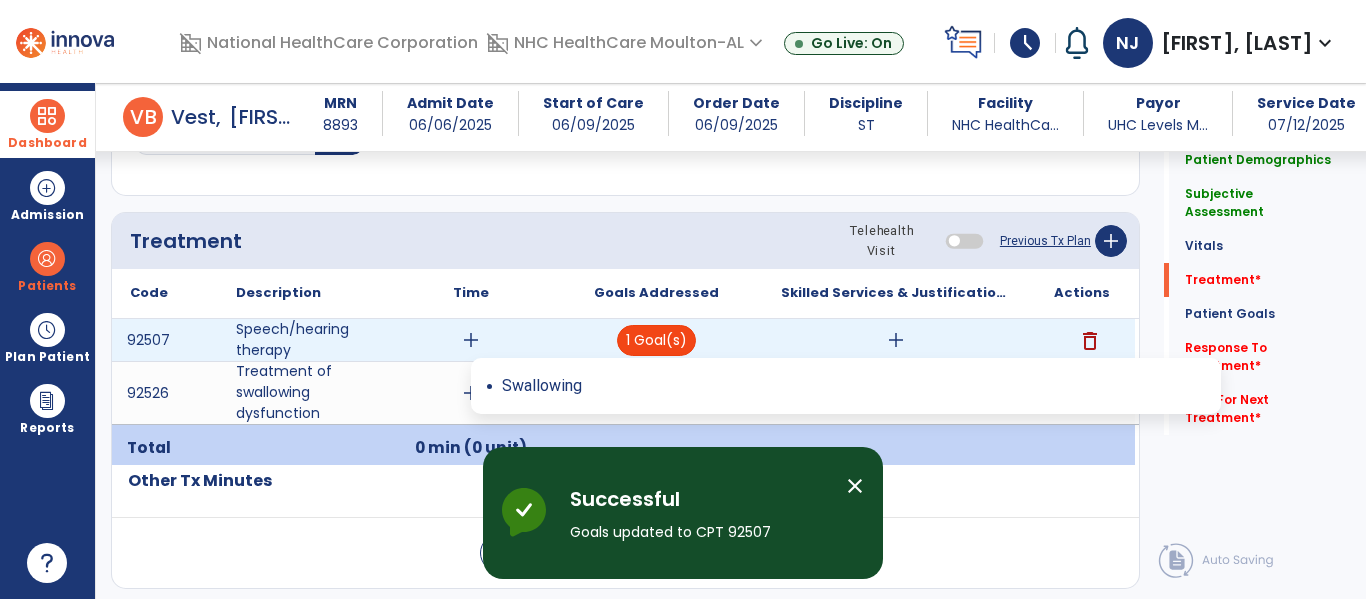 click on "1 Goal(s)" at bounding box center (656, 340) 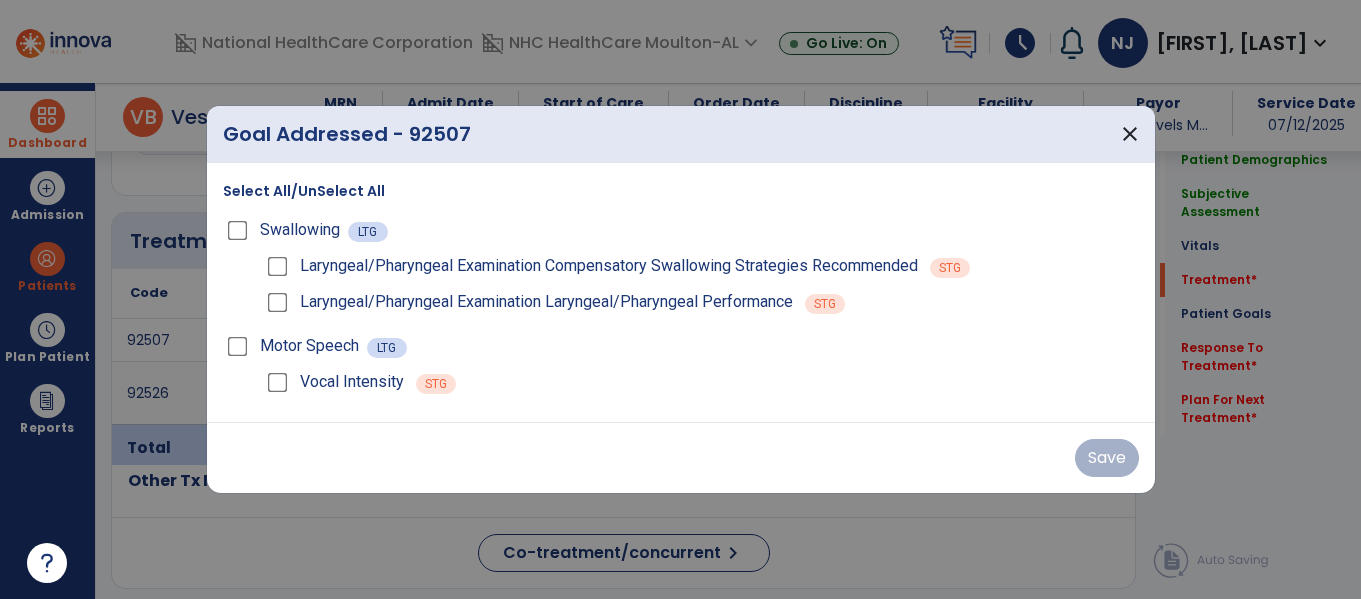 scroll, scrollTop: 1117, scrollLeft: 0, axis: vertical 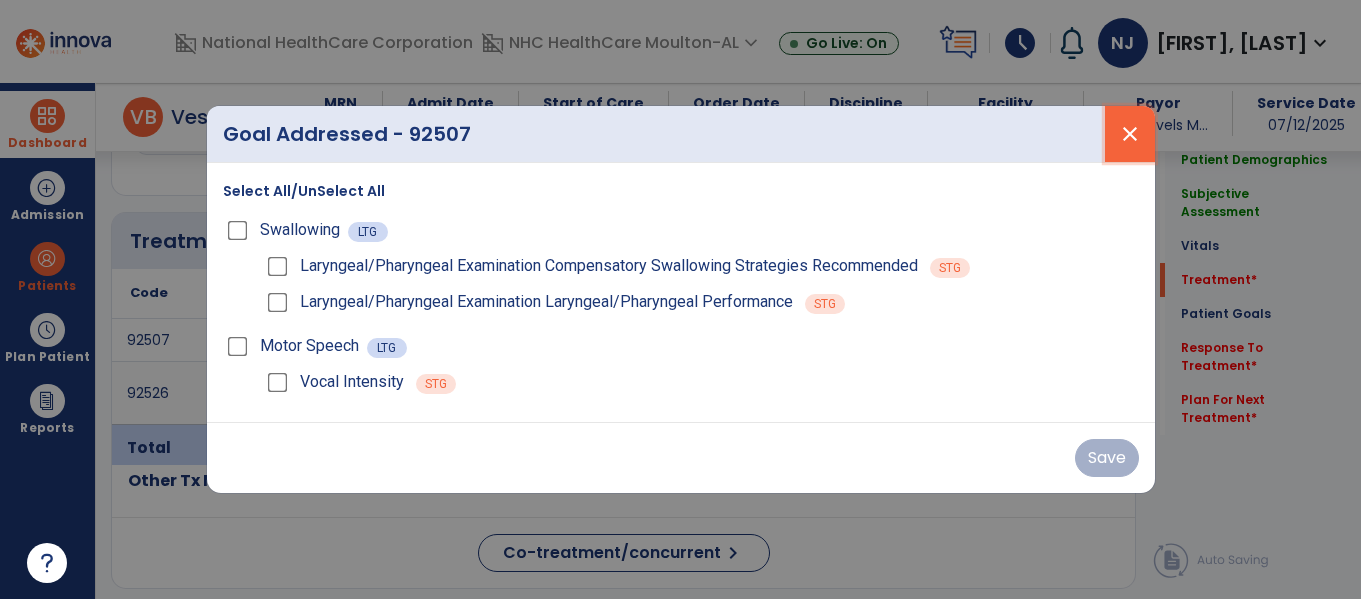 click on "close" at bounding box center (1130, 134) 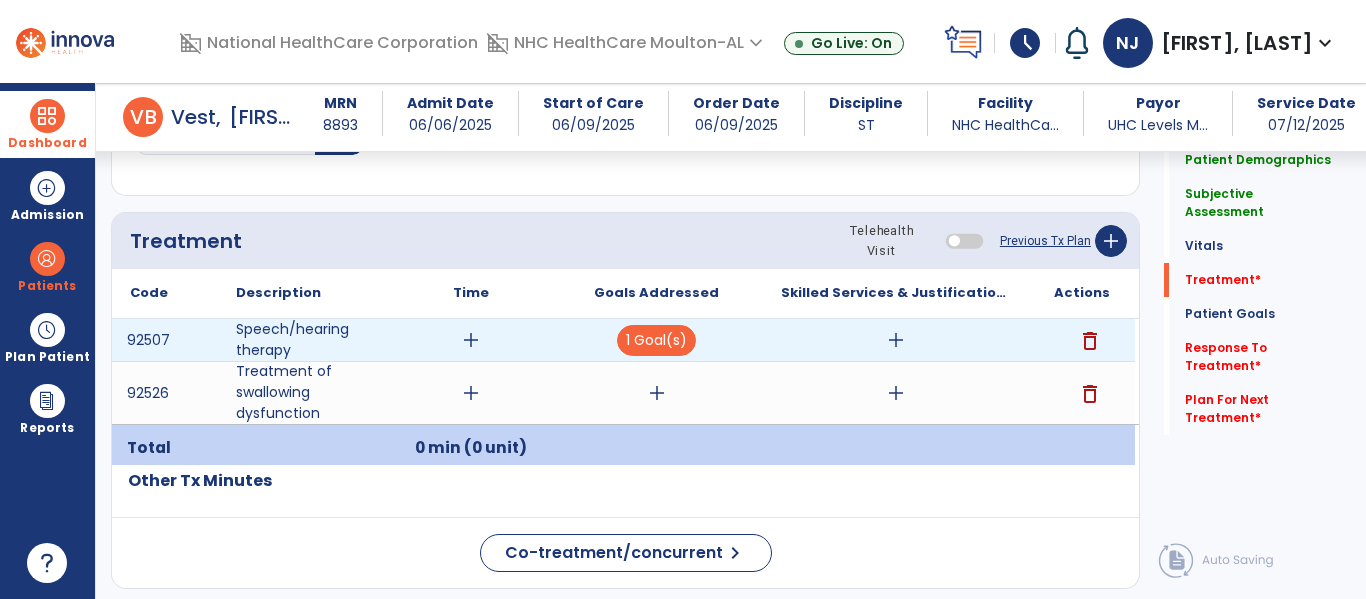 click on "delete" at bounding box center [1090, 341] 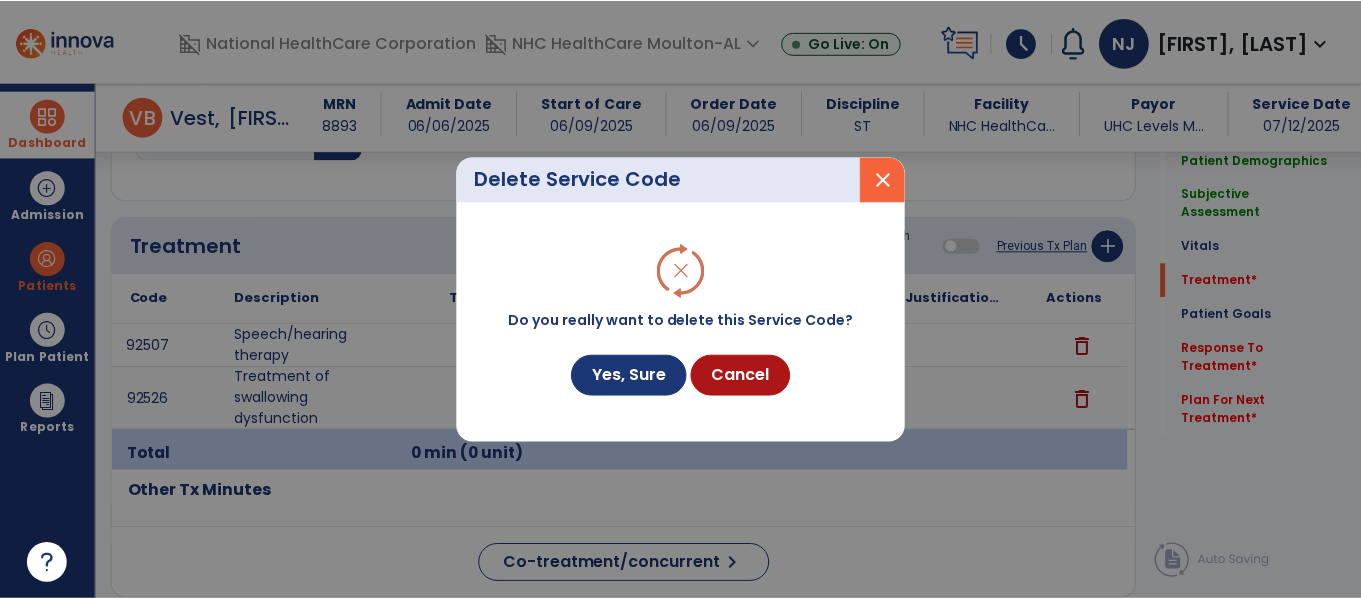 scroll, scrollTop: 1117, scrollLeft: 0, axis: vertical 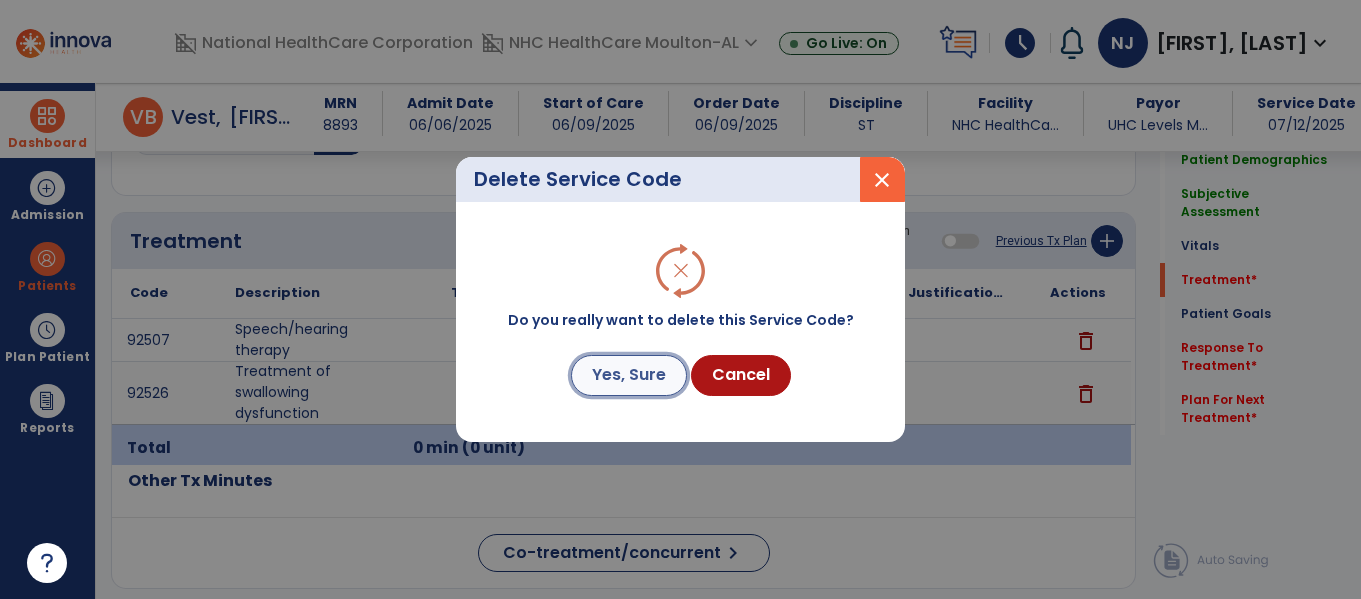 click on "Yes, Sure" at bounding box center (629, 375) 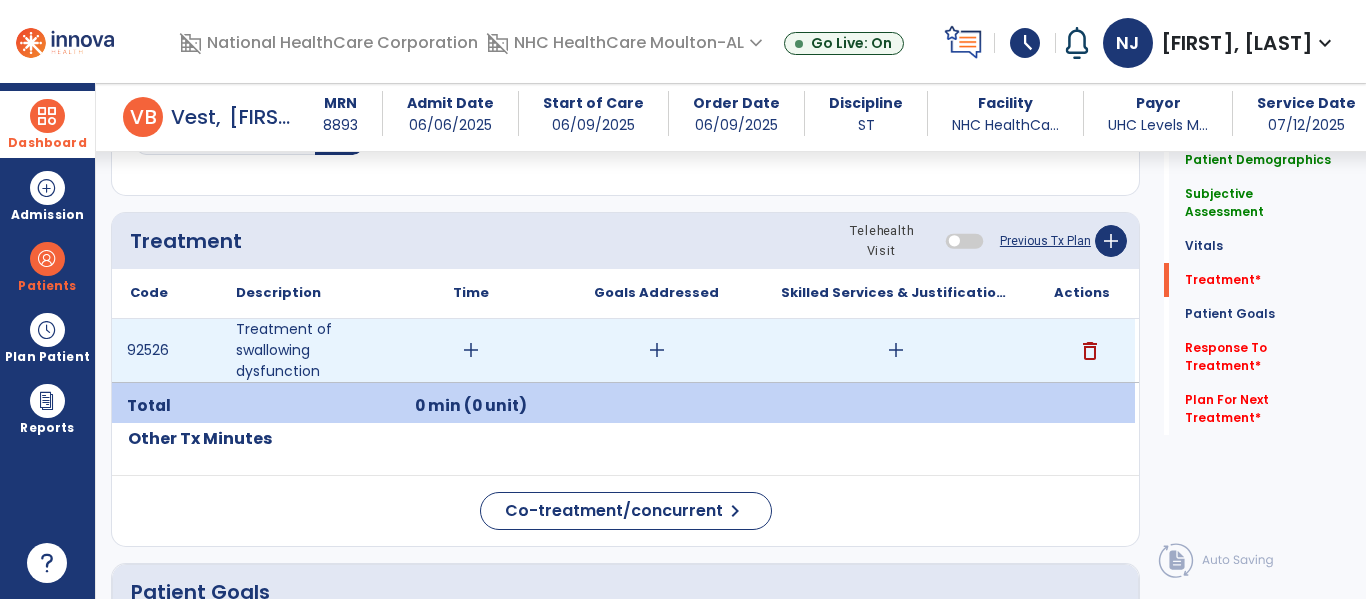 click on "add" at bounding box center (657, 350) 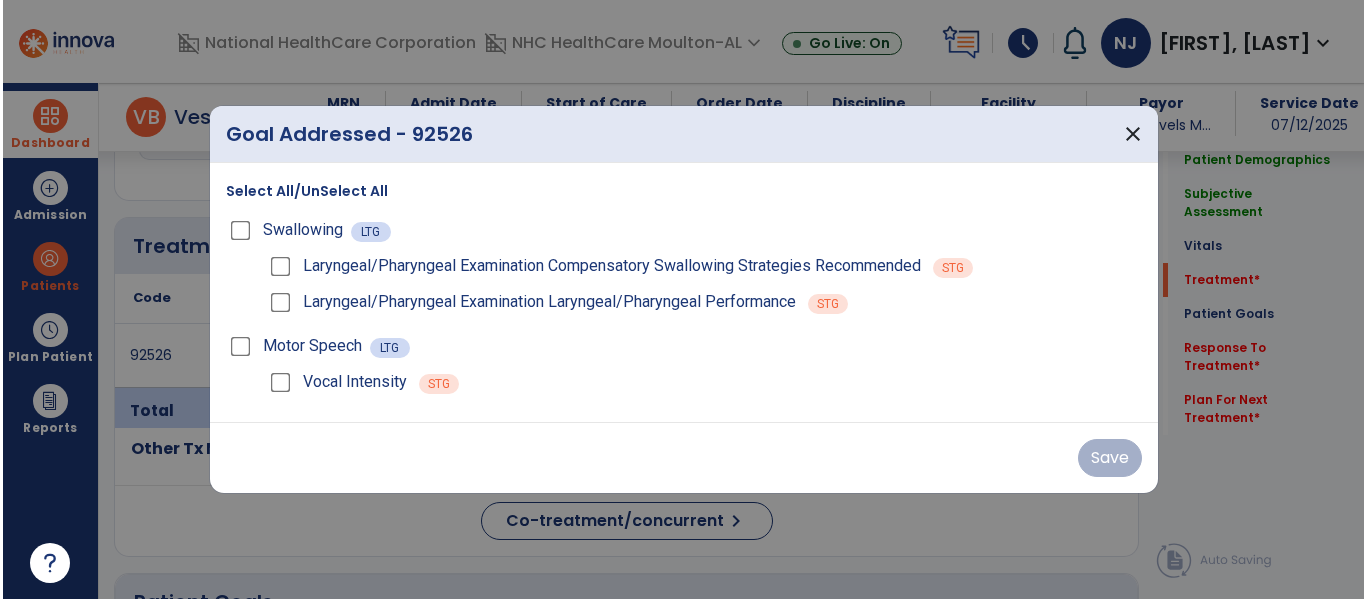 scroll, scrollTop: 1117, scrollLeft: 0, axis: vertical 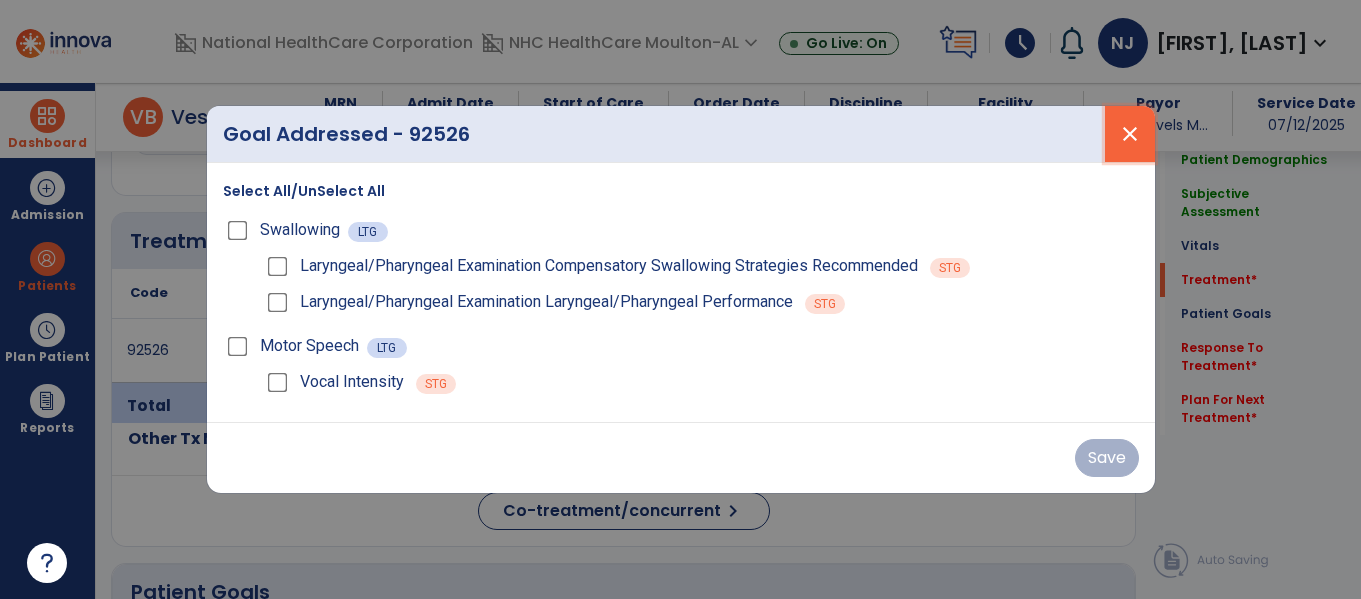 click on "close" at bounding box center (1130, 134) 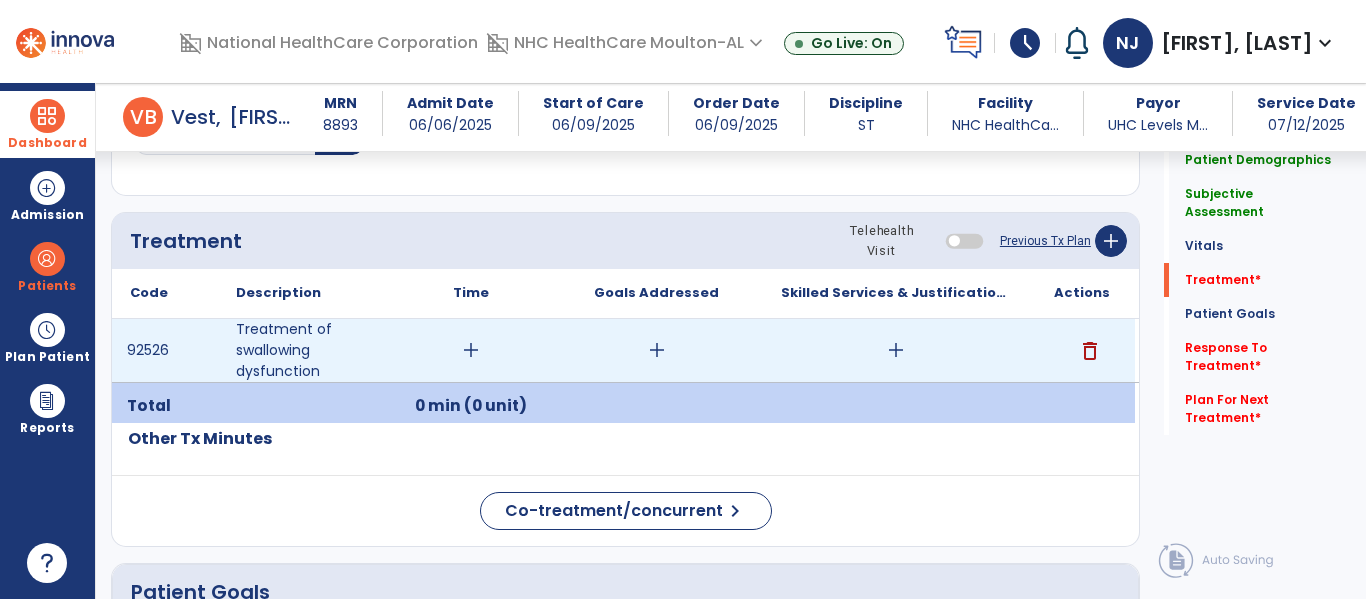 click on "add" at bounding box center (657, 350) 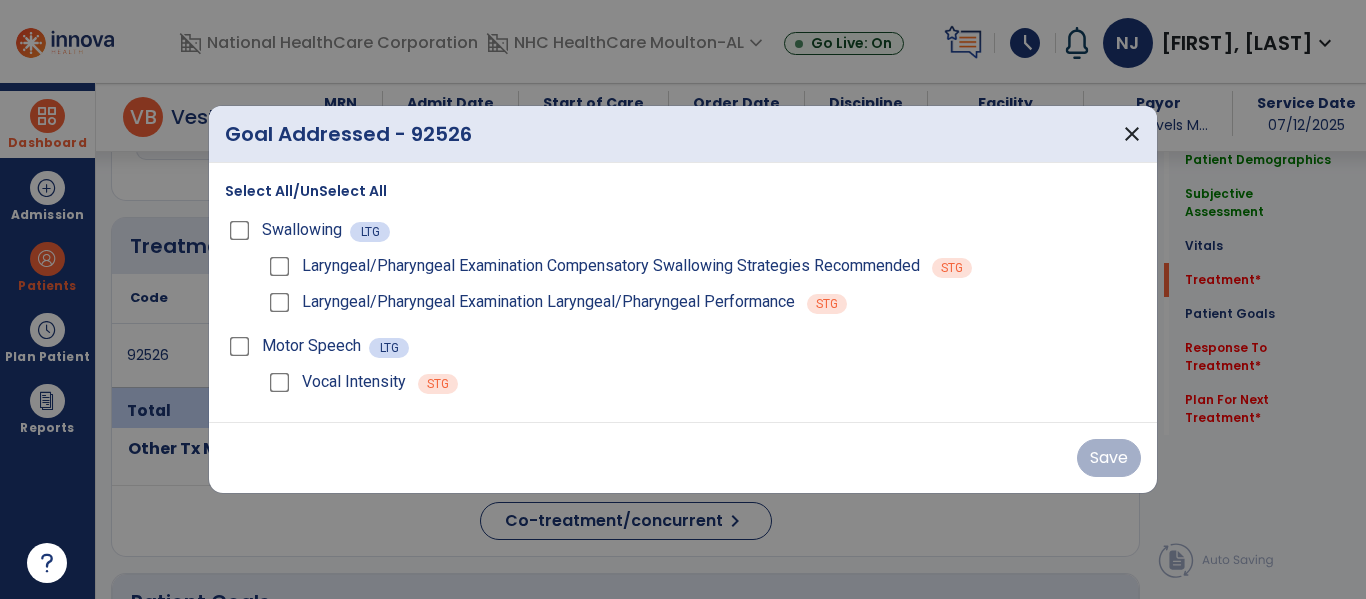 scroll, scrollTop: 1117, scrollLeft: 0, axis: vertical 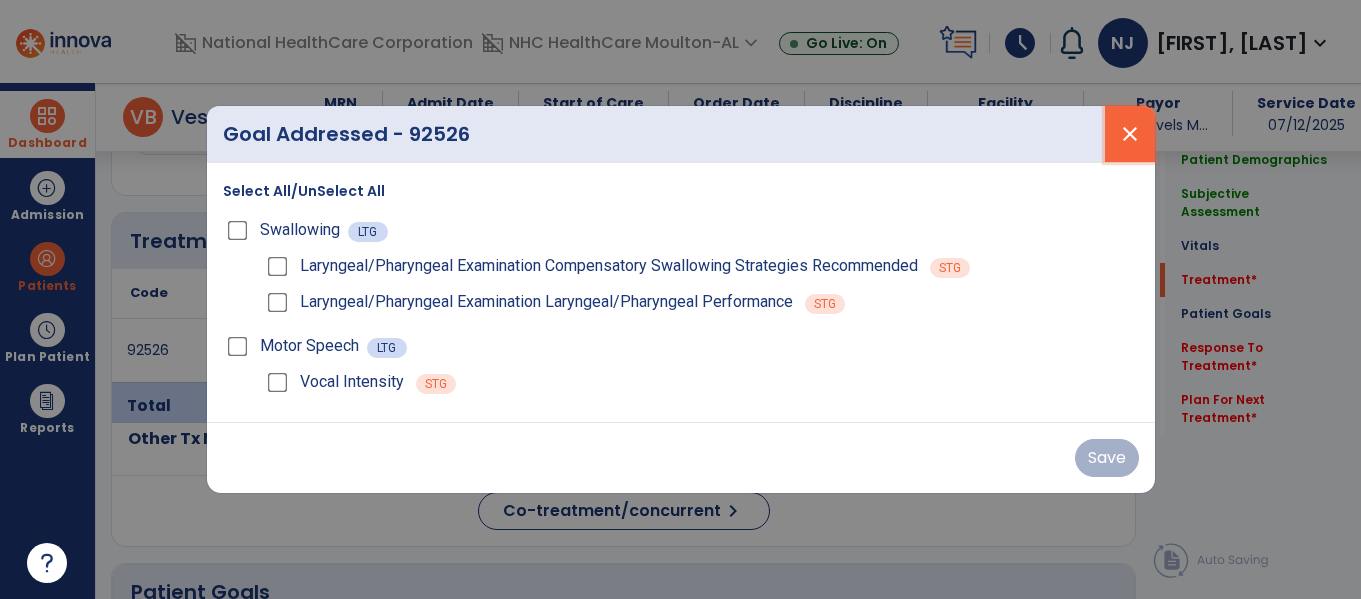 click on "close" at bounding box center [1130, 134] 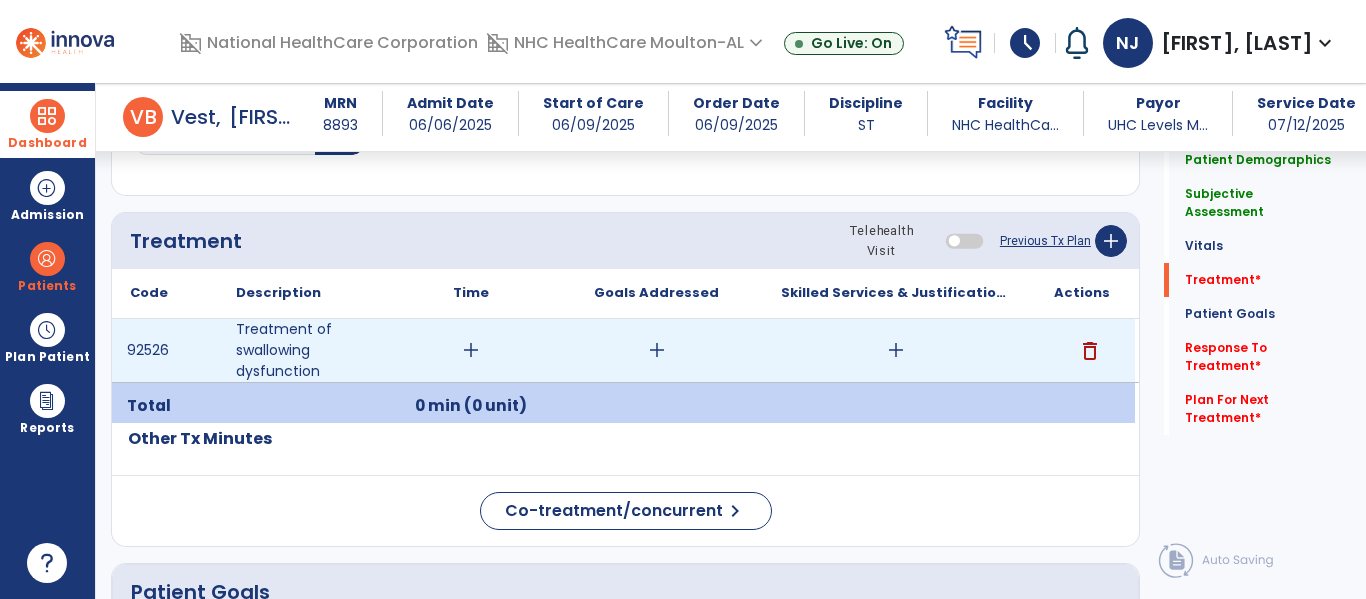 click on "delete" at bounding box center (1090, 351) 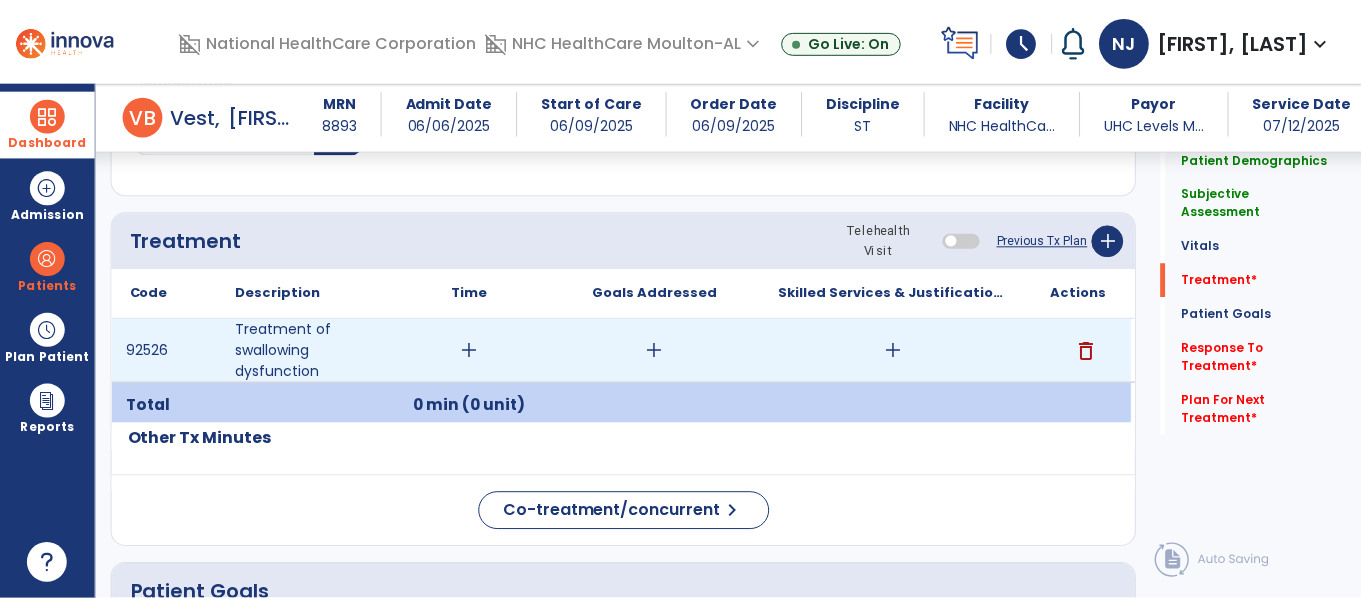 scroll, scrollTop: 1117, scrollLeft: 0, axis: vertical 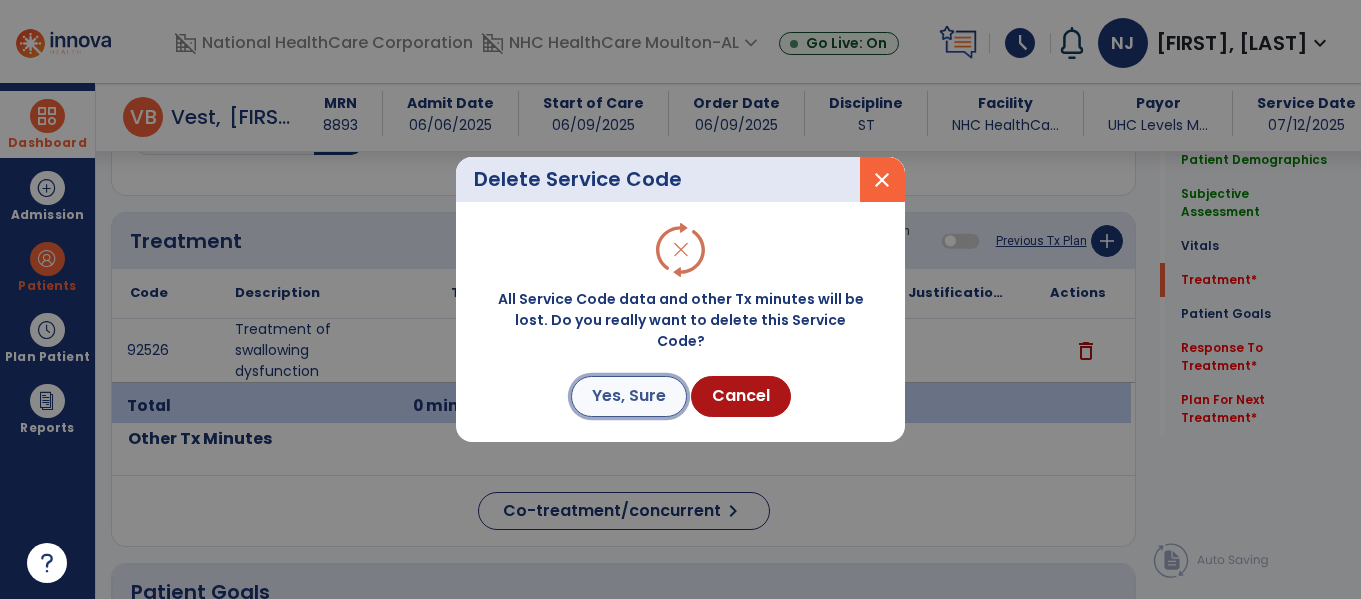 click on "Yes, Sure" at bounding box center (629, 396) 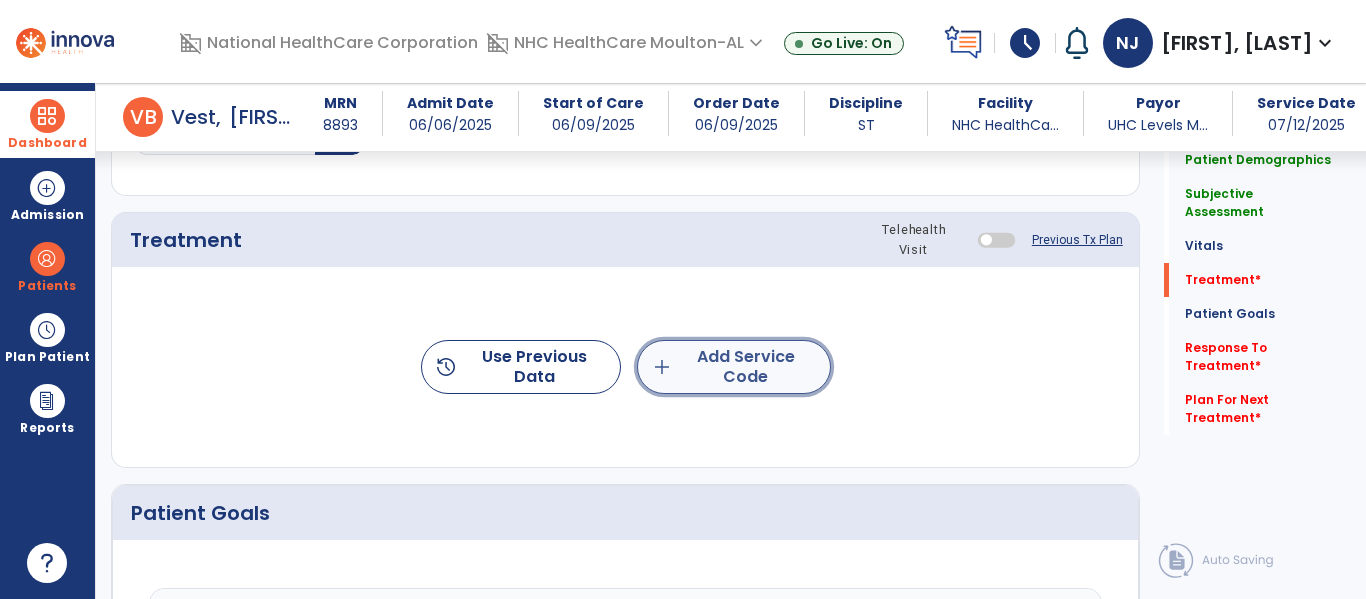click on "add  Add Service Code" 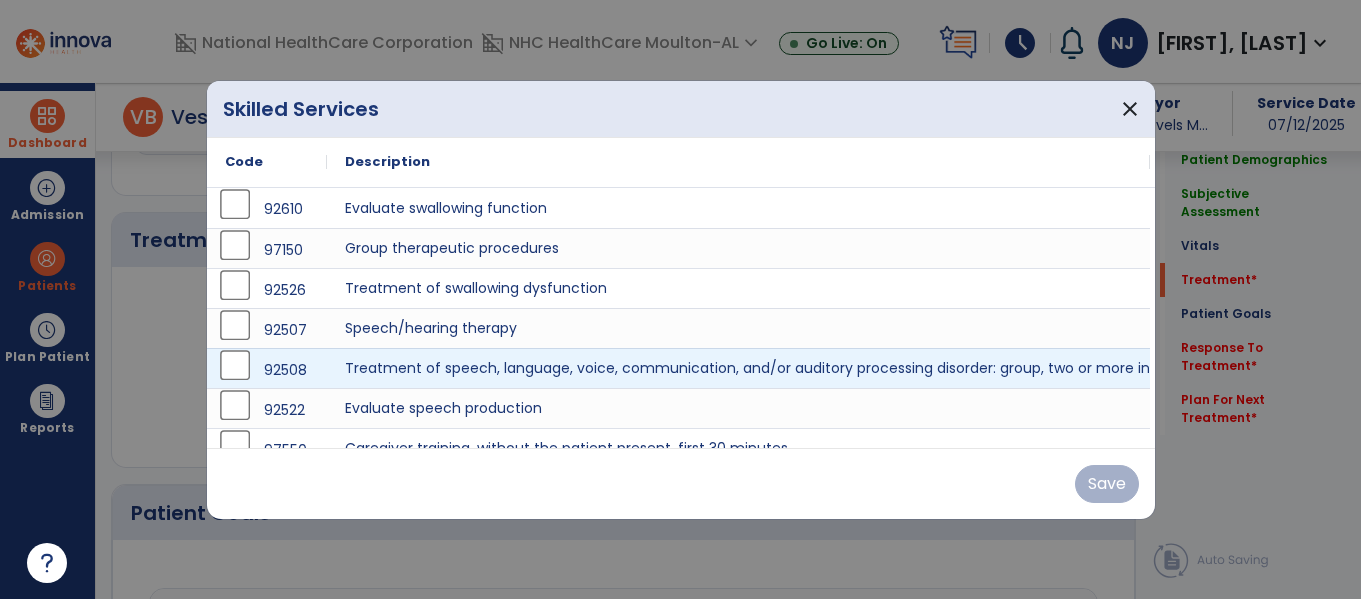 scroll, scrollTop: 1117, scrollLeft: 0, axis: vertical 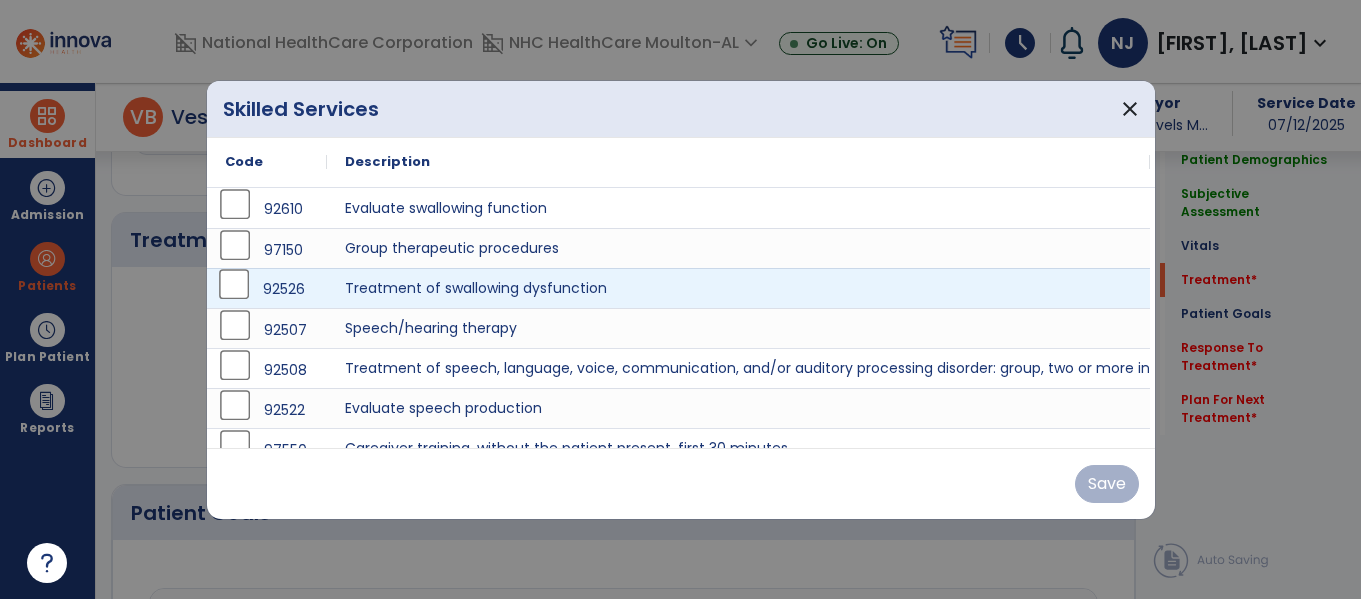 click on "92526" at bounding box center [267, 289] 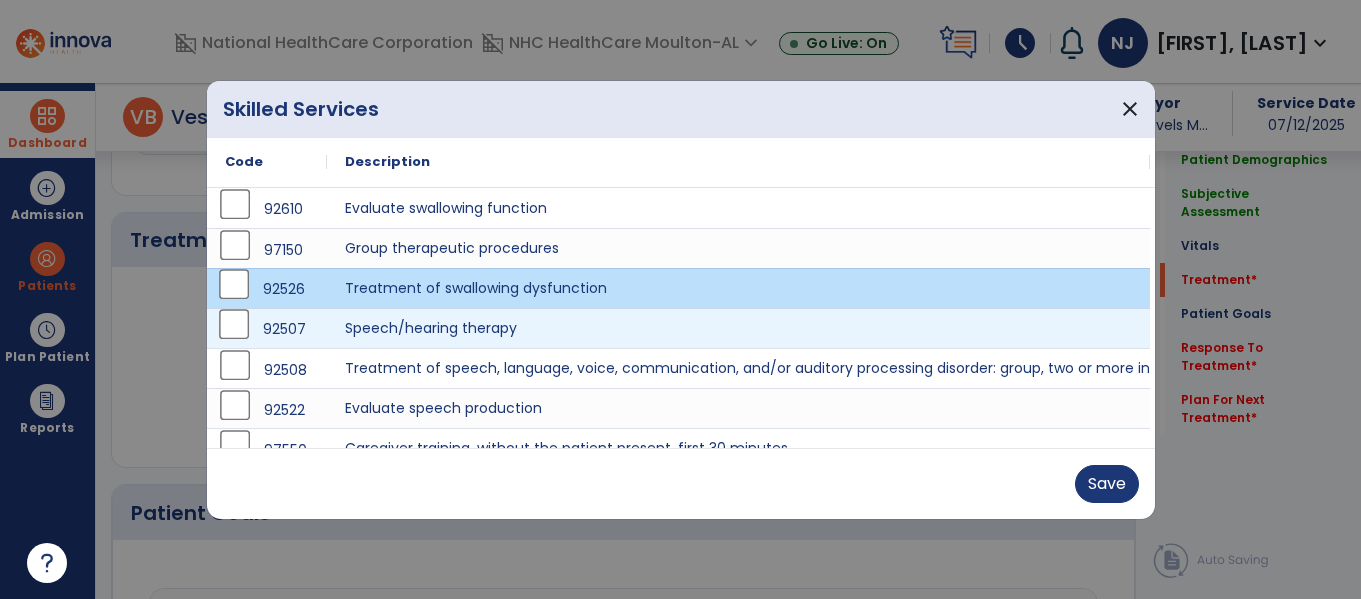 click on "92507" at bounding box center (267, 328) 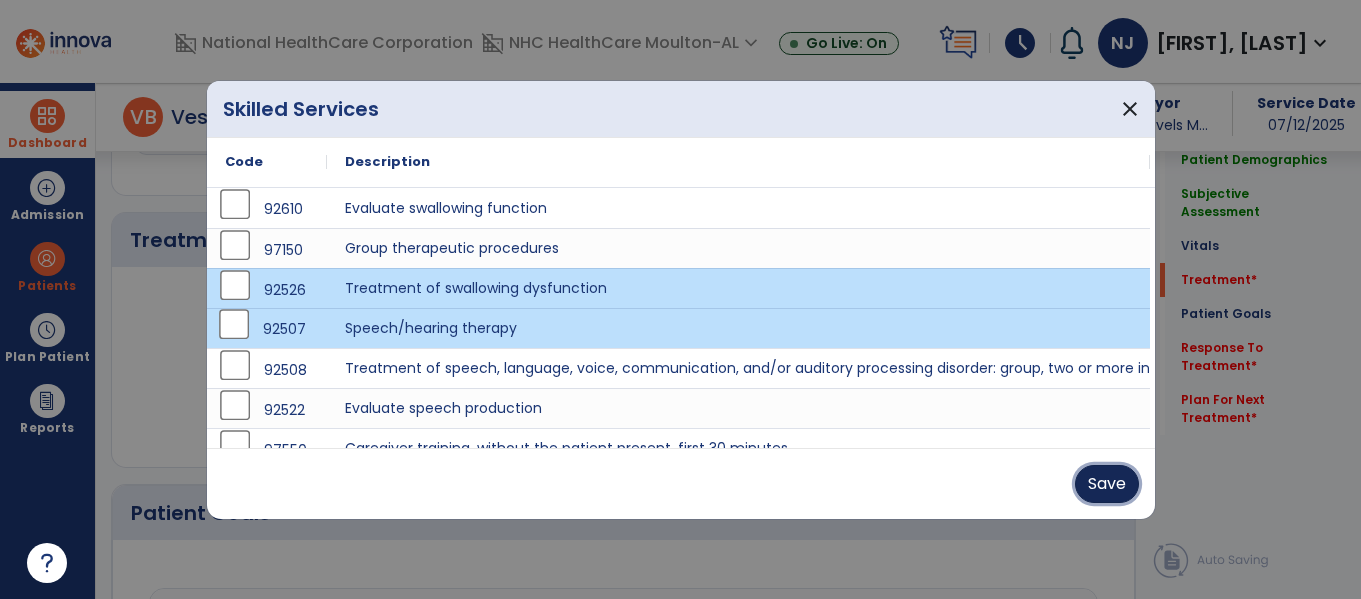 click on "Save" at bounding box center (1107, 484) 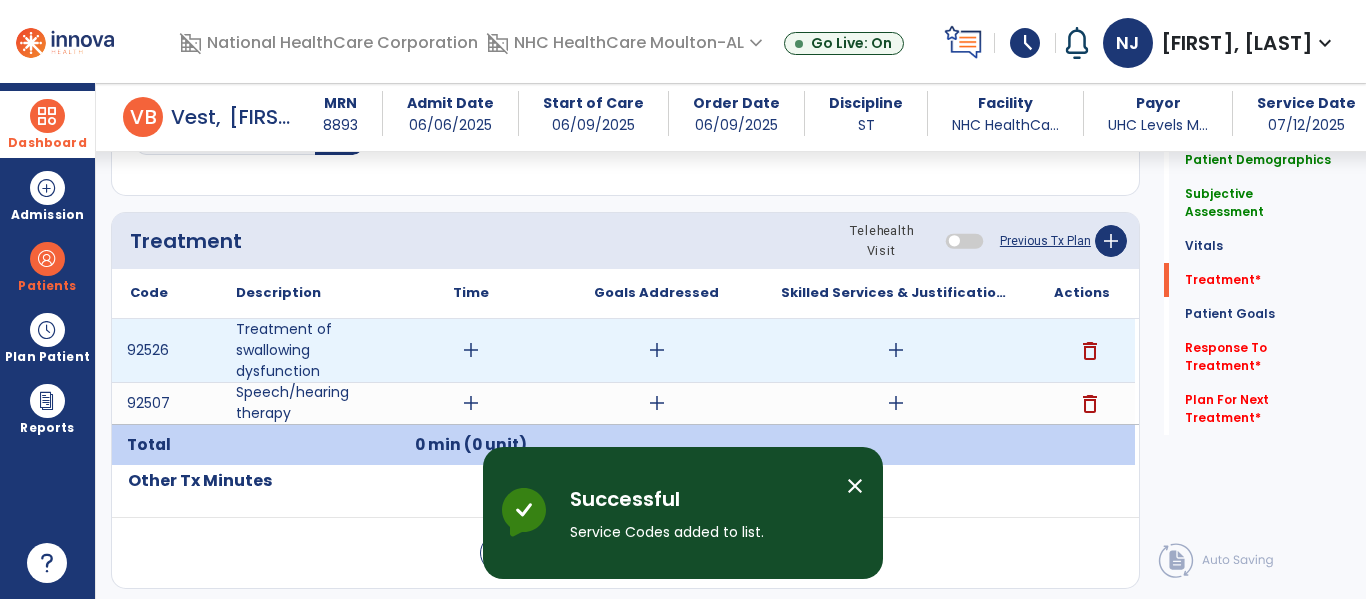 click on "add" at bounding box center (471, 350) 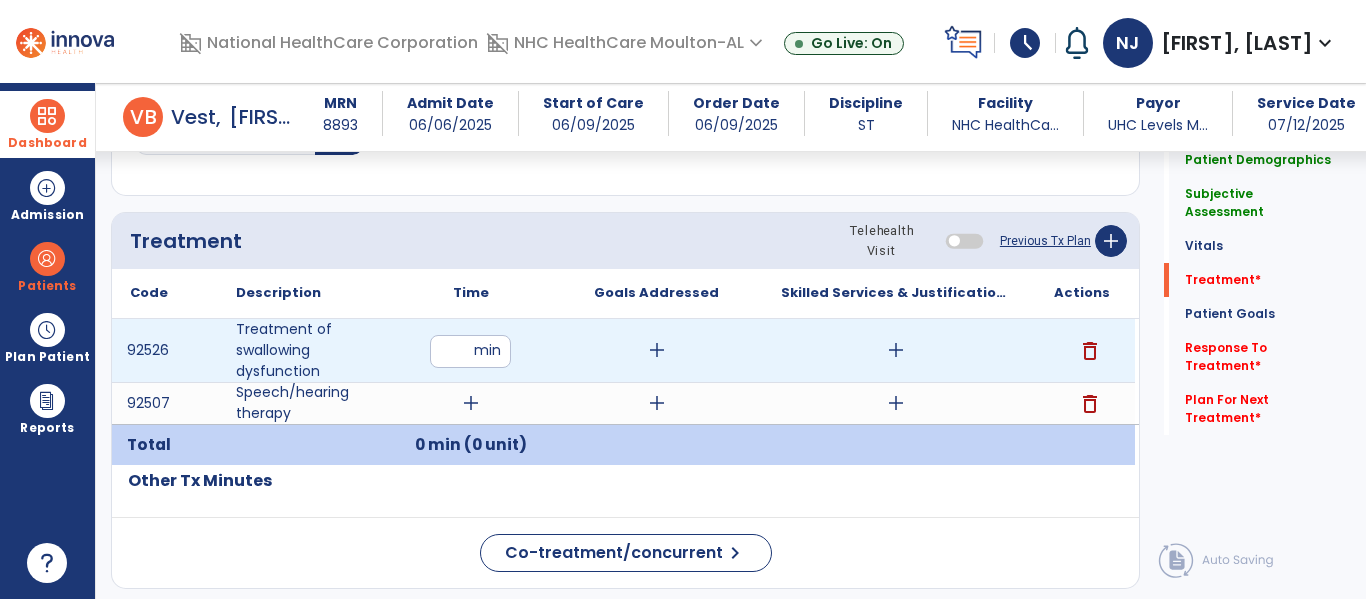 type on "*" 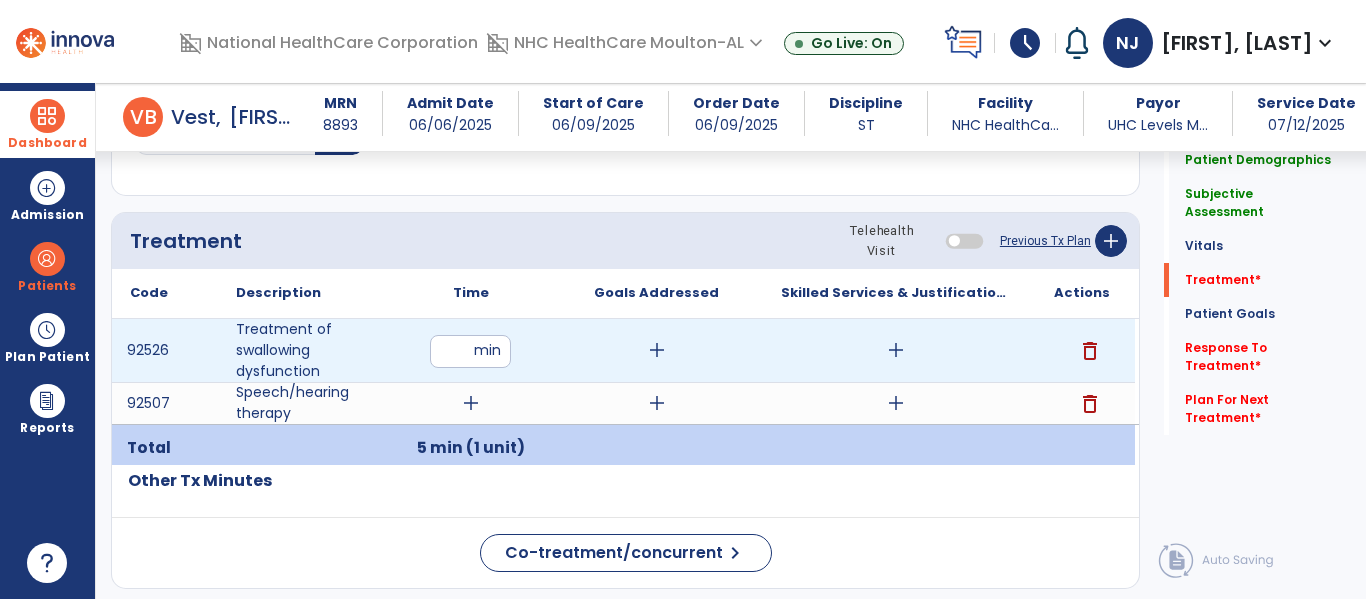 click on "add" at bounding box center (657, 350) 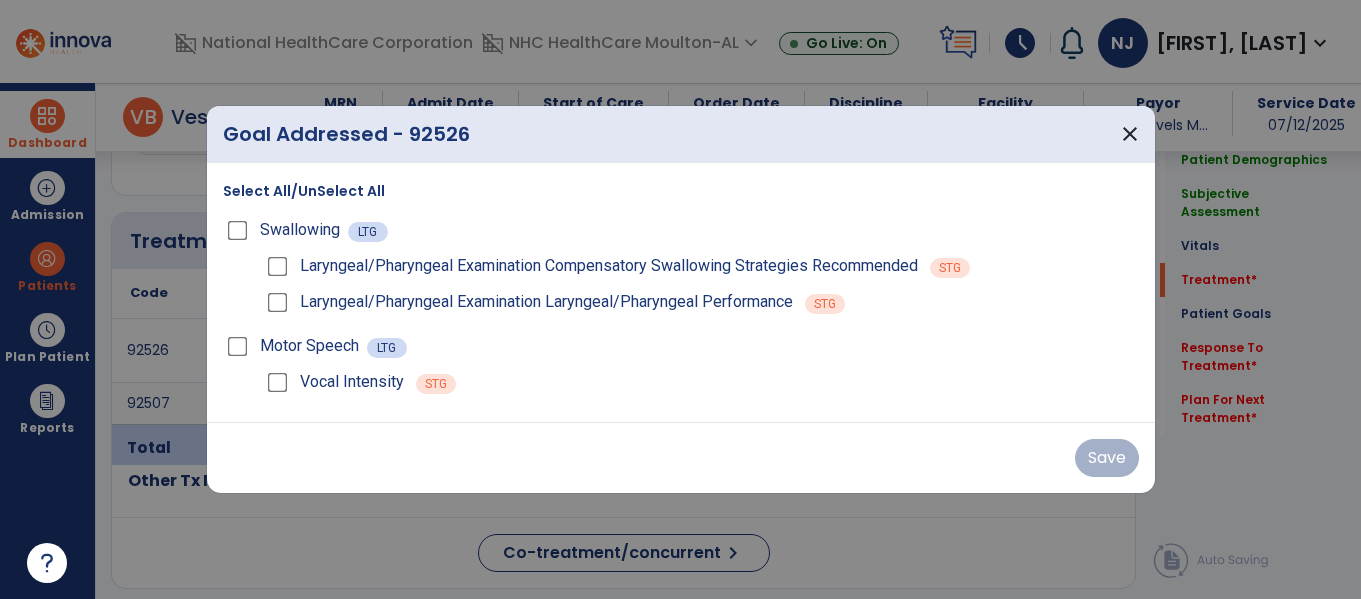 scroll, scrollTop: 1117, scrollLeft: 0, axis: vertical 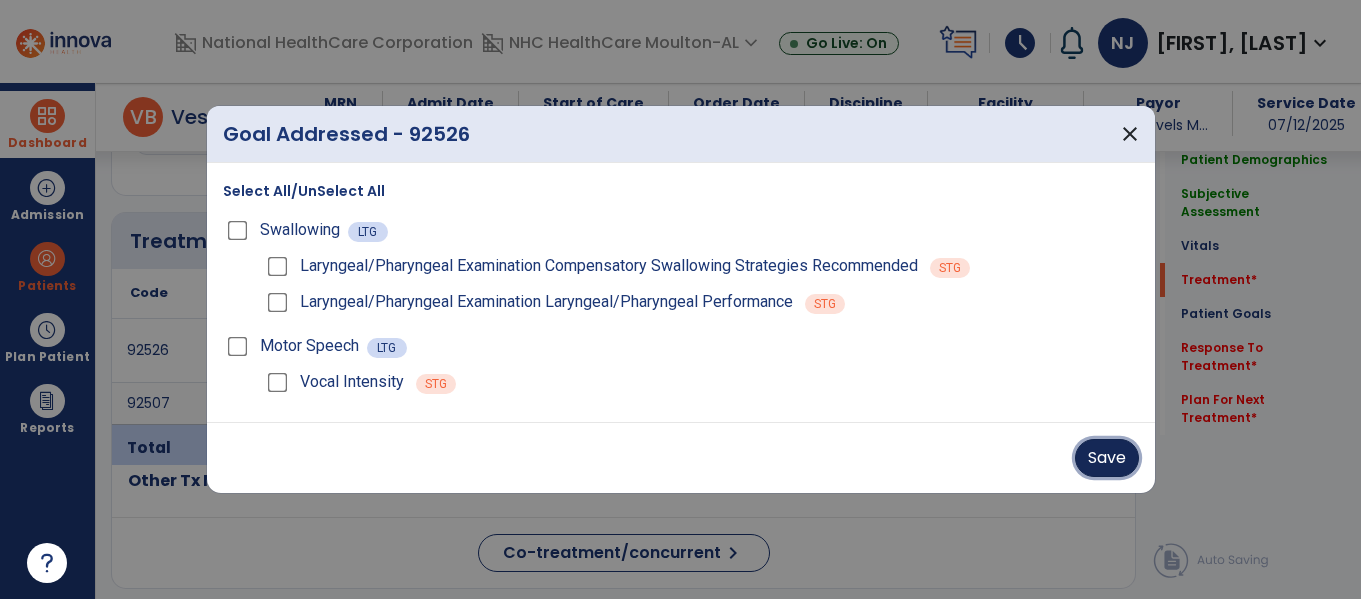 click on "Save" at bounding box center [1107, 458] 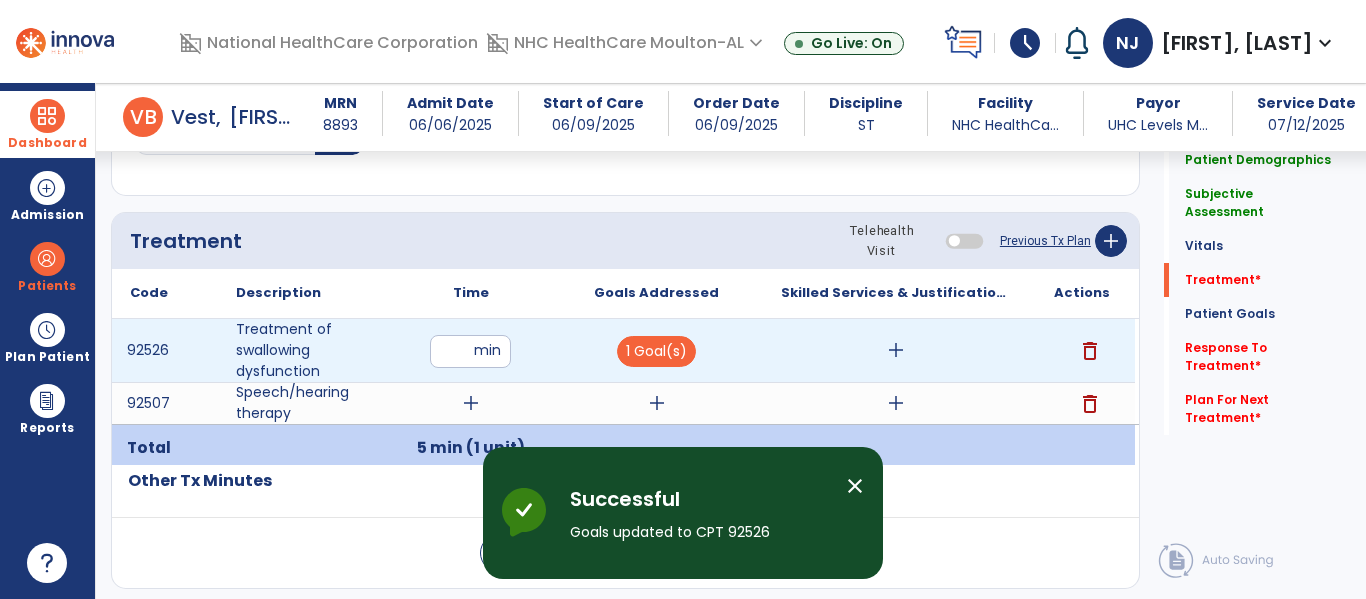 click on "add" at bounding box center (896, 350) 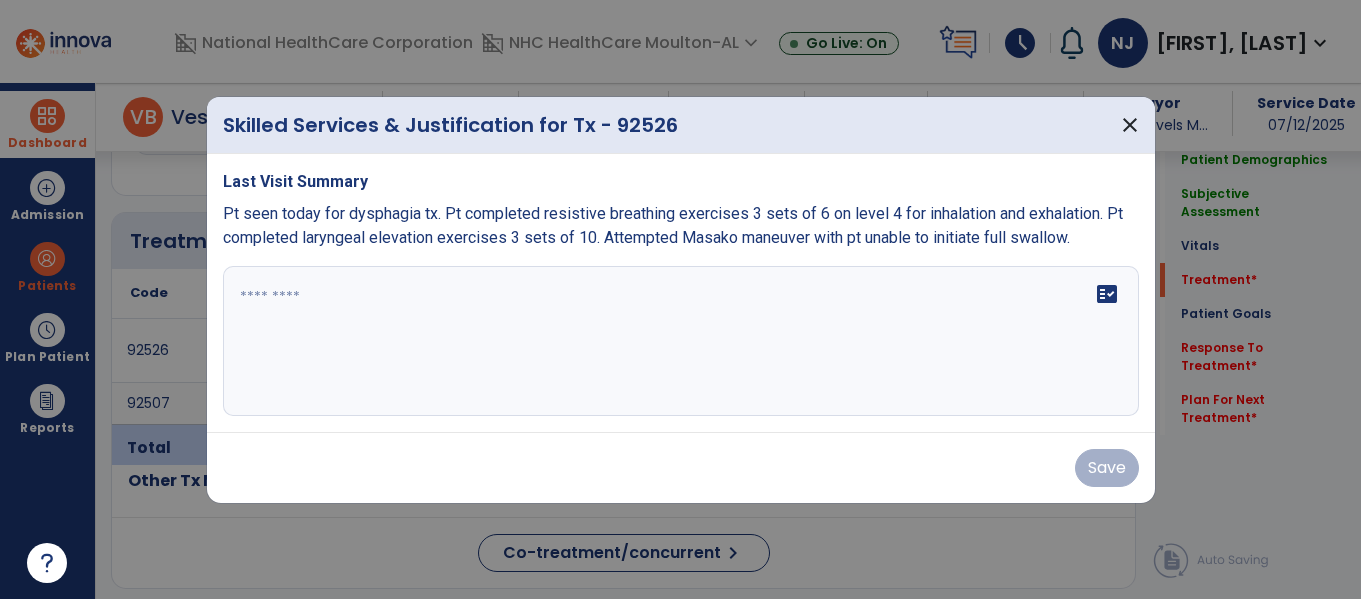scroll, scrollTop: 1117, scrollLeft: 0, axis: vertical 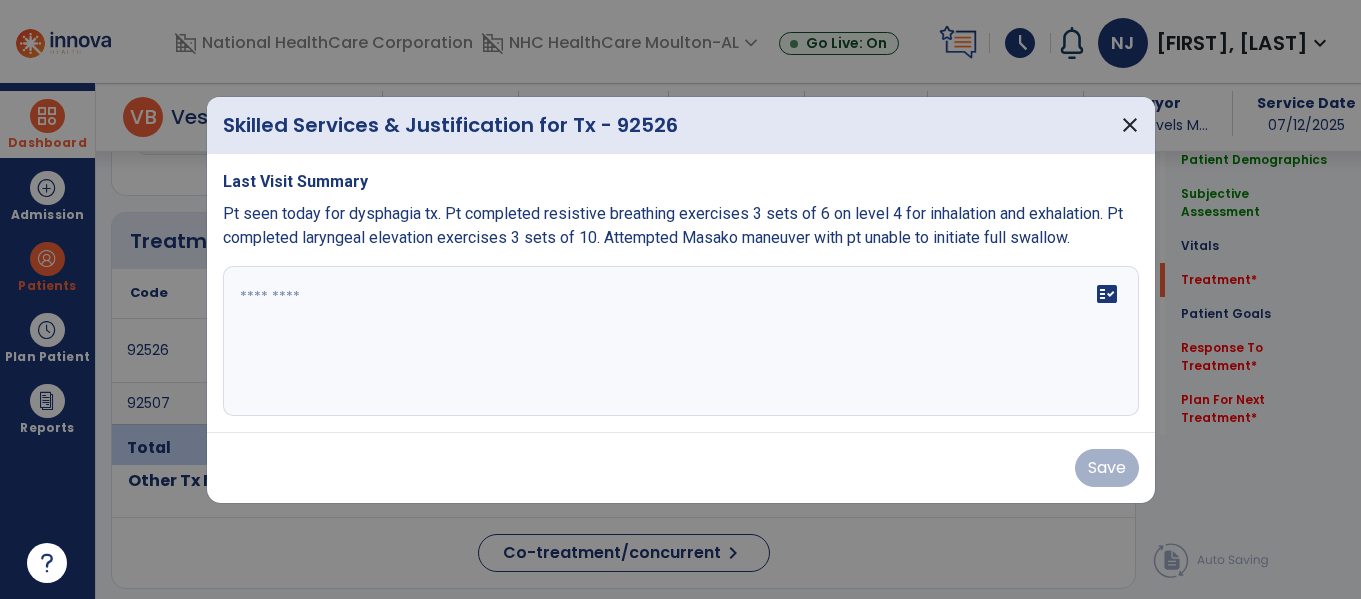 click on "fact_check" at bounding box center (681, 341) 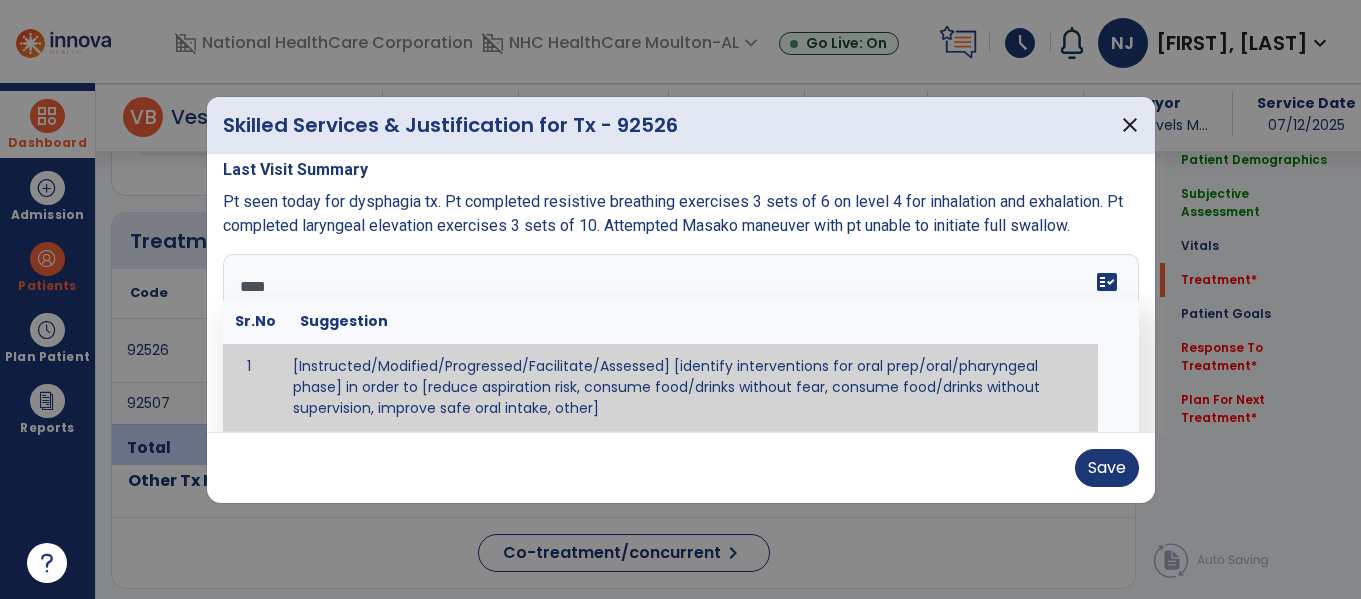 scroll, scrollTop: 0, scrollLeft: 0, axis: both 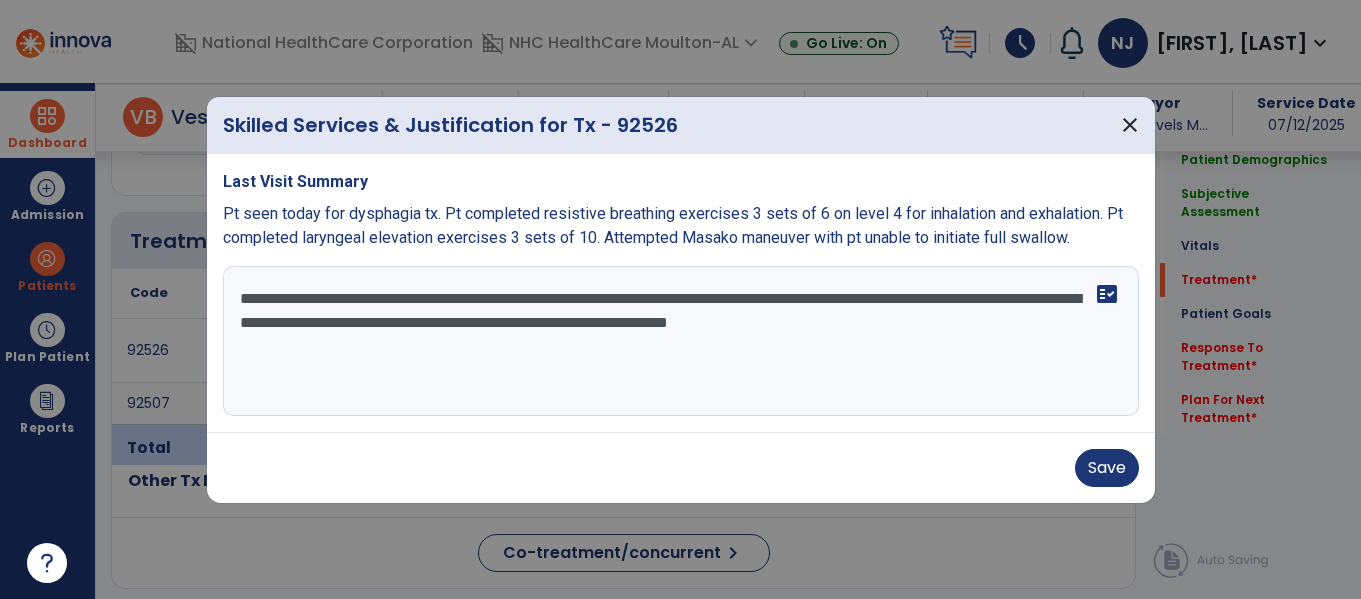 click on "**********" at bounding box center [681, 341] 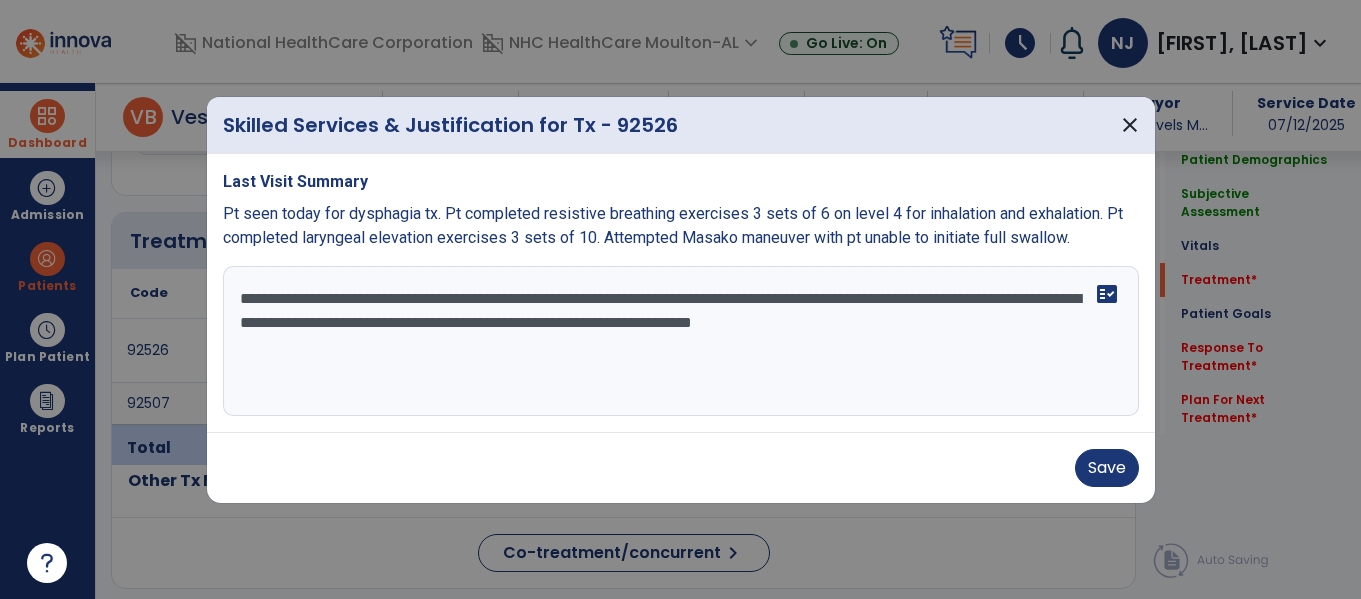 click on "**********" at bounding box center (681, 341) 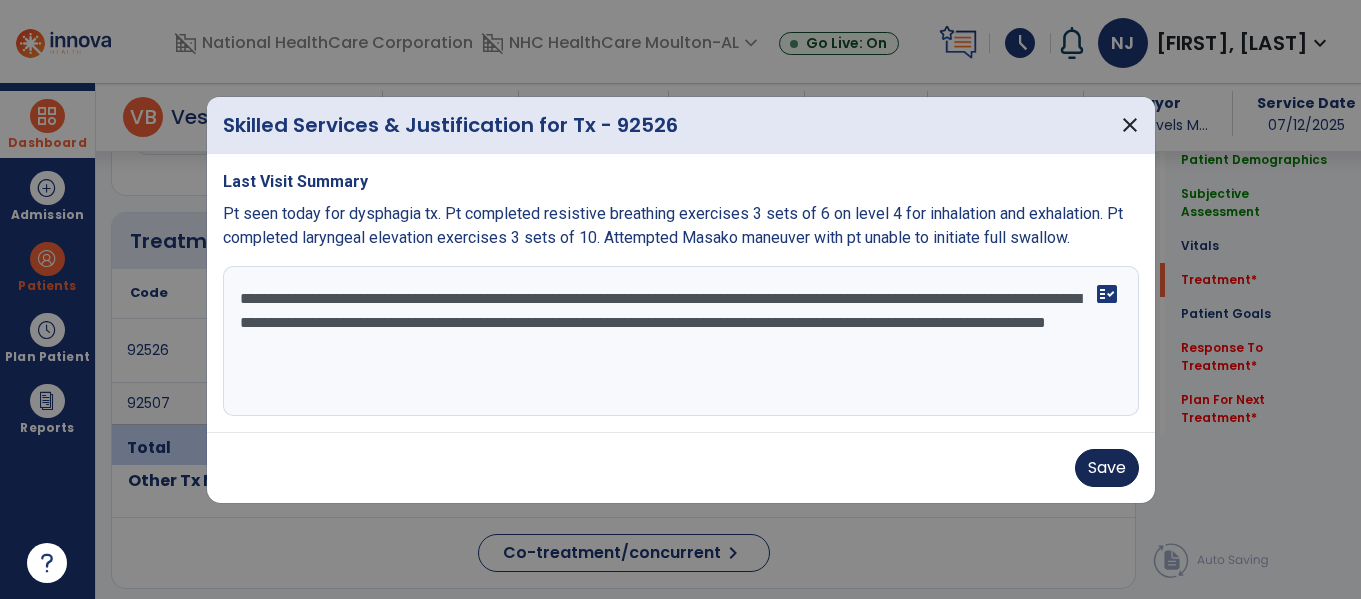 type on "**********" 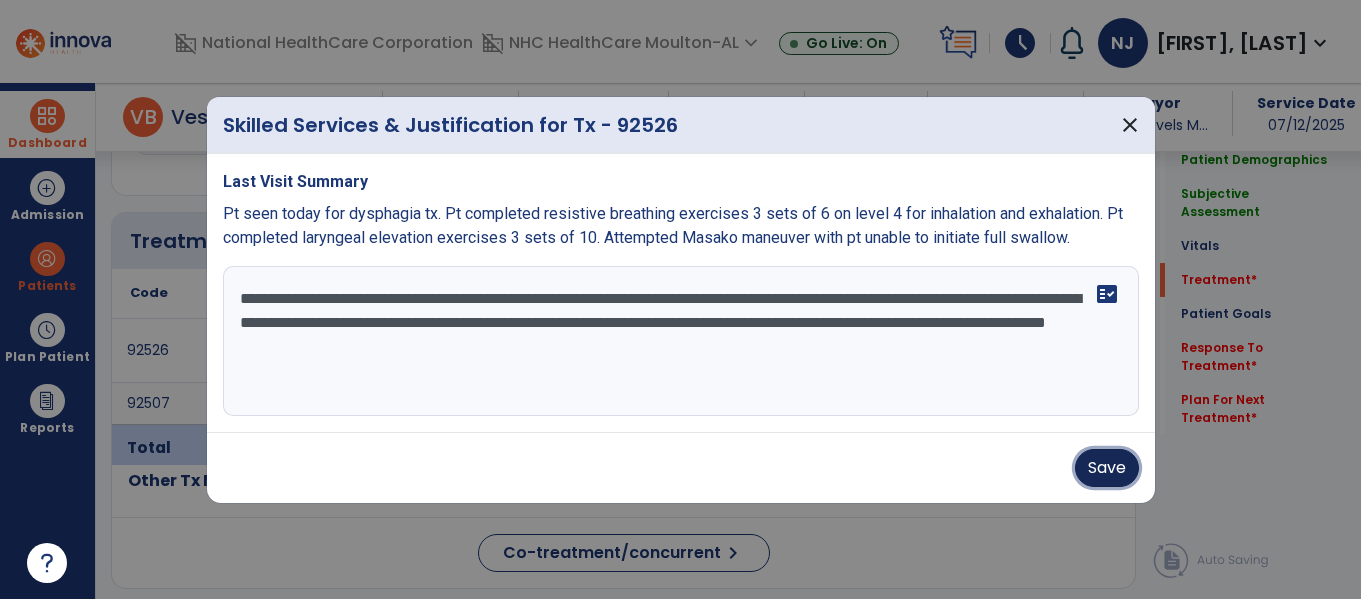 click on "Save" at bounding box center [1107, 468] 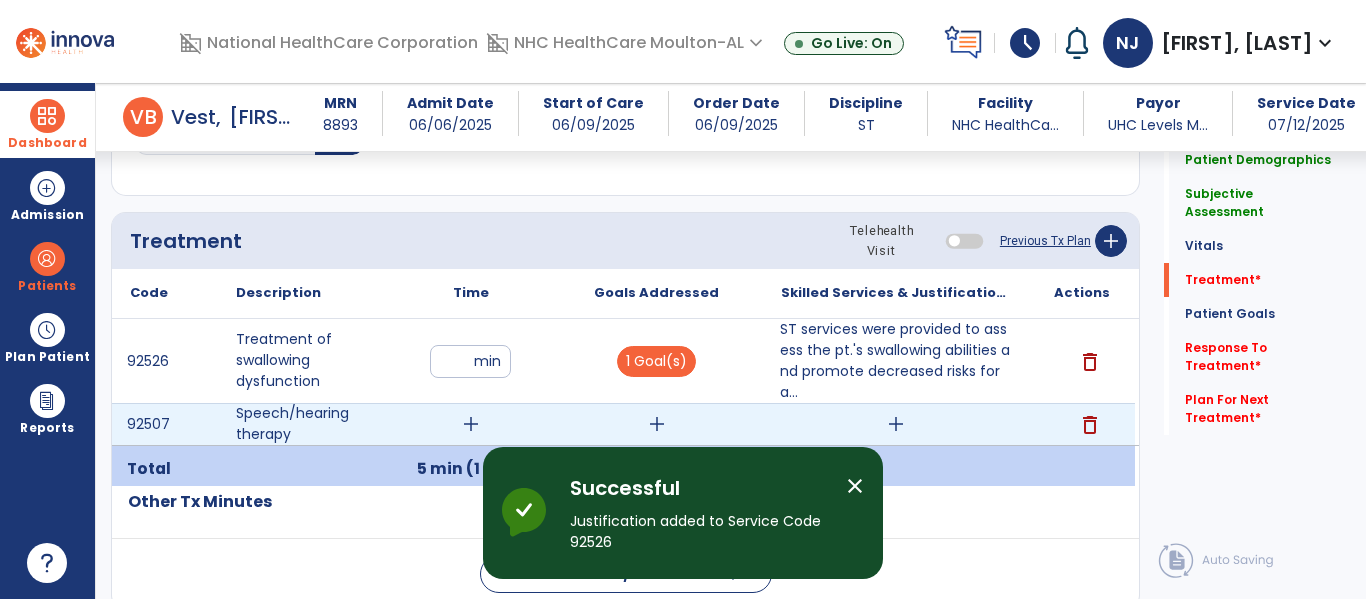 click on "add" at bounding box center (471, 424) 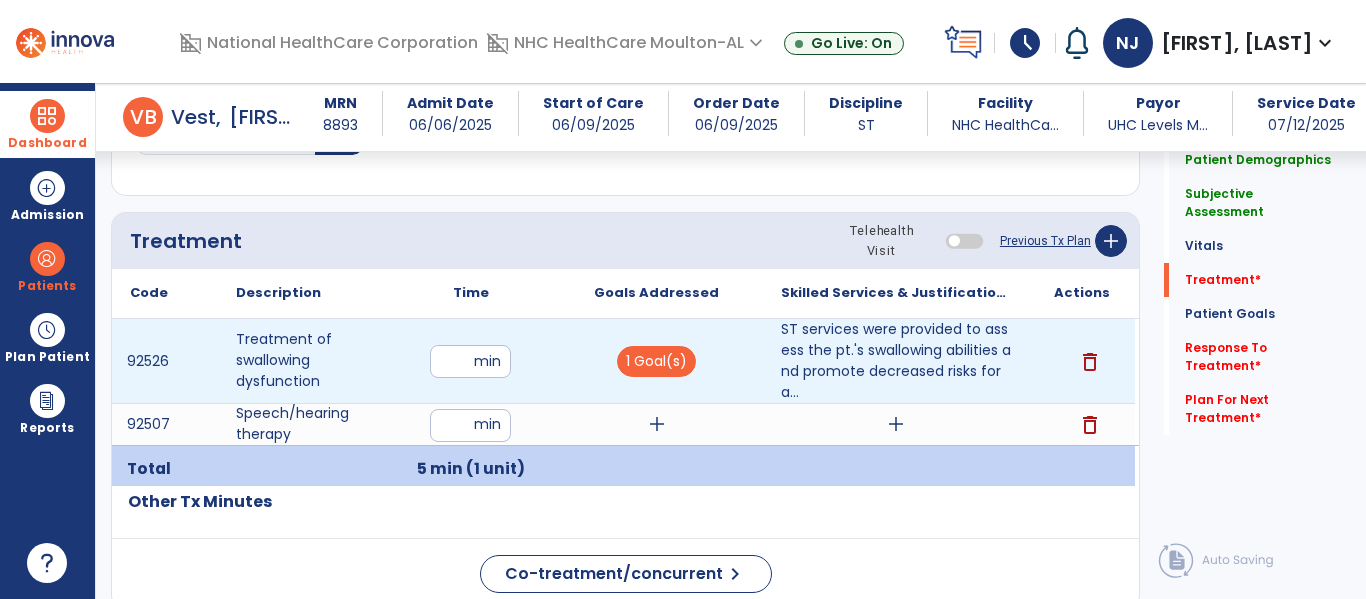 type on "**" 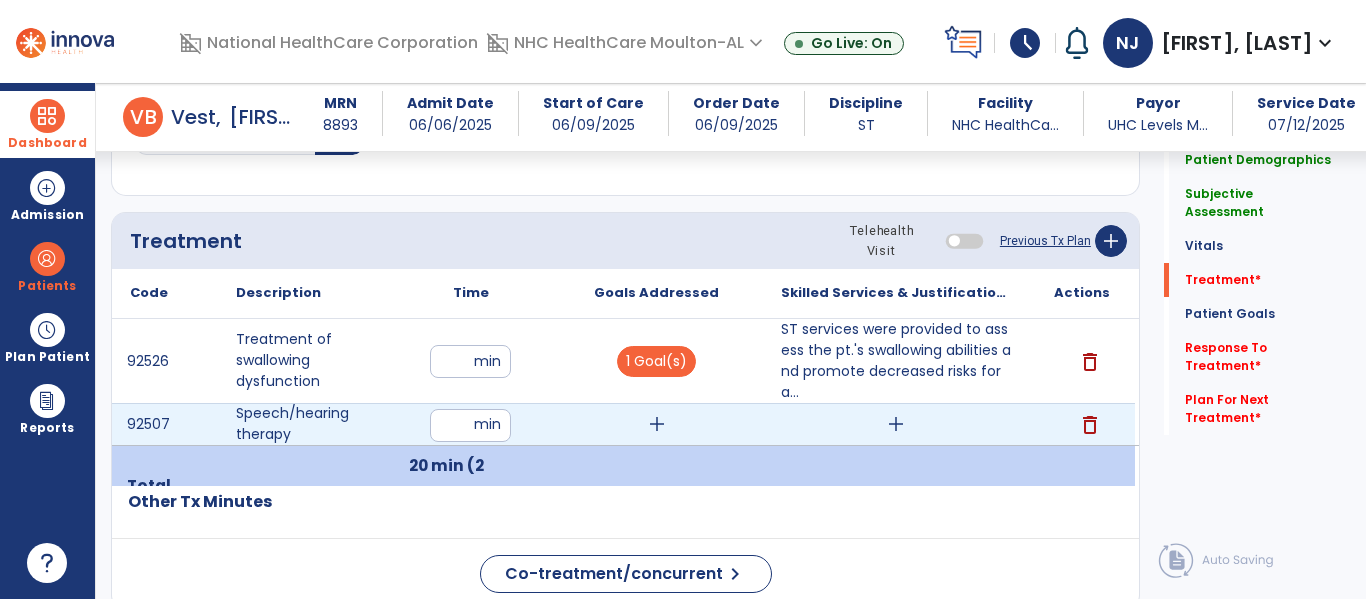 click on "add" at bounding box center (657, 424) 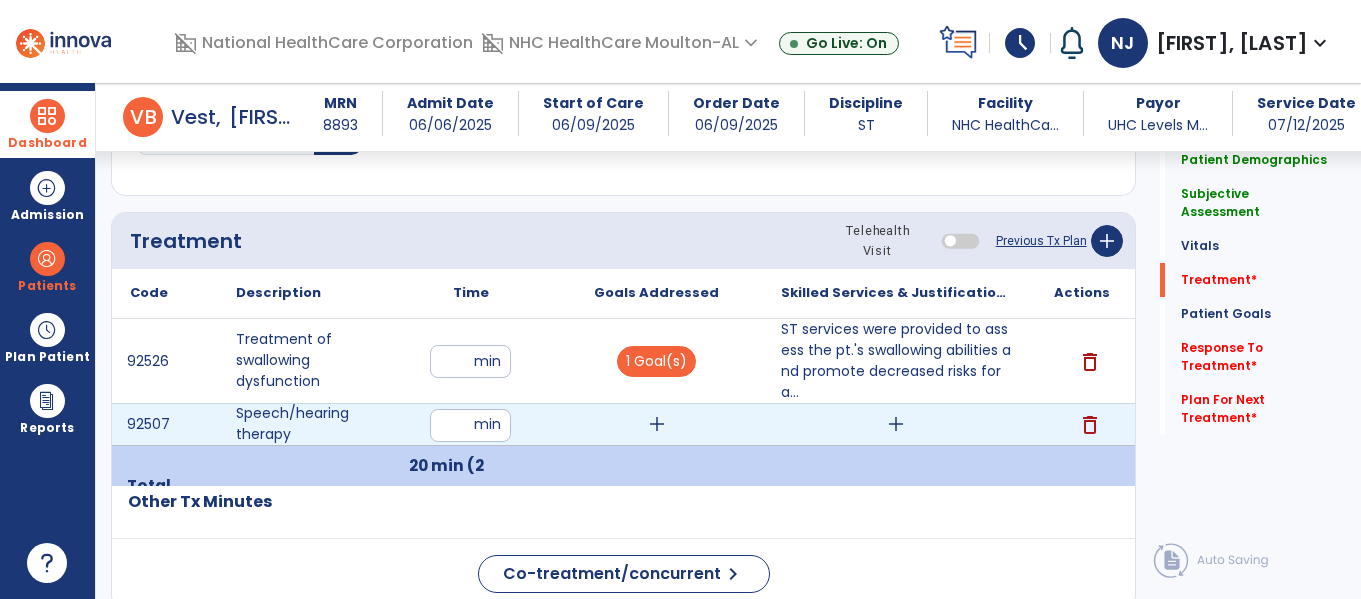 scroll, scrollTop: 1117, scrollLeft: 0, axis: vertical 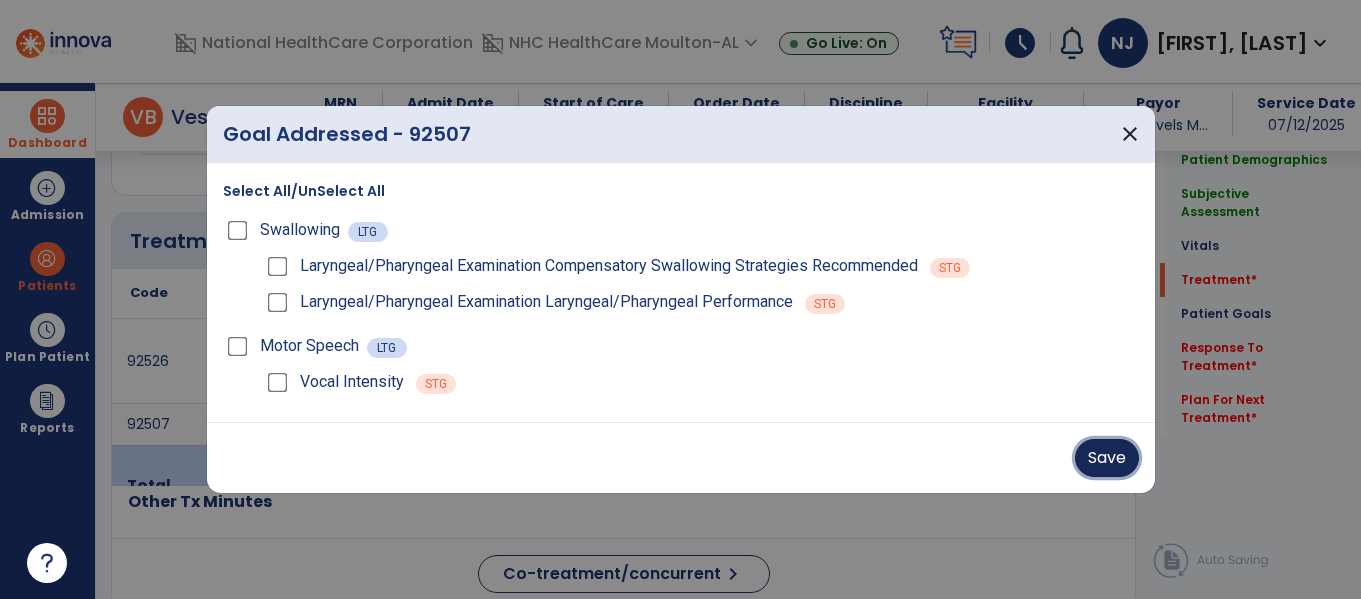 click on "Save" at bounding box center [1107, 458] 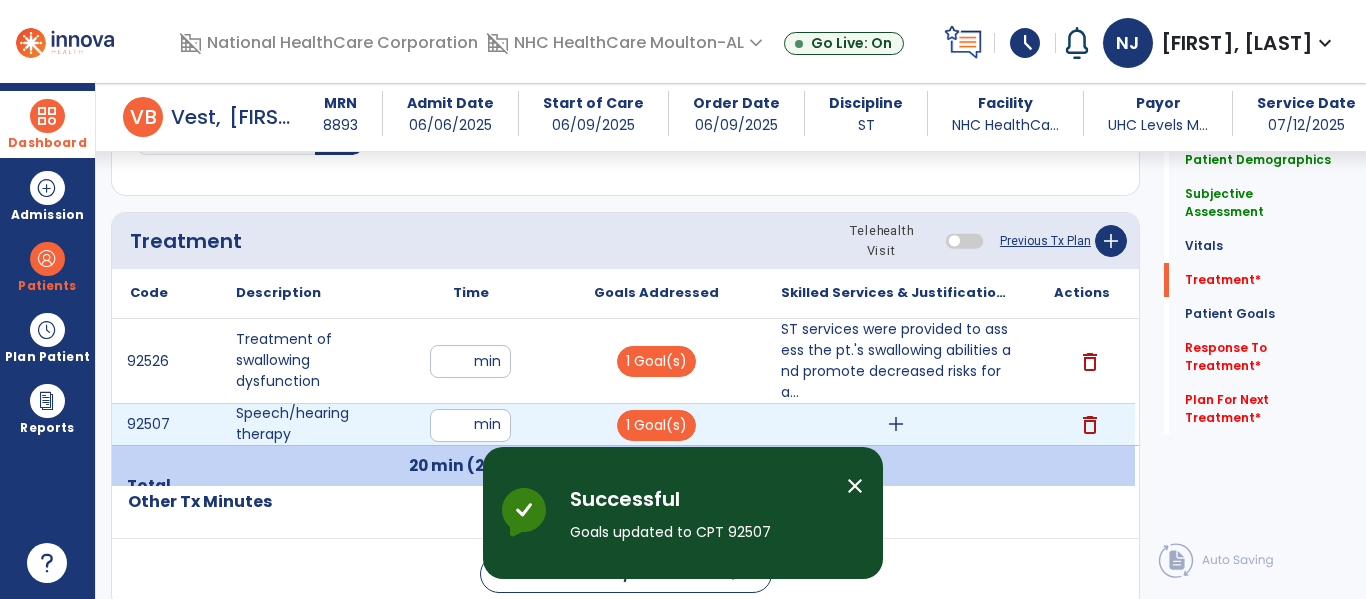 click on "add" at bounding box center (896, 424) 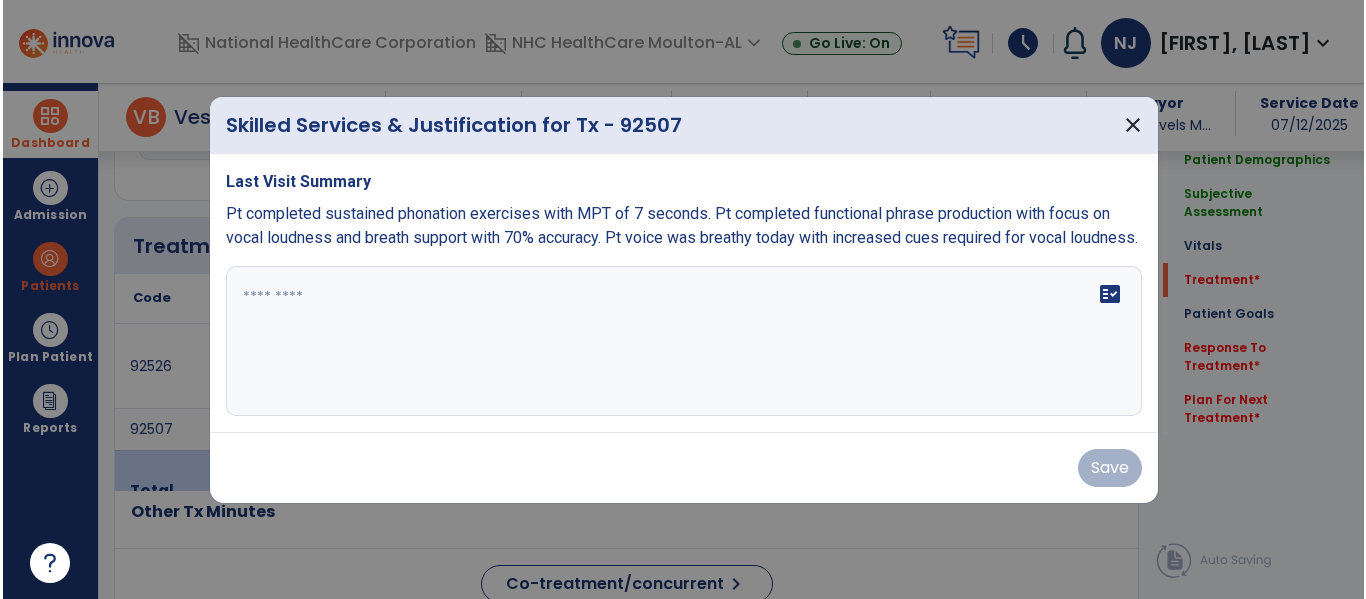 scroll, scrollTop: 1117, scrollLeft: 0, axis: vertical 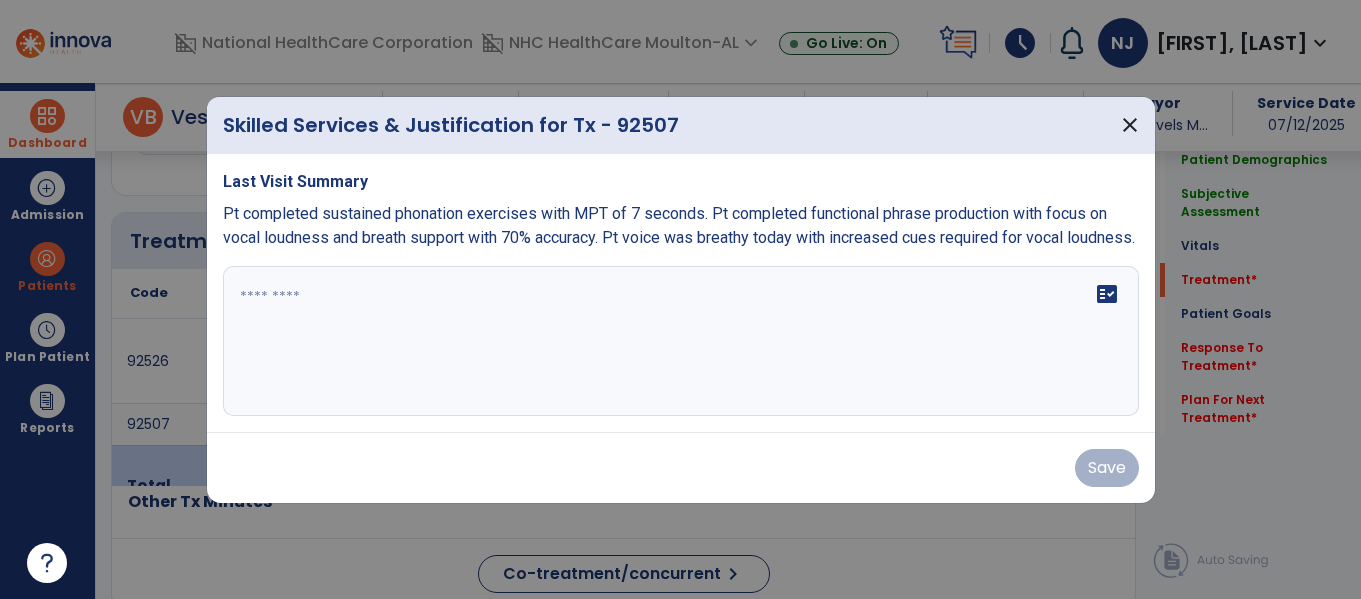 click on "fact_check" at bounding box center [681, 341] 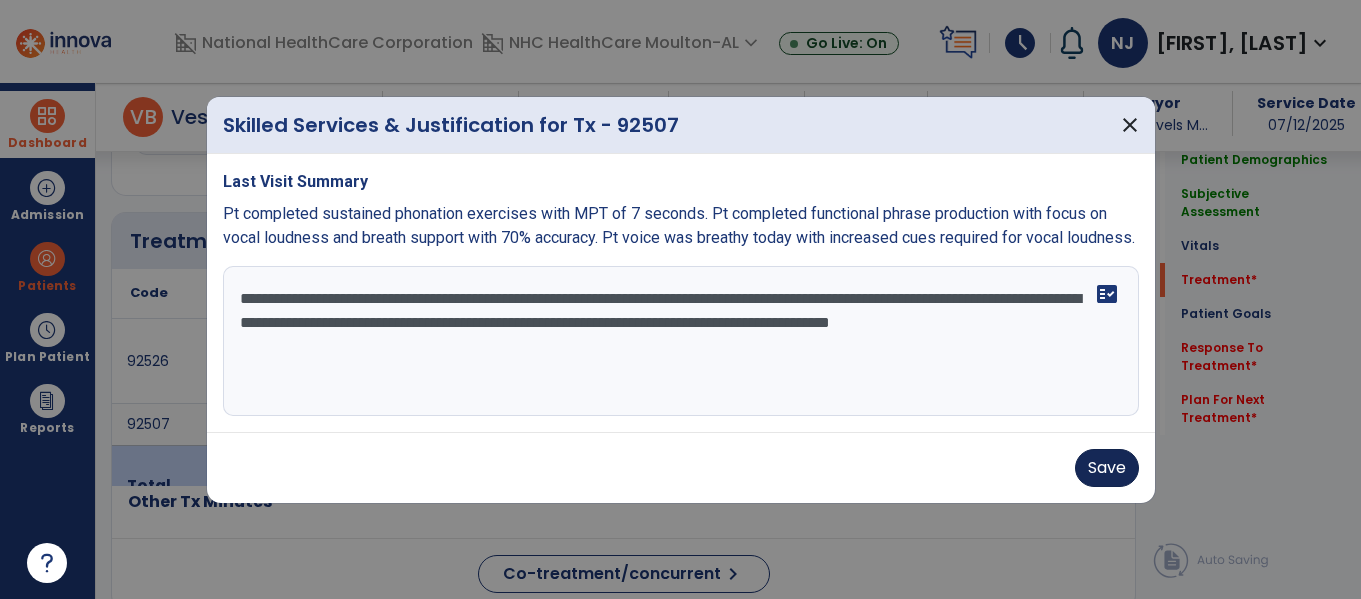 type on "**********" 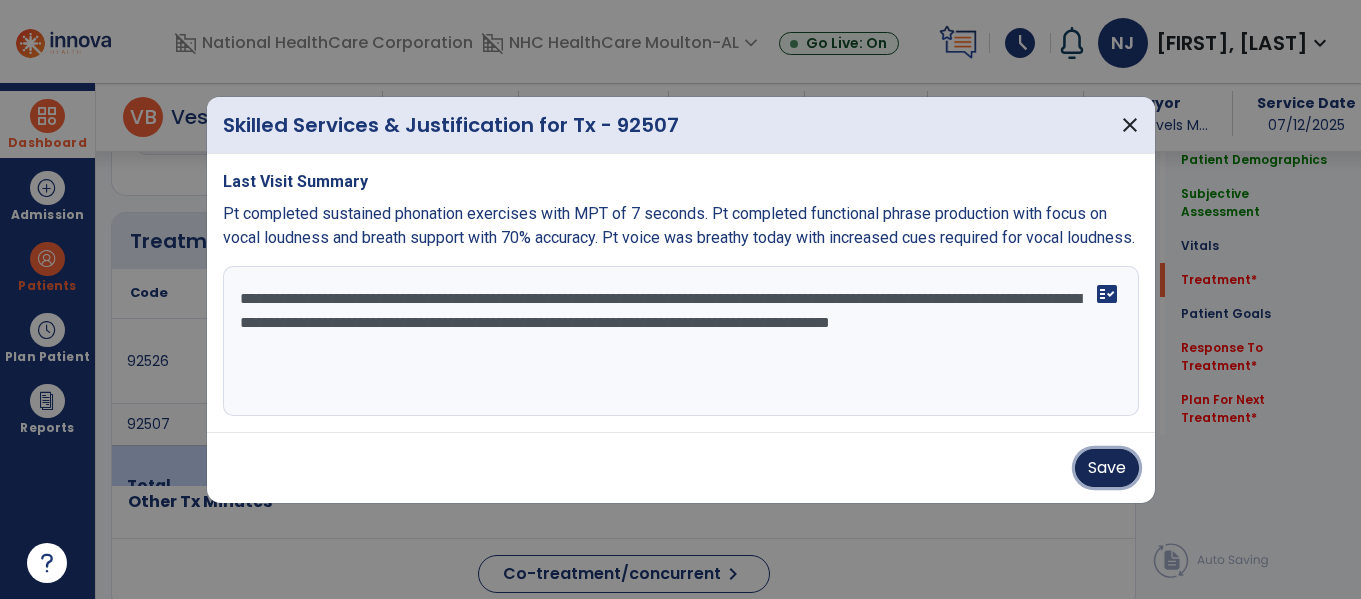 click on "Save" at bounding box center [1107, 468] 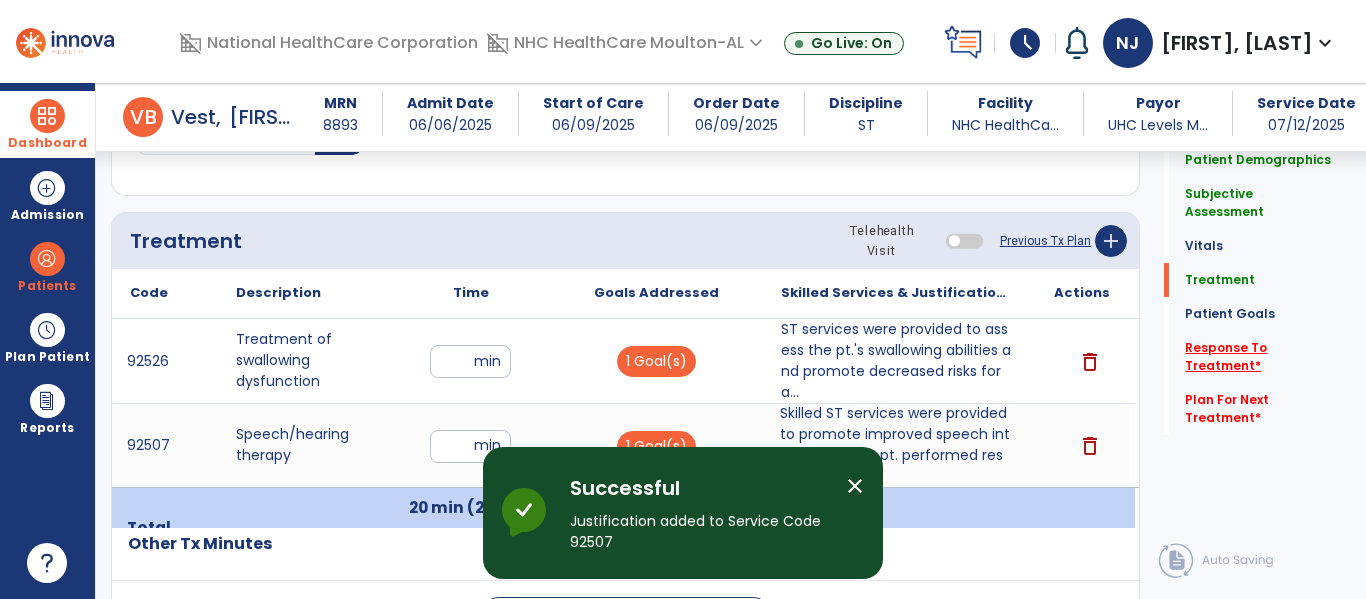 click on "Response To Treatment   *" 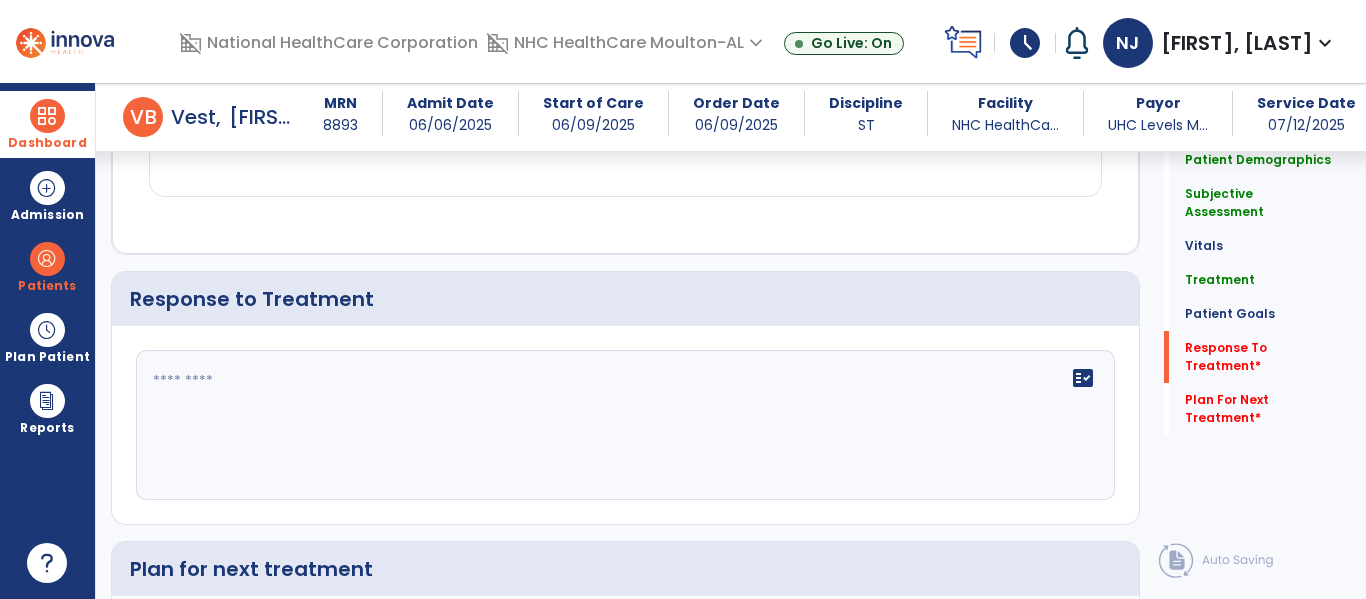 scroll, scrollTop: 2750, scrollLeft: 0, axis: vertical 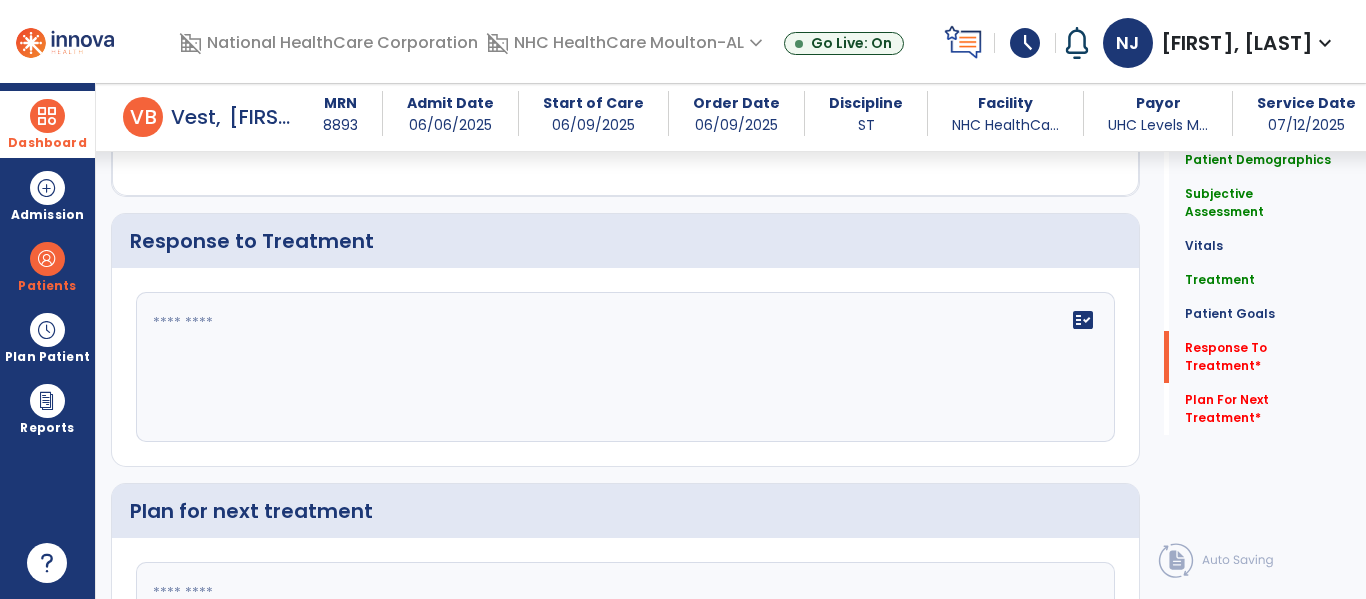 click on "fact_check" 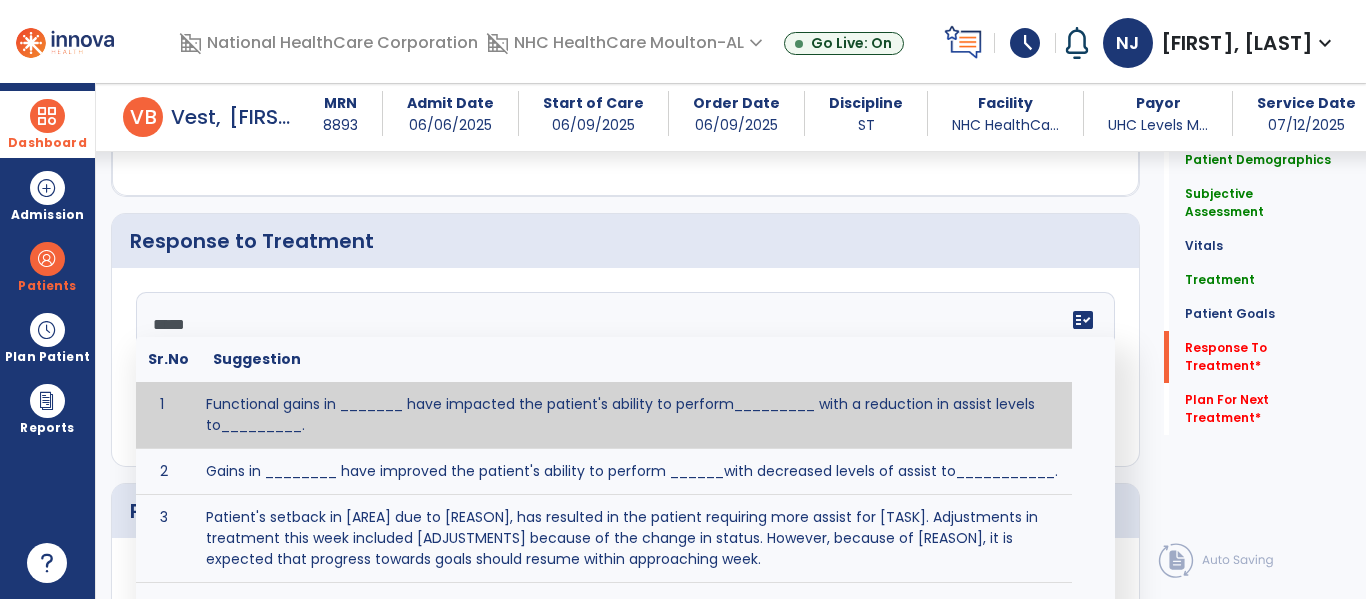 scroll, scrollTop: 39, scrollLeft: 0, axis: vertical 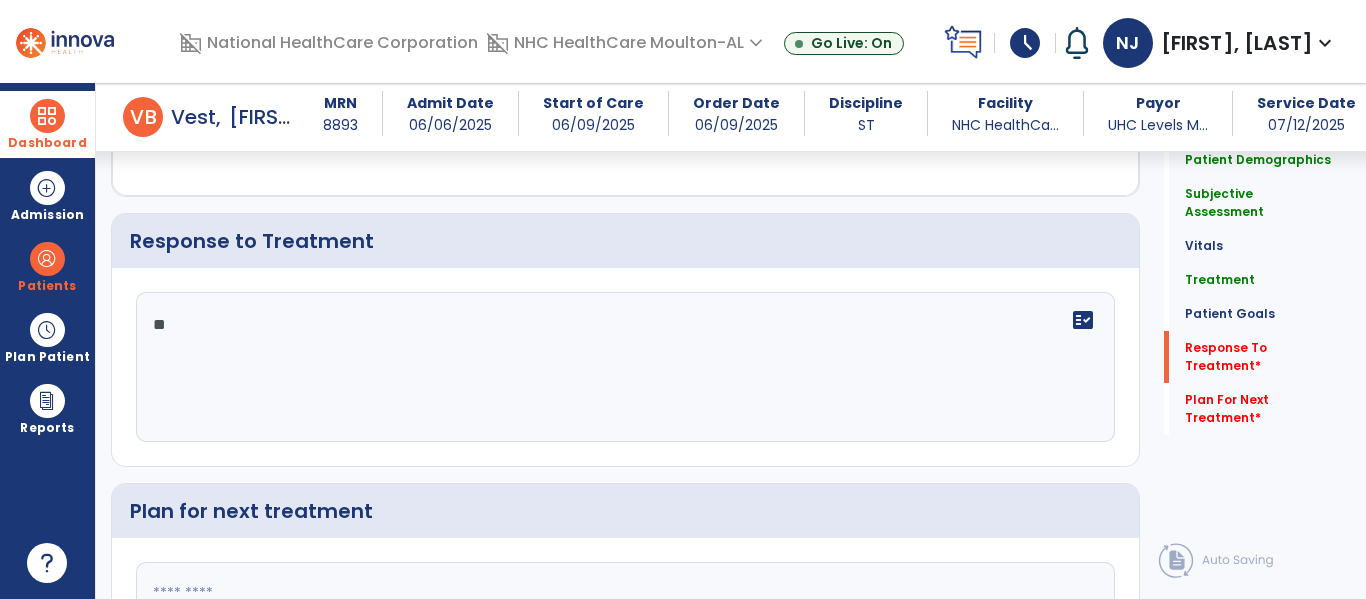 type on "*" 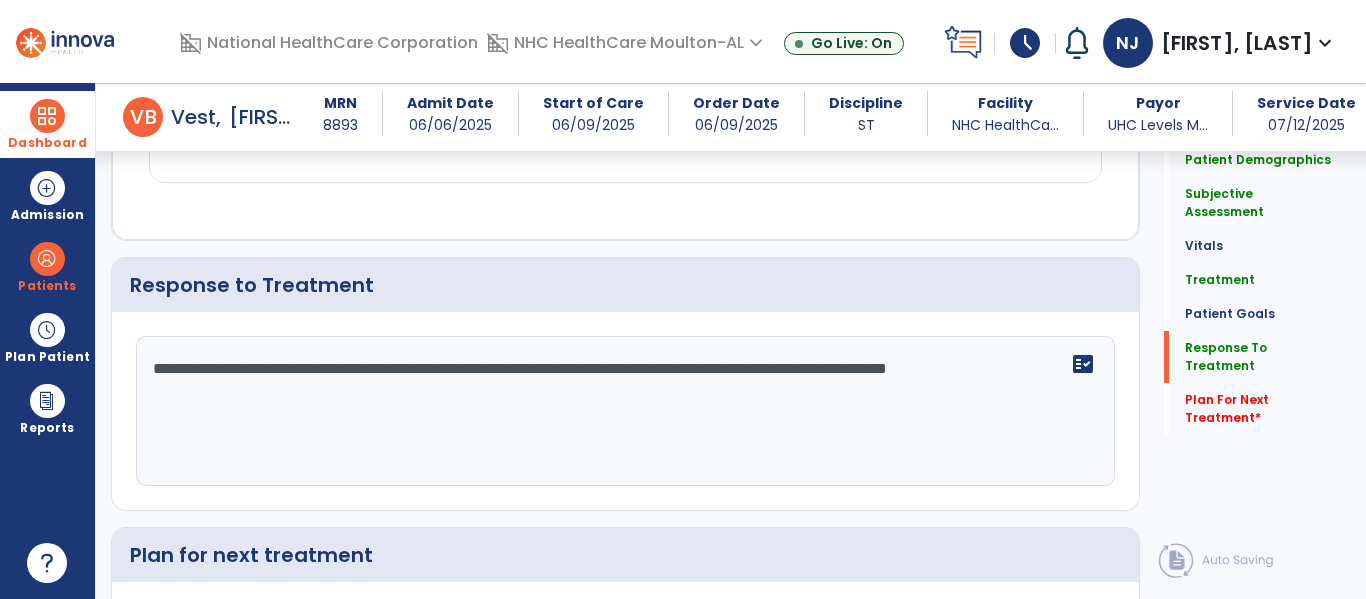 scroll, scrollTop: 2750, scrollLeft: 0, axis: vertical 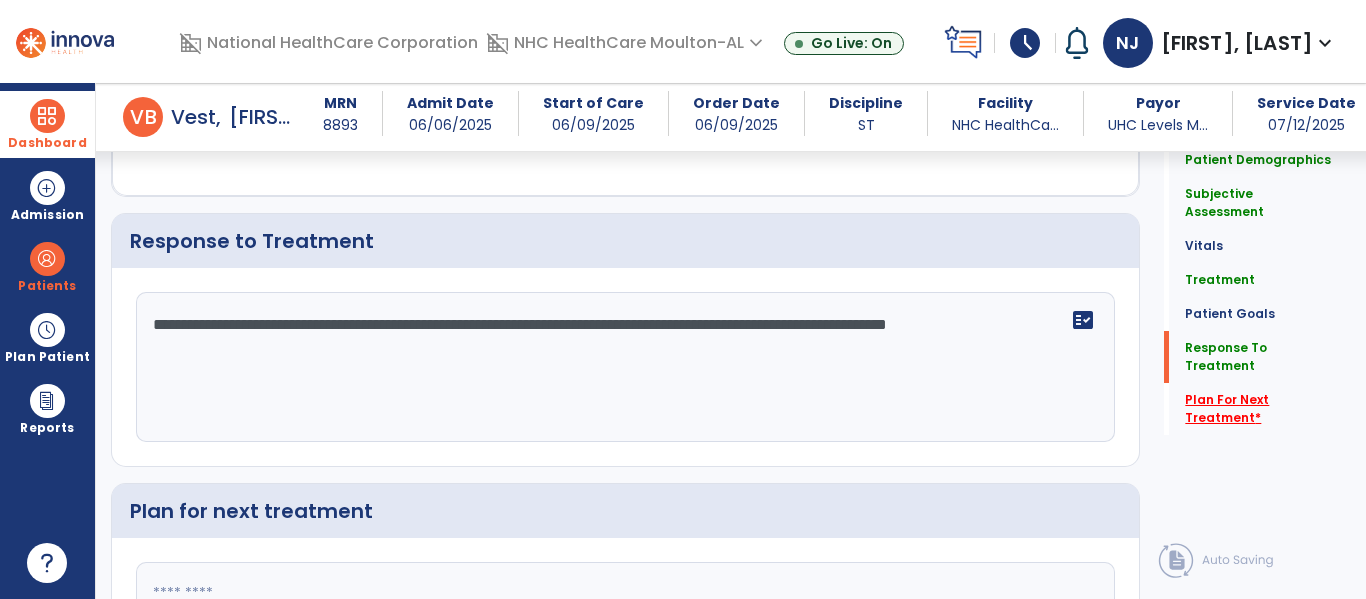 type on "**********" 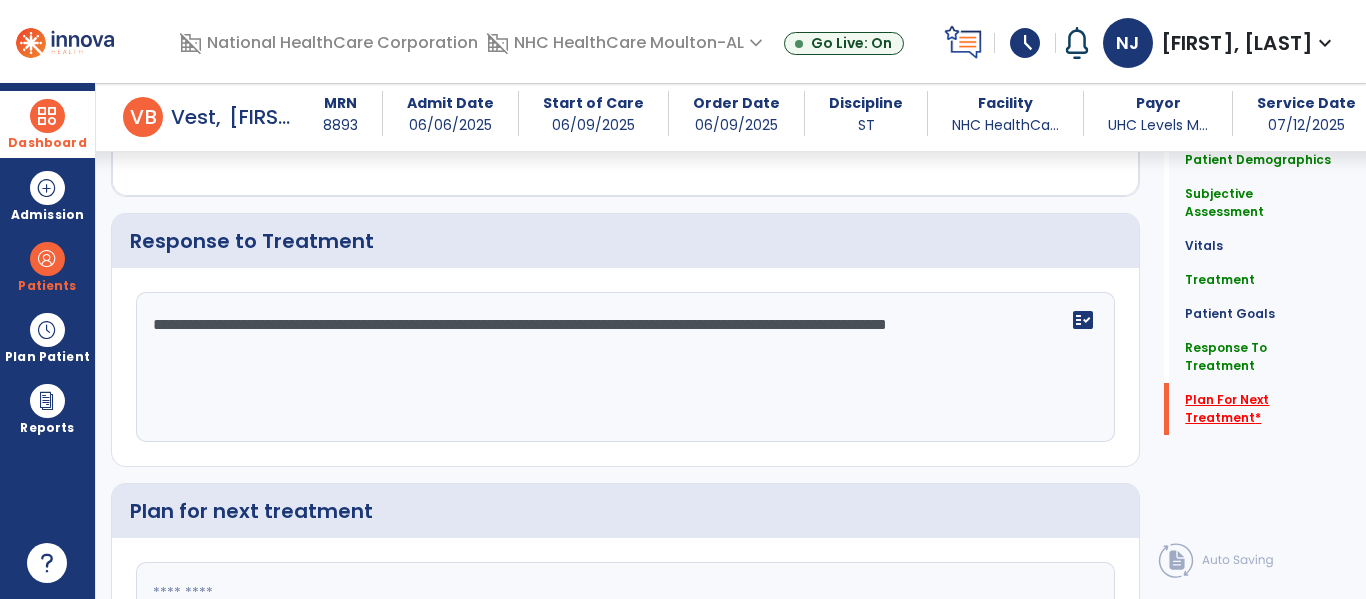 scroll, scrollTop: 2955, scrollLeft: 0, axis: vertical 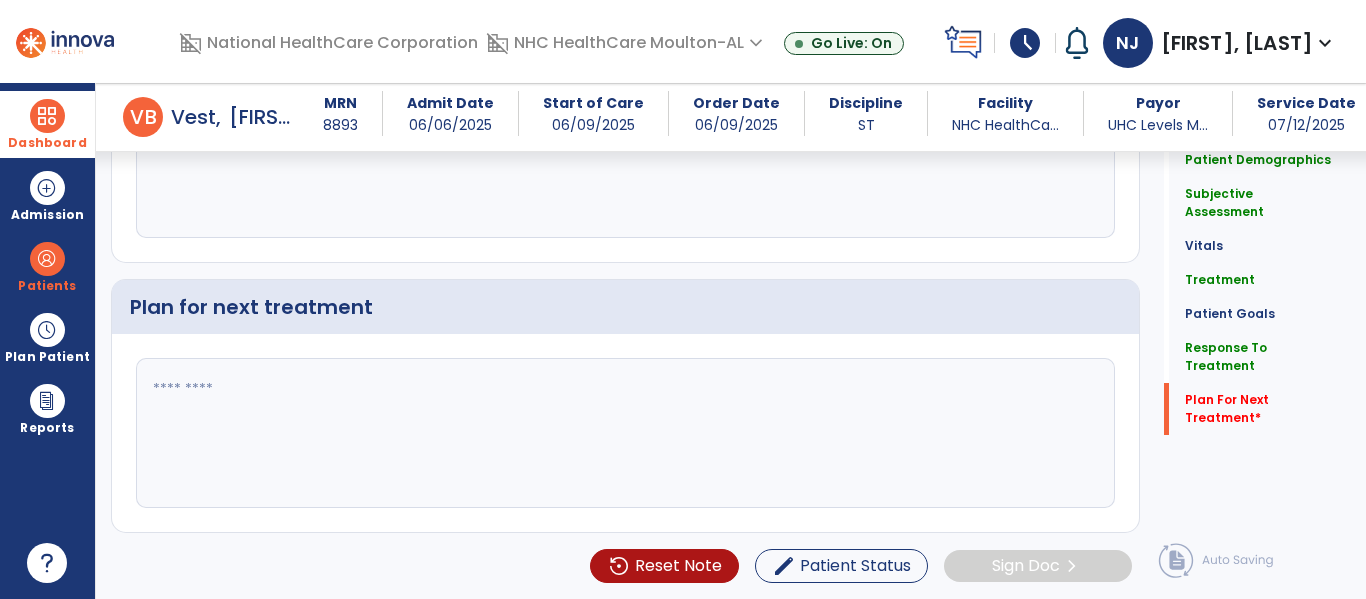 click 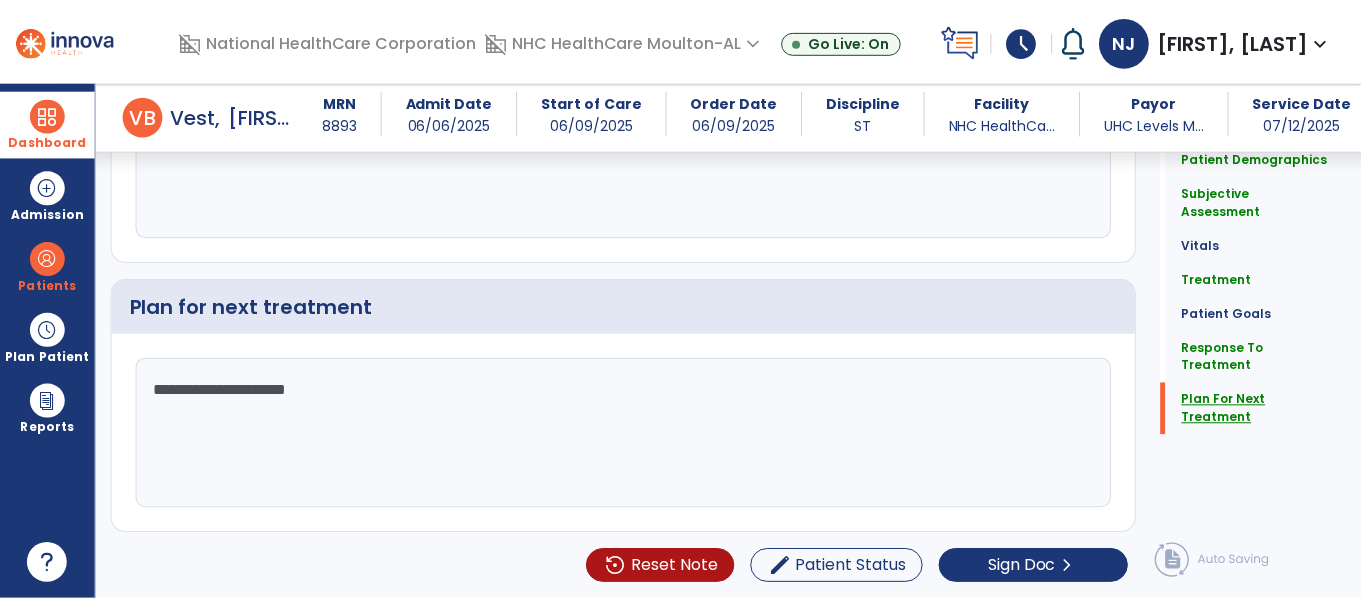scroll, scrollTop: 2955, scrollLeft: 0, axis: vertical 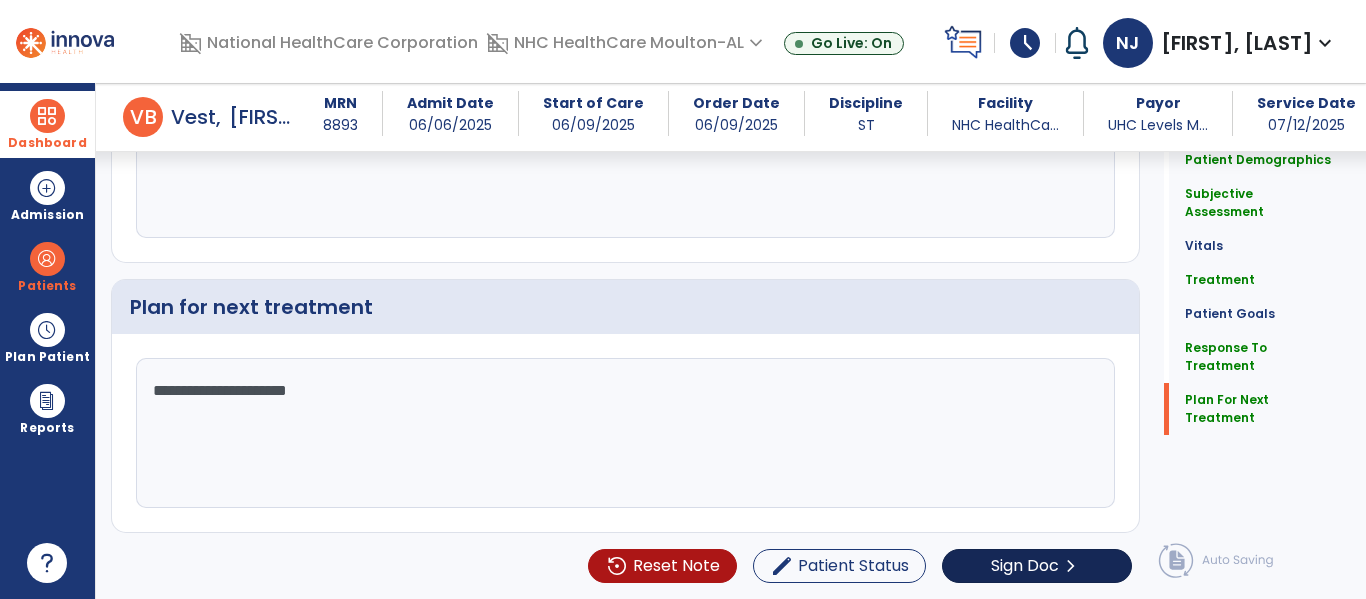 type on "**********" 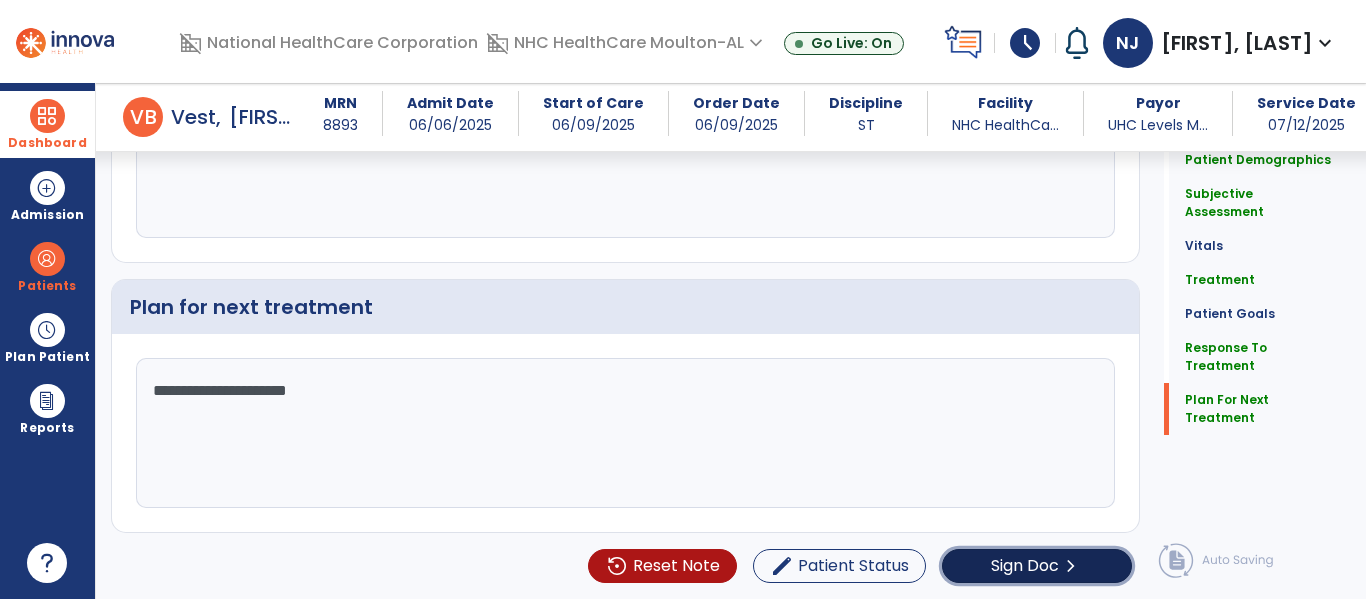 click on "Sign Doc" 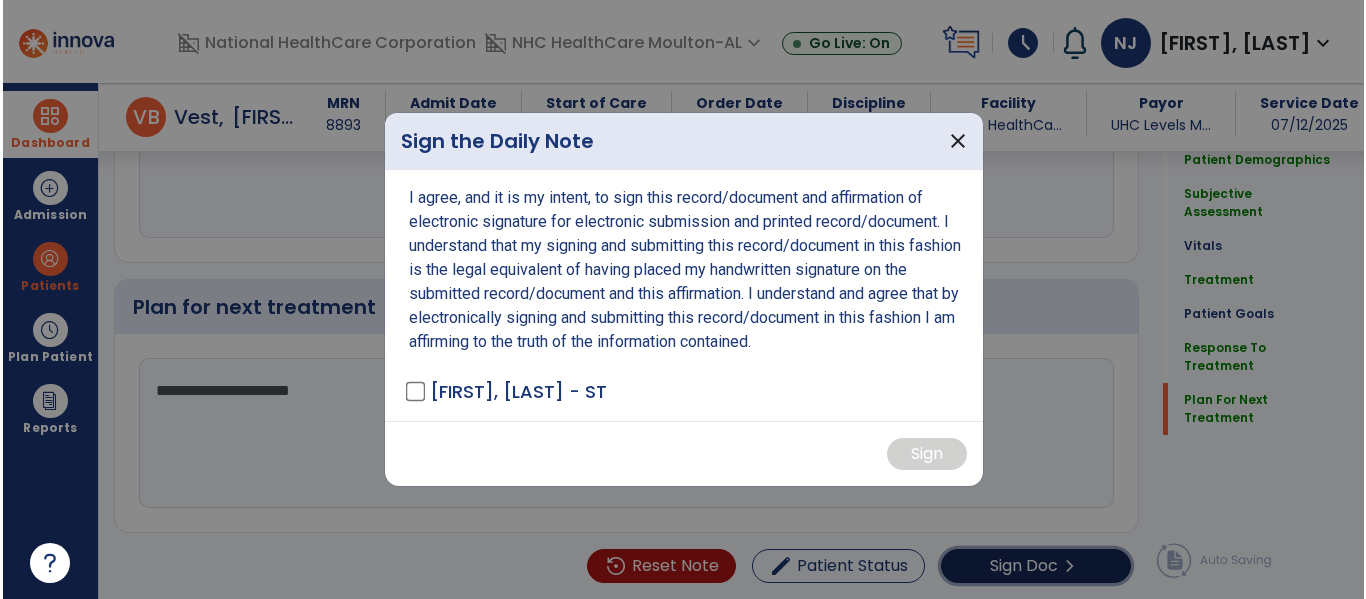 scroll, scrollTop: 2955, scrollLeft: 0, axis: vertical 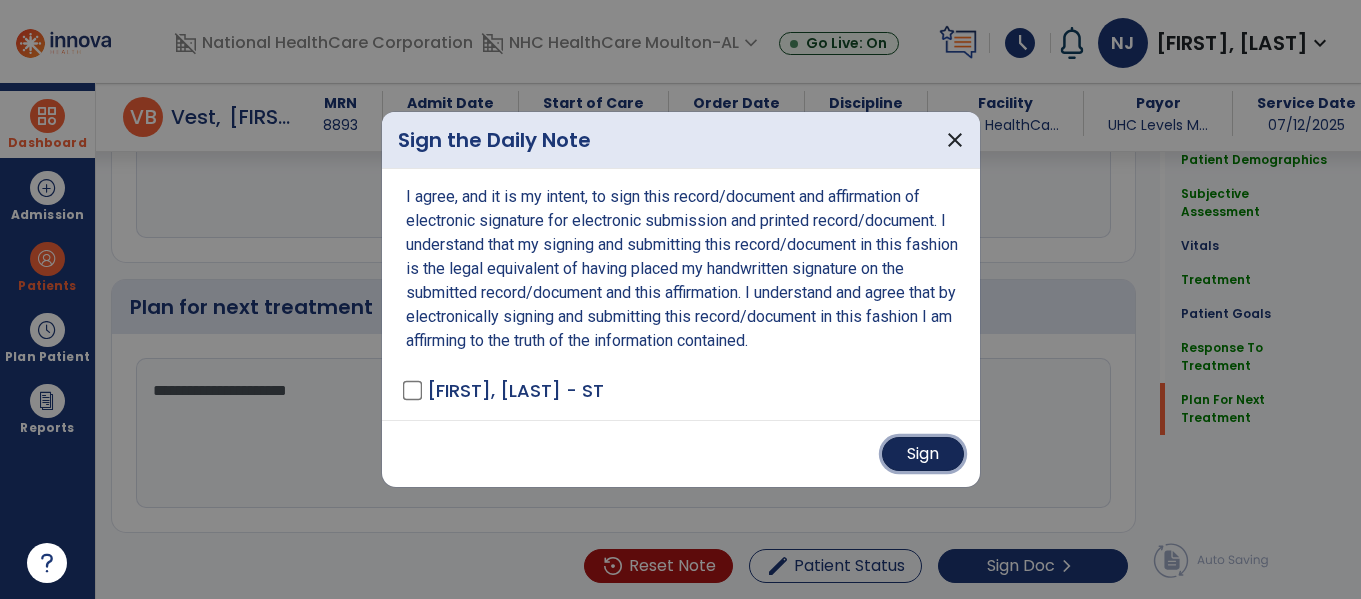 click on "Sign" at bounding box center (923, 454) 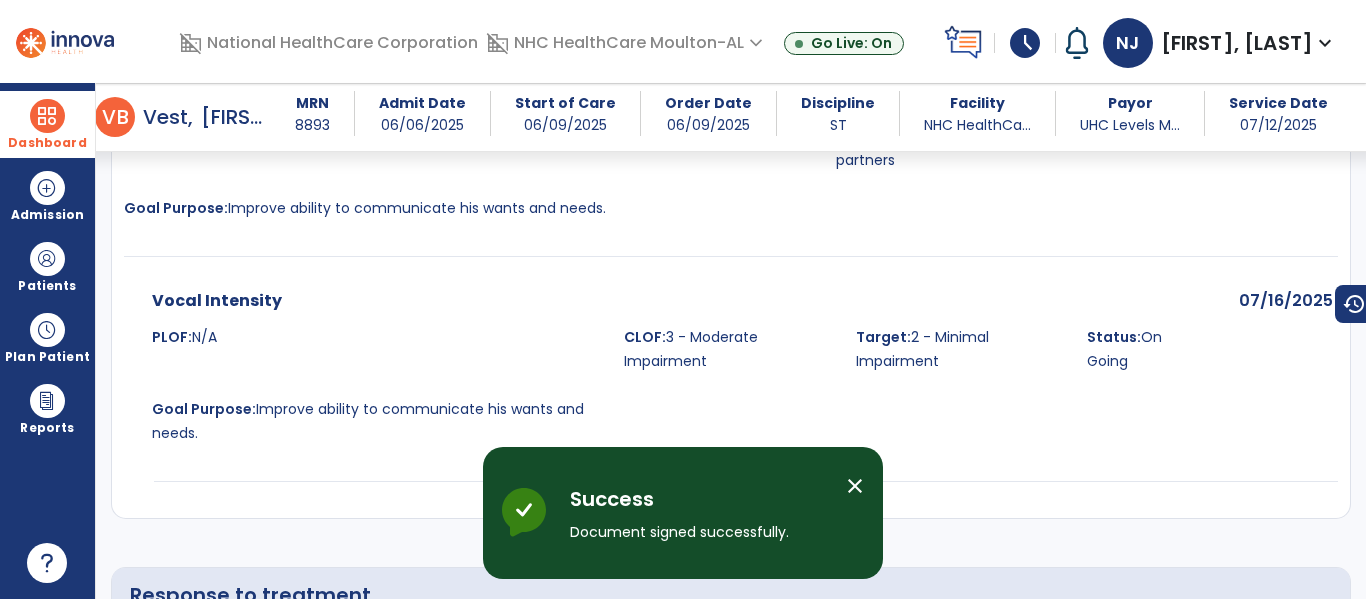 scroll, scrollTop: 4699, scrollLeft: 0, axis: vertical 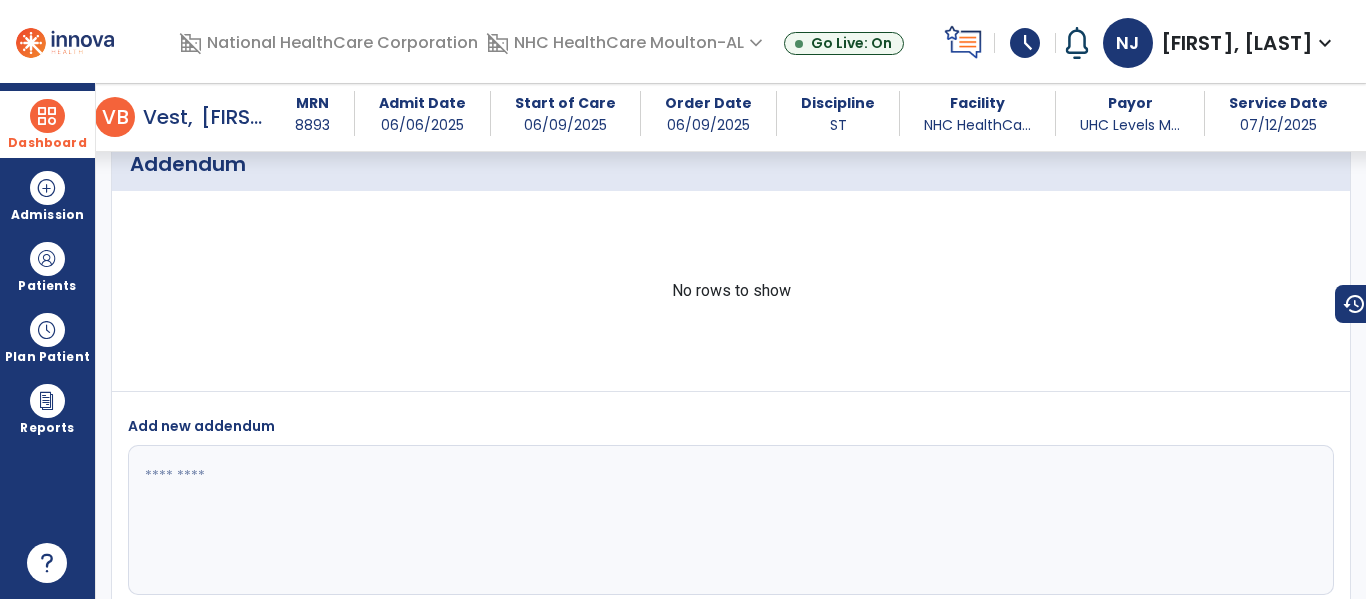 click at bounding box center (47, 116) 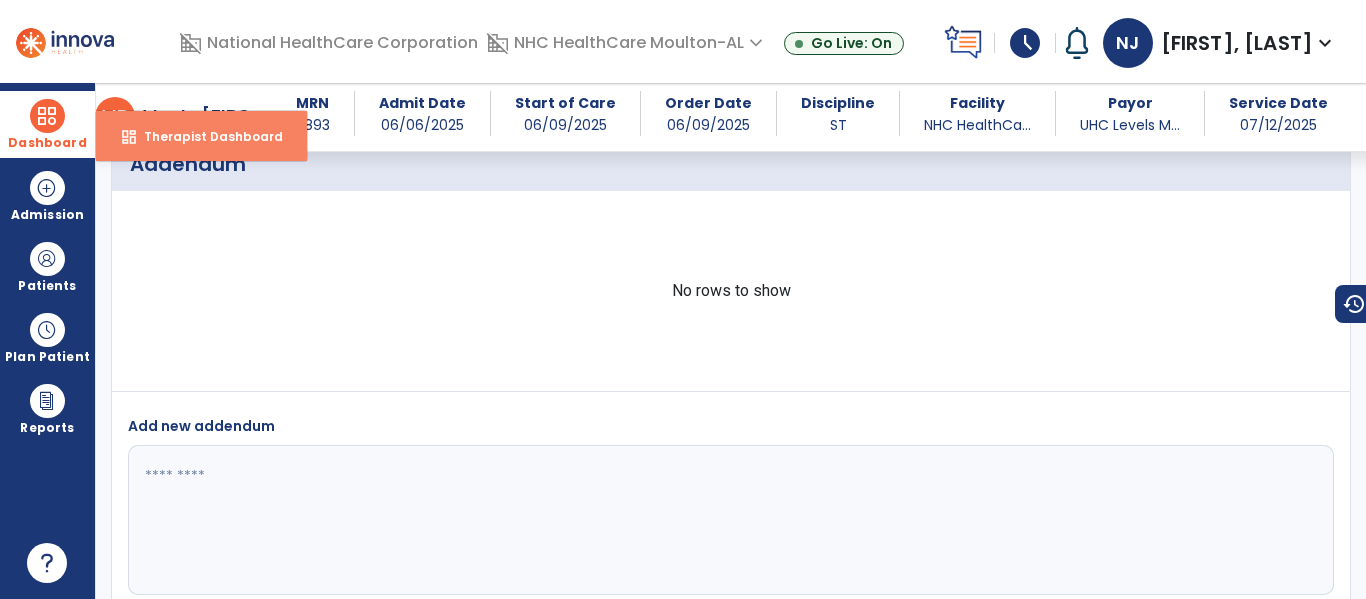 click on "dashboard  Therapist Dashboard" at bounding box center (201, 136) 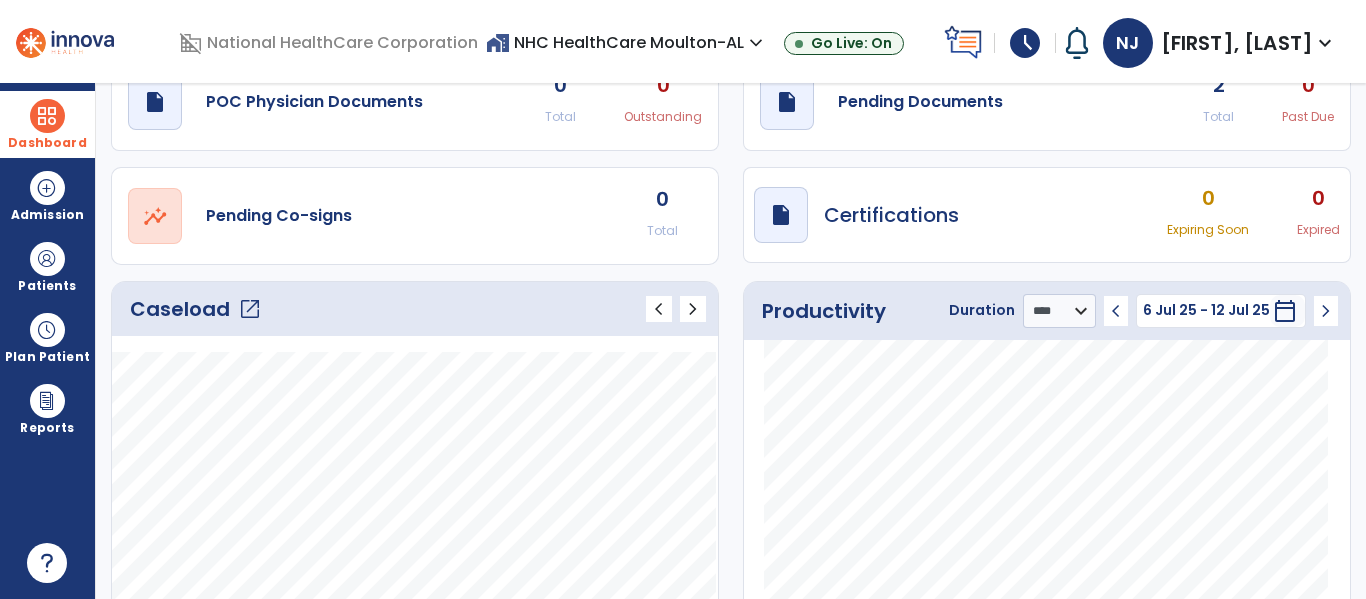 scroll, scrollTop: 0, scrollLeft: 0, axis: both 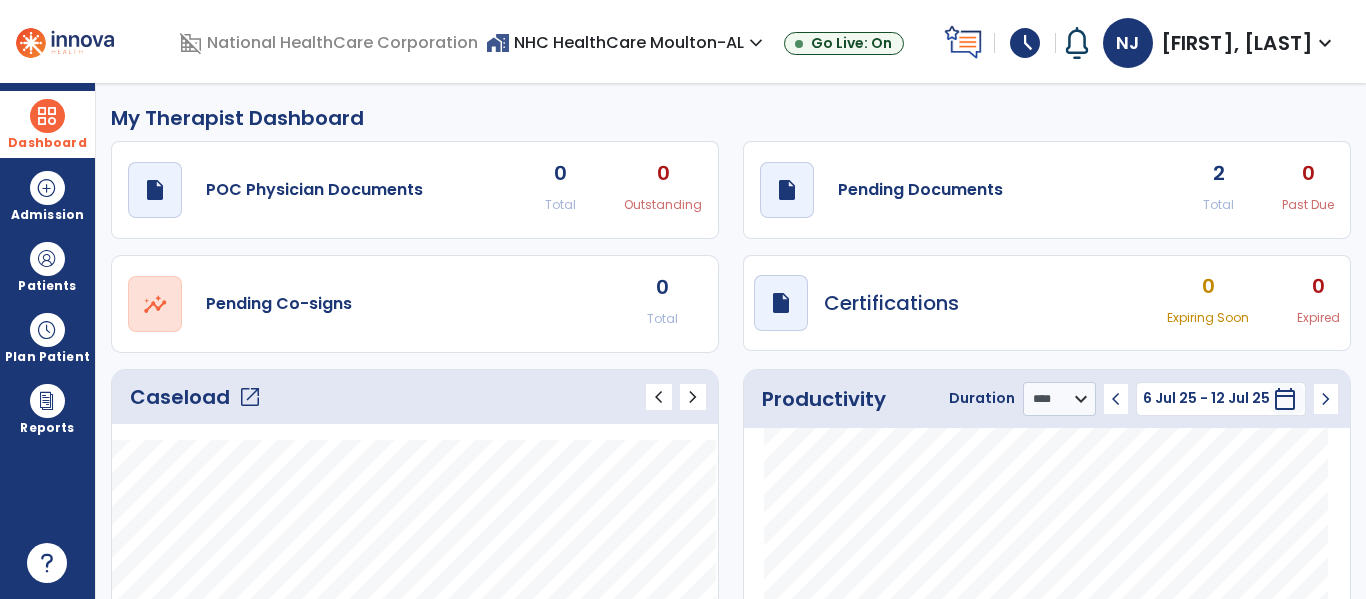 click on "schedule" at bounding box center [1025, 43] 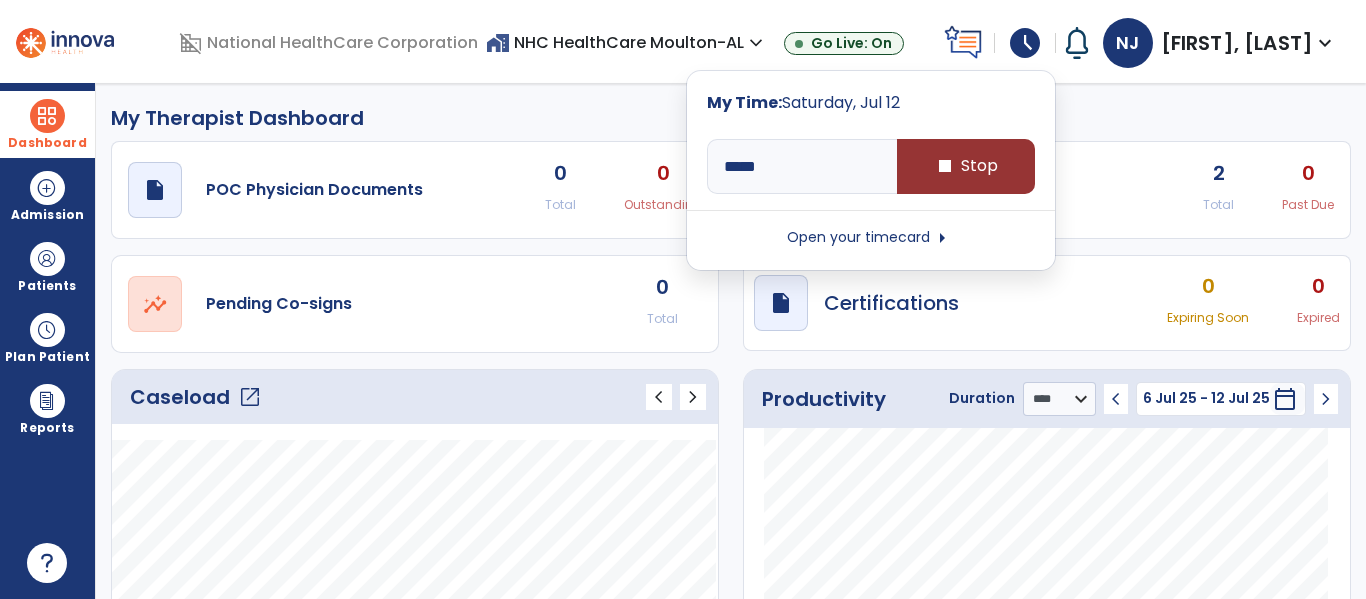 click on "stop  Stop" at bounding box center [966, 166] 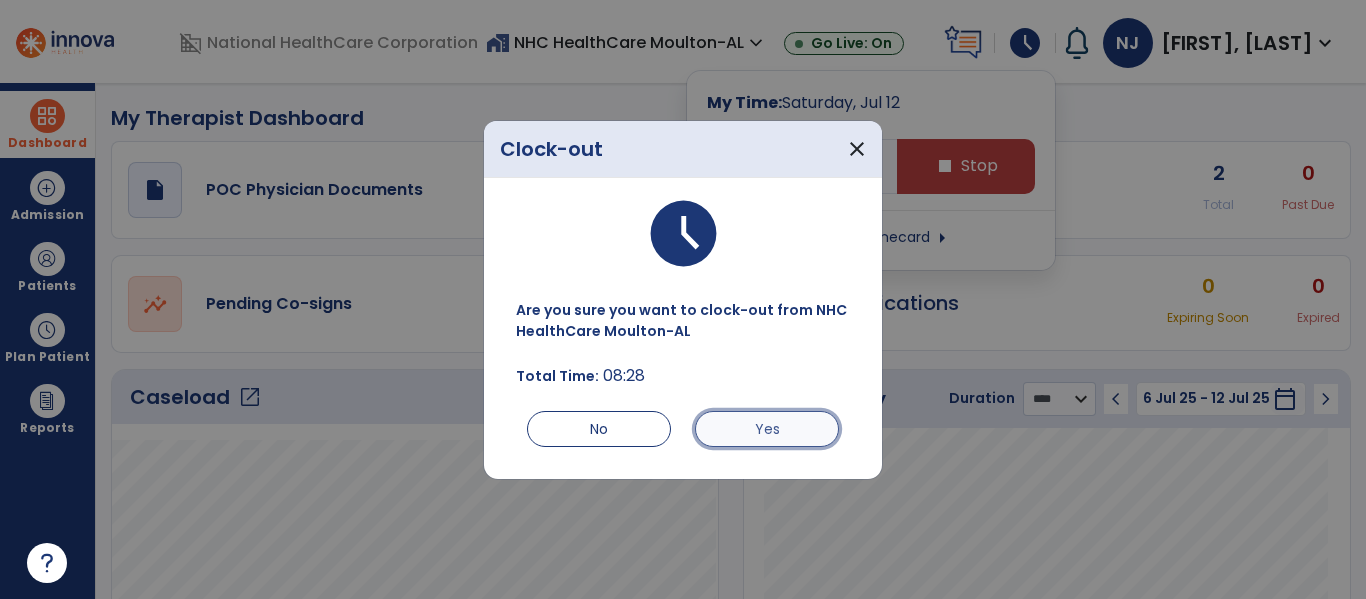click on "Yes" at bounding box center [767, 429] 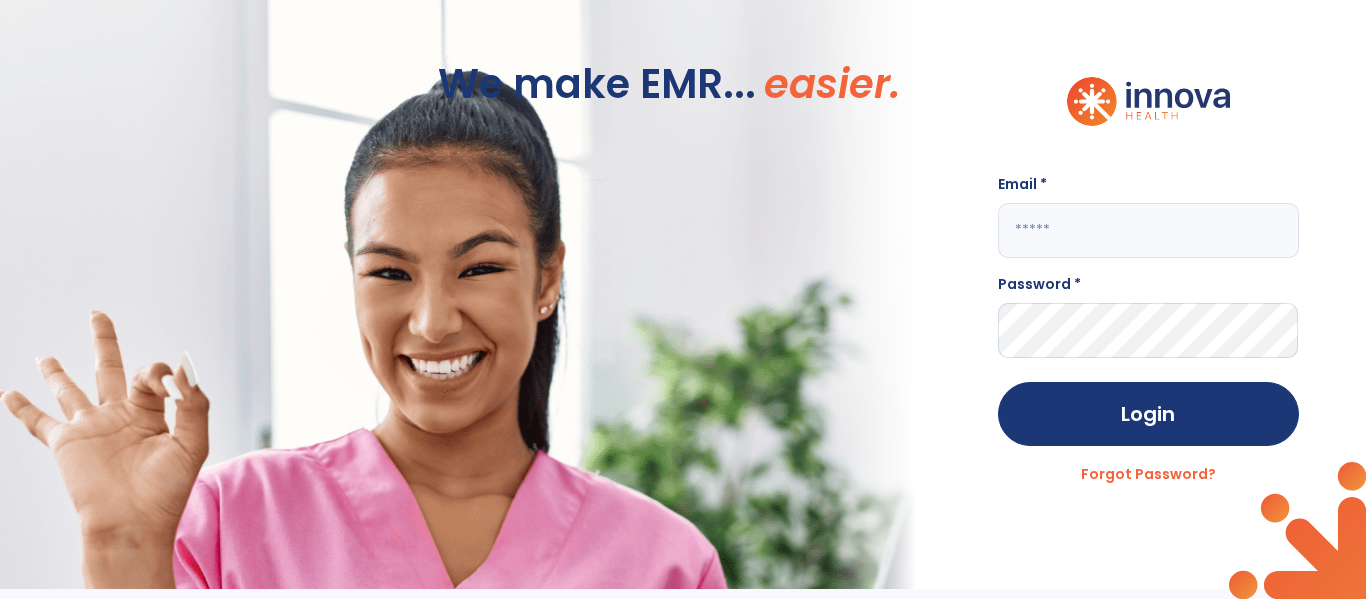 drag, startPoint x: 1093, startPoint y: 228, endPoint x: 1072, endPoint y: 229, distance: 21.023796 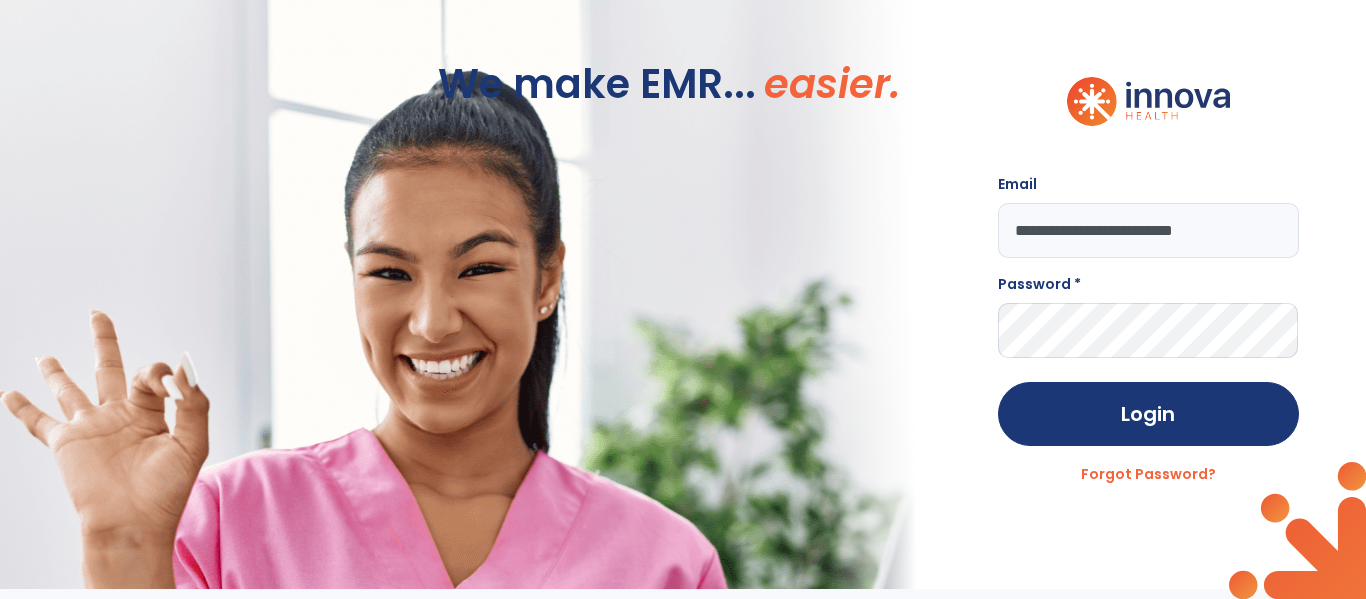 type on "**********" 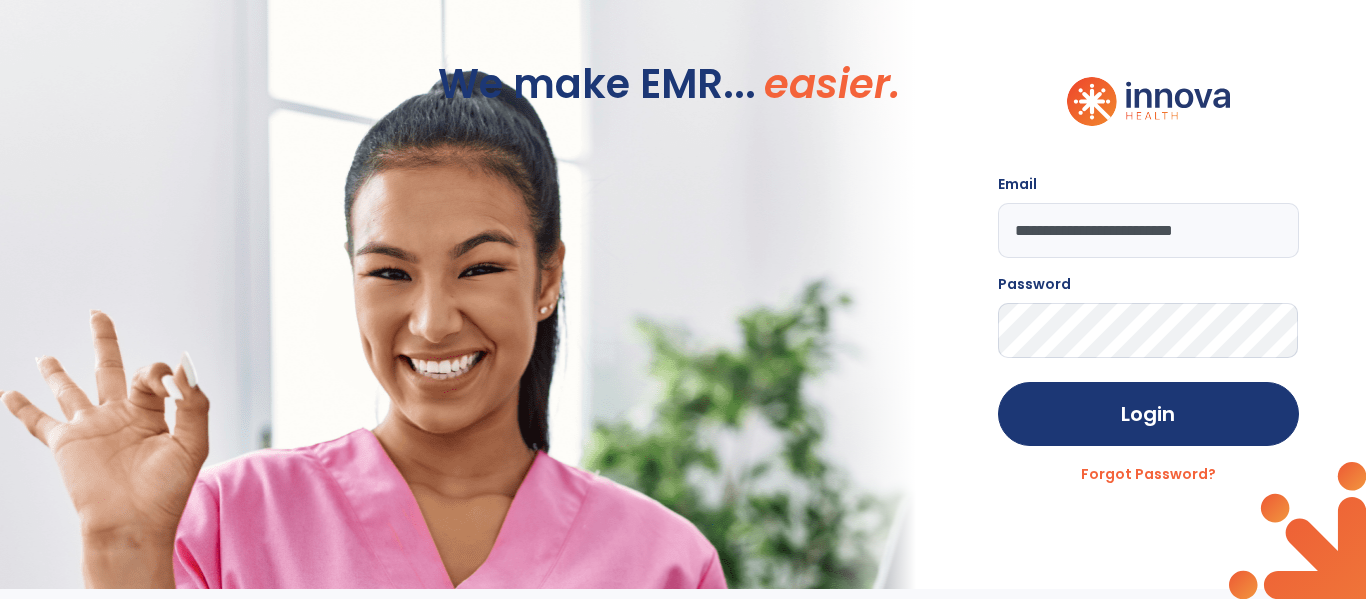 click on "**********" 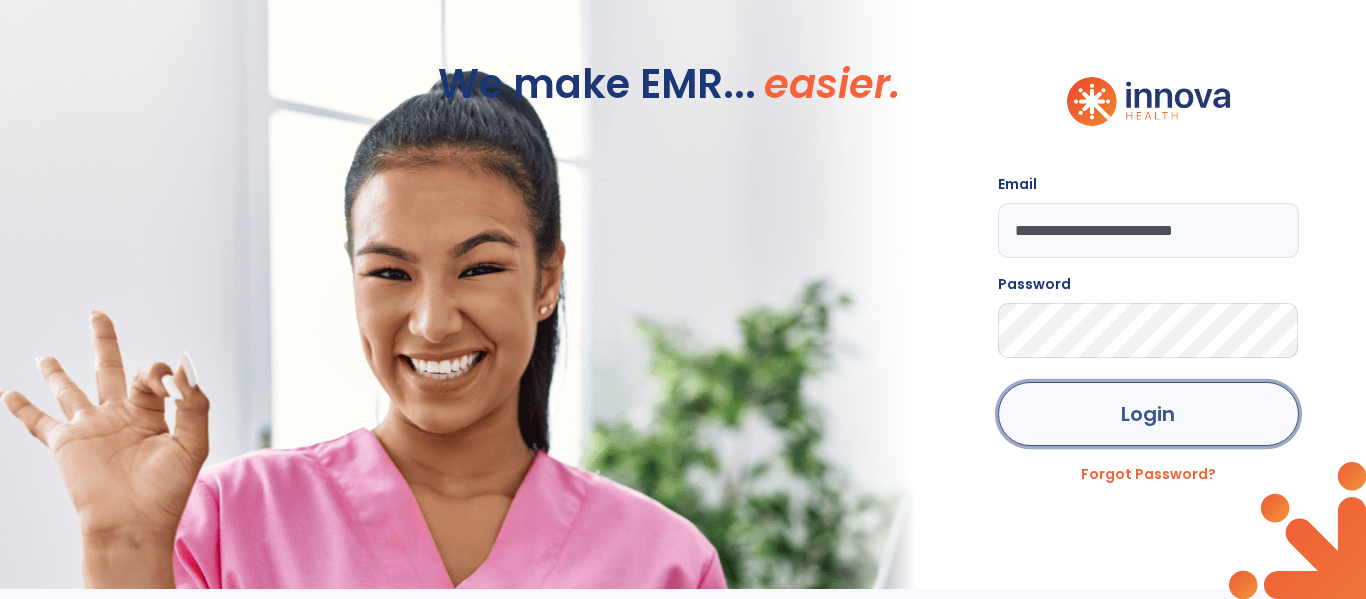 click on "Login" 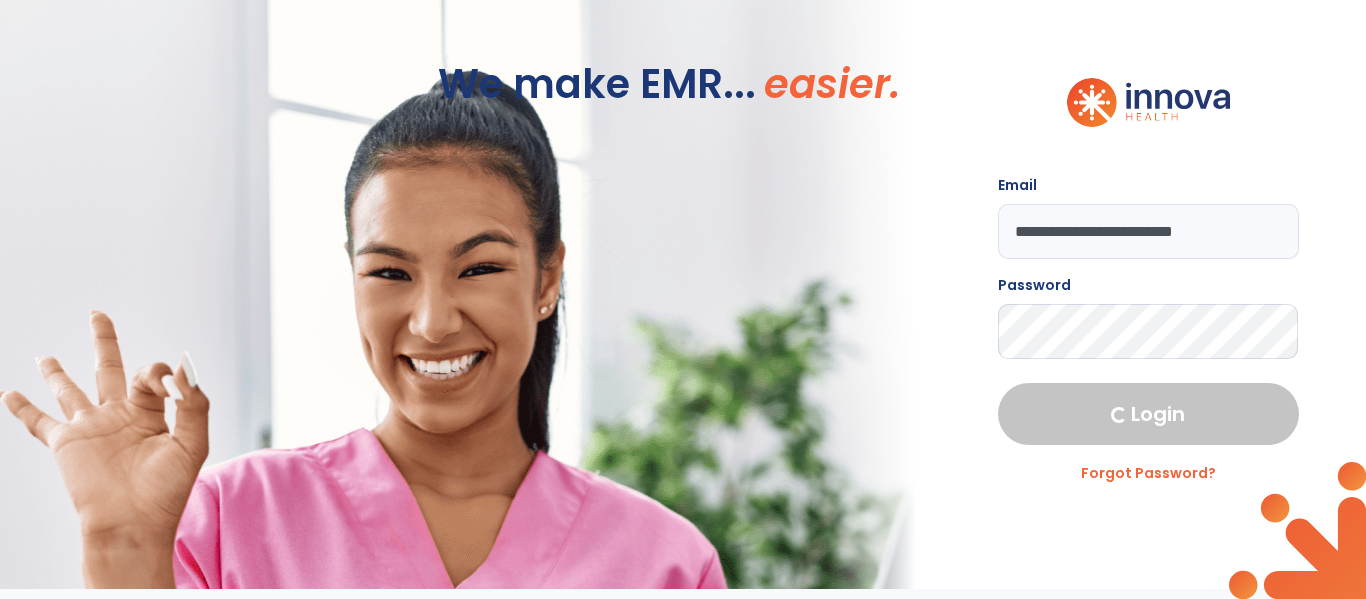 select on "****" 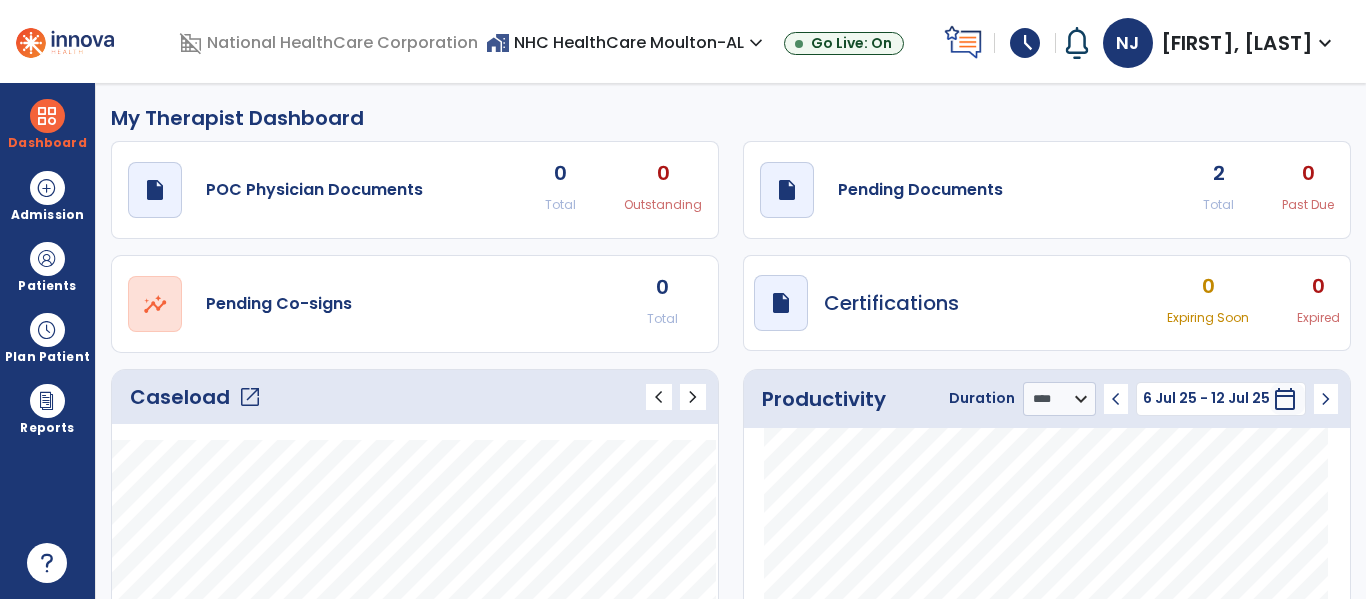 scroll, scrollTop: 4, scrollLeft: 0, axis: vertical 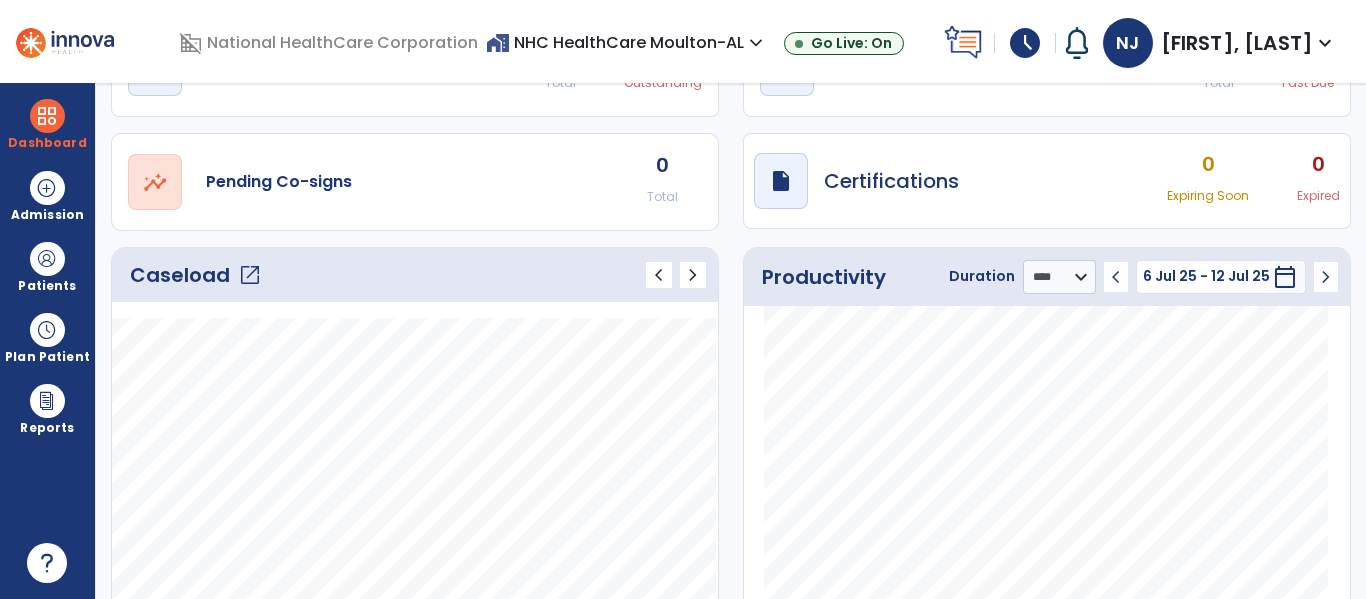 click on "open_in_new" 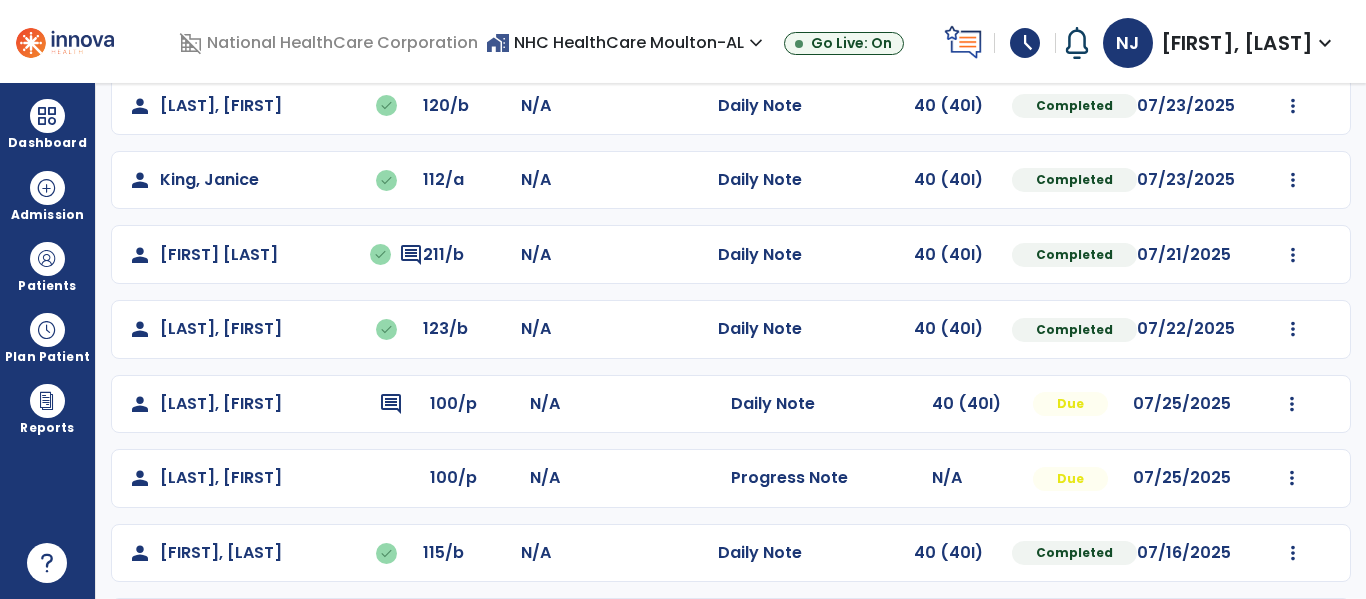 scroll, scrollTop: 258, scrollLeft: 0, axis: vertical 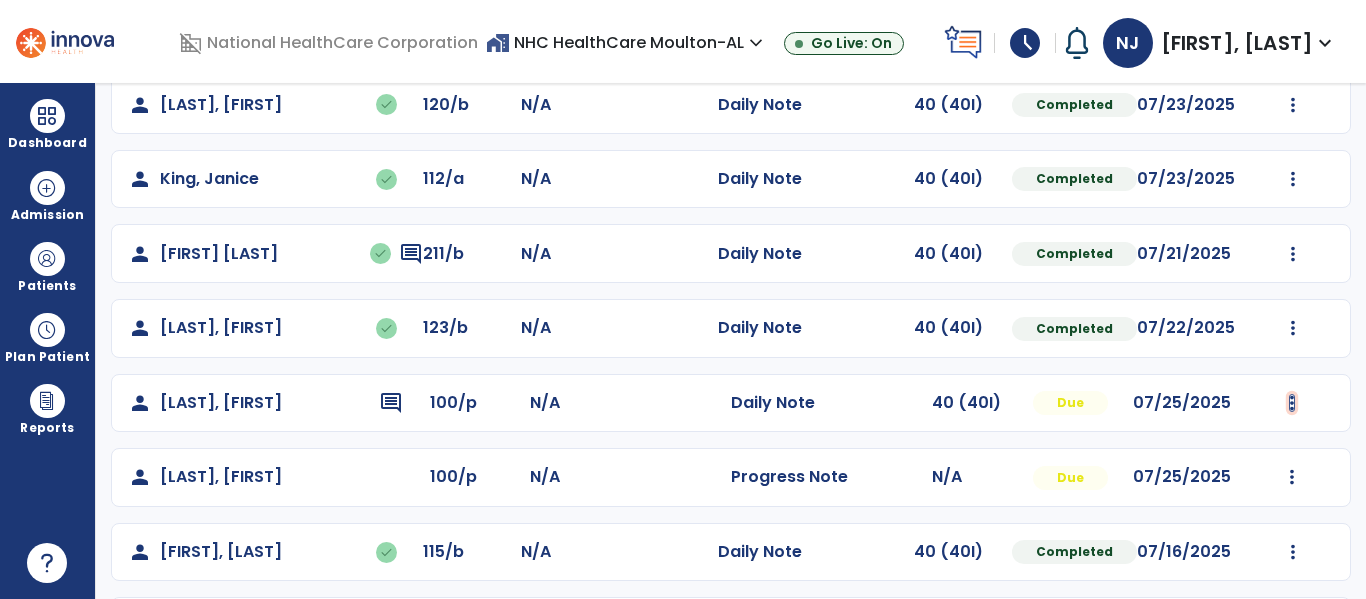 click at bounding box center (1293, 30) 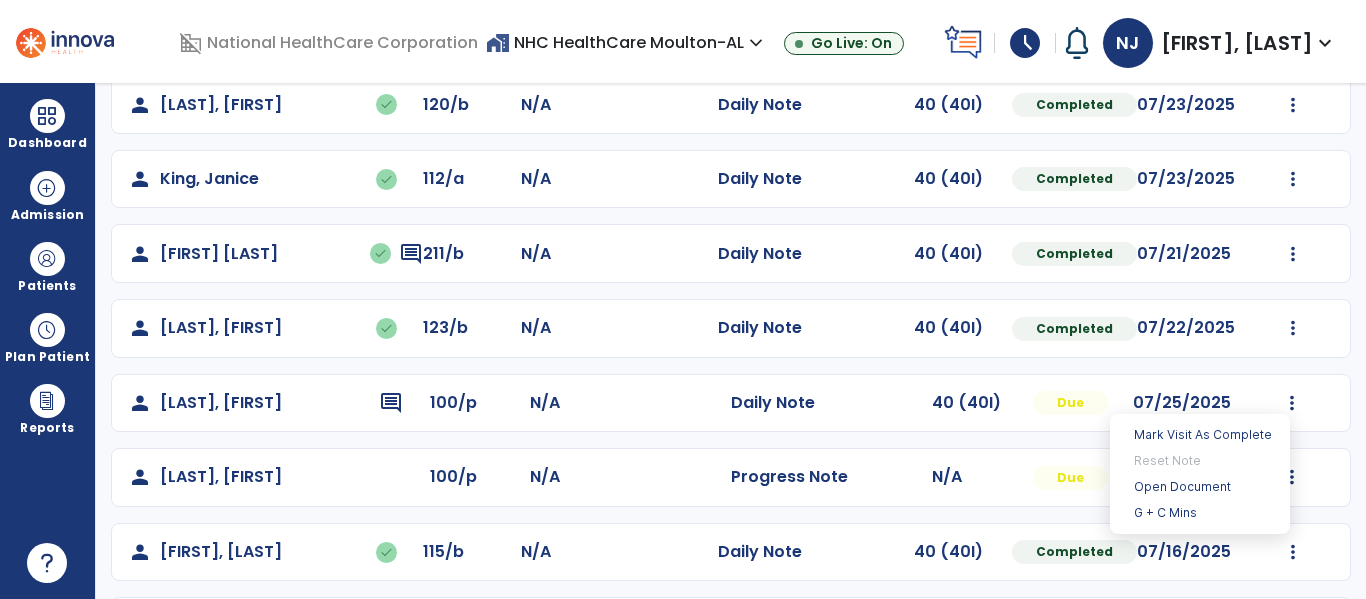 click on "schedule" at bounding box center (1025, 43) 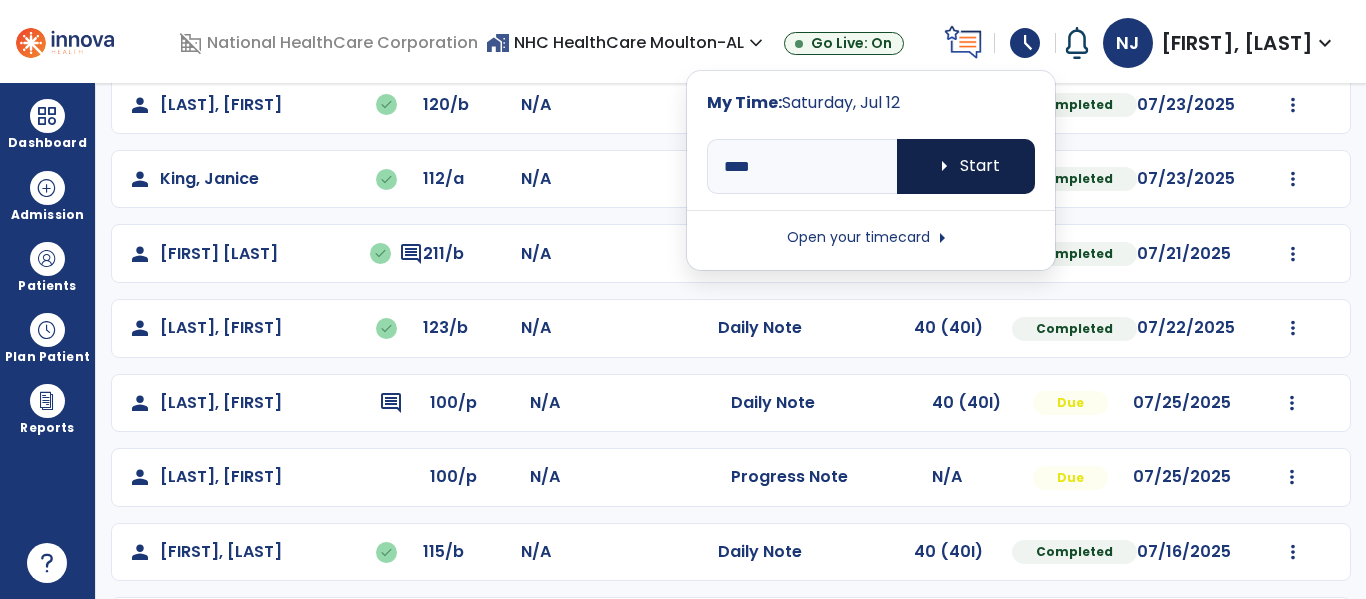 click on "arrow_right" at bounding box center (944, 166) 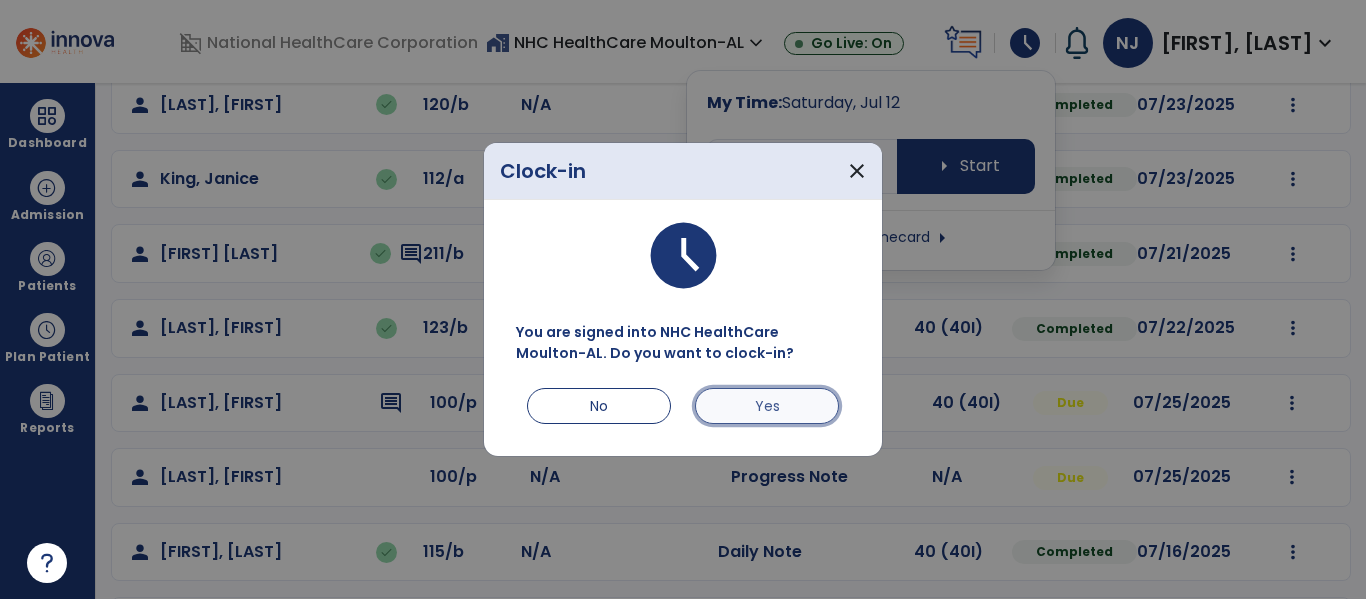 click on "Yes" at bounding box center [767, 406] 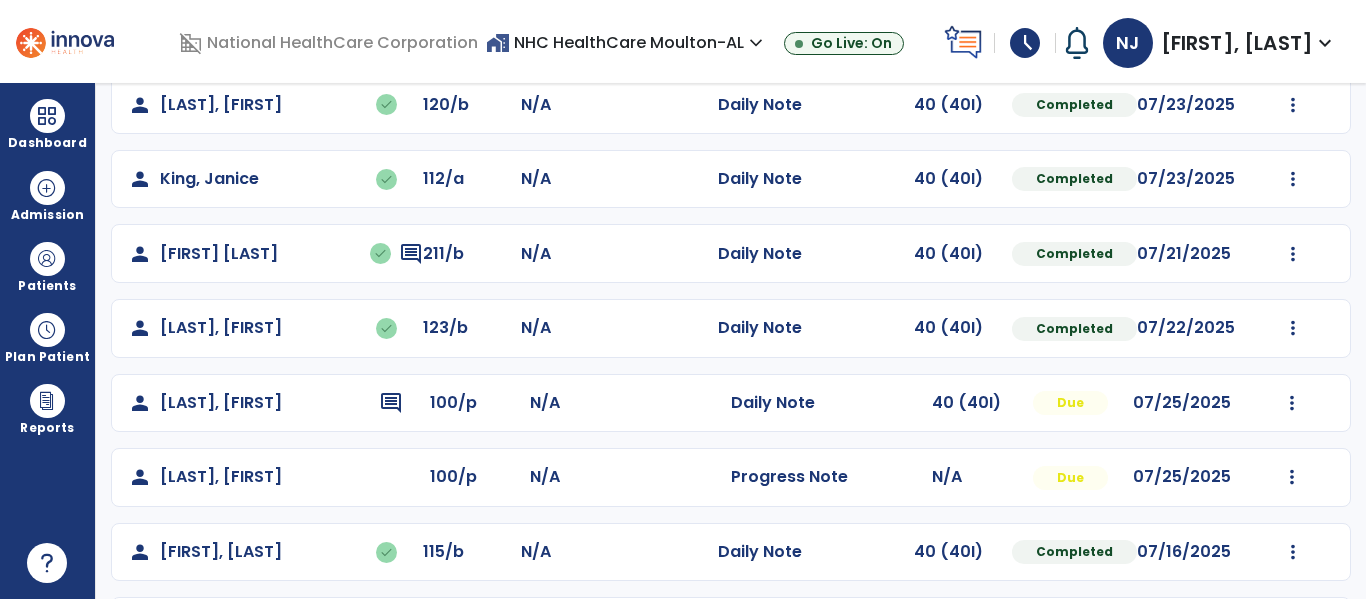 click on "Mark Visit As Complete   Reset Note   Open Document   G + C Mins" 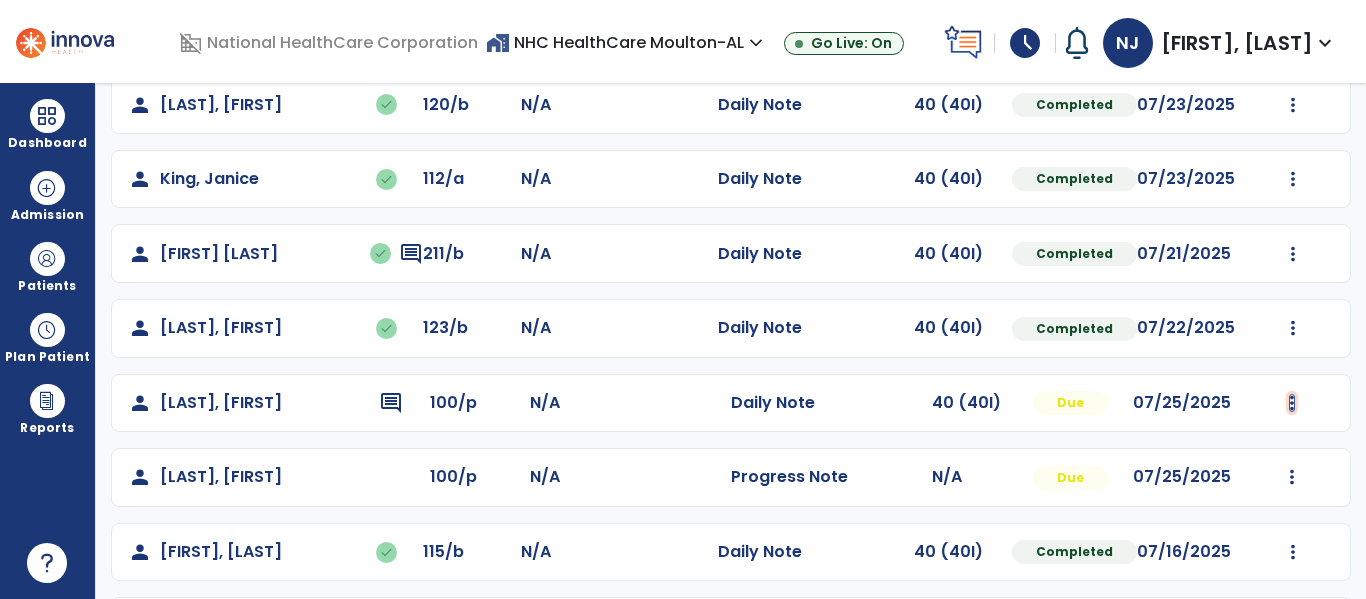 click at bounding box center [1293, 30] 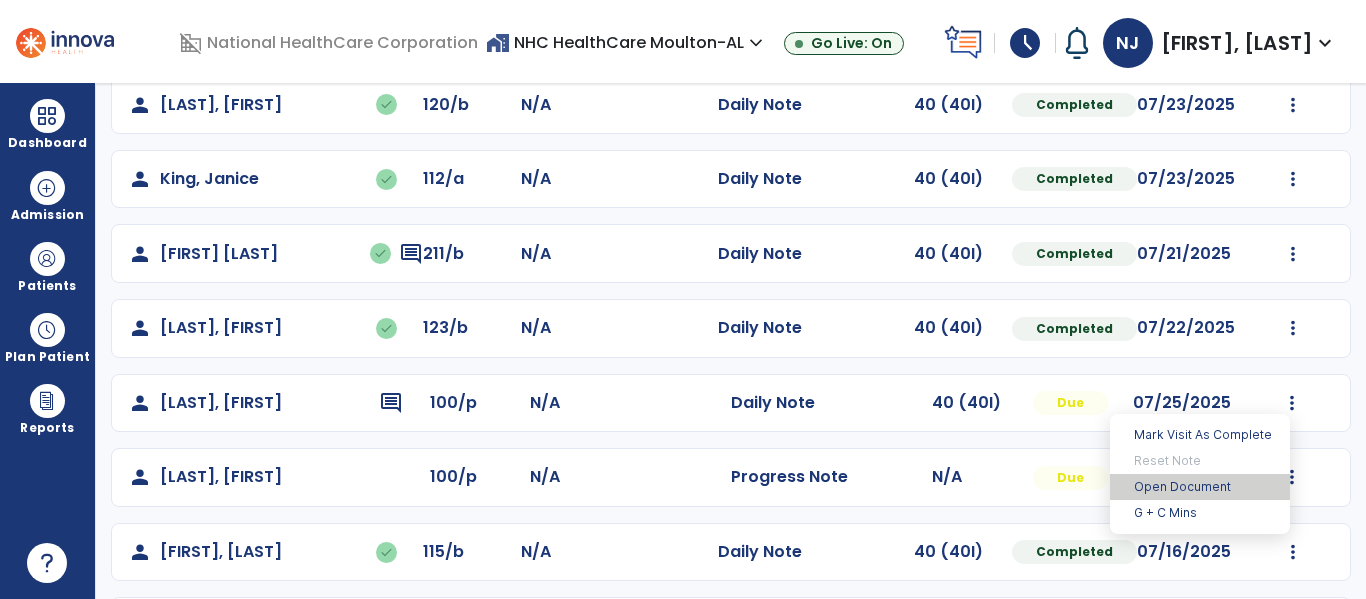 click on "Open Document" at bounding box center (1200, 487) 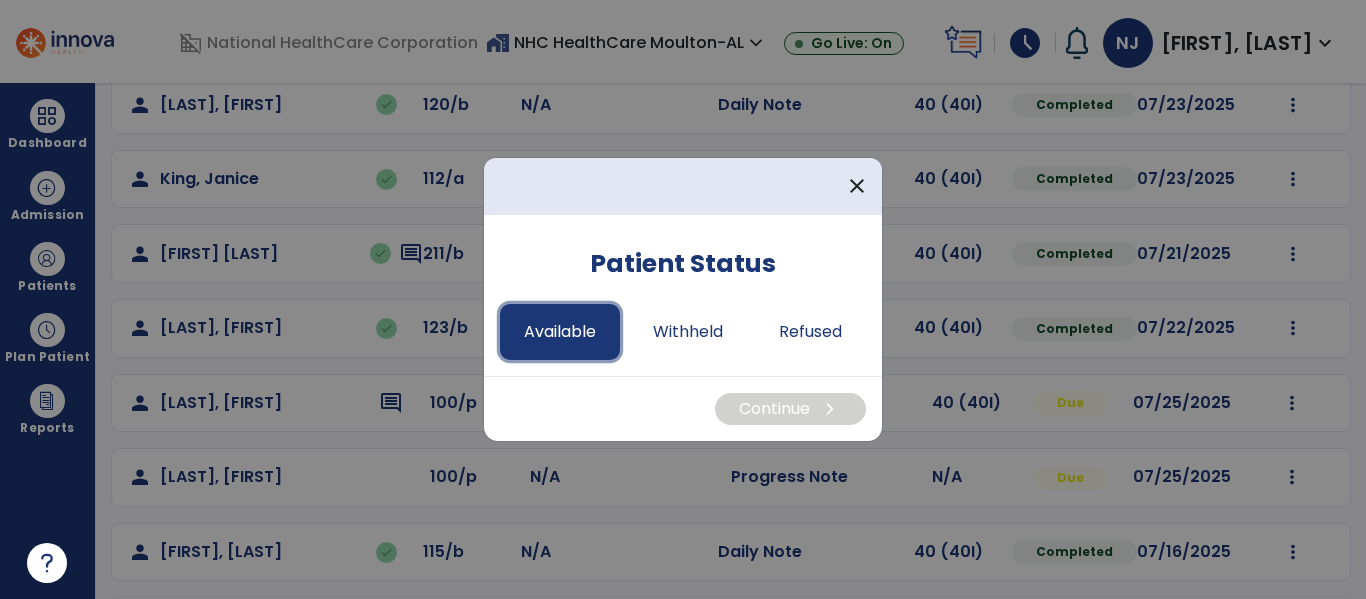 click on "Available" at bounding box center (560, 332) 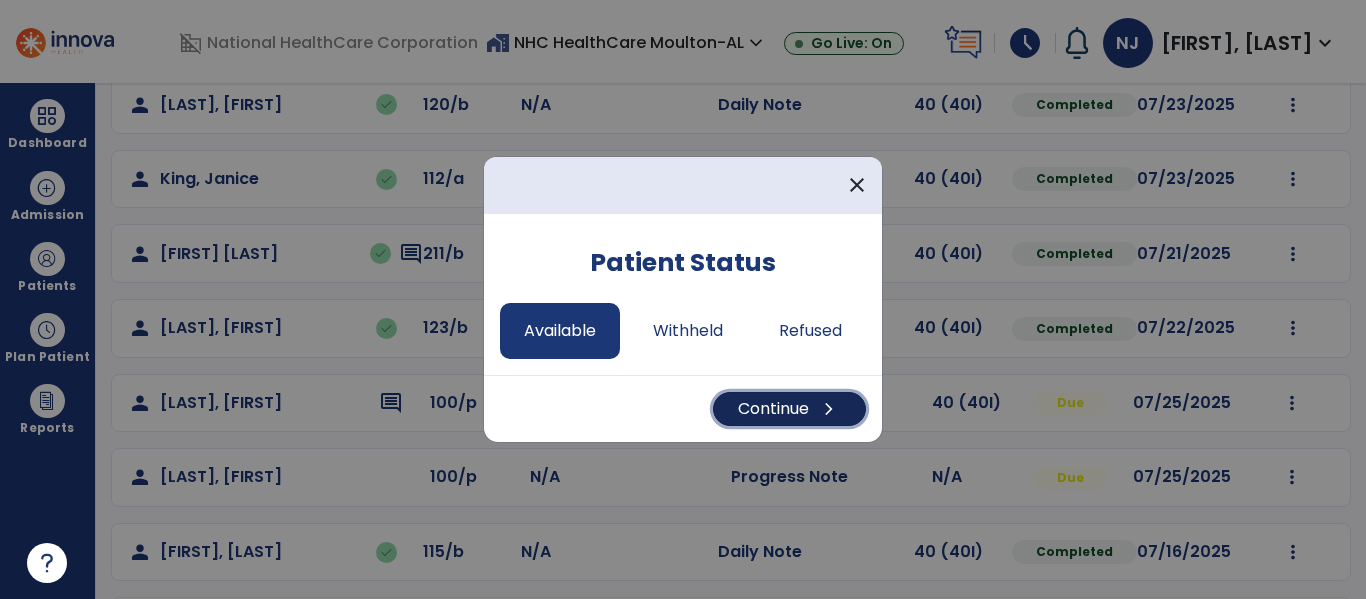 click on "Continue   chevron_right" at bounding box center [789, 409] 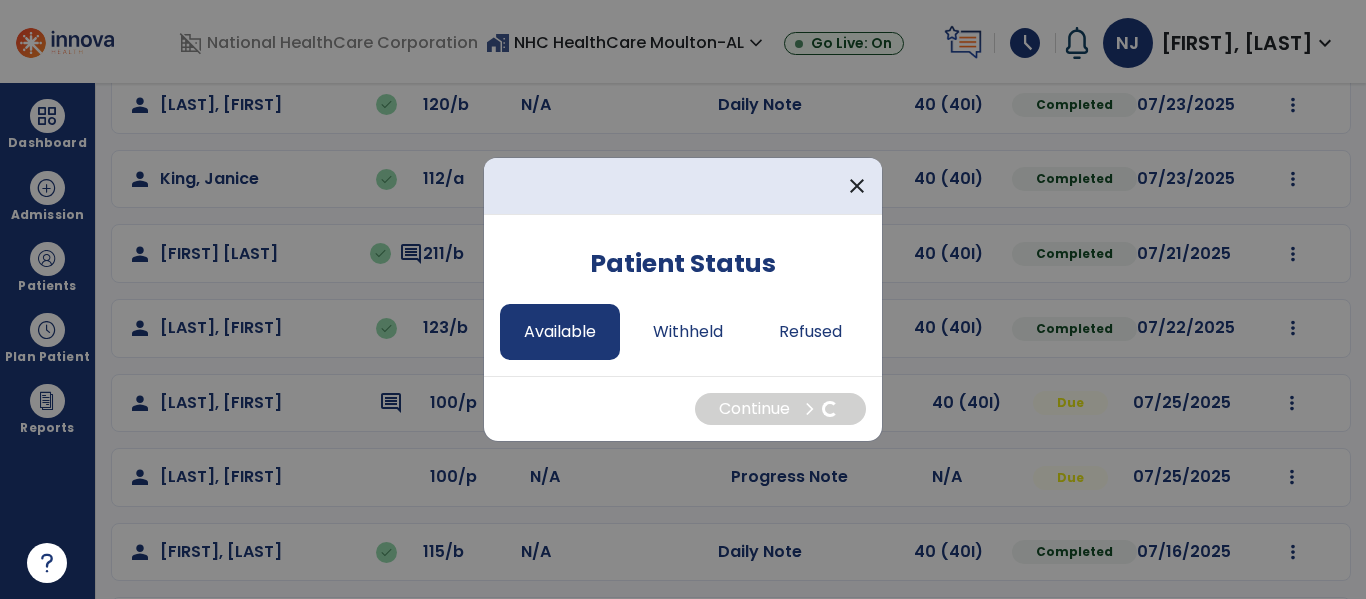 select on "*" 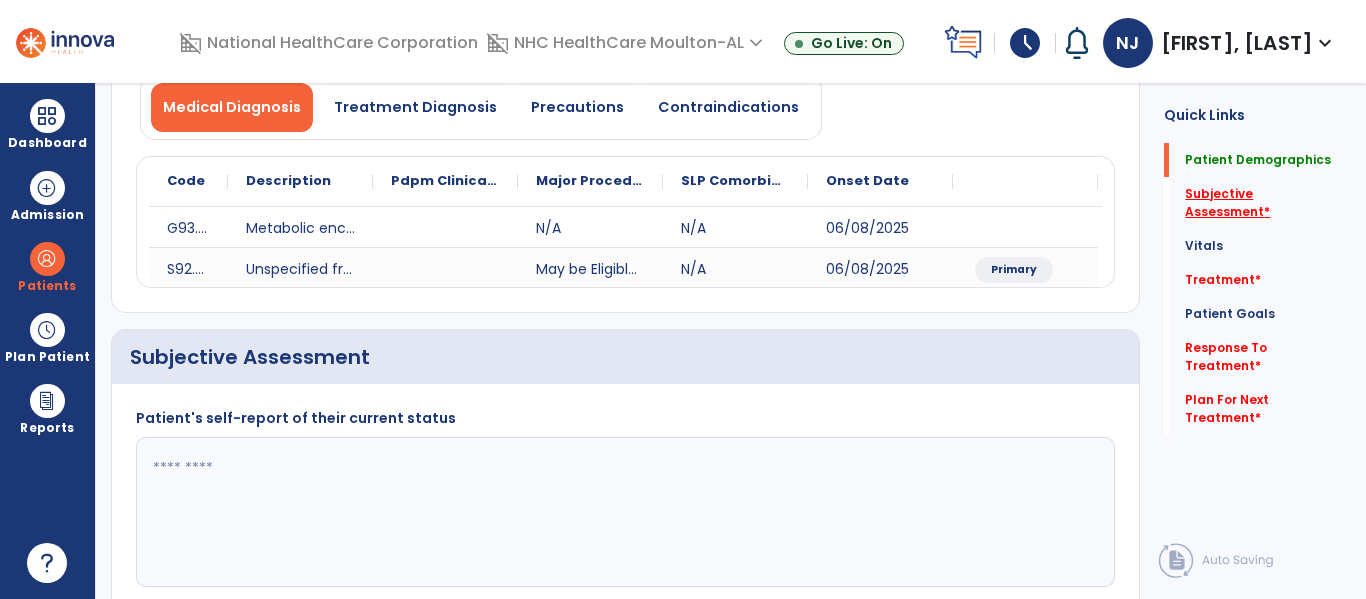 click on "Subjective Assessment   *" 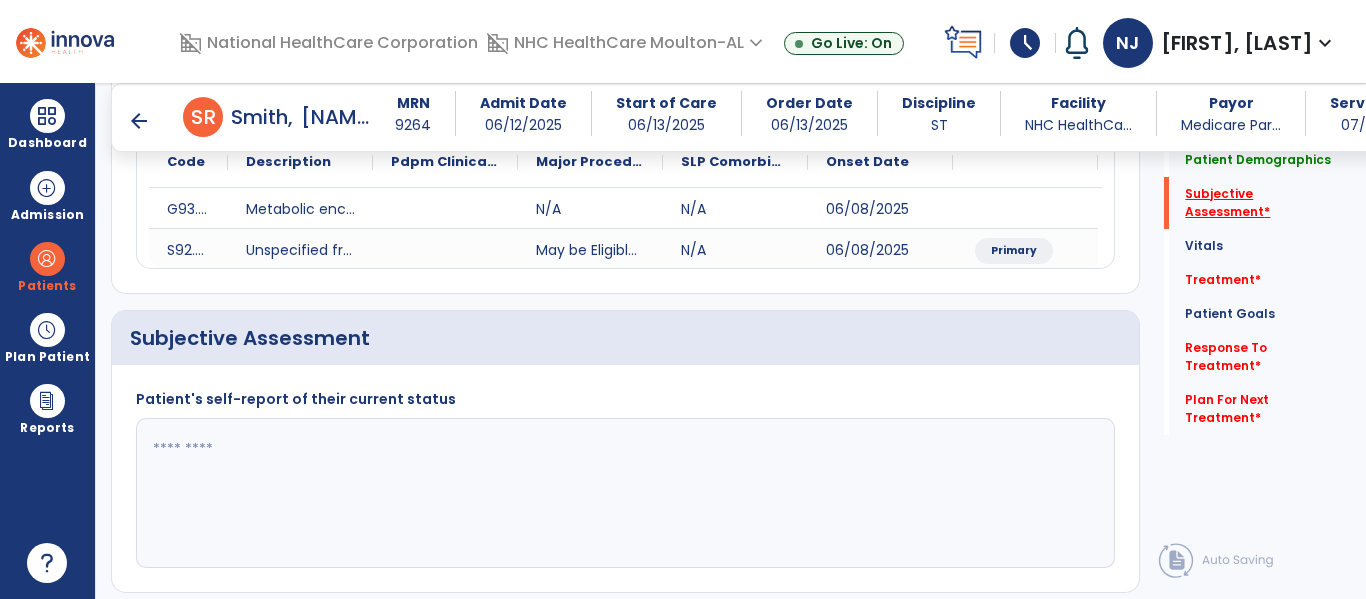 scroll, scrollTop: 387, scrollLeft: 0, axis: vertical 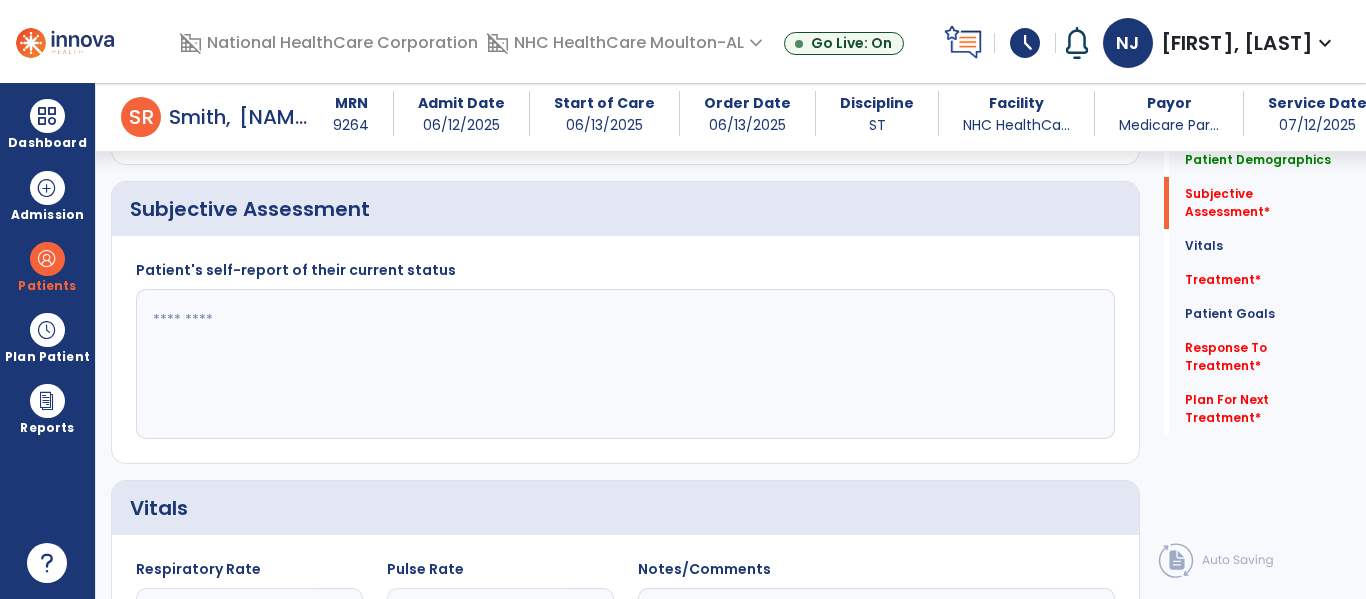 click 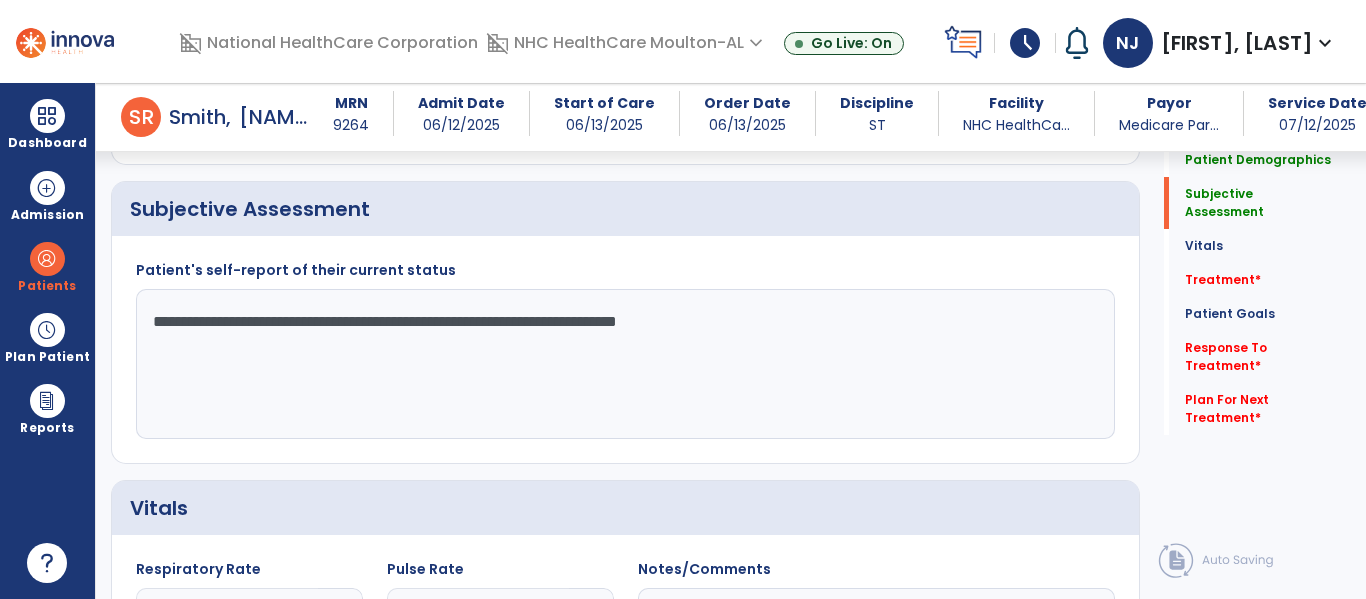 type on "**********" 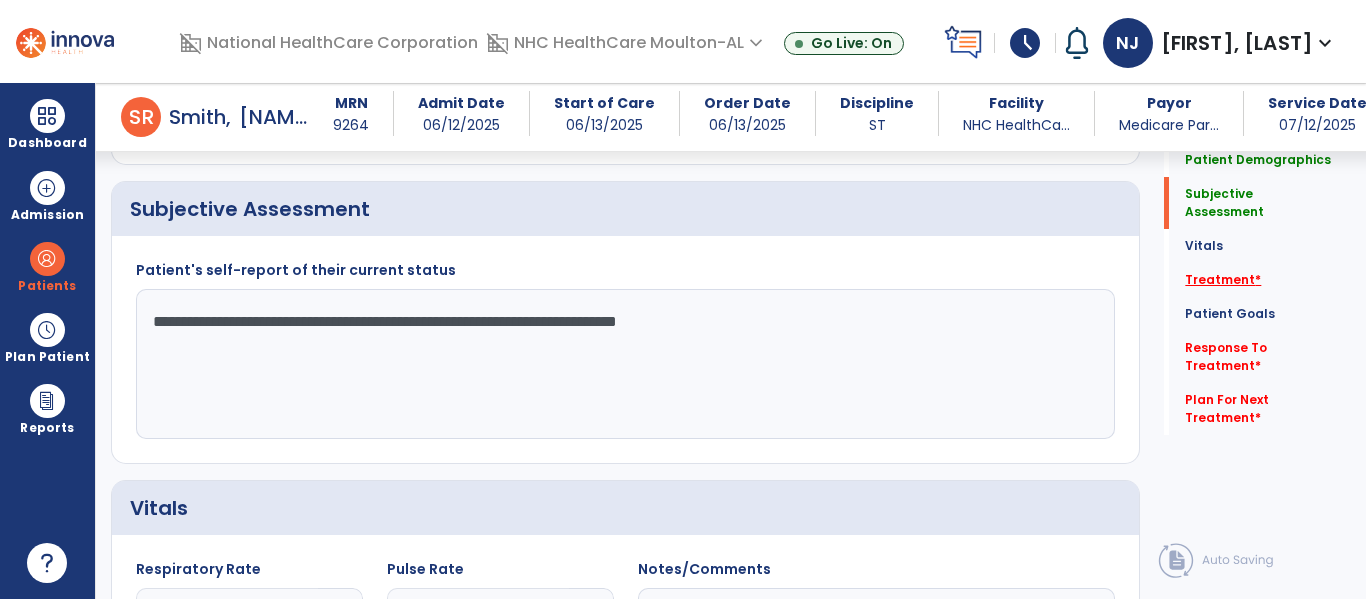 click on "Treatment   *" 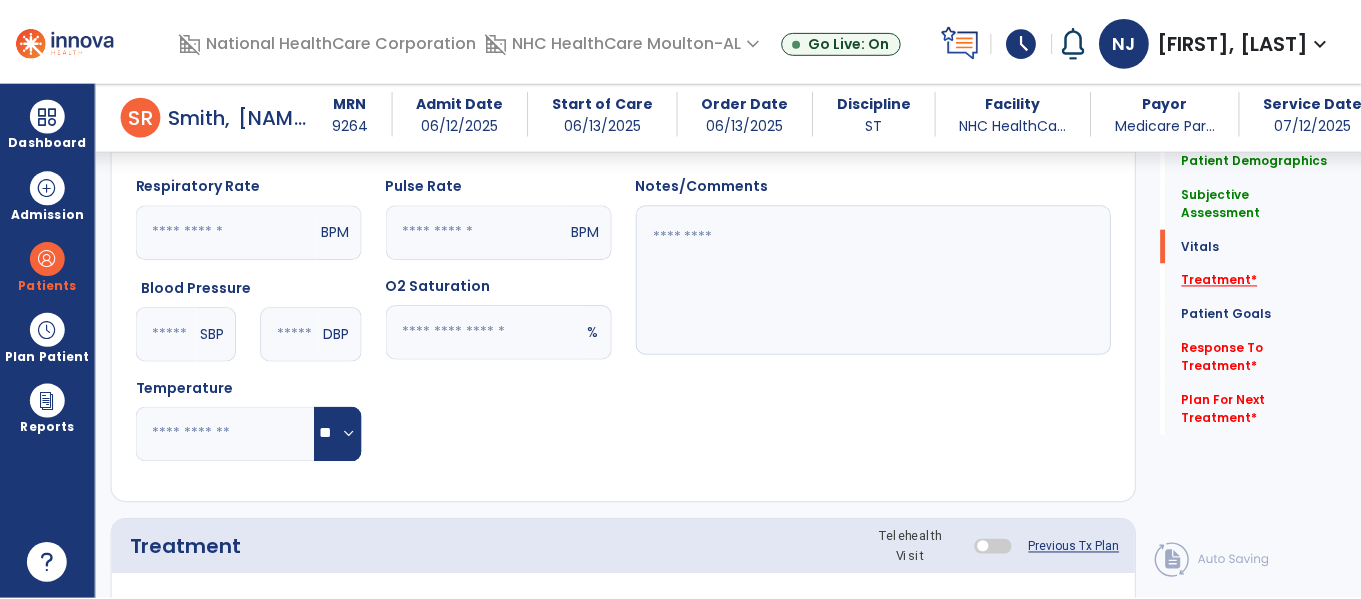 scroll, scrollTop: 1077, scrollLeft: 0, axis: vertical 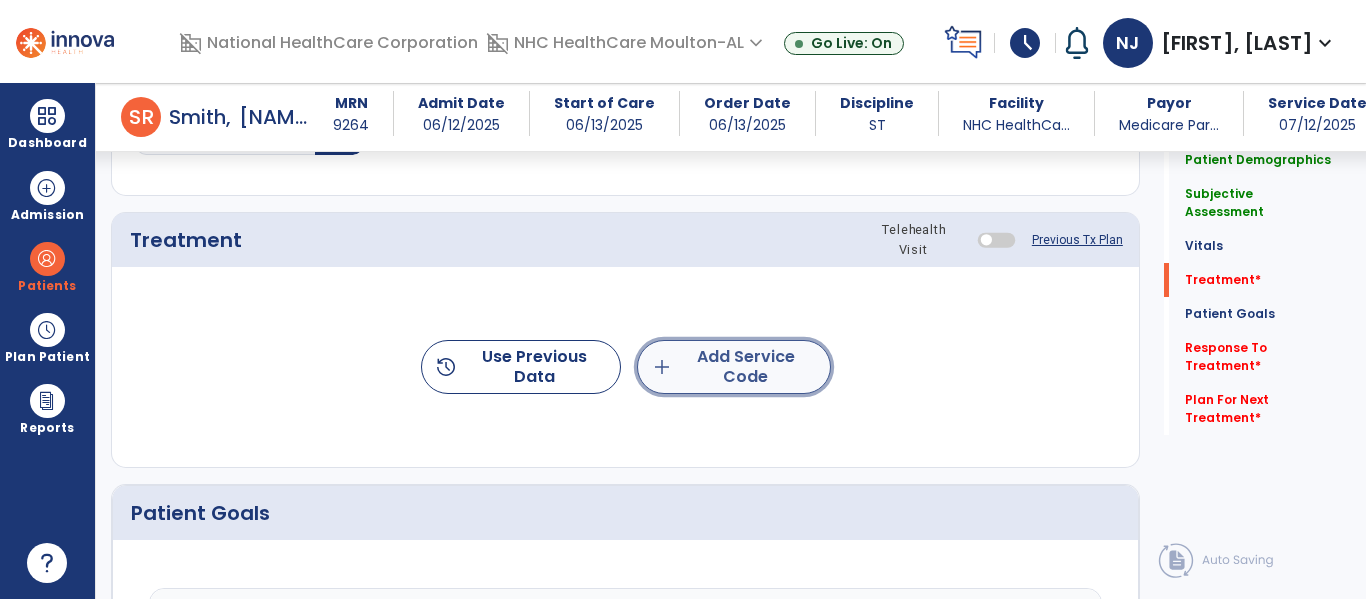 click on "add  Add Service Code" 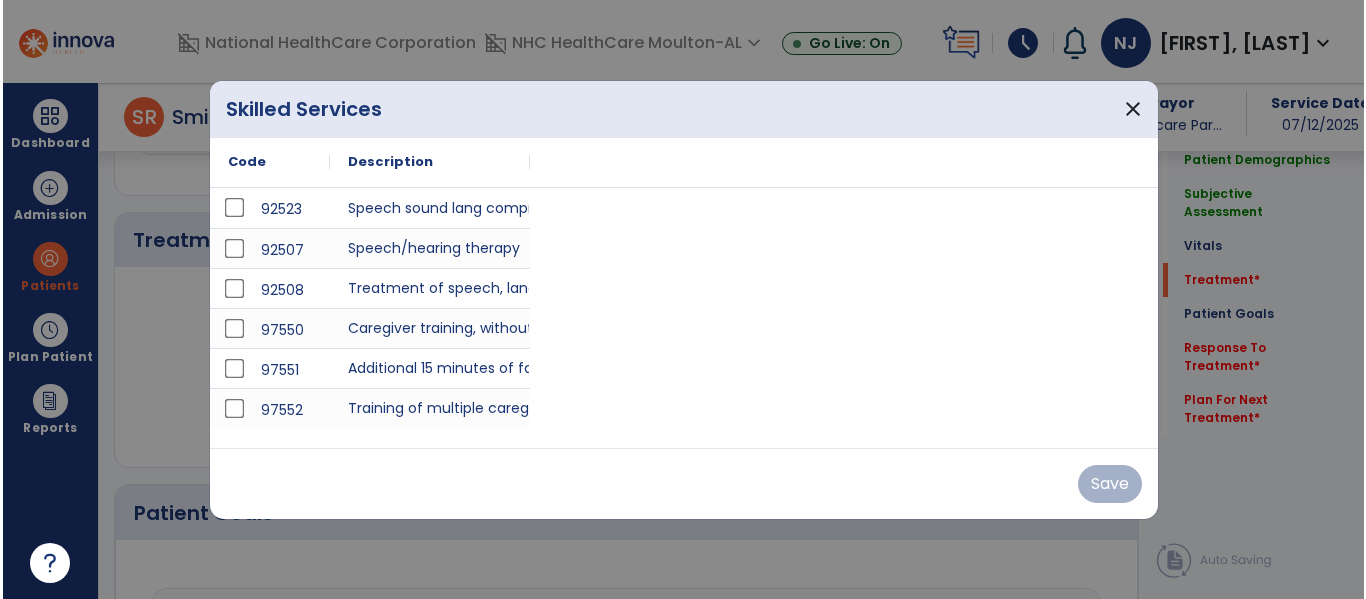 scroll, scrollTop: 1077, scrollLeft: 0, axis: vertical 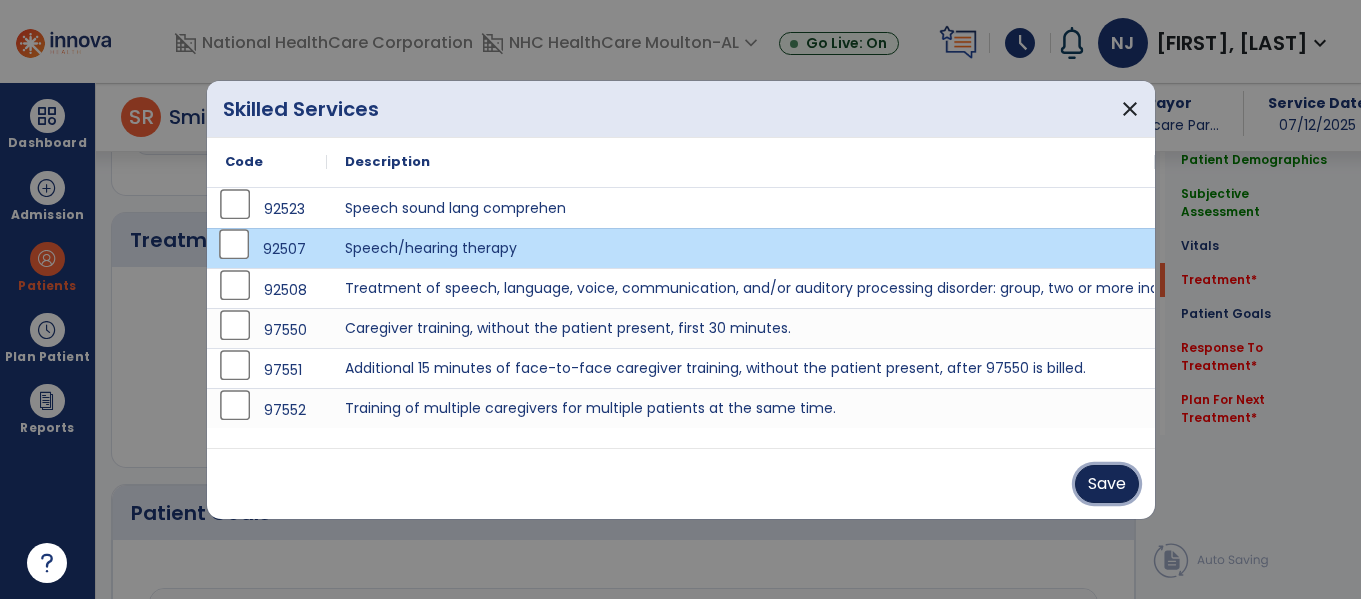 click on "Save" at bounding box center (1107, 484) 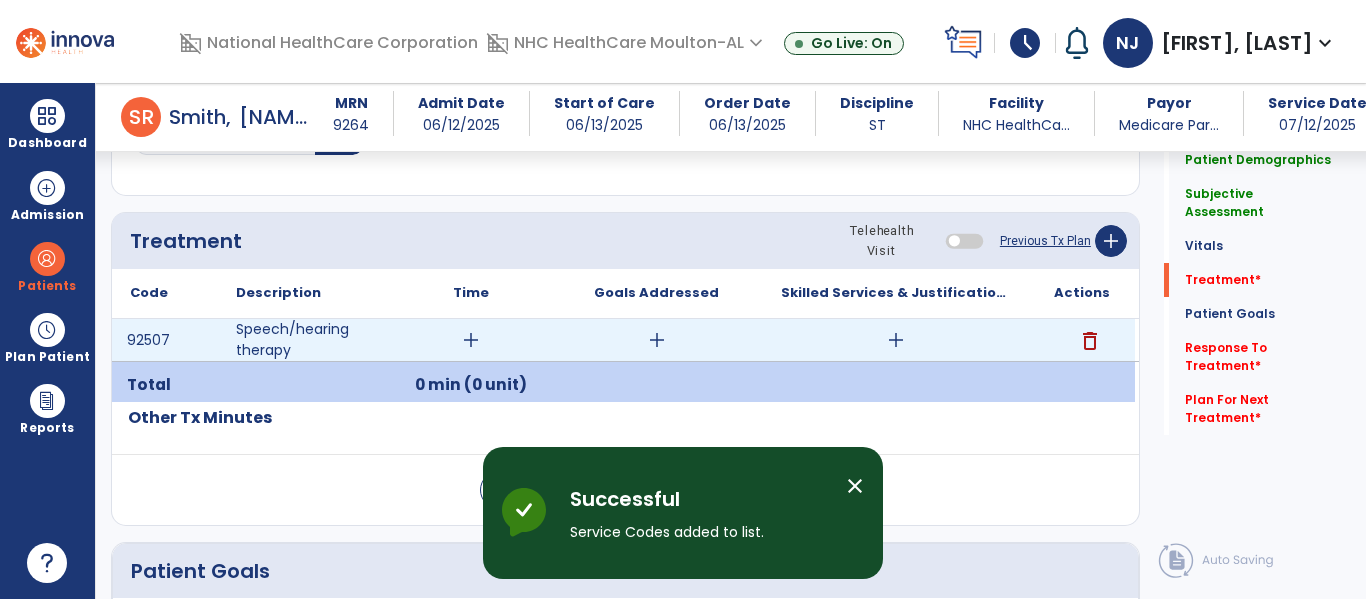 click on "add" at bounding box center [657, 340] 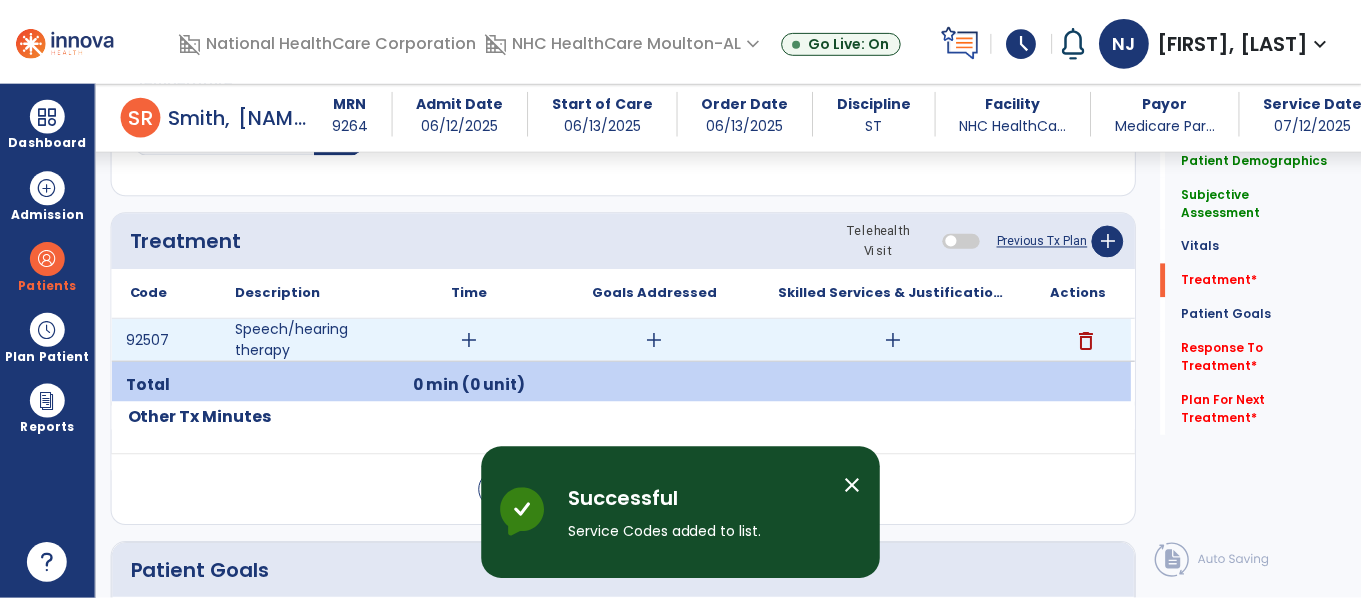 scroll, scrollTop: 1077, scrollLeft: 0, axis: vertical 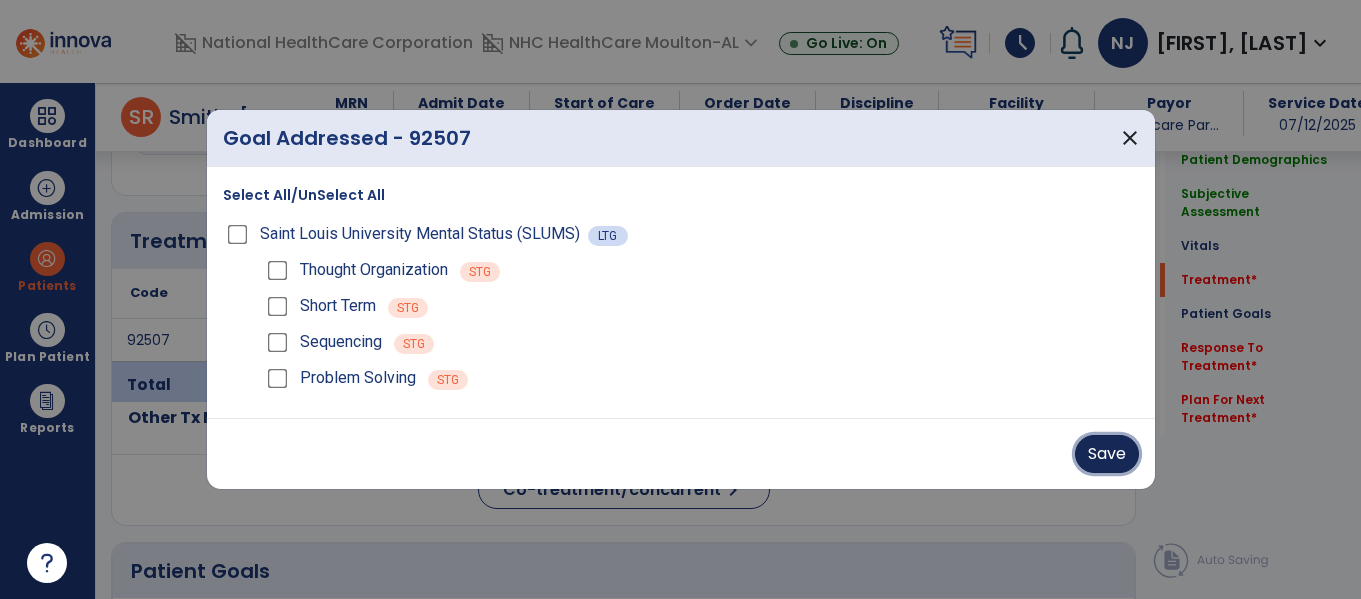 click on "Save" at bounding box center (1107, 454) 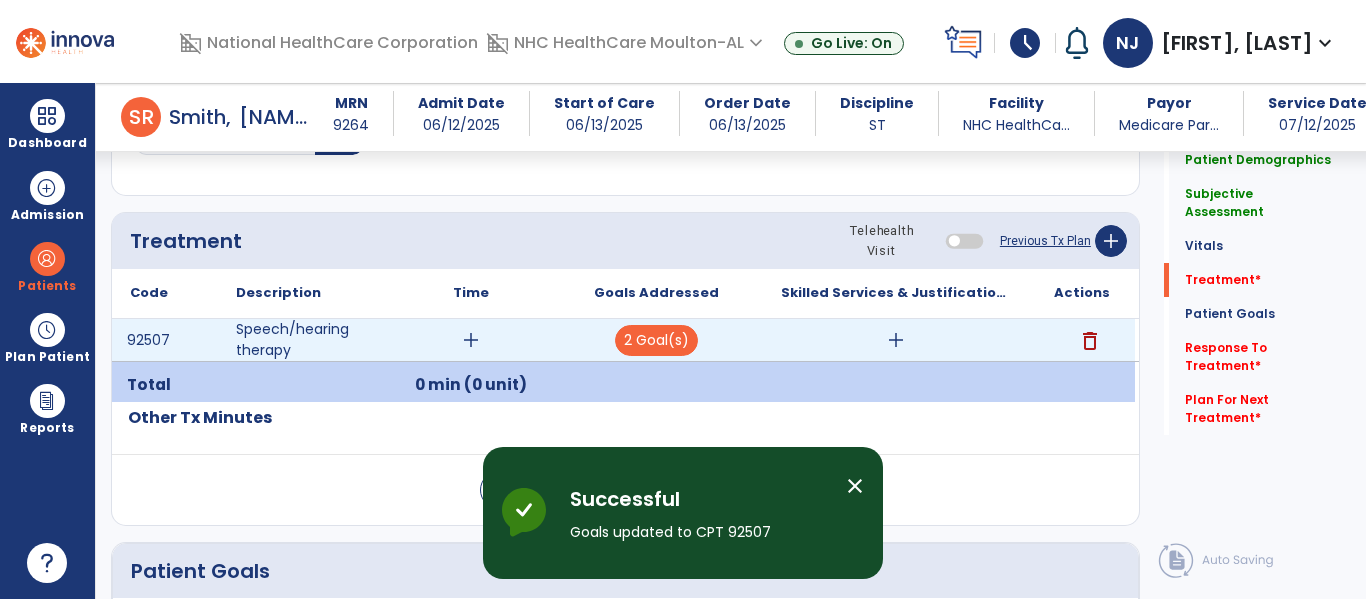 click on "add" at bounding box center [896, 340] 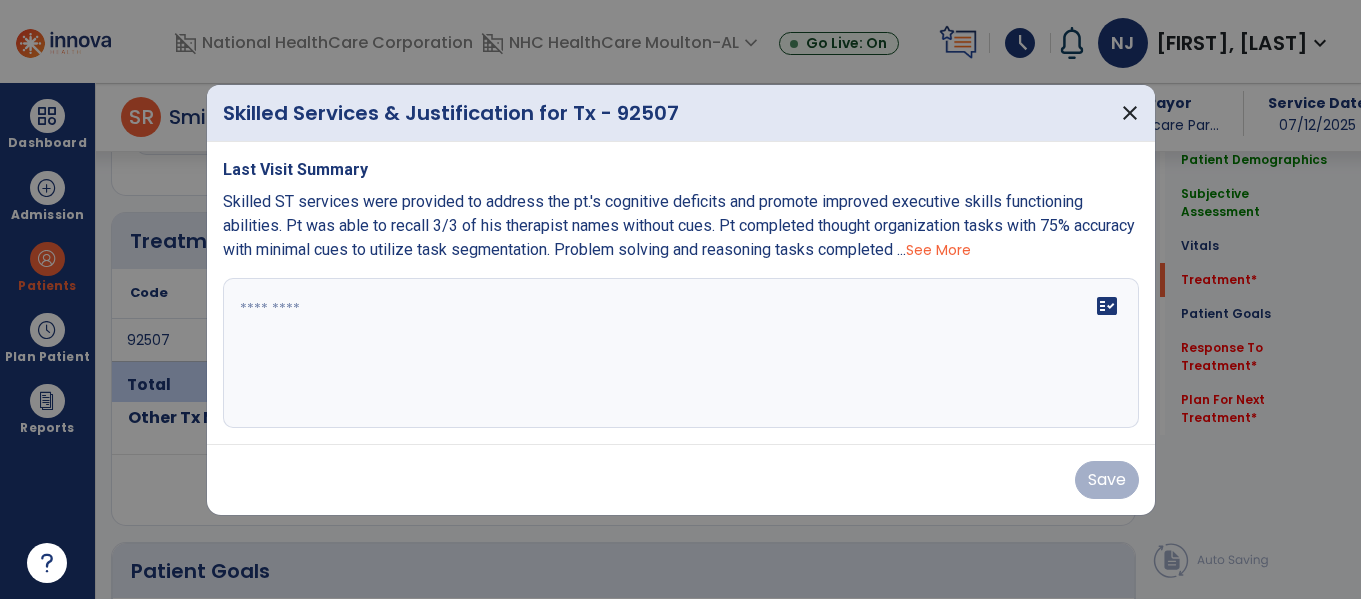 scroll, scrollTop: 1077, scrollLeft: 0, axis: vertical 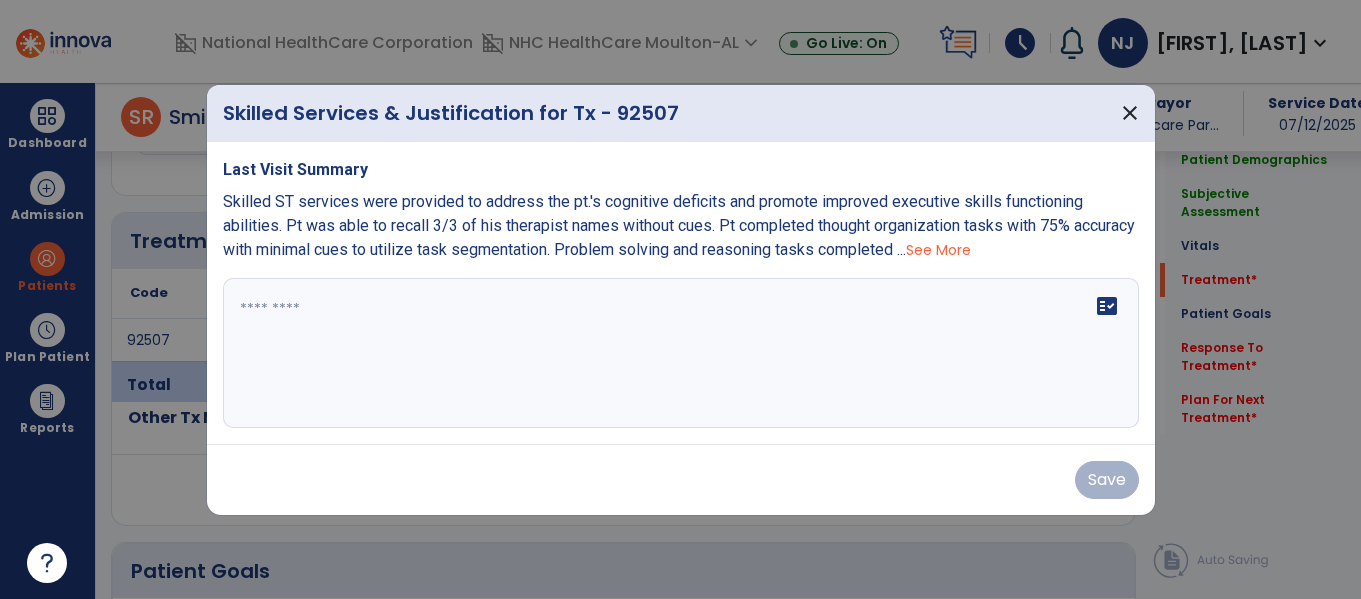 click on "fact_check" at bounding box center (681, 353) 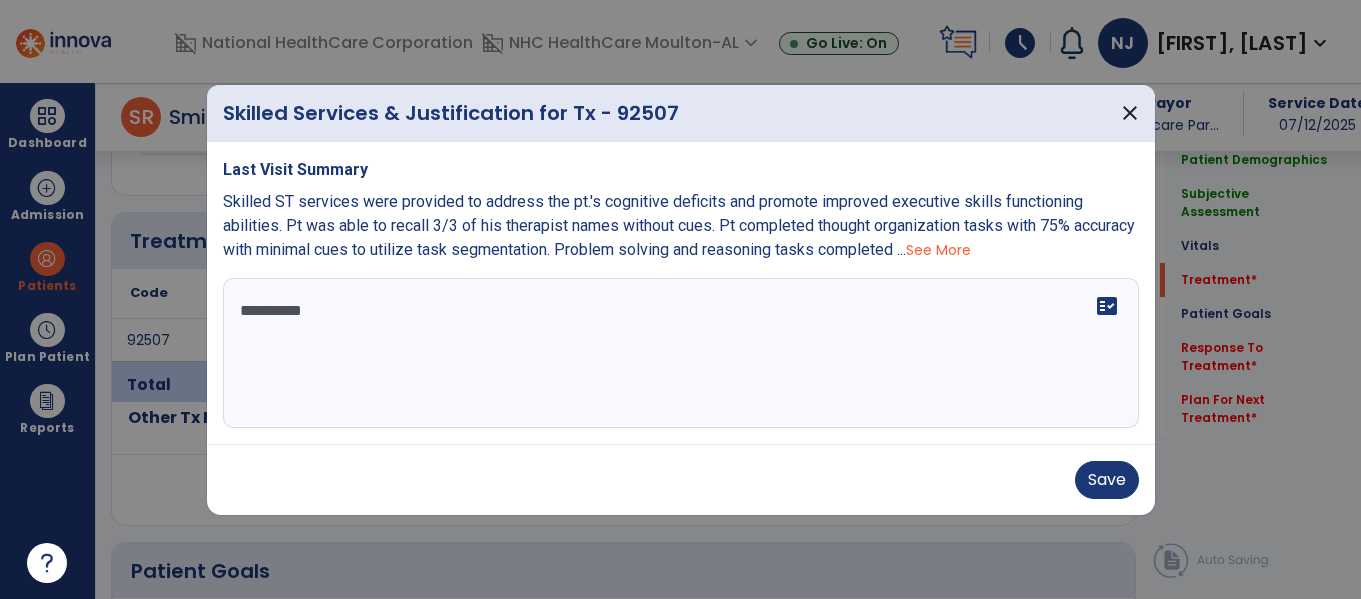 click on "See More" at bounding box center (938, 250) 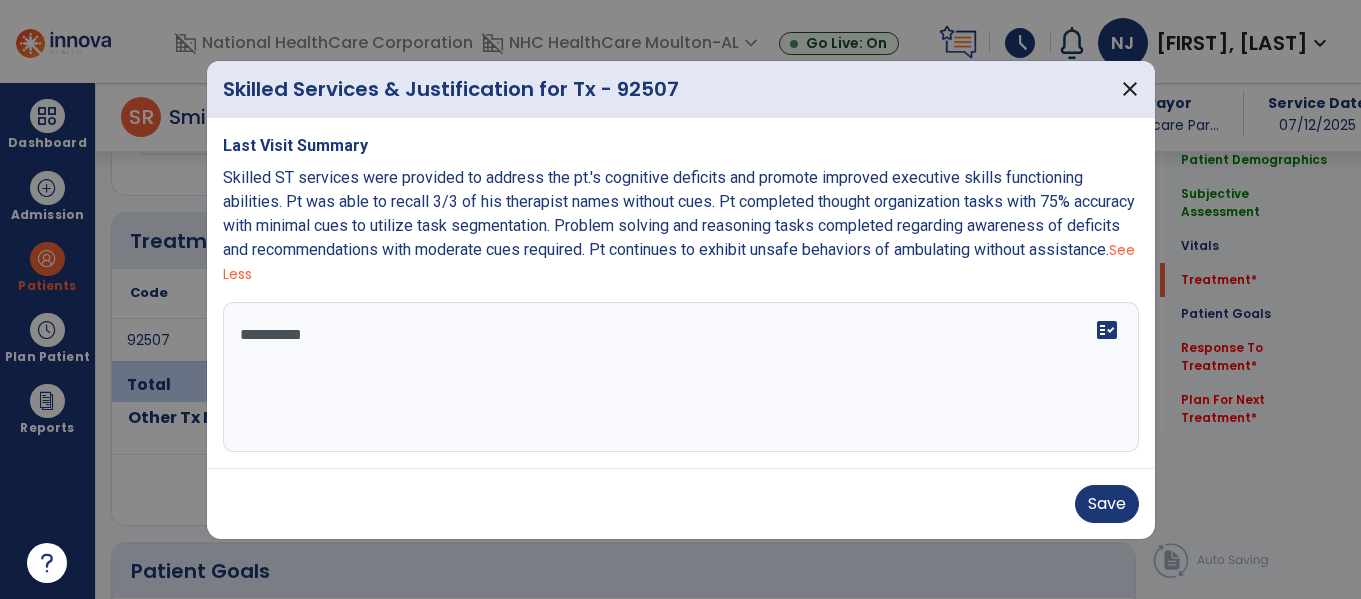 click on "**********" at bounding box center (681, 377) 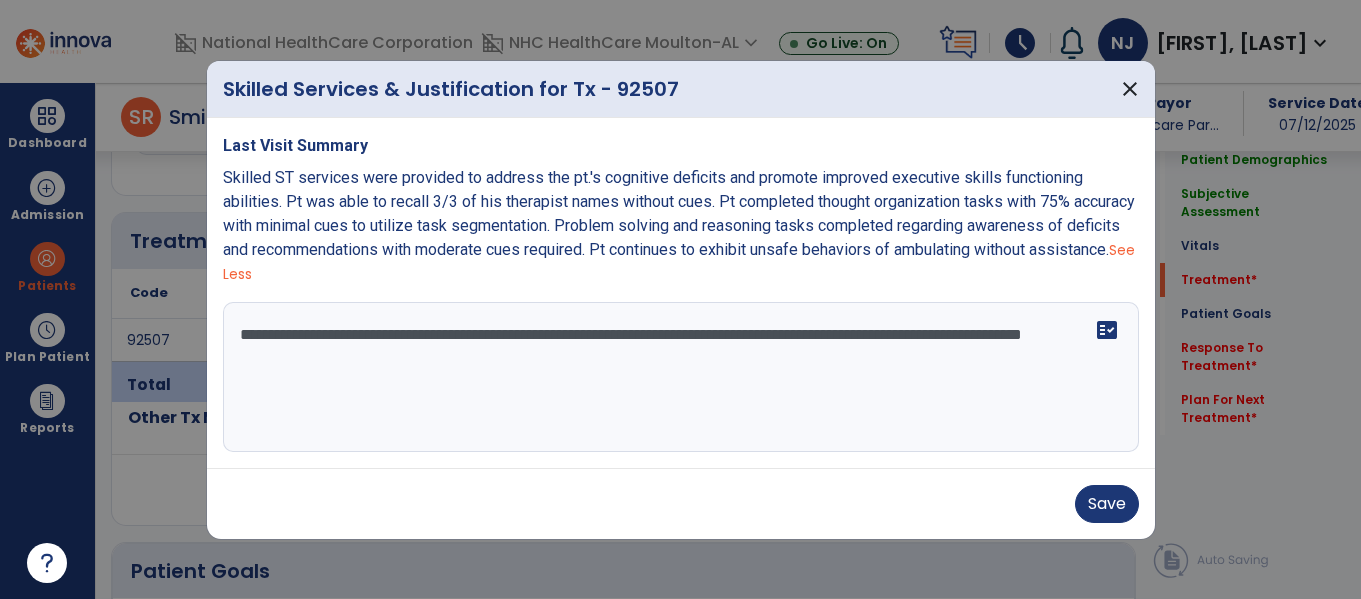 click on "**********" at bounding box center (681, 377) 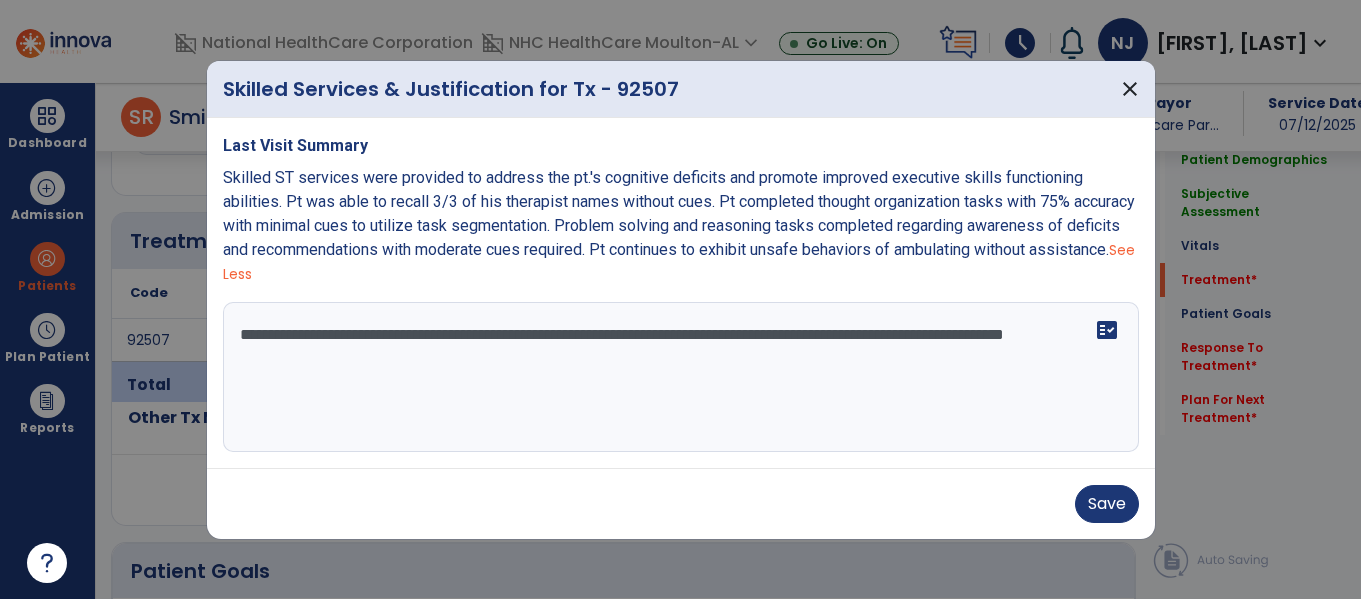 click on "**********" at bounding box center [681, 377] 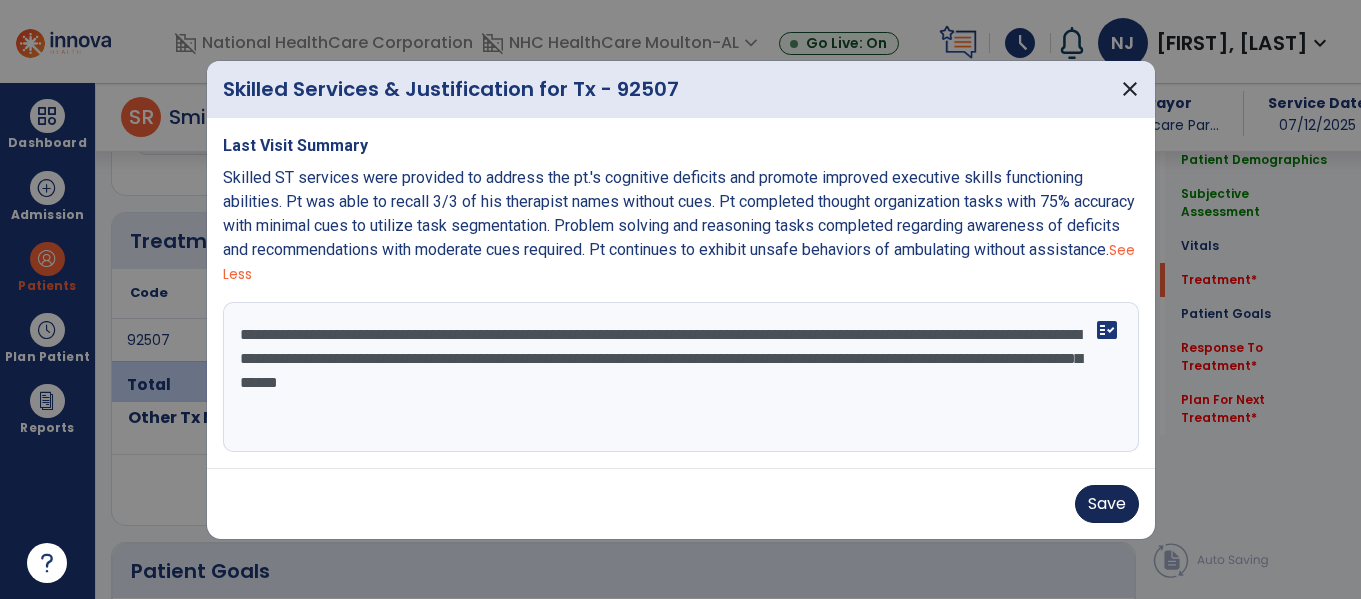 type on "**********" 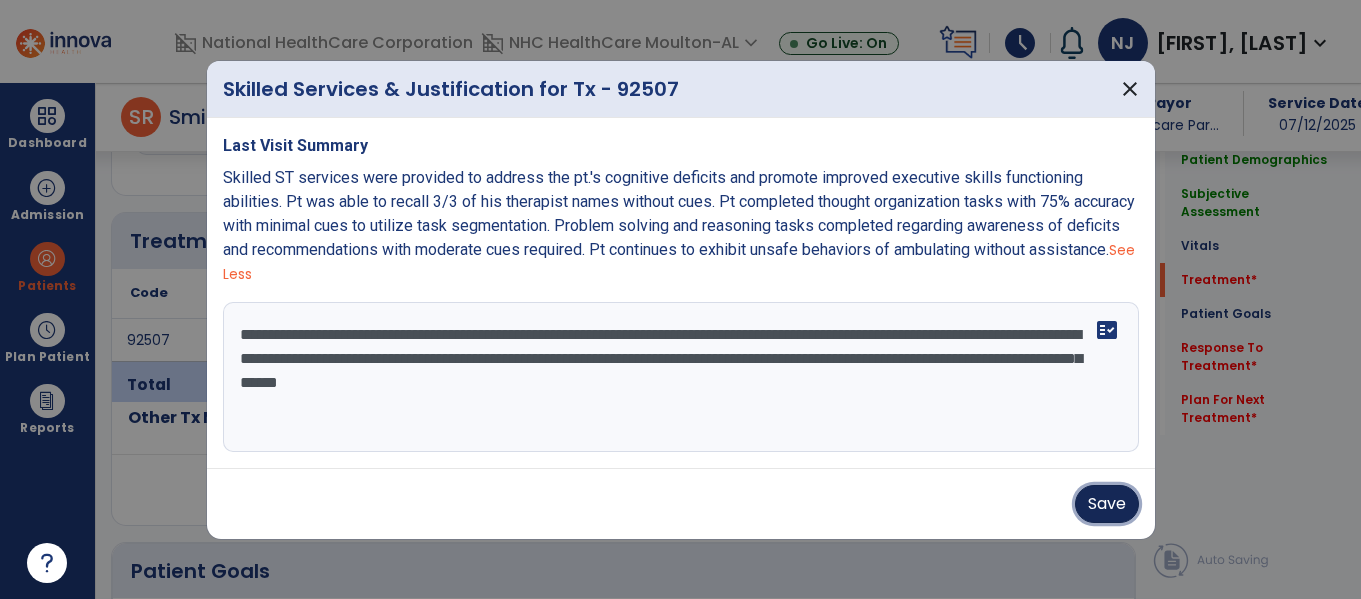 click on "Save" at bounding box center [1107, 504] 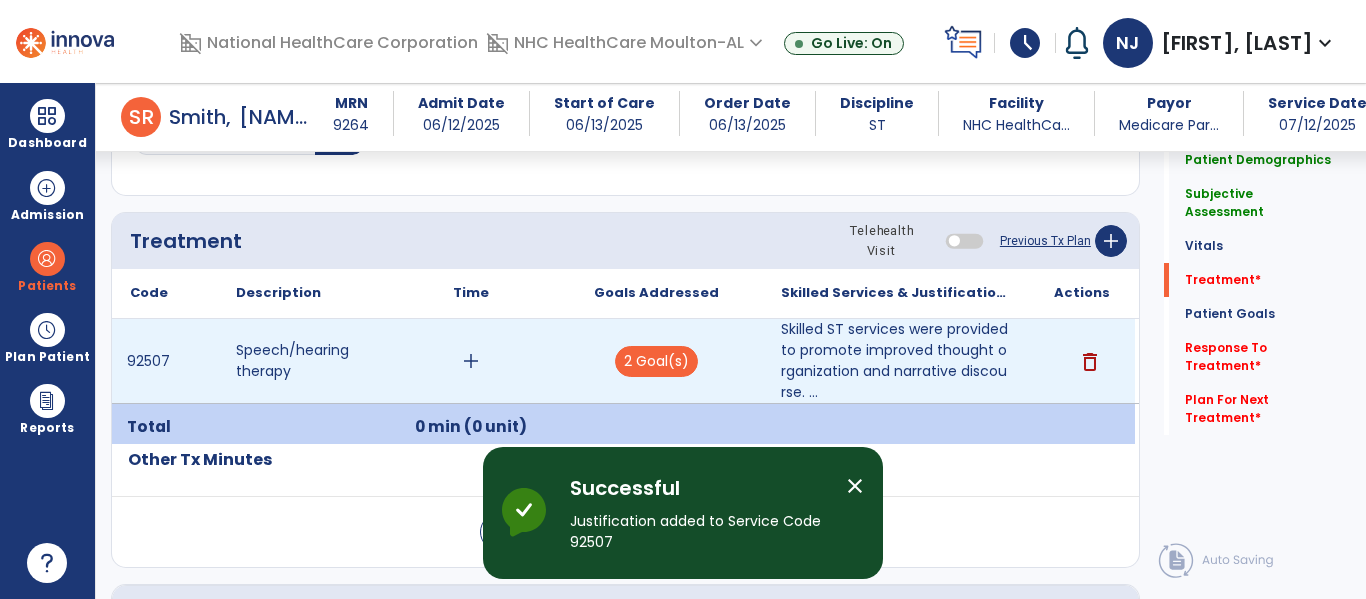 click on "add" at bounding box center [471, 361] 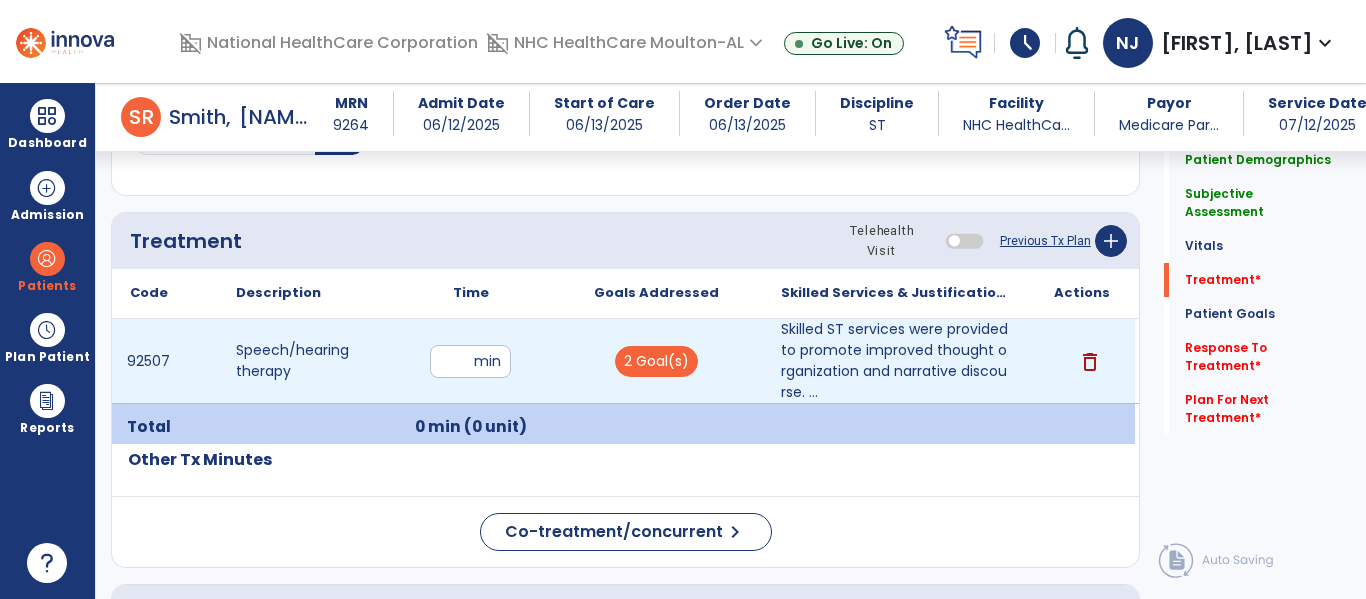 type on "**" 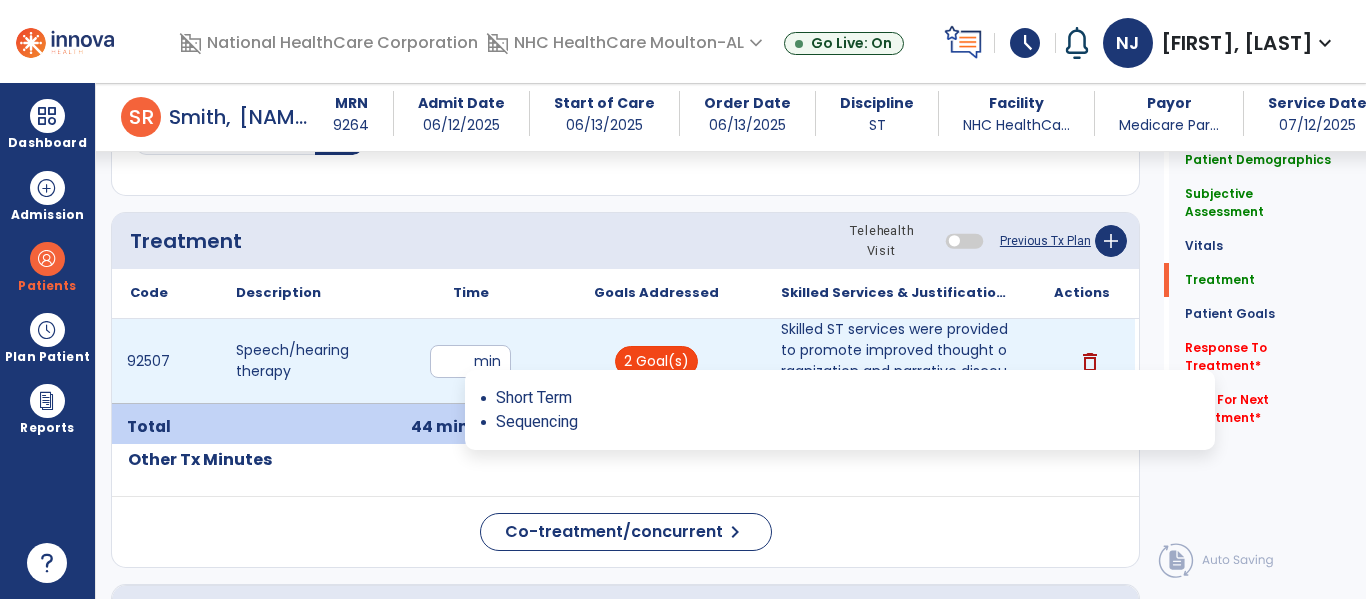 click on "2 Goal(s)" at bounding box center [656, 361] 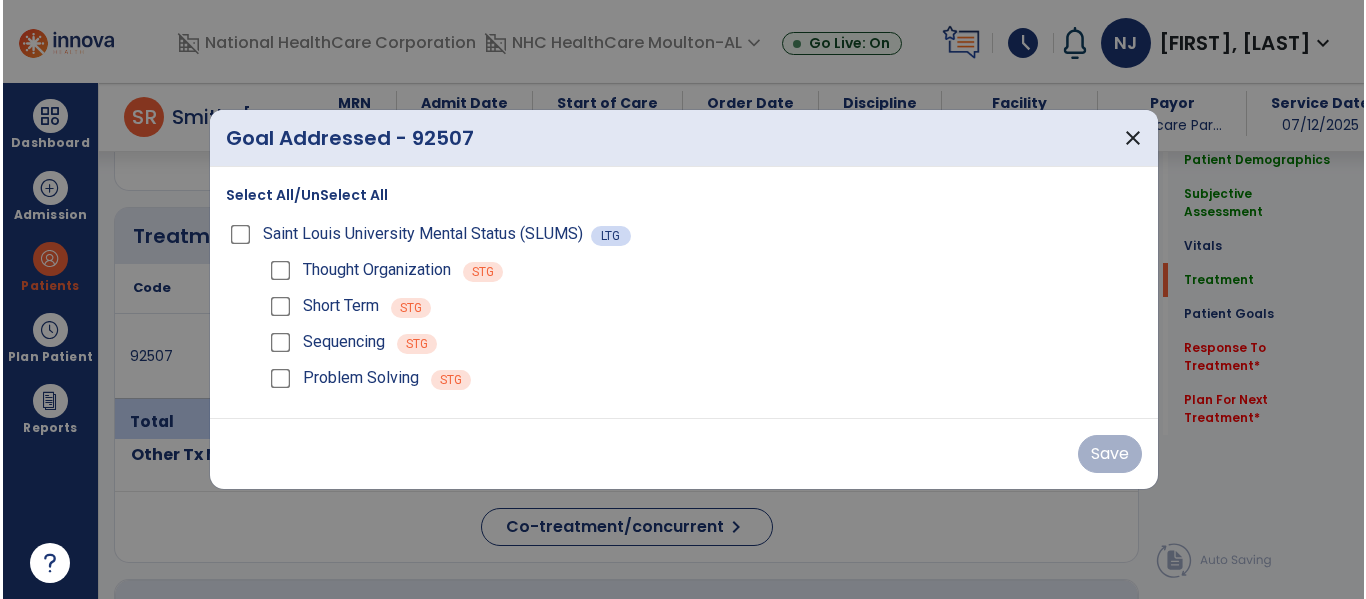 scroll, scrollTop: 1077, scrollLeft: 0, axis: vertical 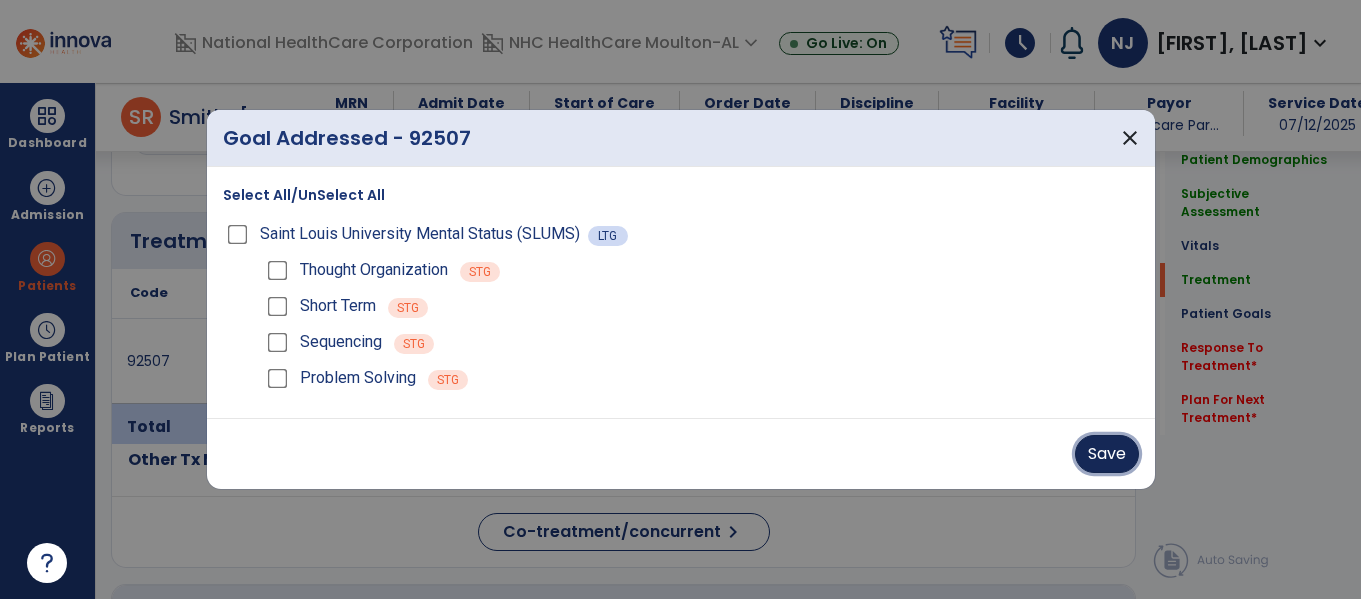 click on "Save" at bounding box center (1107, 454) 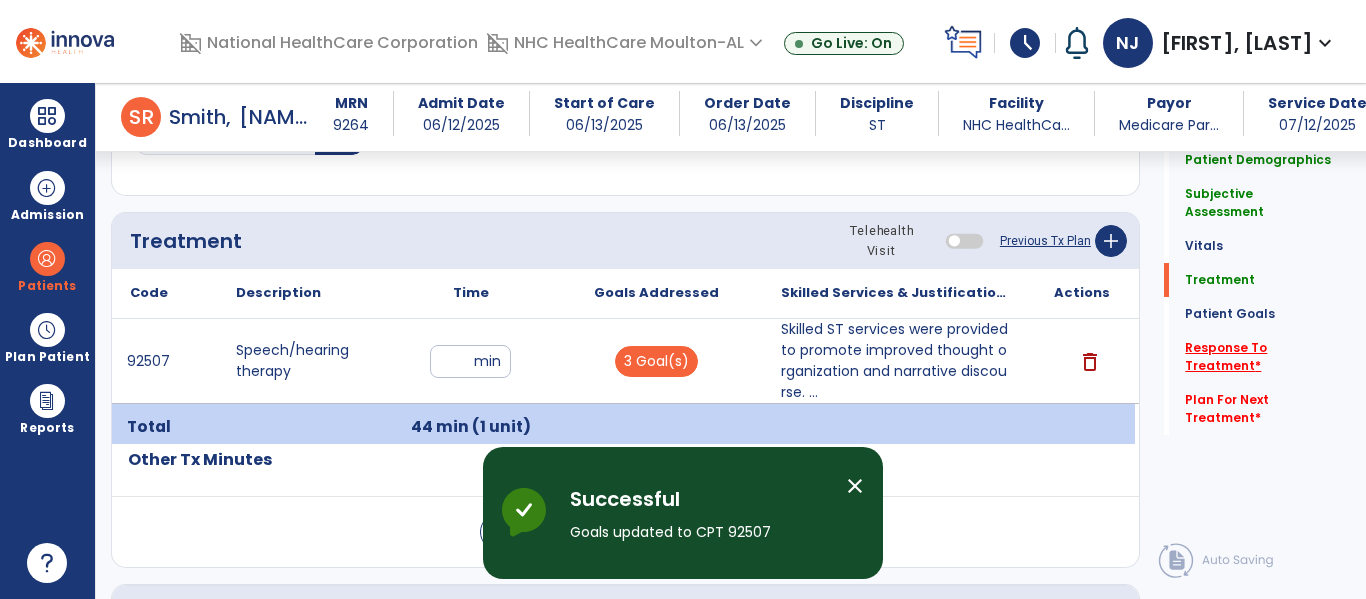 click on "Response To Treatment   *" 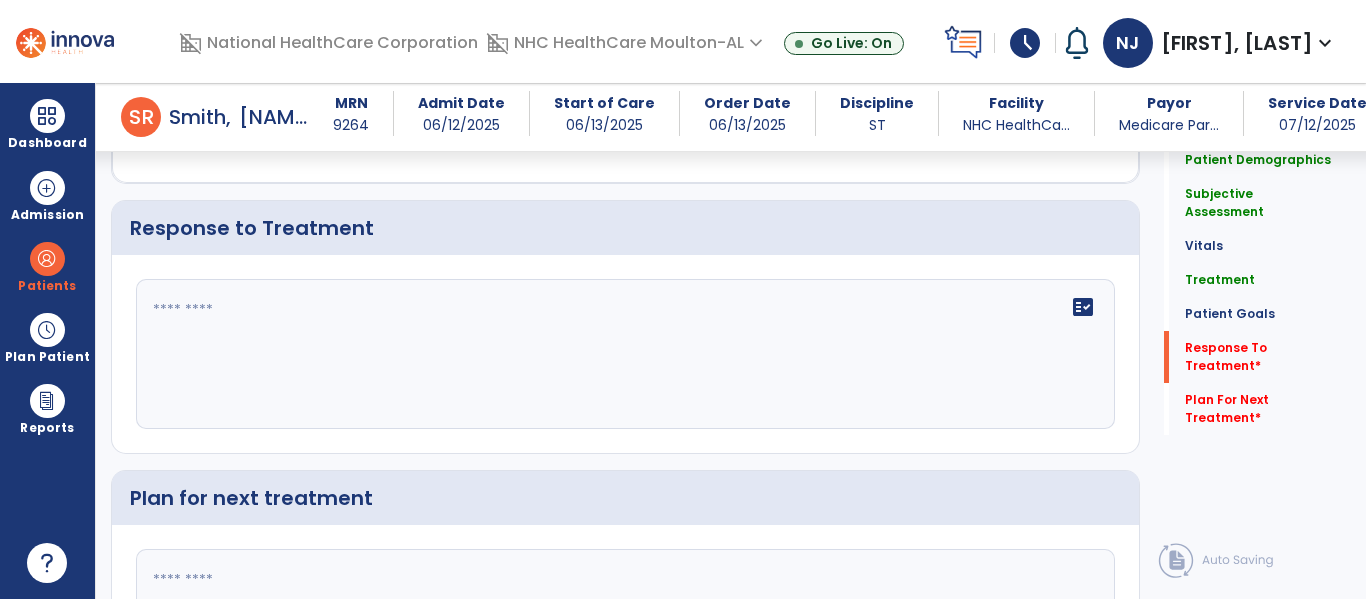 scroll, scrollTop: 2449, scrollLeft: 0, axis: vertical 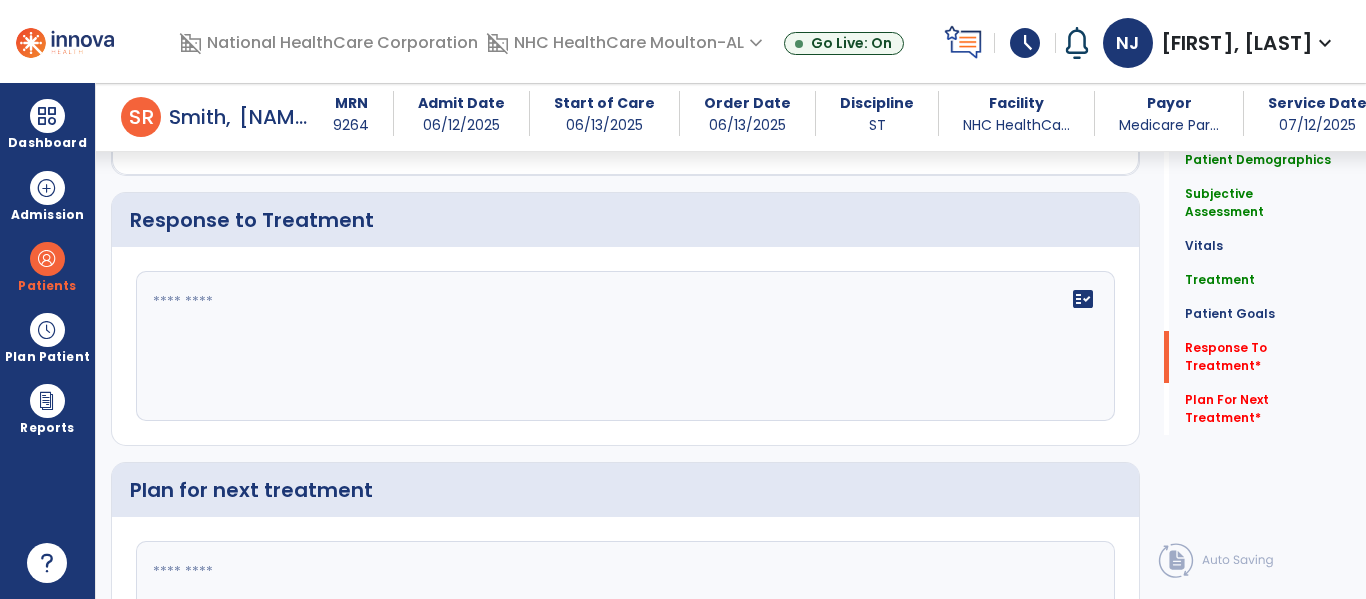 click on "fact_check" 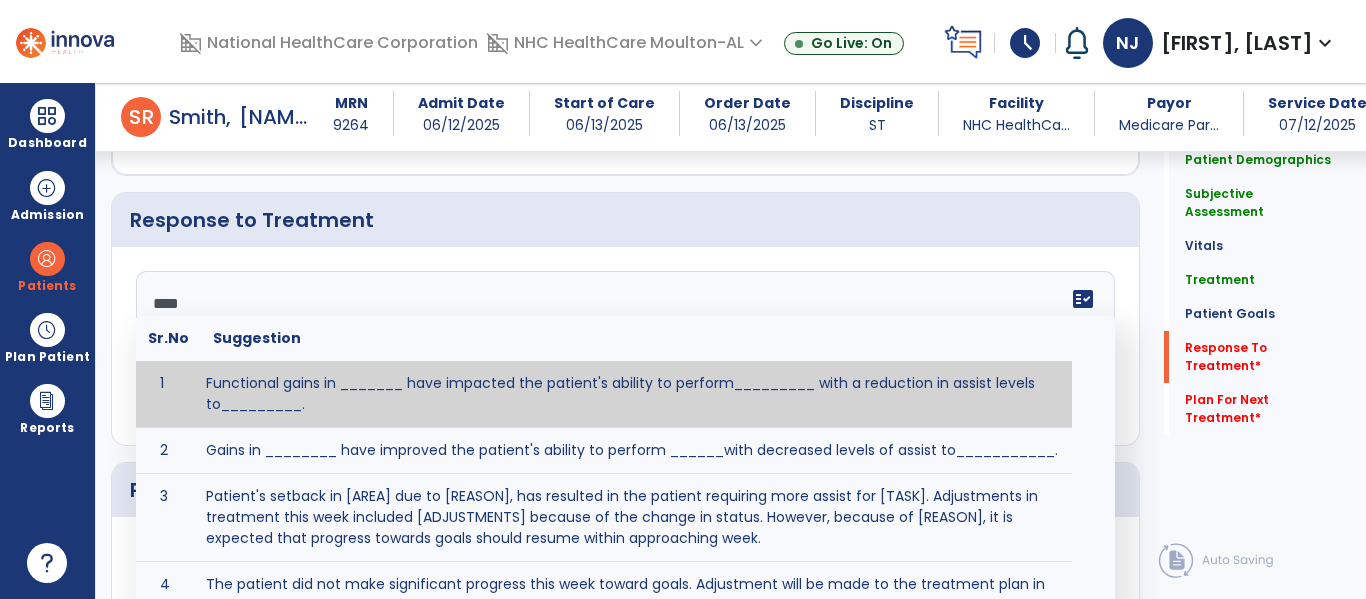 scroll, scrollTop: 39, scrollLeft: 0, axis: vertical 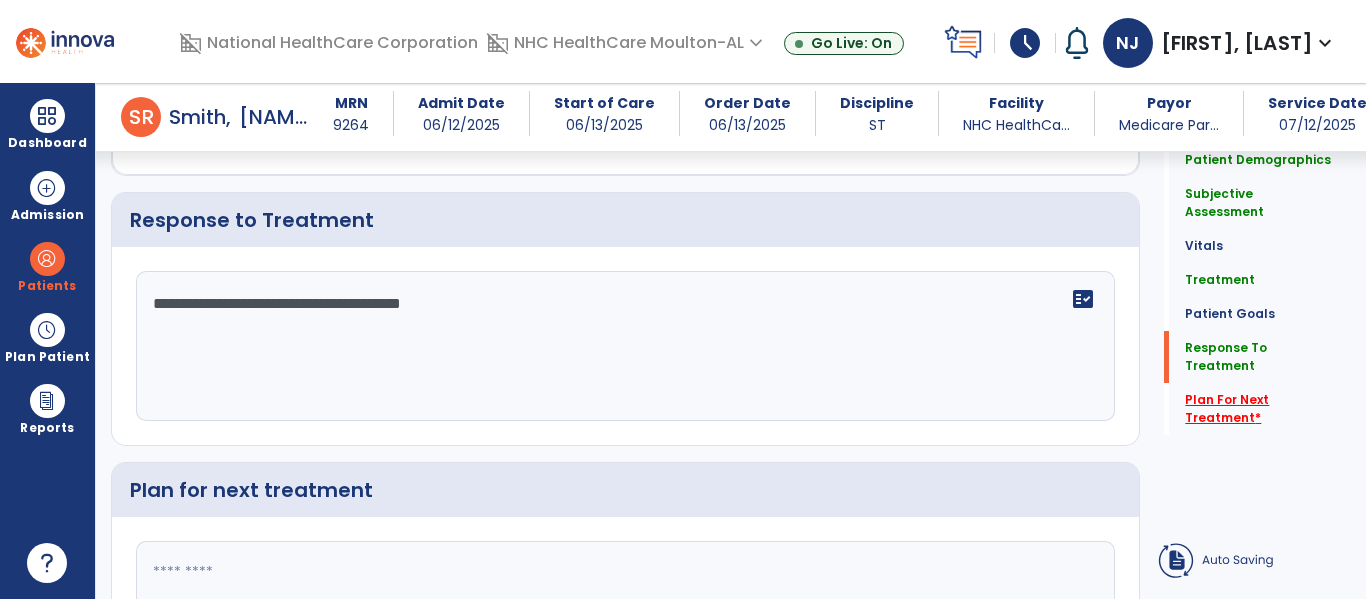 type on "**********" 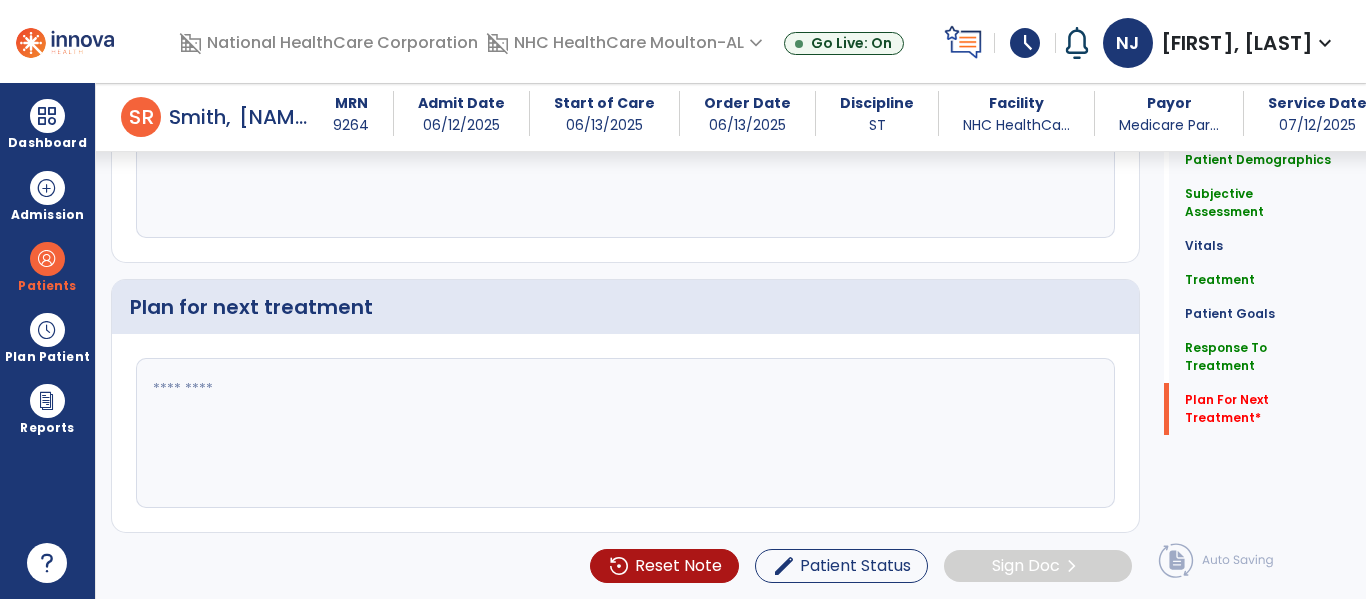 scroll, scrollTop: 2654, scrollLeft: 0, axis: vertical 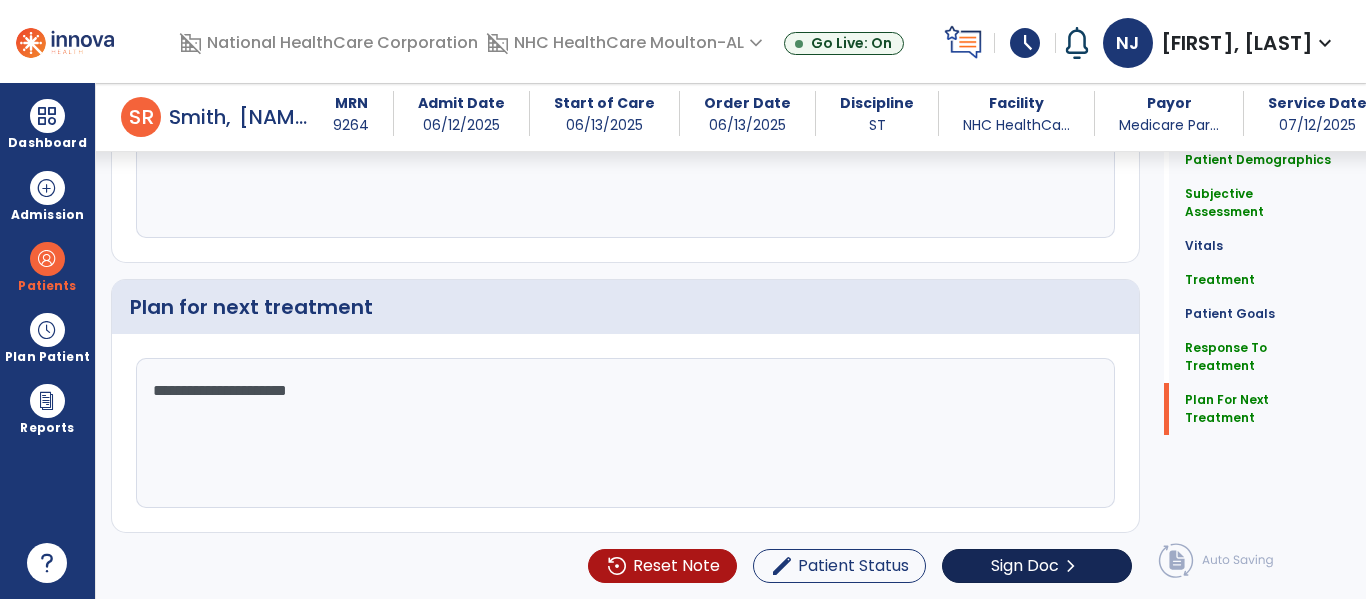 type on "**********" 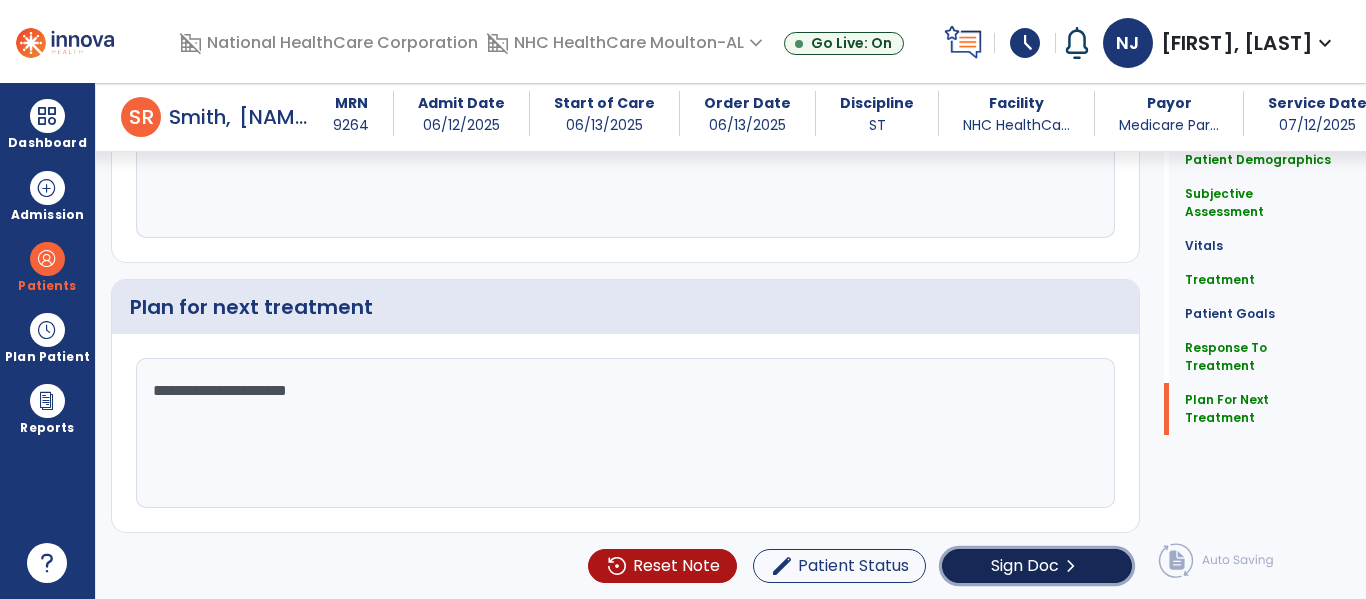 click on "Sign Doc" 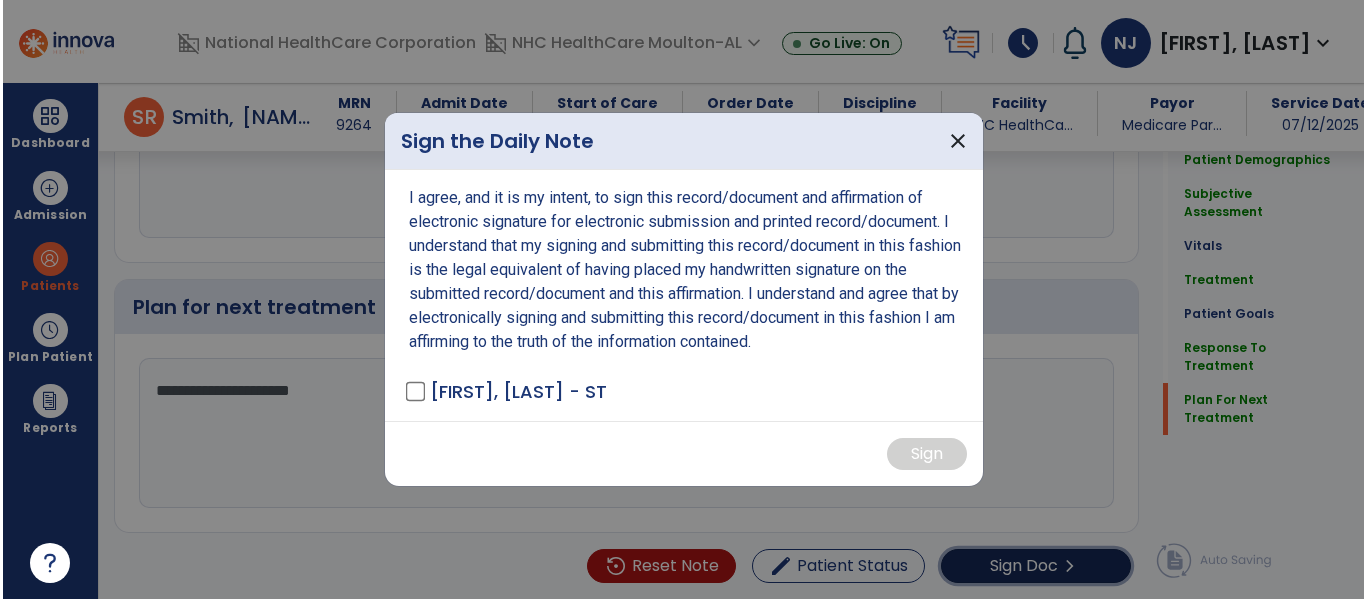 scroll, scrollTop: 2654, scrollLeft: 0, axis: vertical 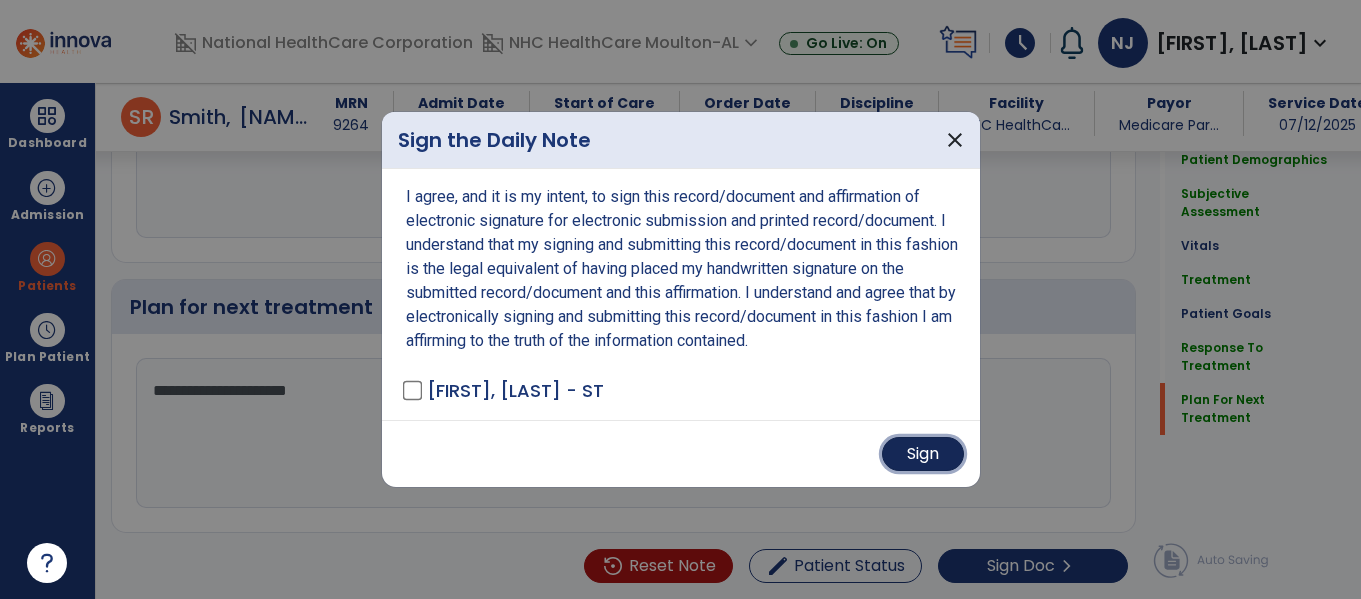click on "Sign" at bounding box center (923, 454) 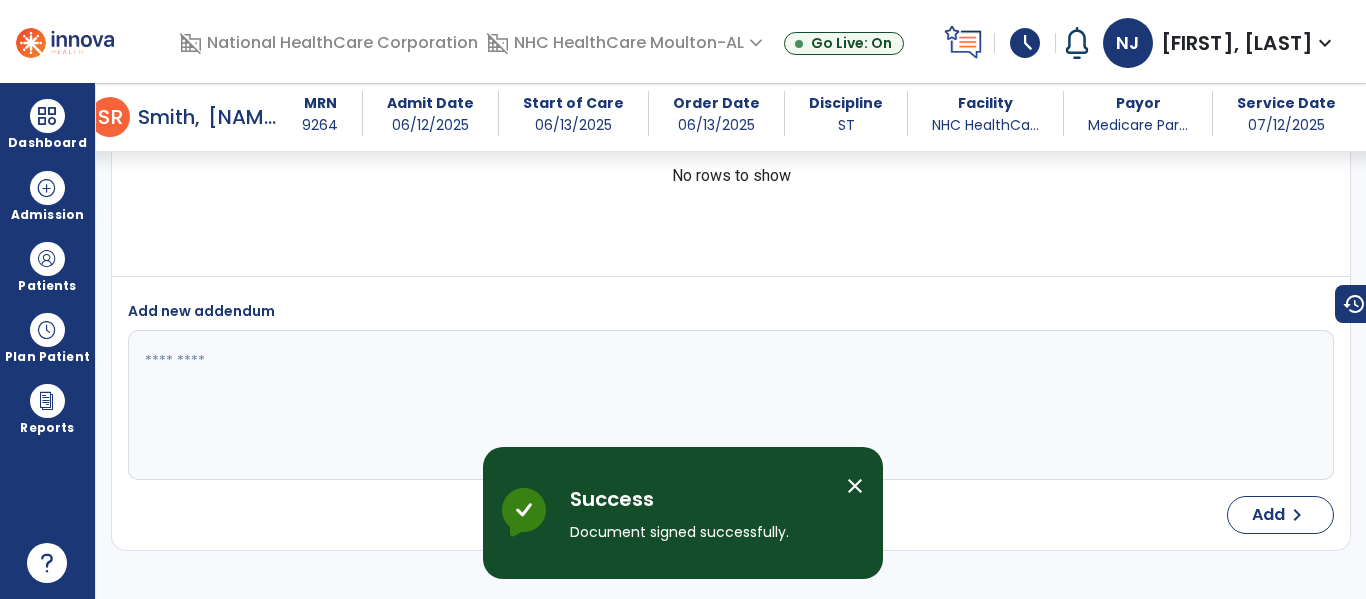 scroll, scrollTop: 3789, scrollLeft: 0, axis: vertical 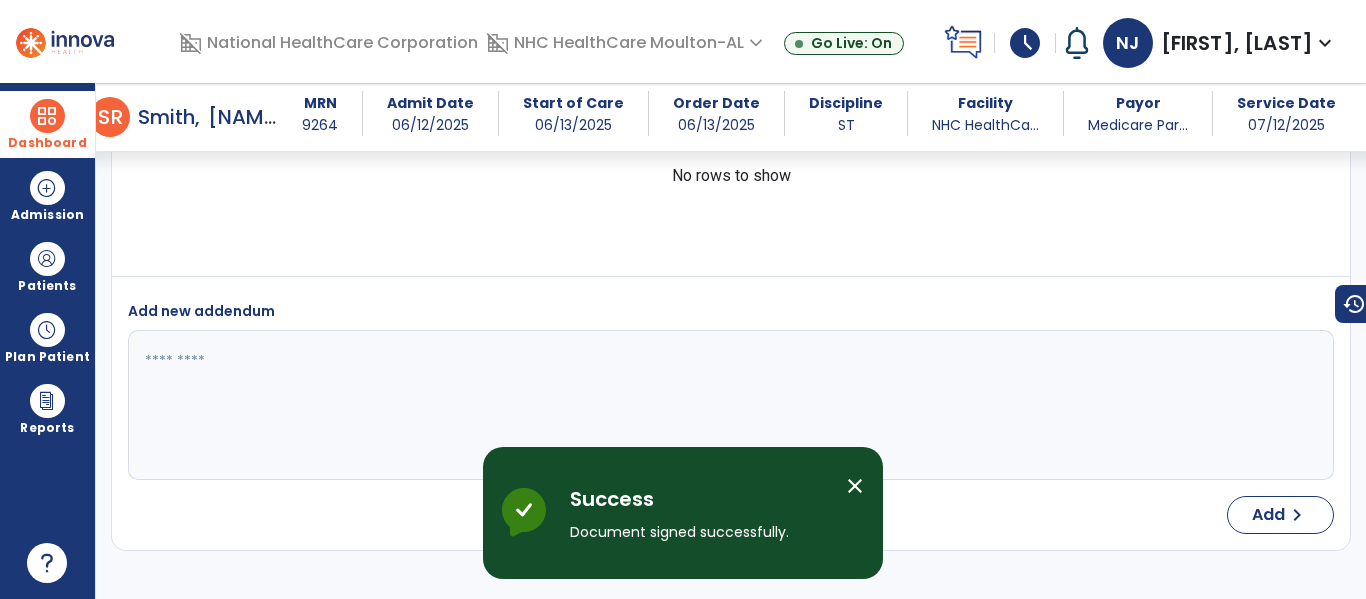 click on "Dashboard" at bounding box center [47, 124] 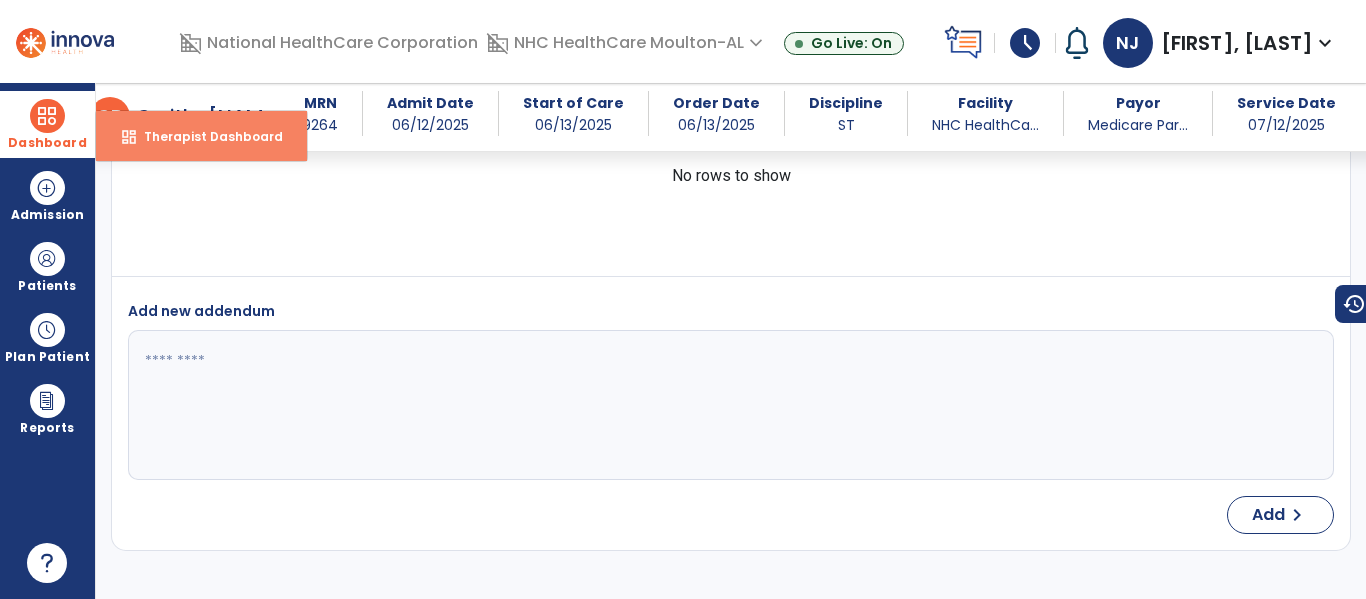 click on "dashboard" at bounding box center (129, 137) 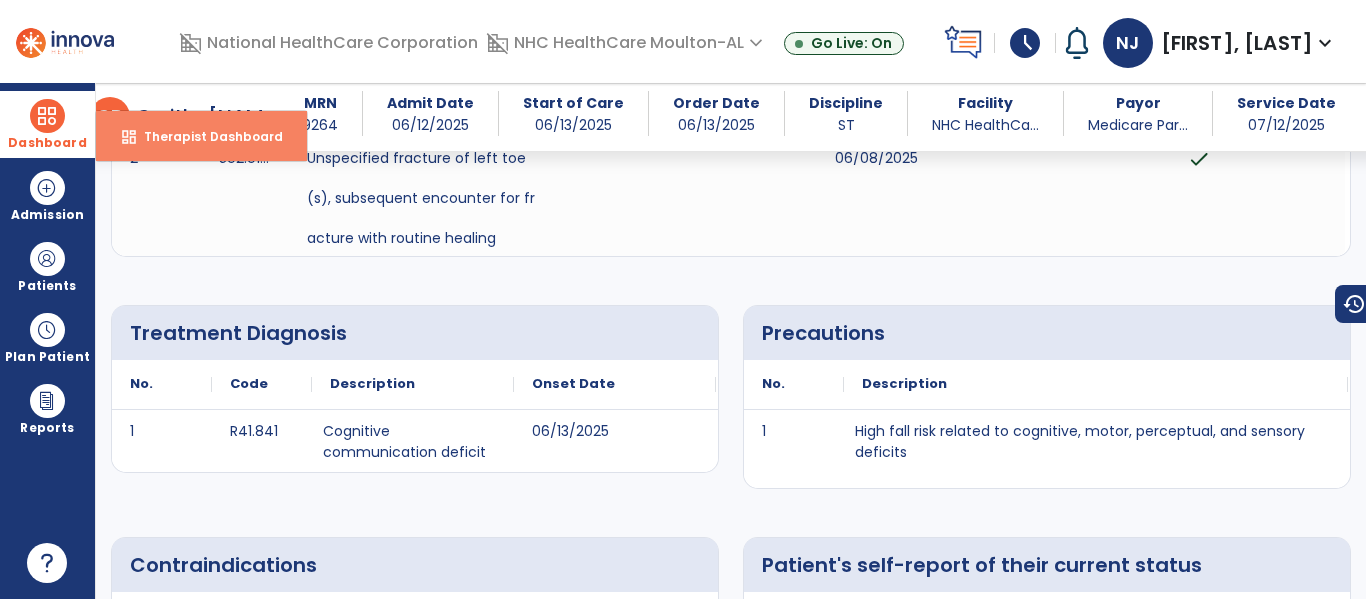 select on "****" 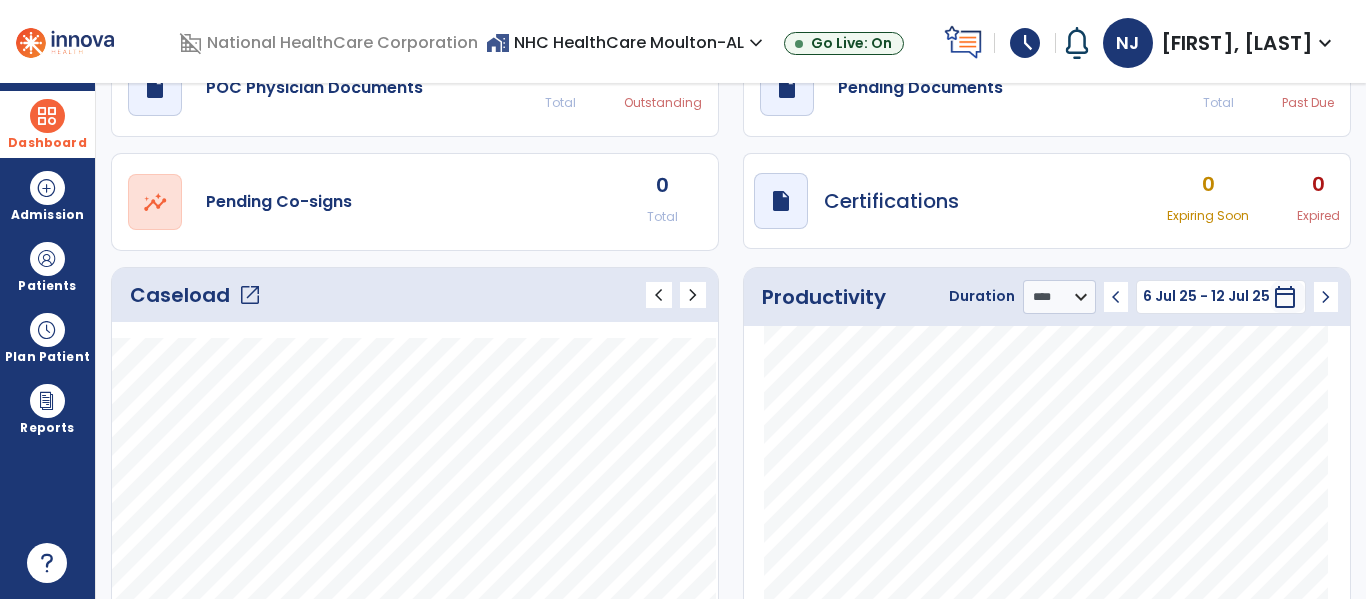 scroll, scrollTop: 0, scrollLeft: 0, axis: both 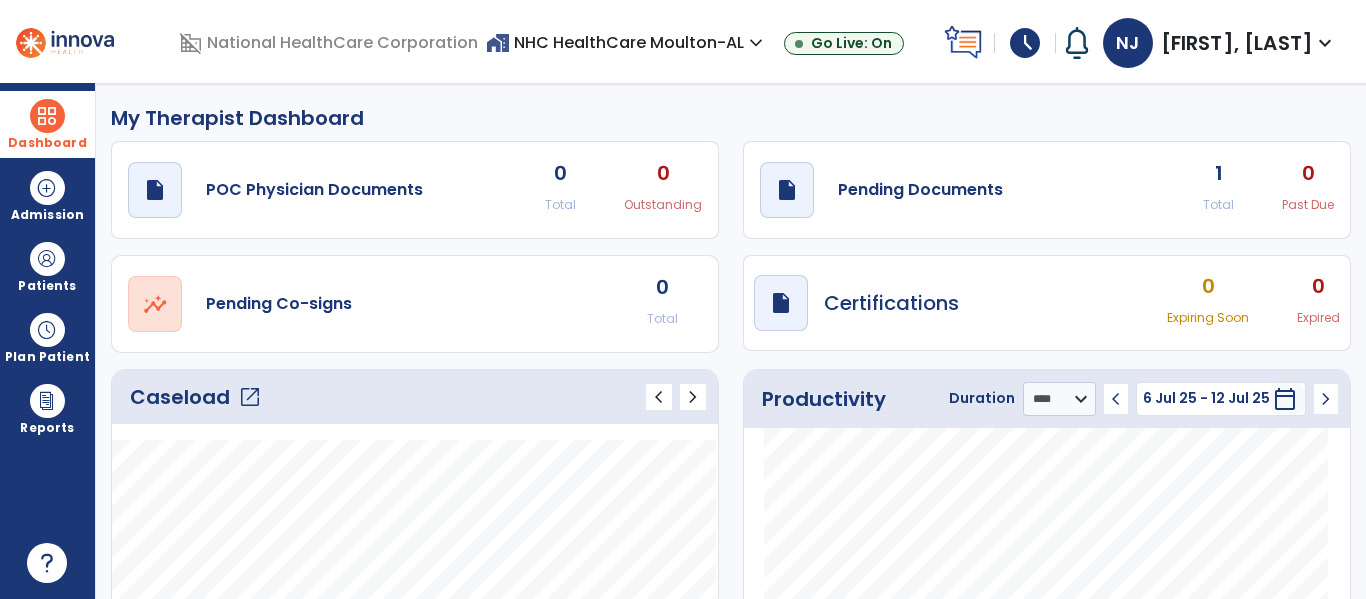 click on "open_in_new" 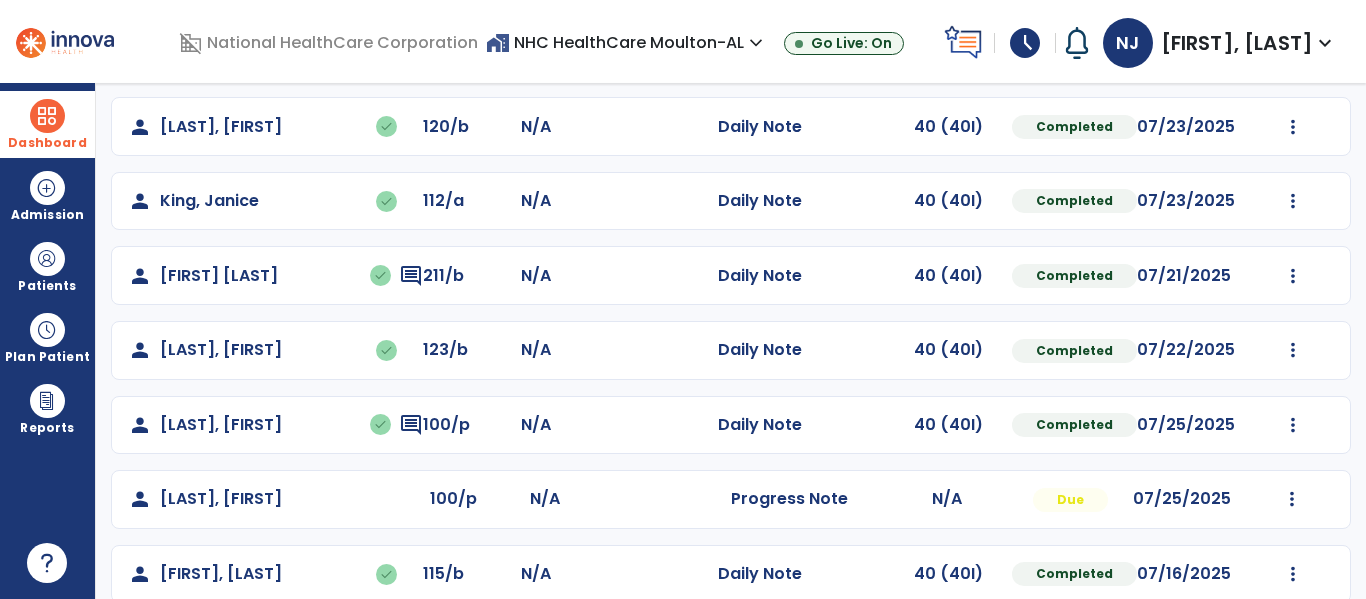 scroll, scrollTop: 238, scrollLeft: 0, axis: vertical 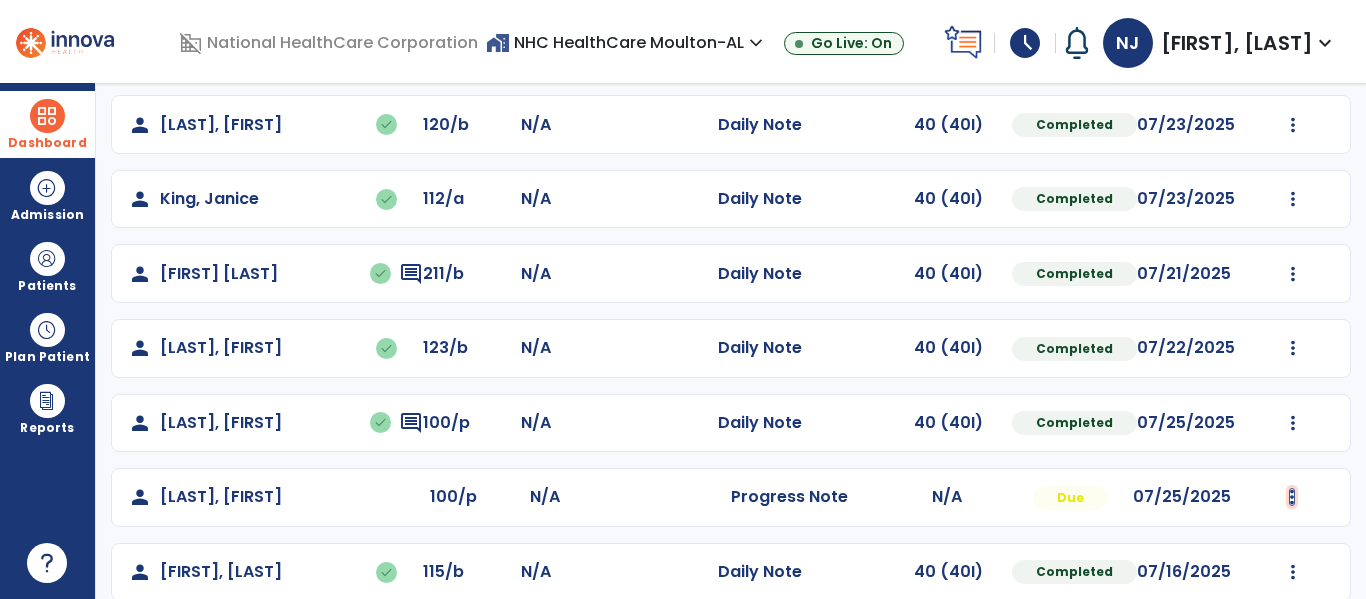 click at bounding box center [1293, 50] 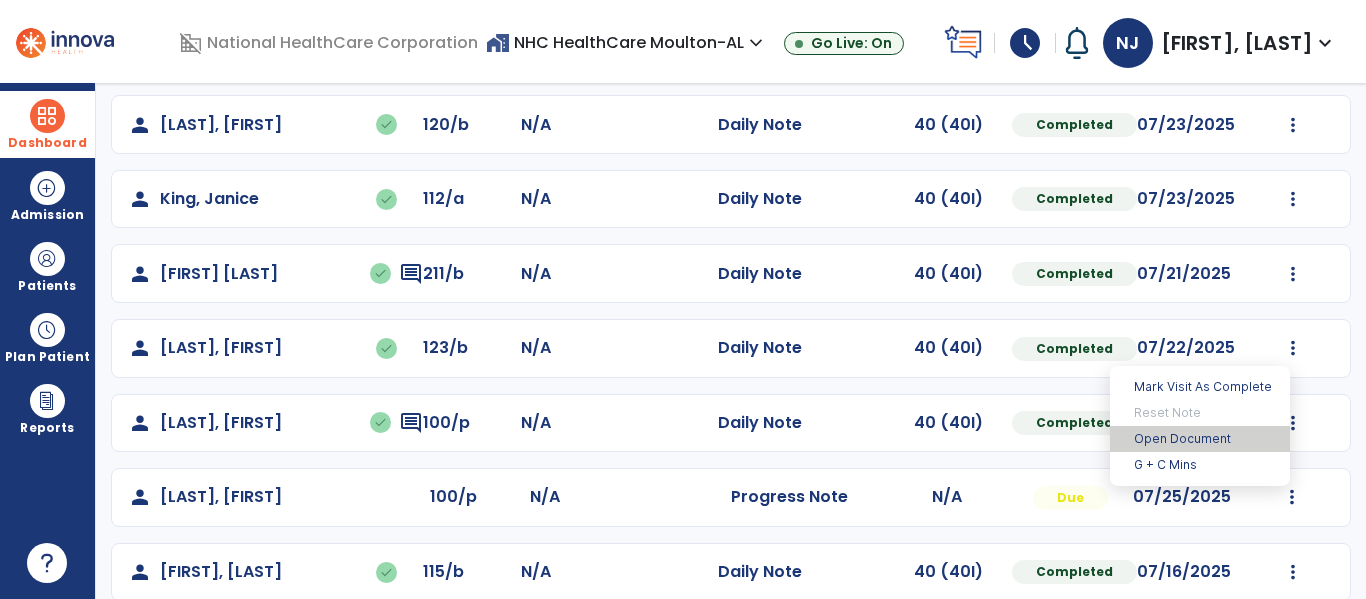 click on "Open Document" at bounding box center [1200, 439] 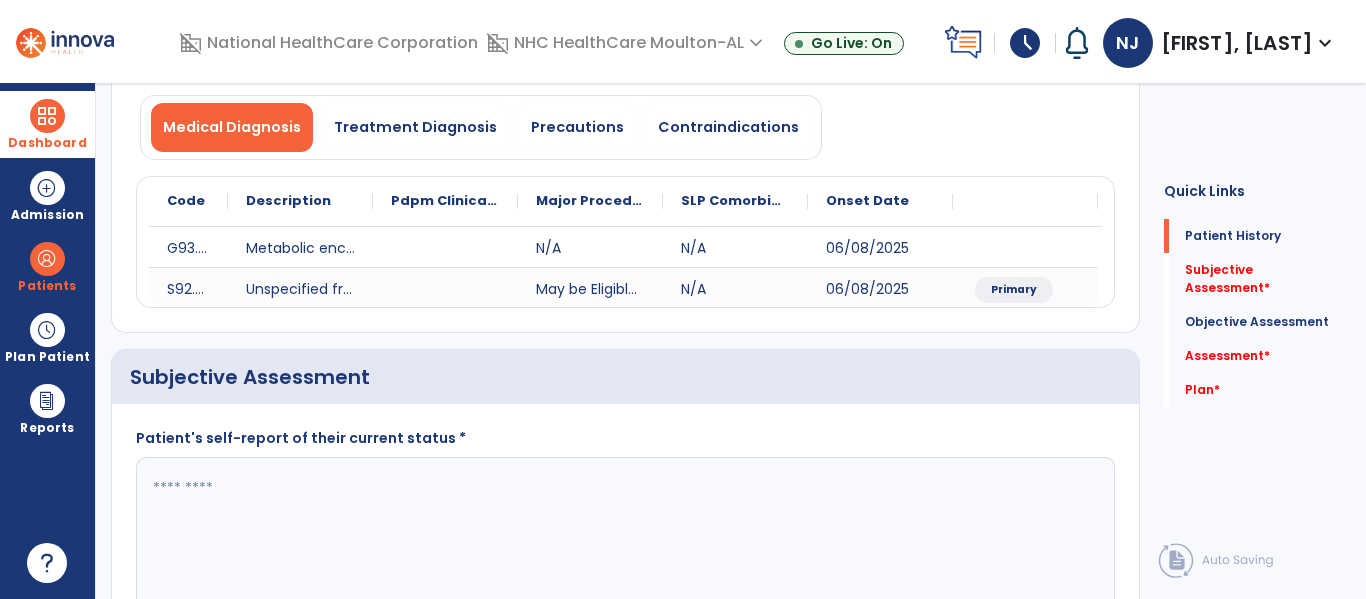 click 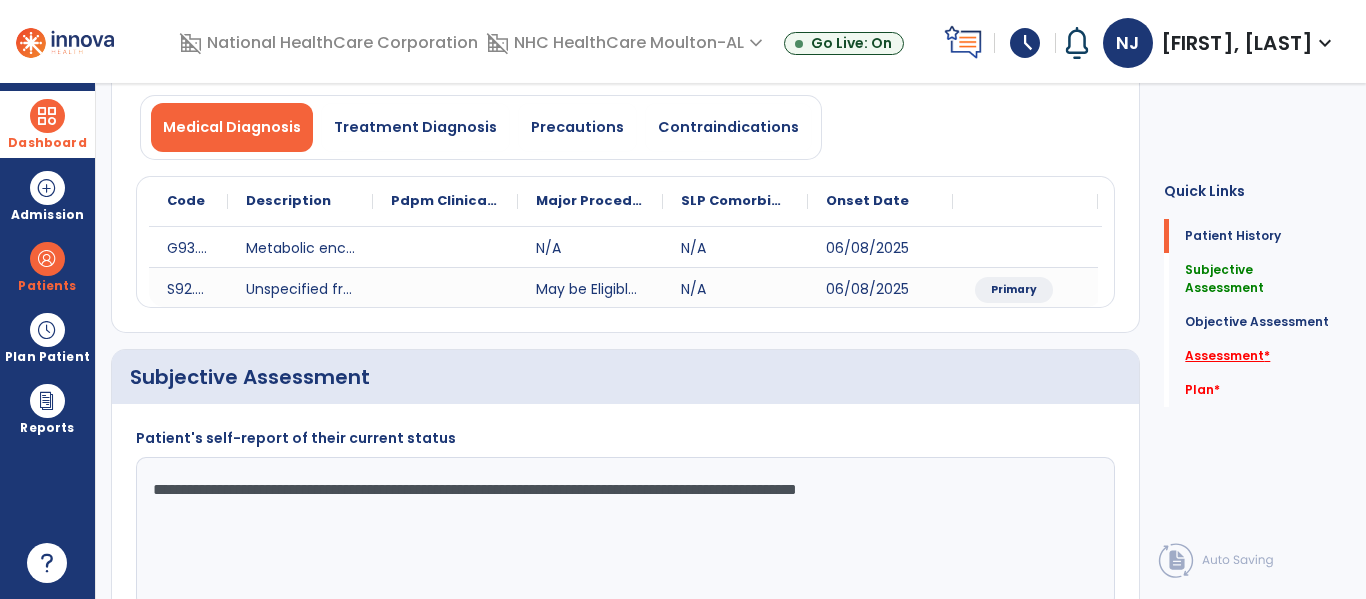 type on "**********" 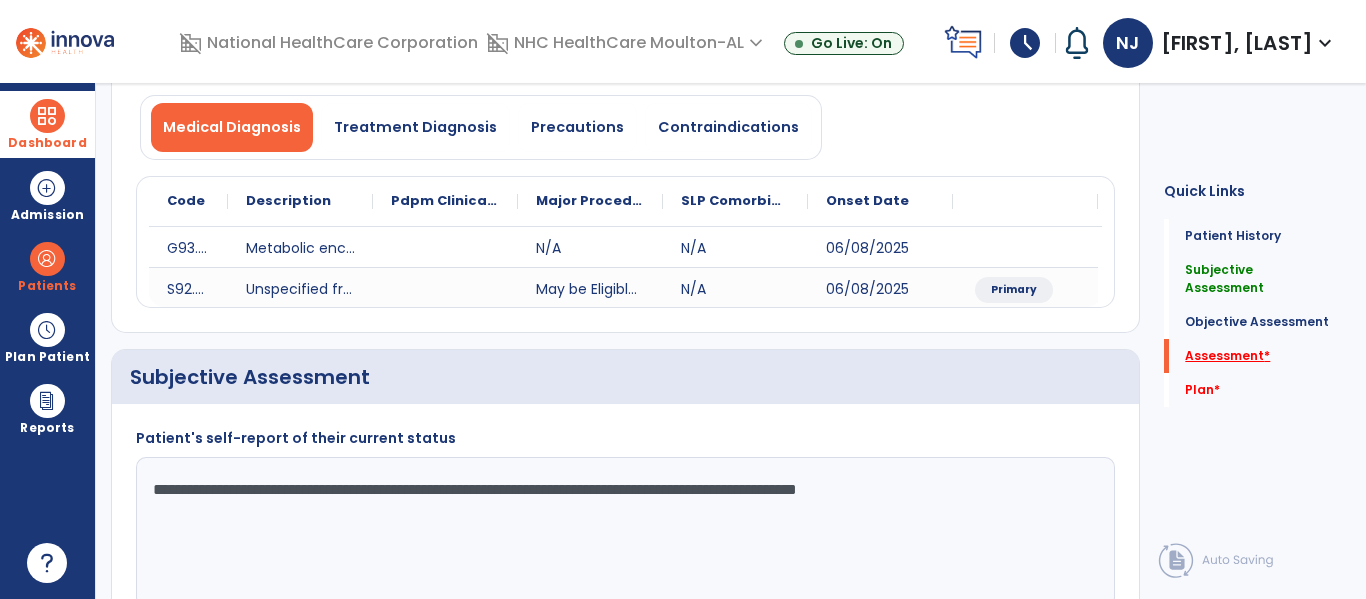 scroll, scrollTop: 42, scrollLeft: 0, axis: vertical 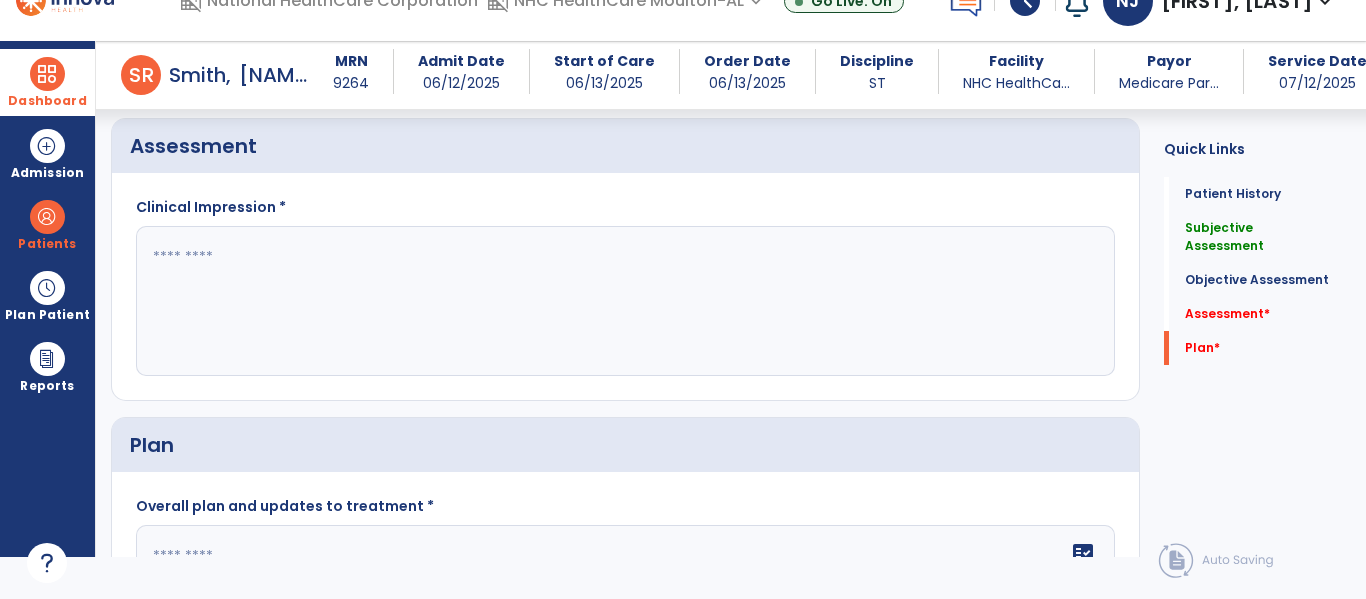 click 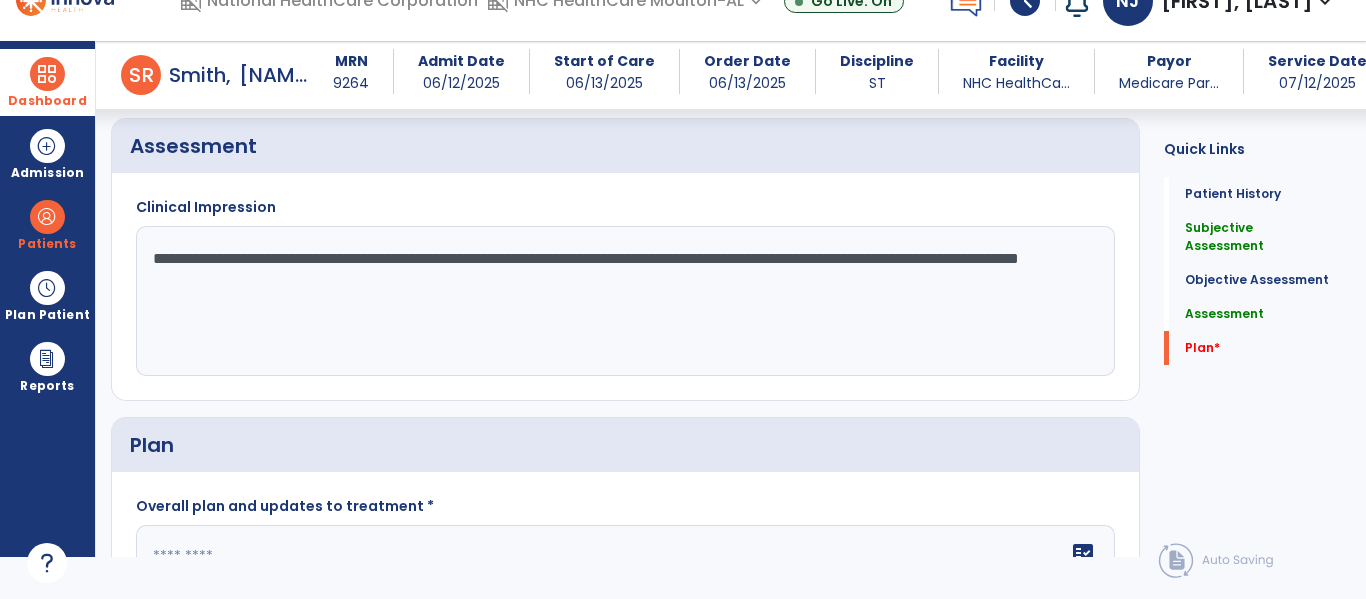 click on "**********" 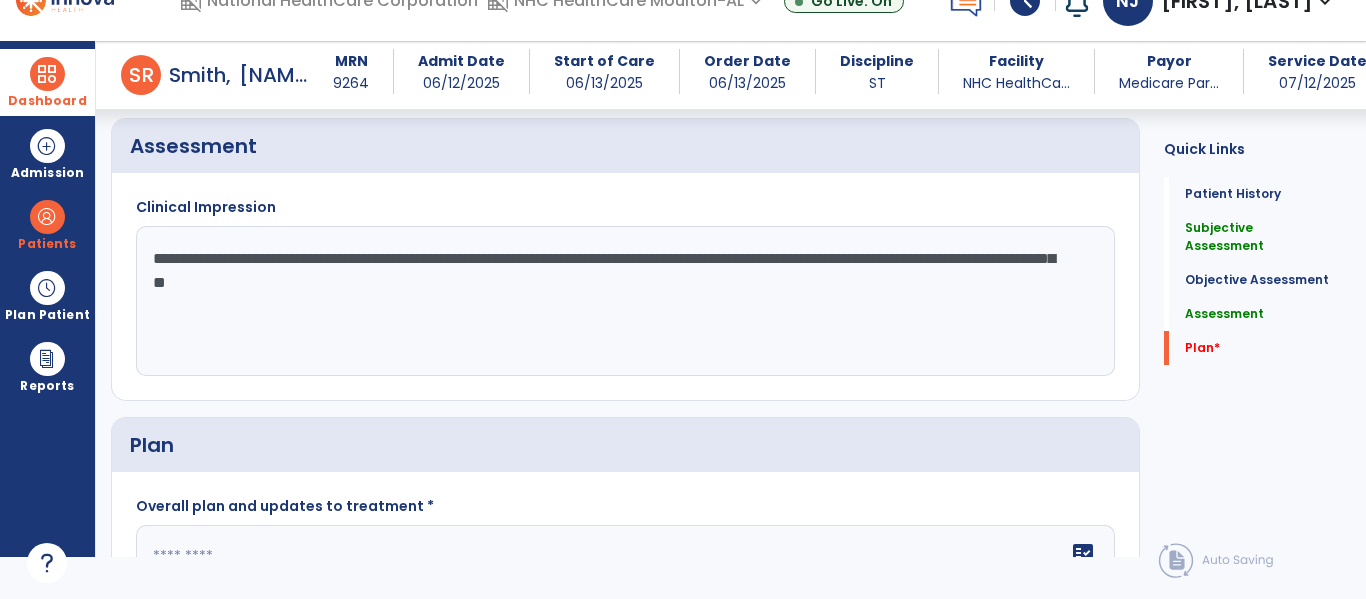 click on "**********" 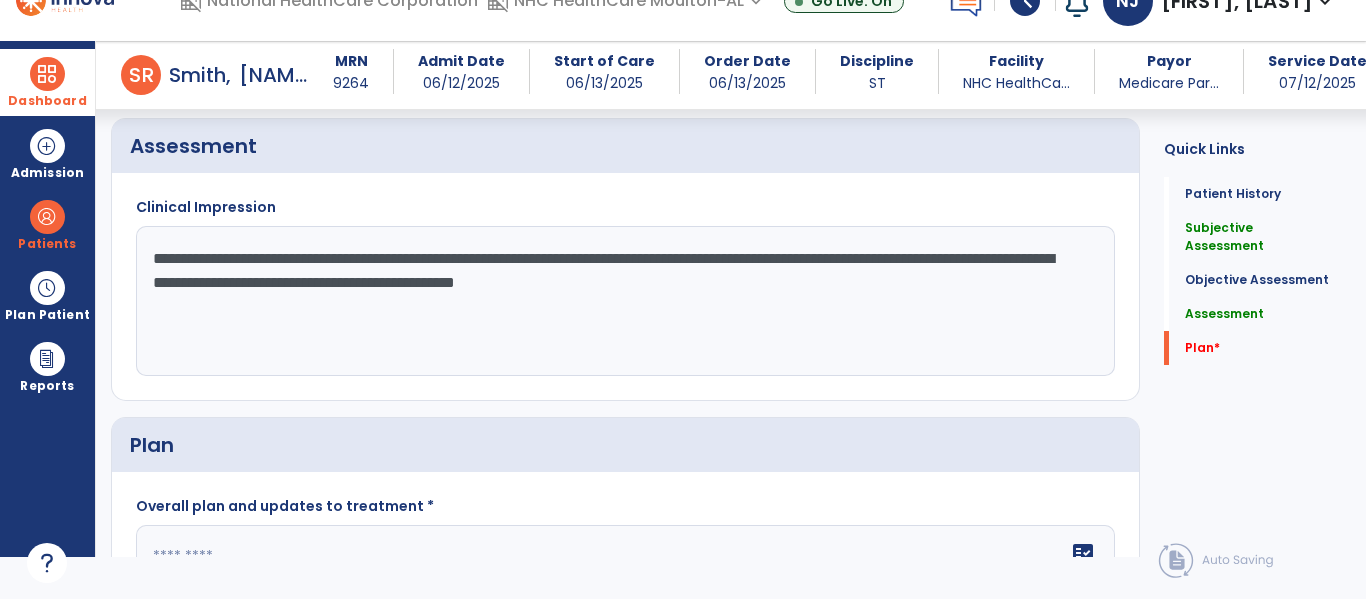 click on "**********" 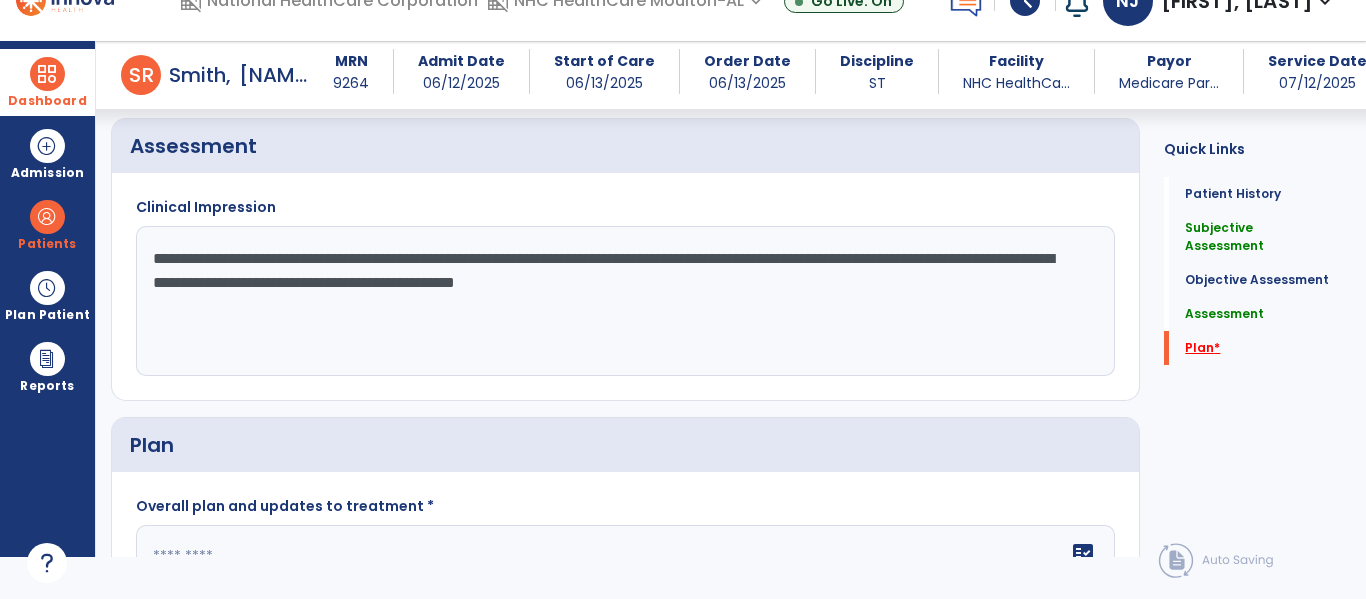 type on "**********" 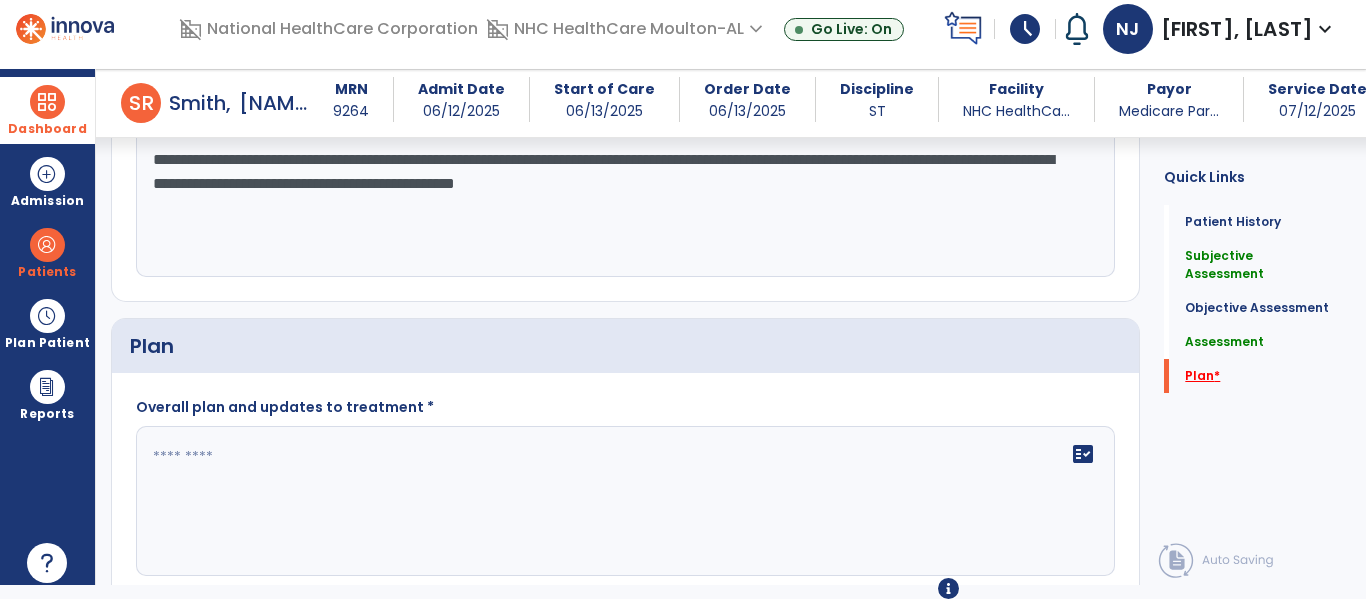 scroll, scrollTop: 0, scrollLeft: 0, axis: both 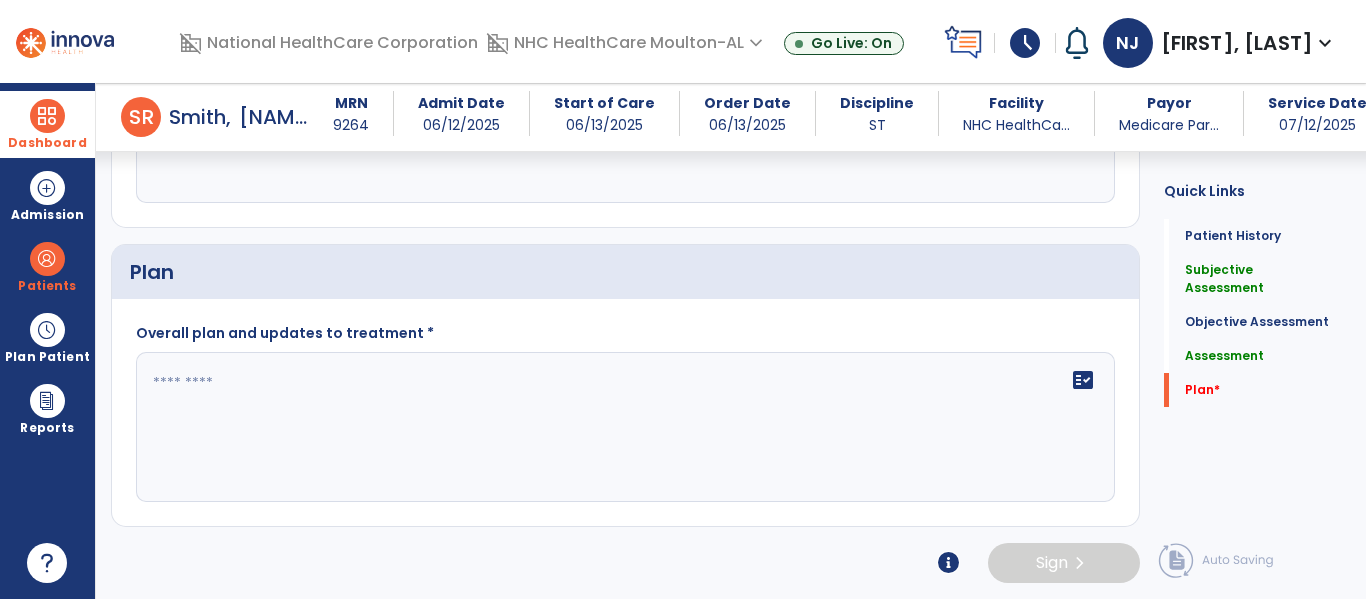 click 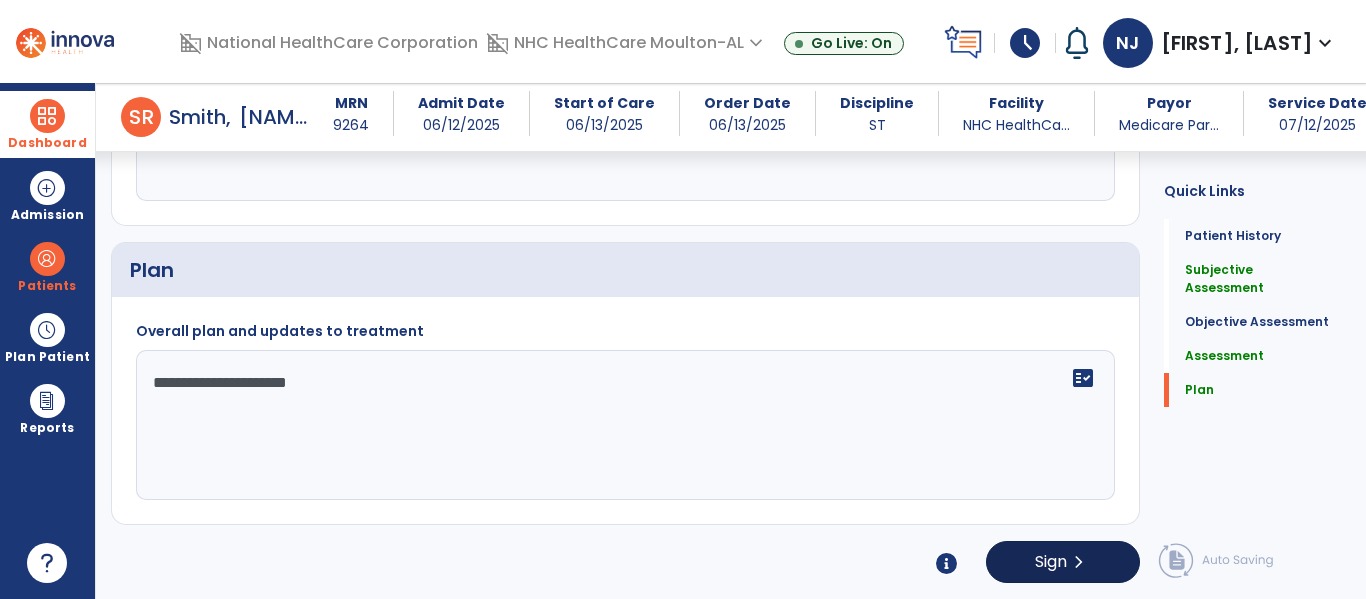 type on "**********" 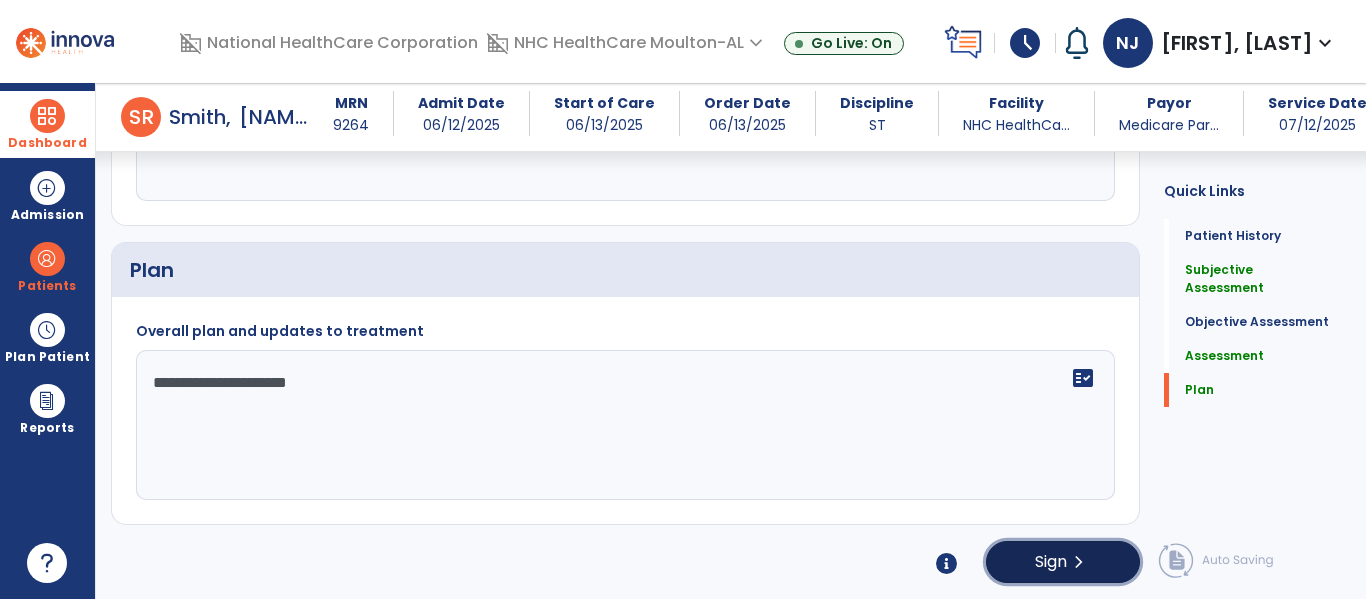 click on "Sign  chevron_right" 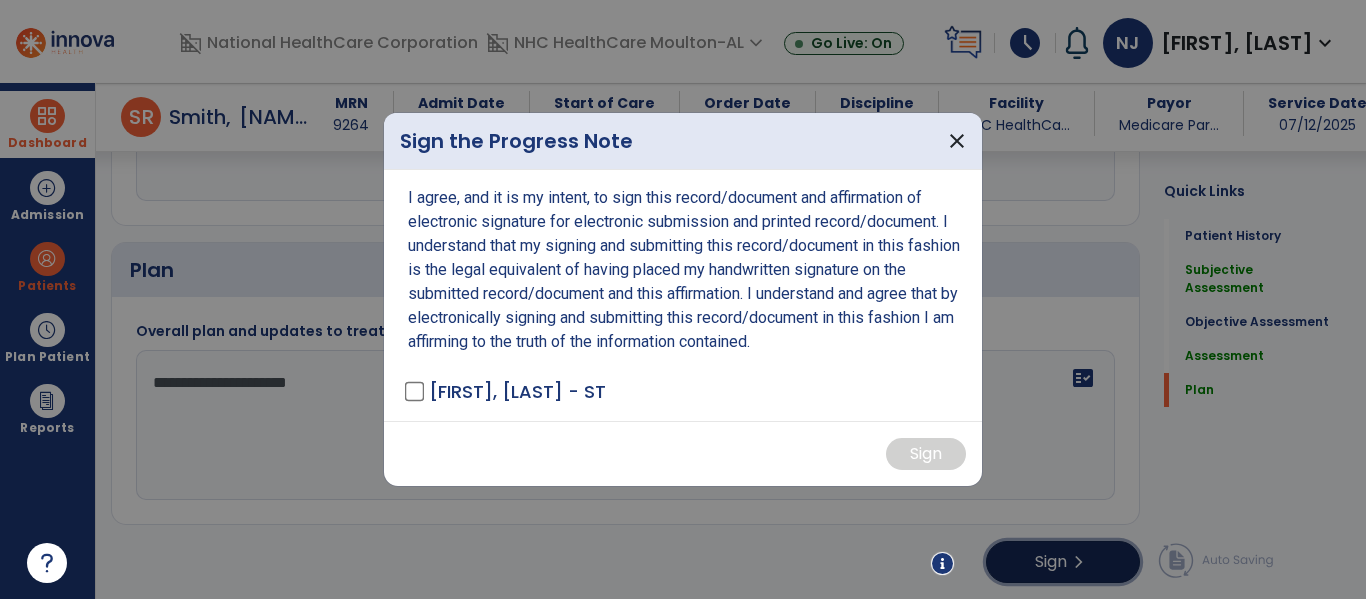 scroll, scrollTop: 1959, scrollLeft: 0, axis: vertical 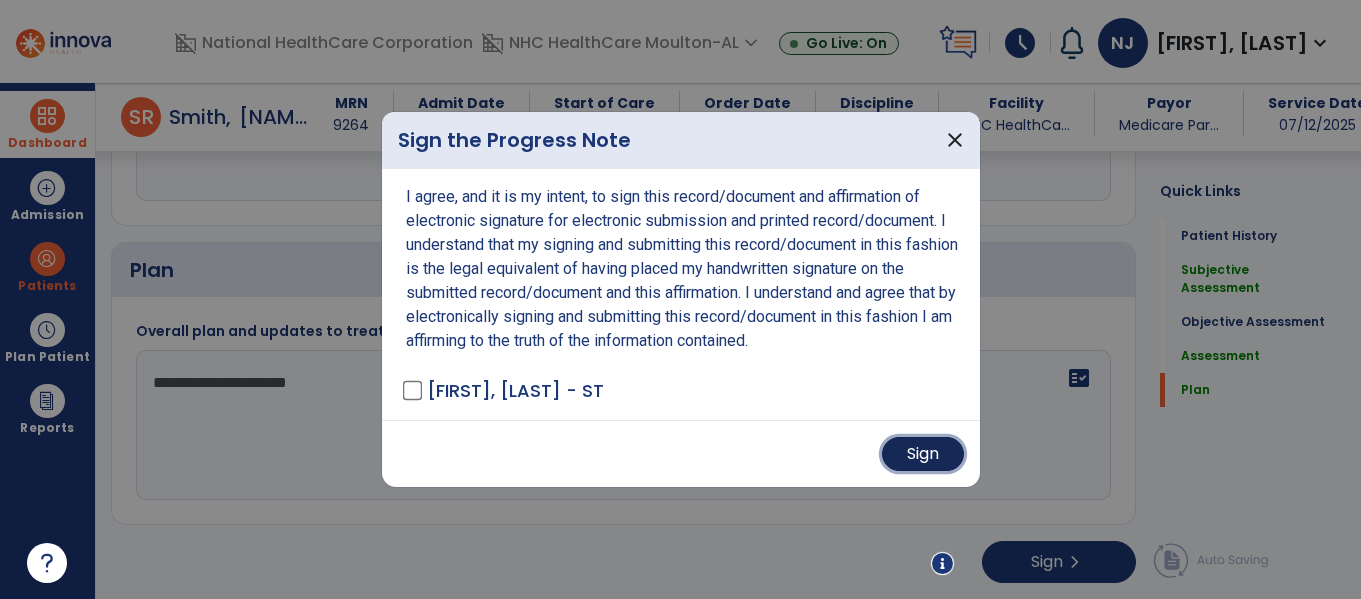 click on "Sign" at bounding box center [923, 454] 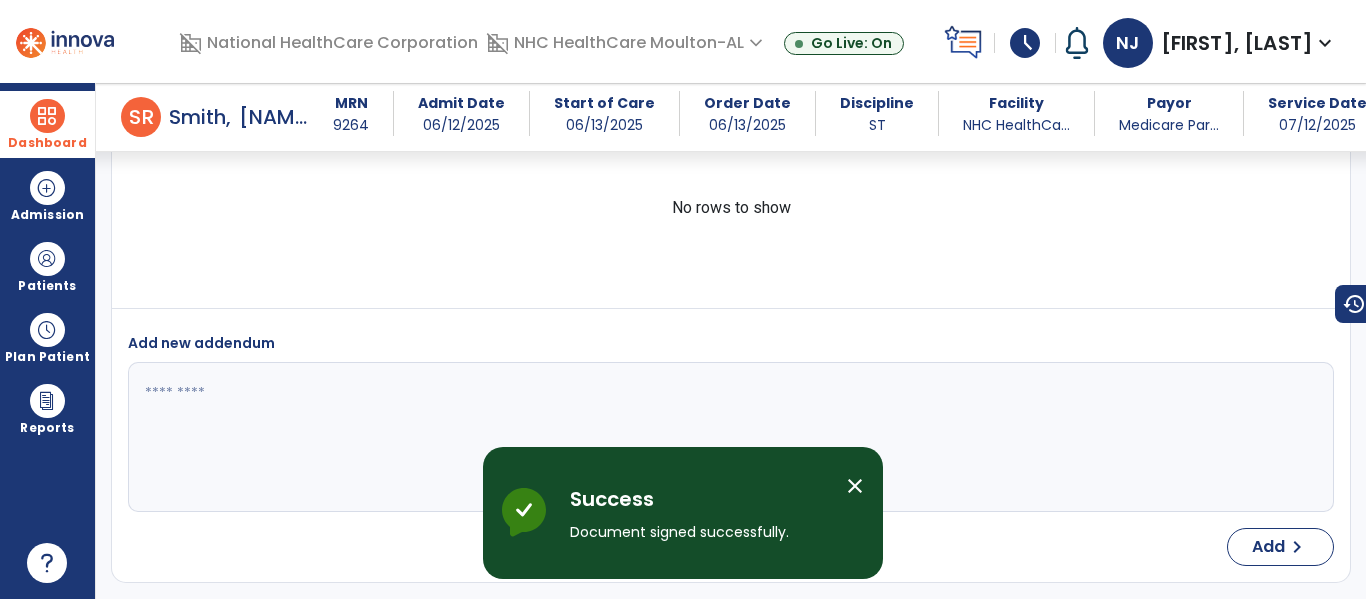 scroll, scrollTop: 2751, scrollLeft: 0, axis: vertical 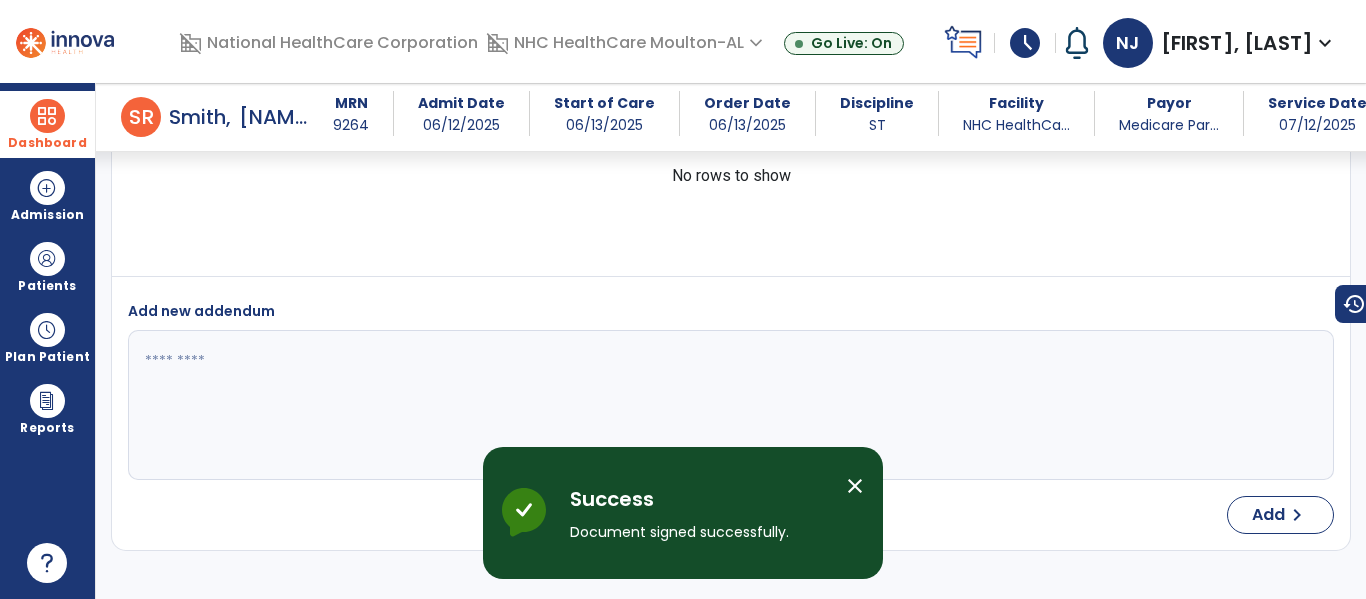 click on "S" at bounding box center [135, 117] 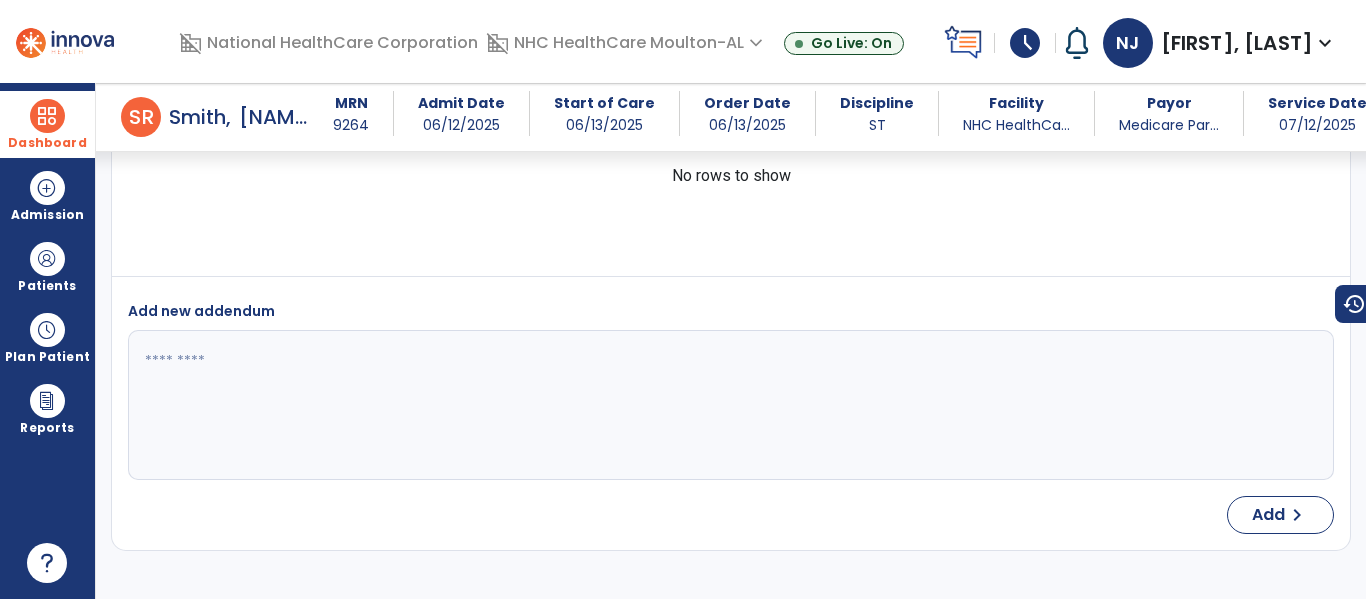 click at bounding box center [47, 116] 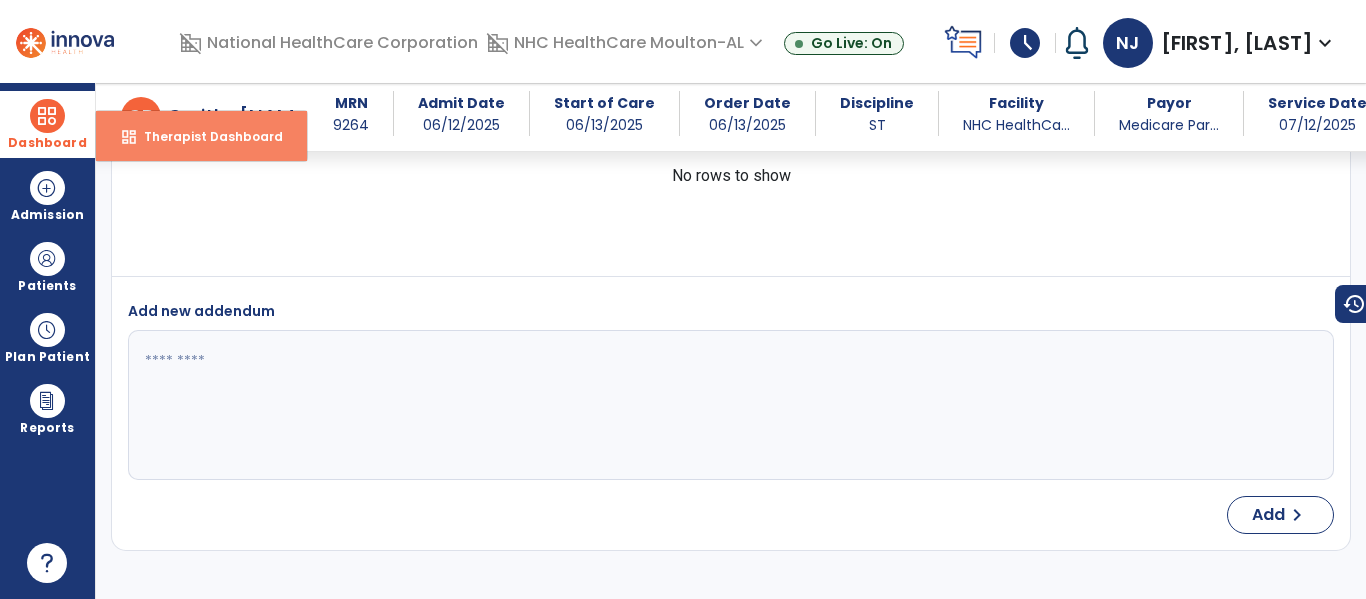 click on "dashboard  Therapist Dashboard" at bounding box center [201, 136] 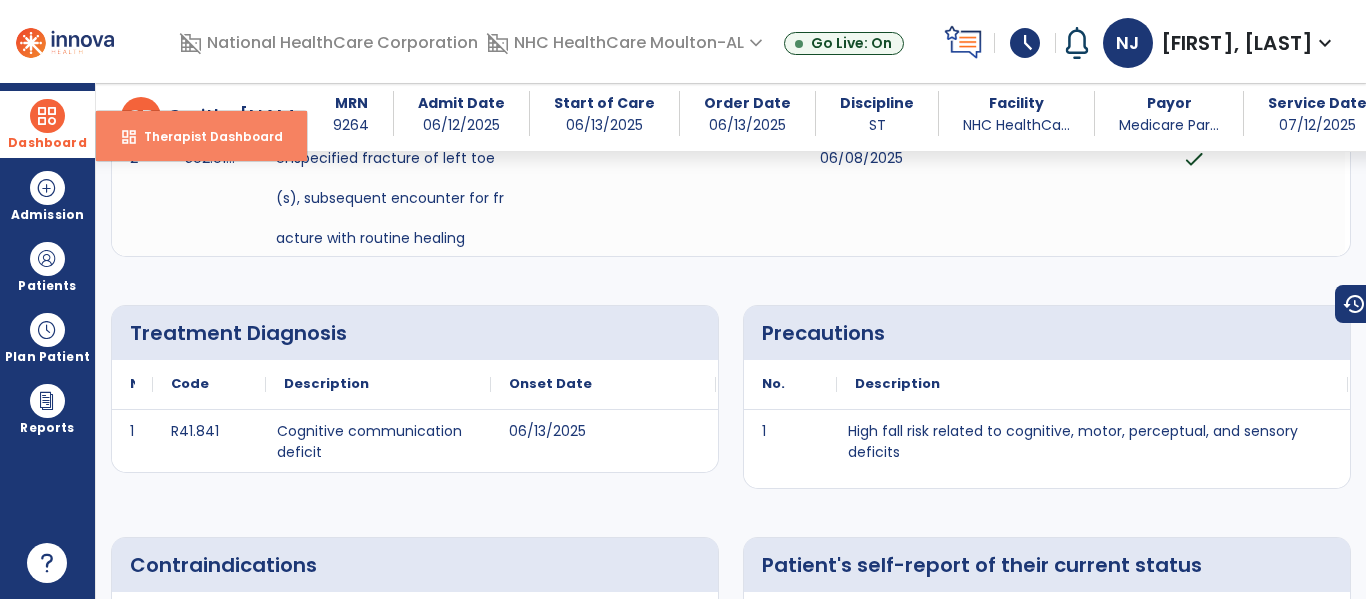 select on "****" 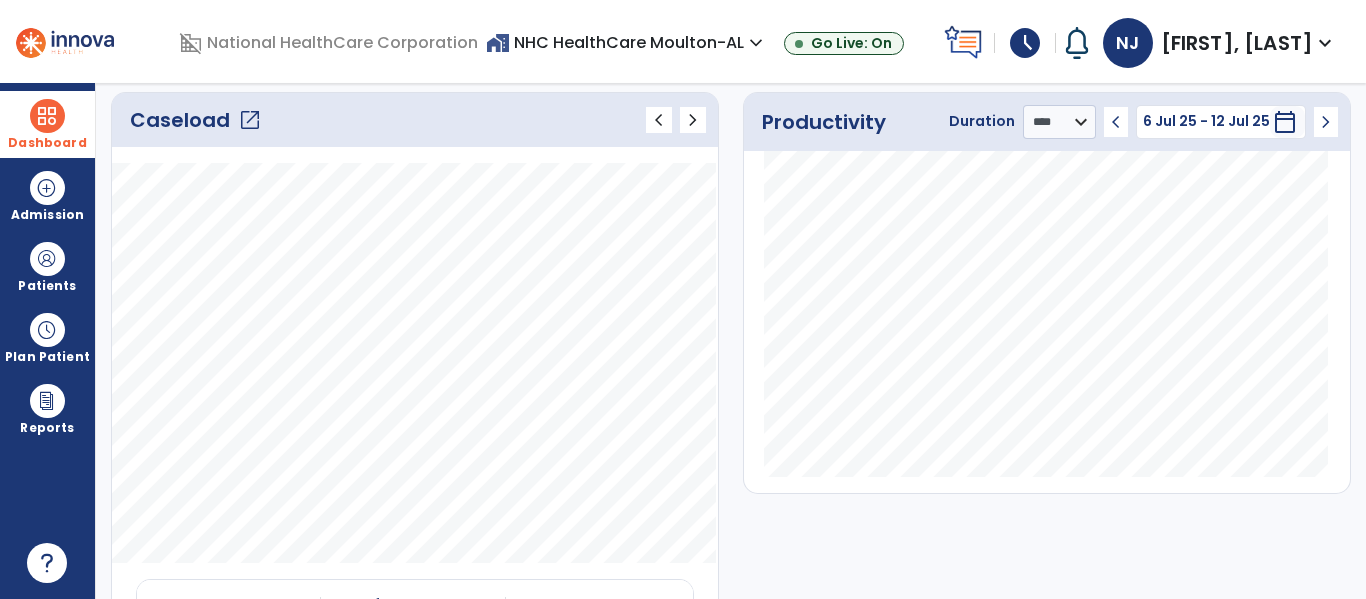 click on "schedule" at bounding box center [1025, 43] 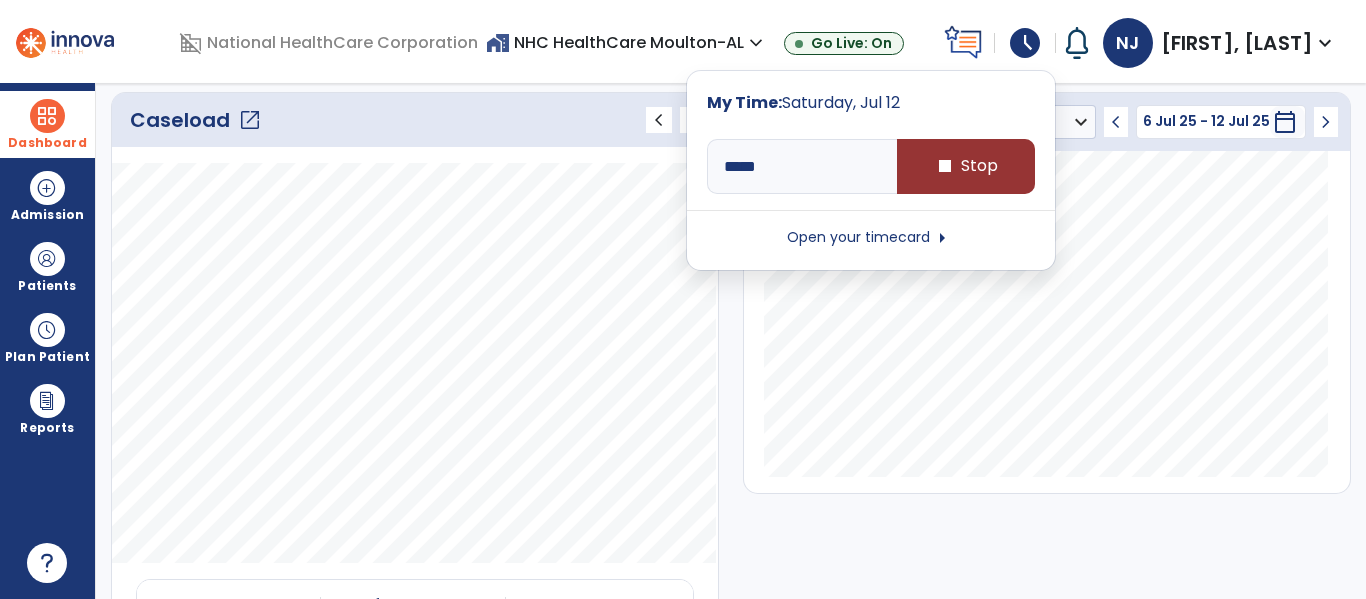 click on "stop  Stop" at bounding box center (966, 166) 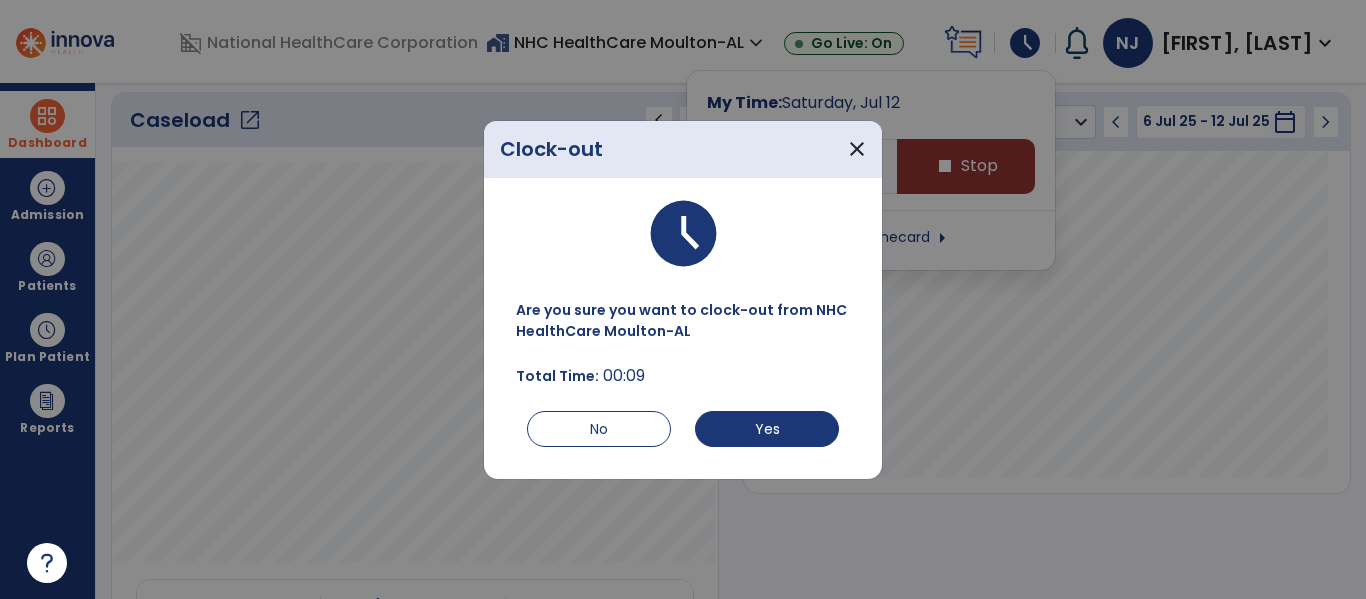 click at bounding box center [683, 299] 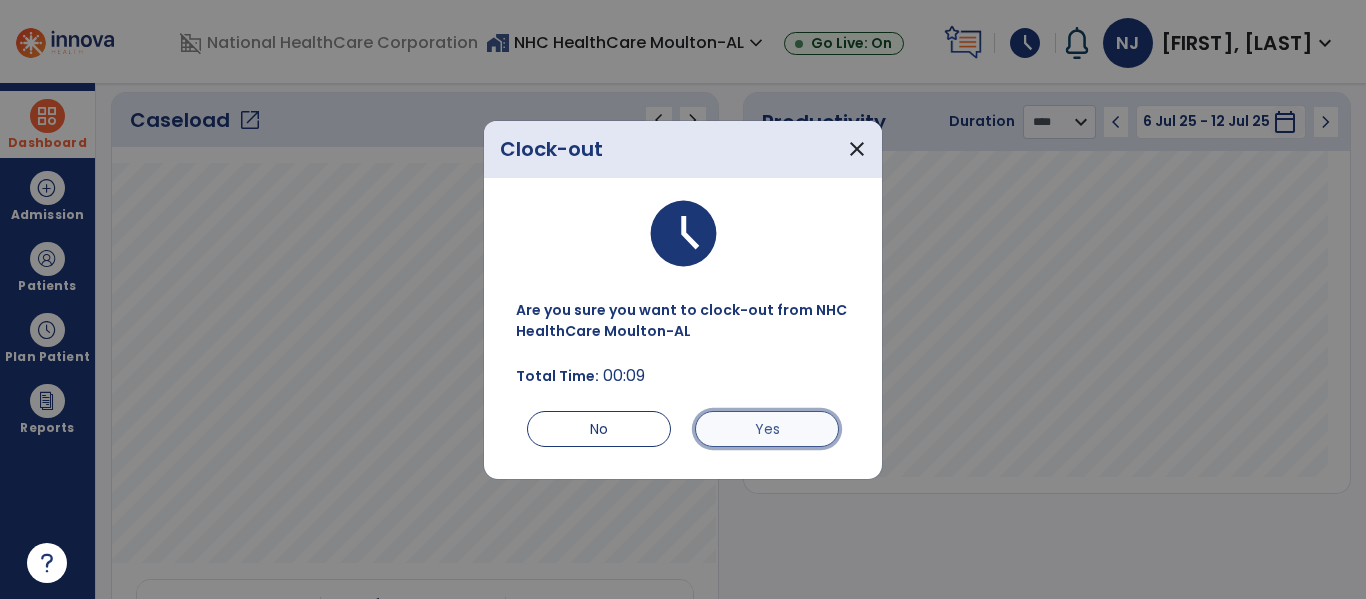 click on "Yes" at bounding box center [767, 429] 